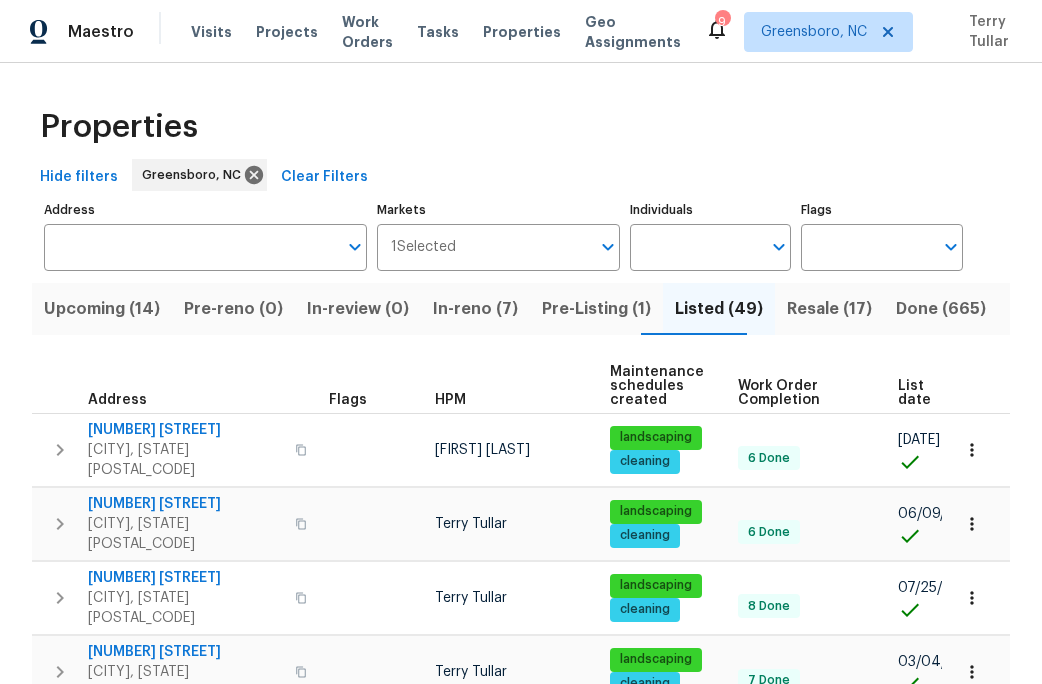 scroll, scrollTop: 0, scrollLeft: 0, axis: both 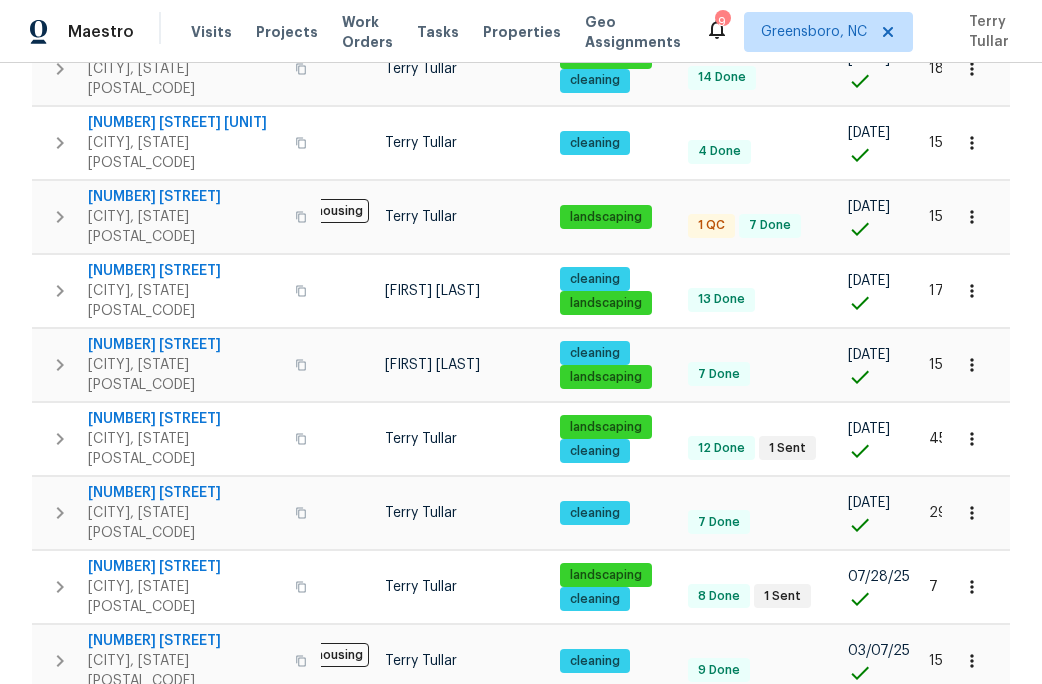click on "3048 Laurel Springs Dr" at bounding box center [185, 715] 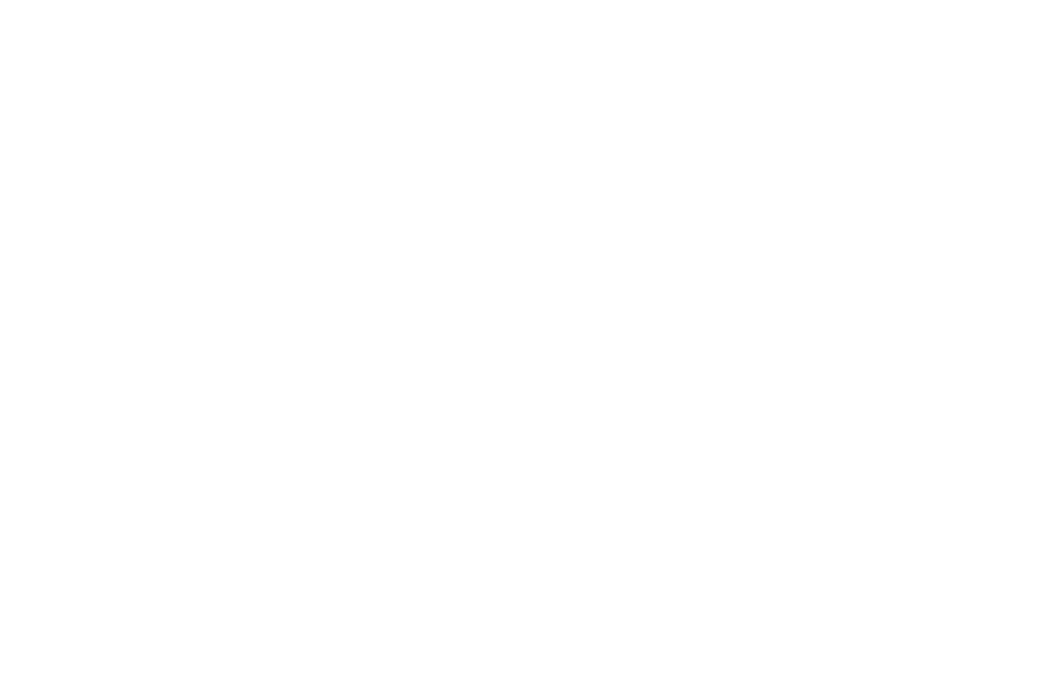 scroll, scrollTop: 0, scrollLeft: 0, axis: both 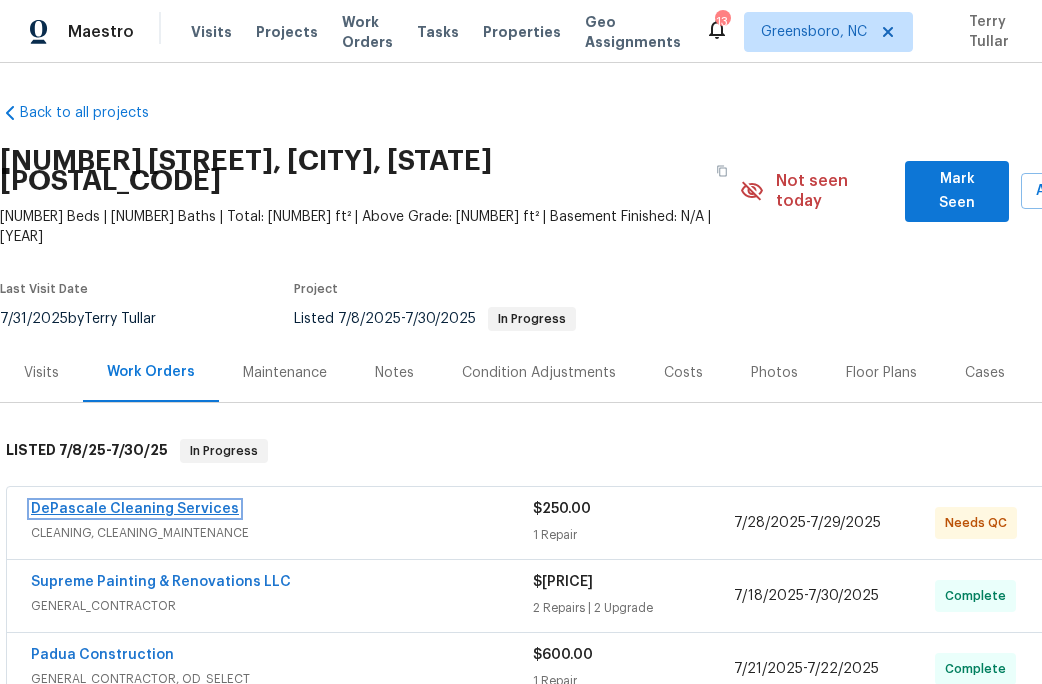 click on "DePascale Cleaning Services" at bounding box center (135, 509) 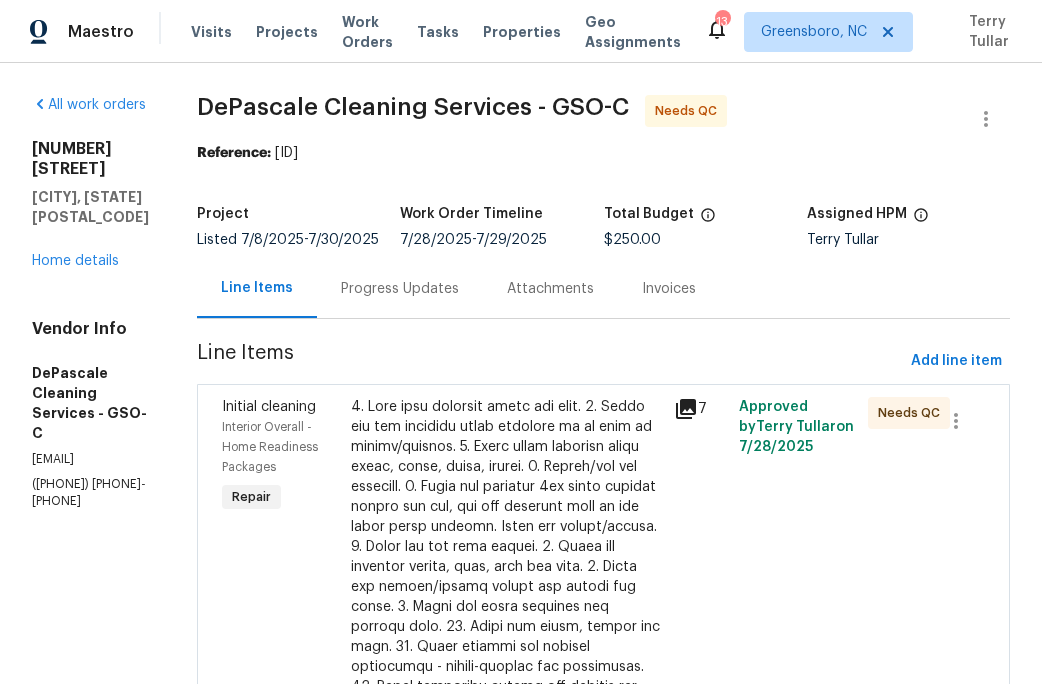 click at bounding box center [506, 707] 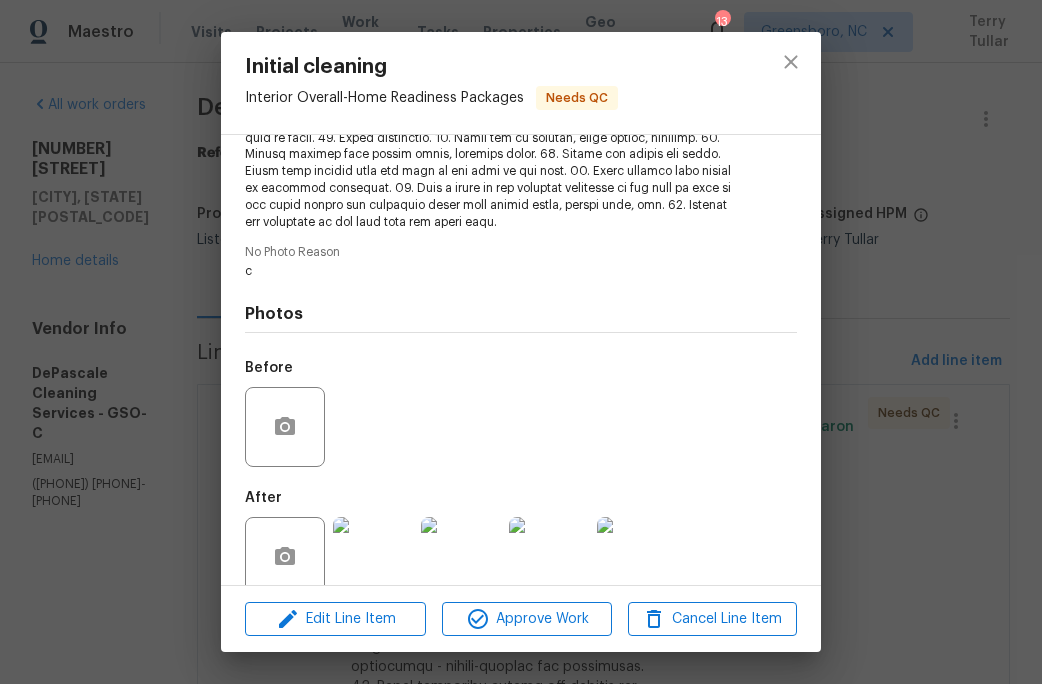 scroll, scrollTop: 438, scrollLeft: 0, axis: vertical 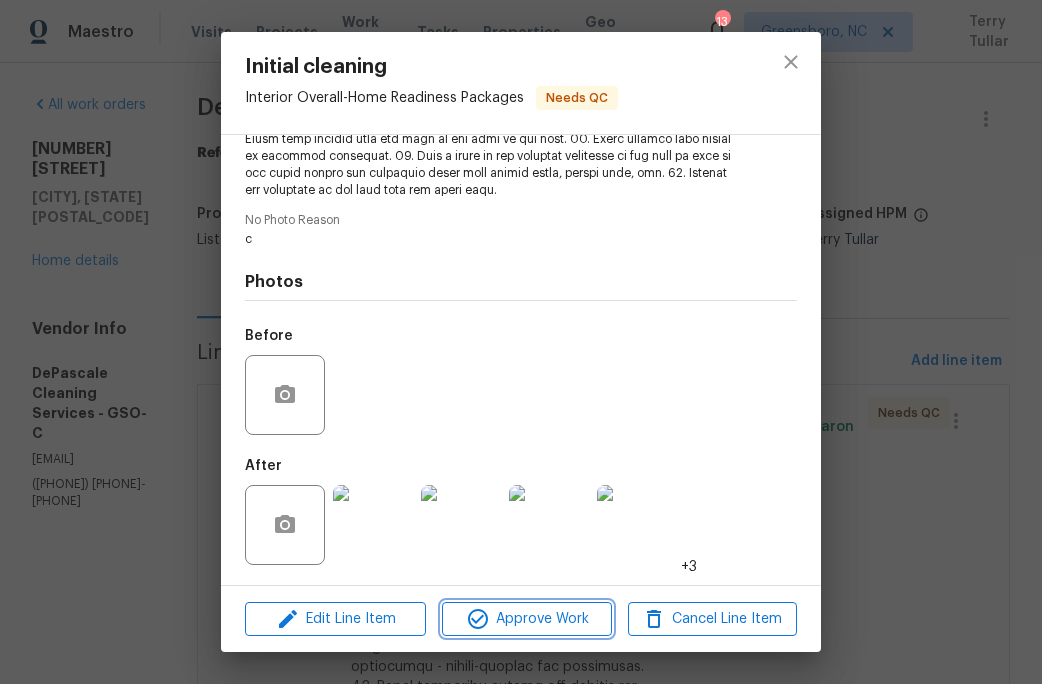 click on "Approve Work" at bounding box center [526, 619] 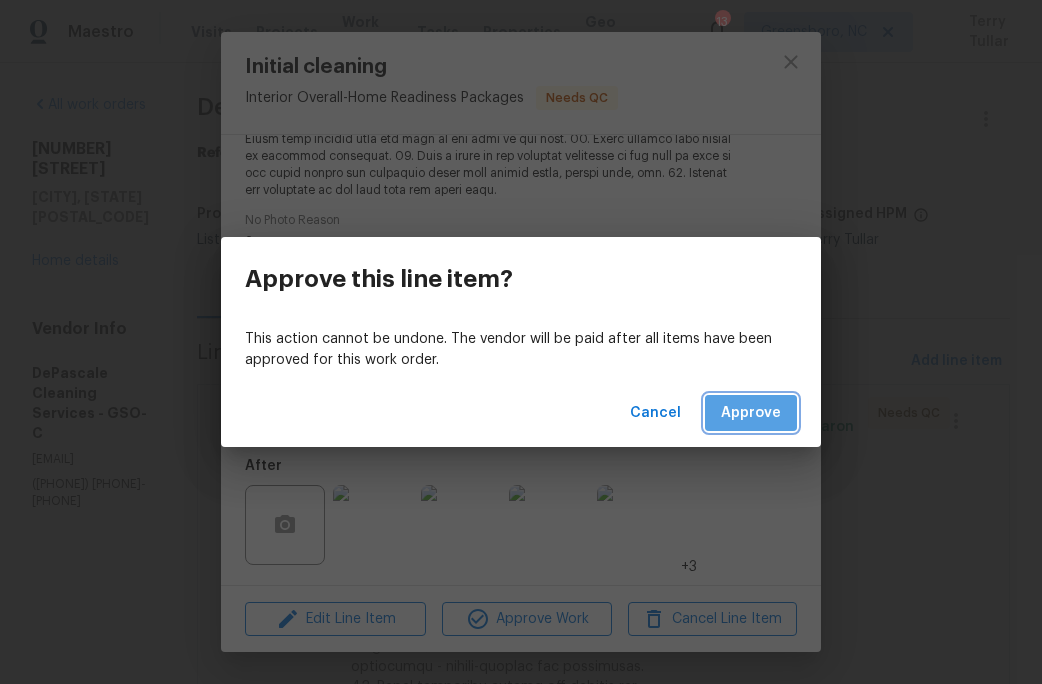 click on "Approve" at bounding box center [751, 413] 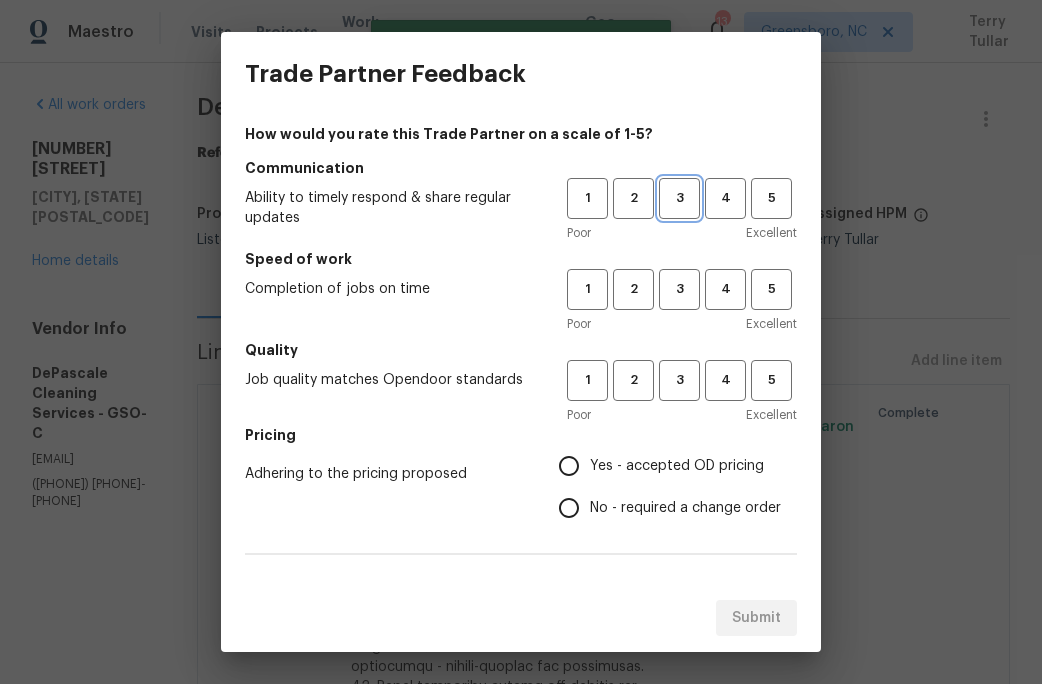 click on "3" at bounding box center (679, 198) 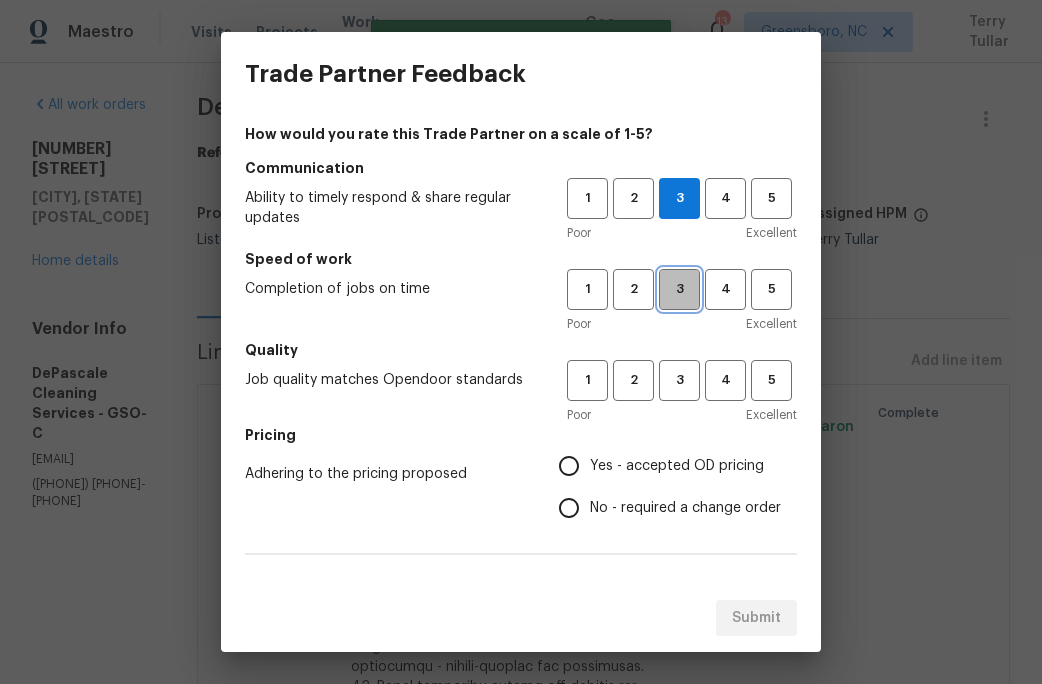 drag, startPoint x: 674, startPoint y: 292, endPoint x: 674, endPoint y: 353, distance: 61 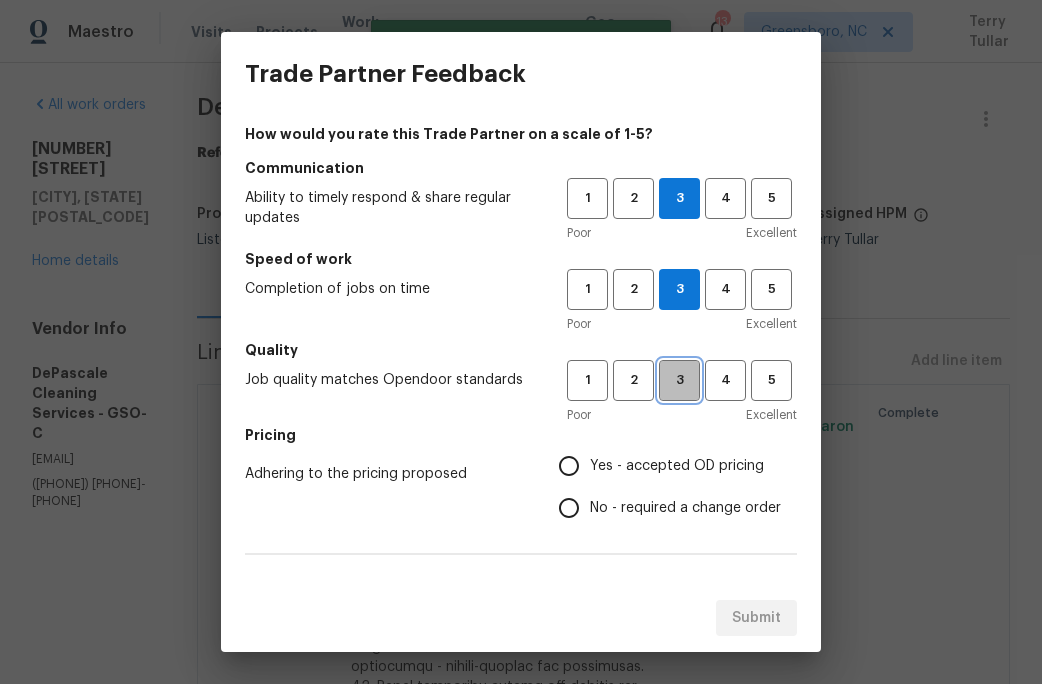 click on "3" at bounding box center (679, 380) 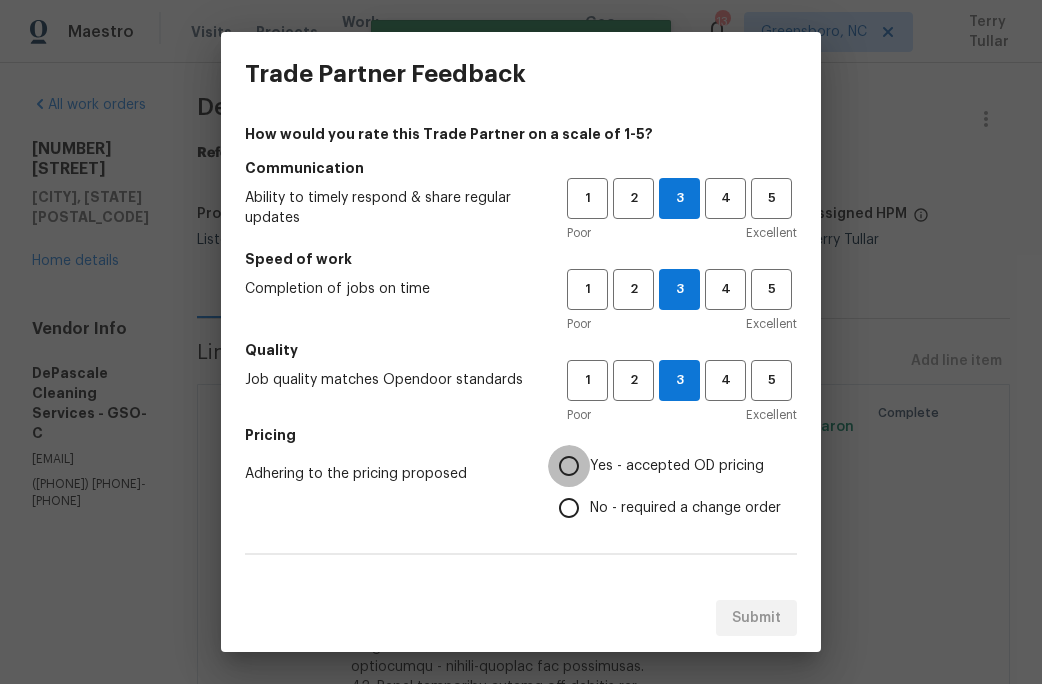 click on "Yes - accepted OD pricing" at bounding box center [569, 466] 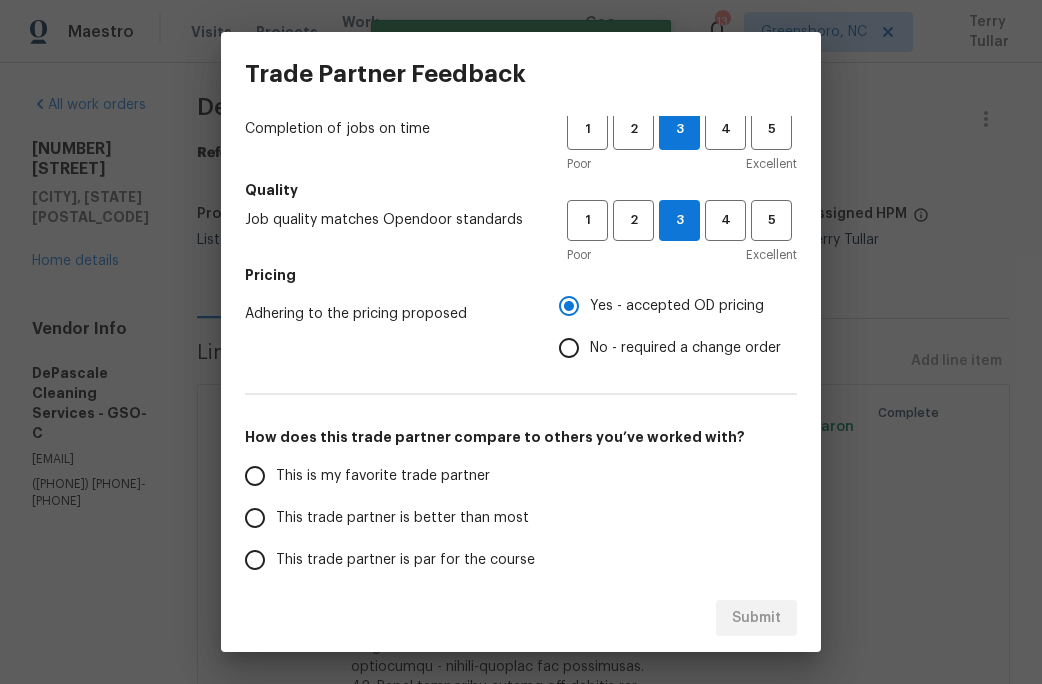scroll, scrollTop: 261, scrollLeft: 0, axis: vertical 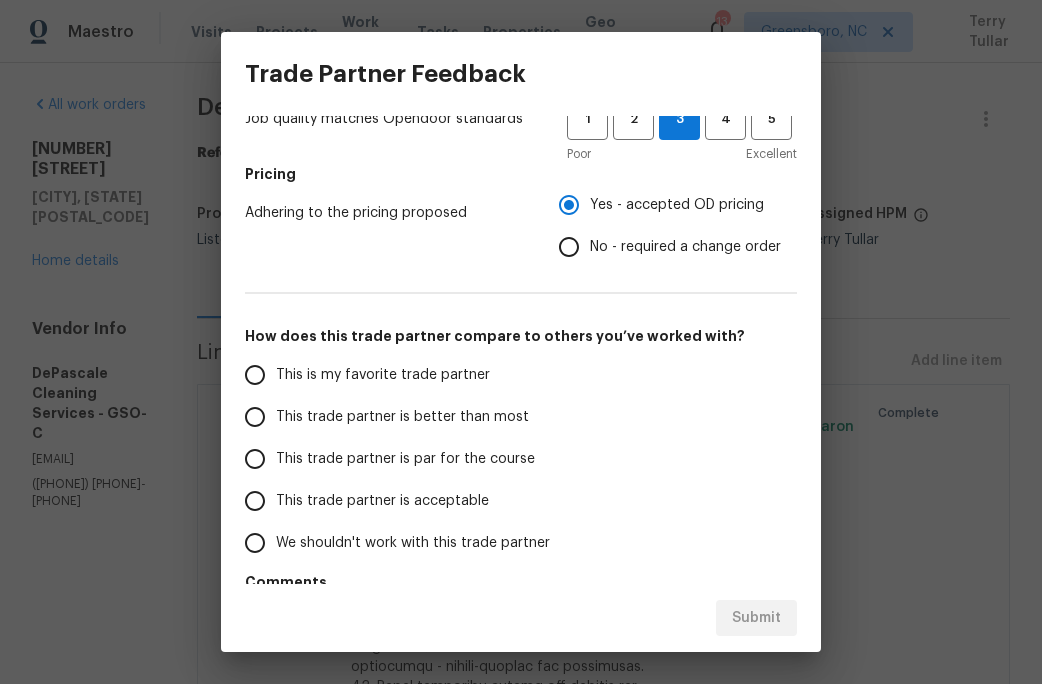click on "This is my favorite trade partner" at bounding box center (383, 375) 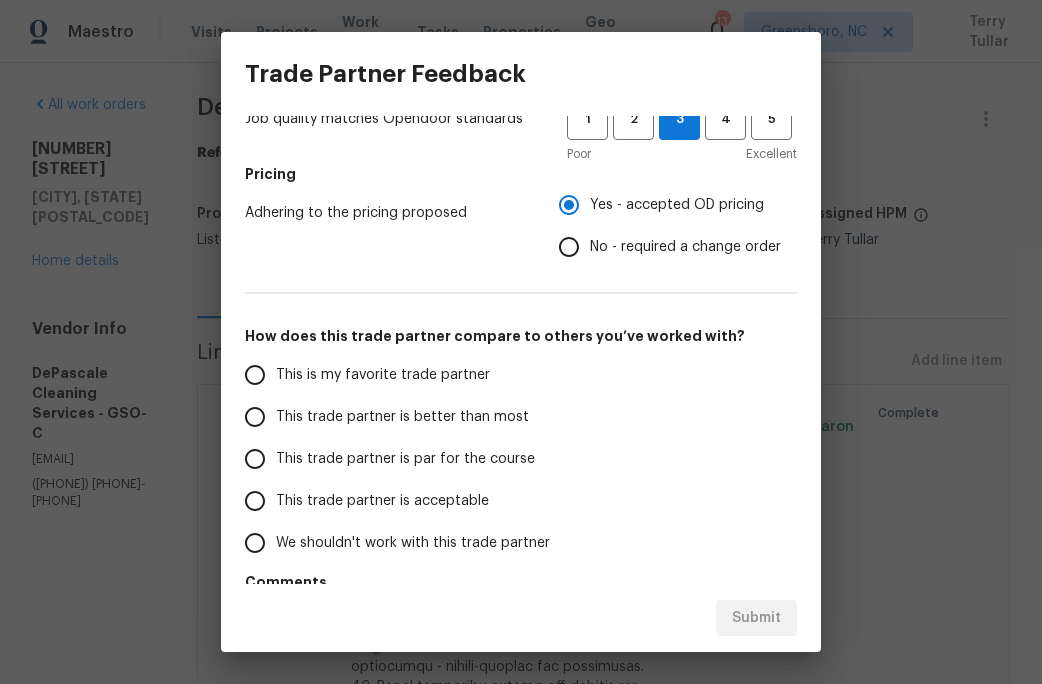 click on "This is my favorite trade partner" at bounding box center (255, 375) 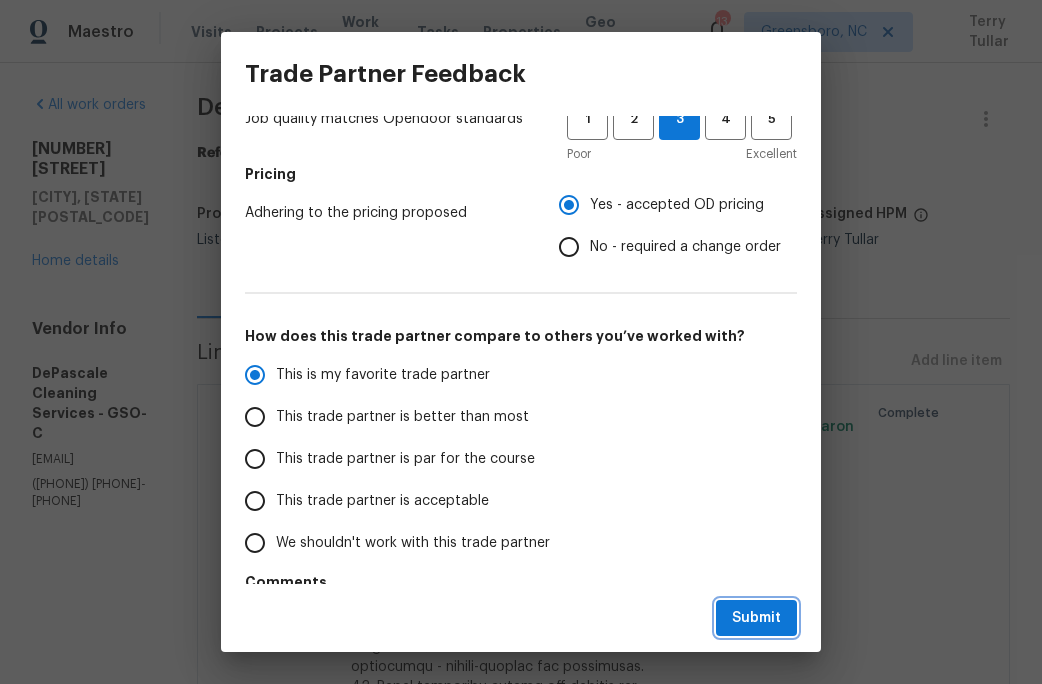 click on "Submit" at bounding box center [756, 618] 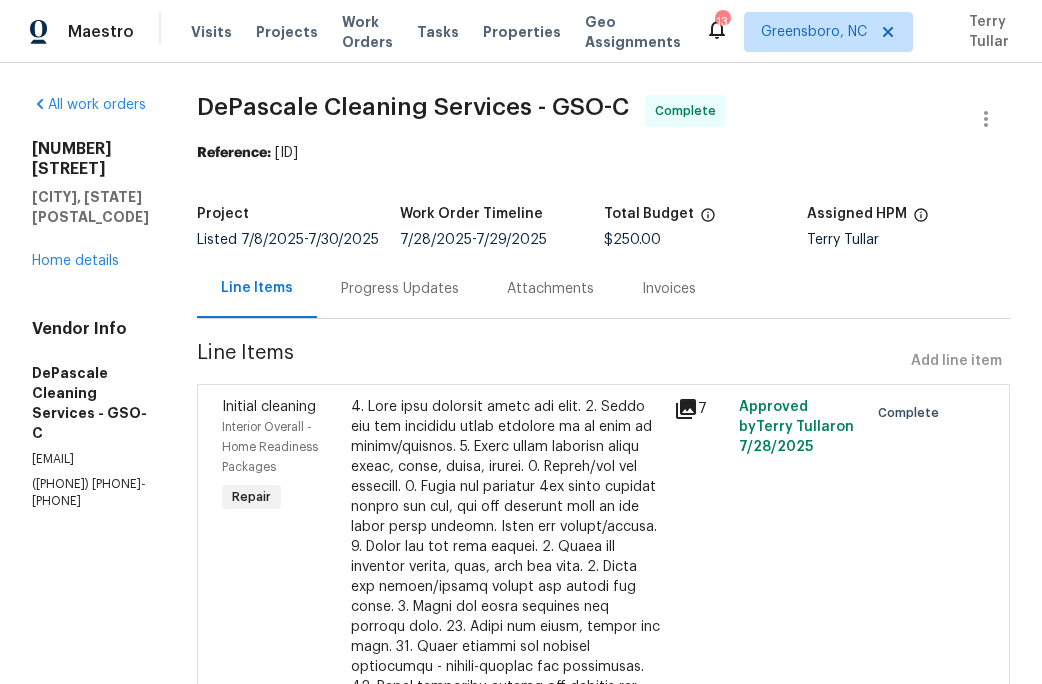 radio on "false" 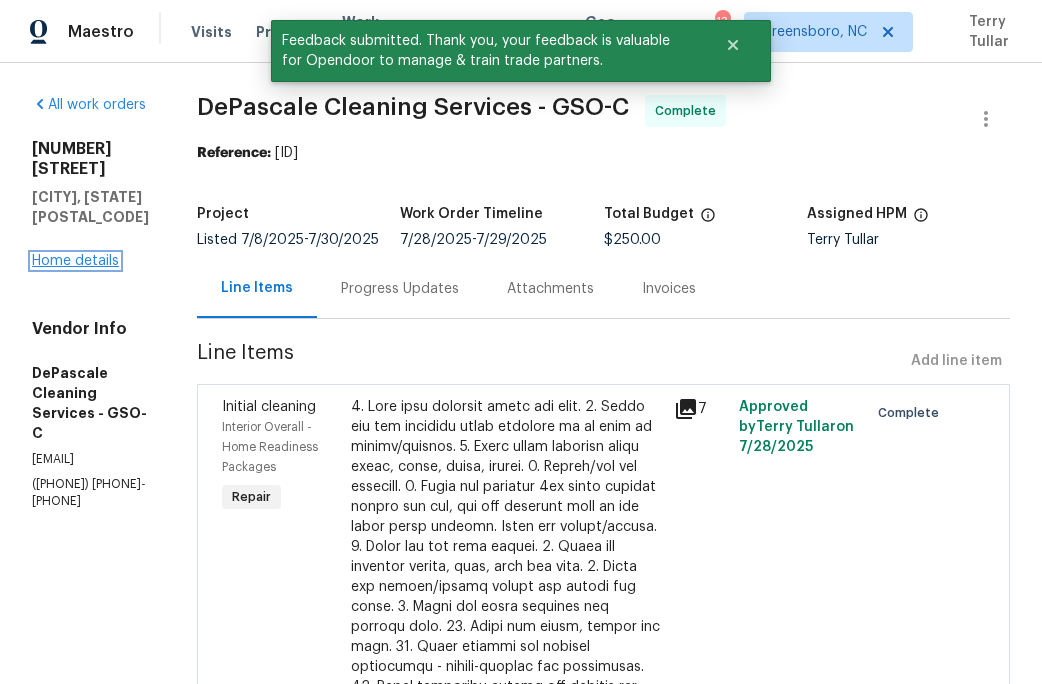 click on "Home details" at bounding box center [75, 261] 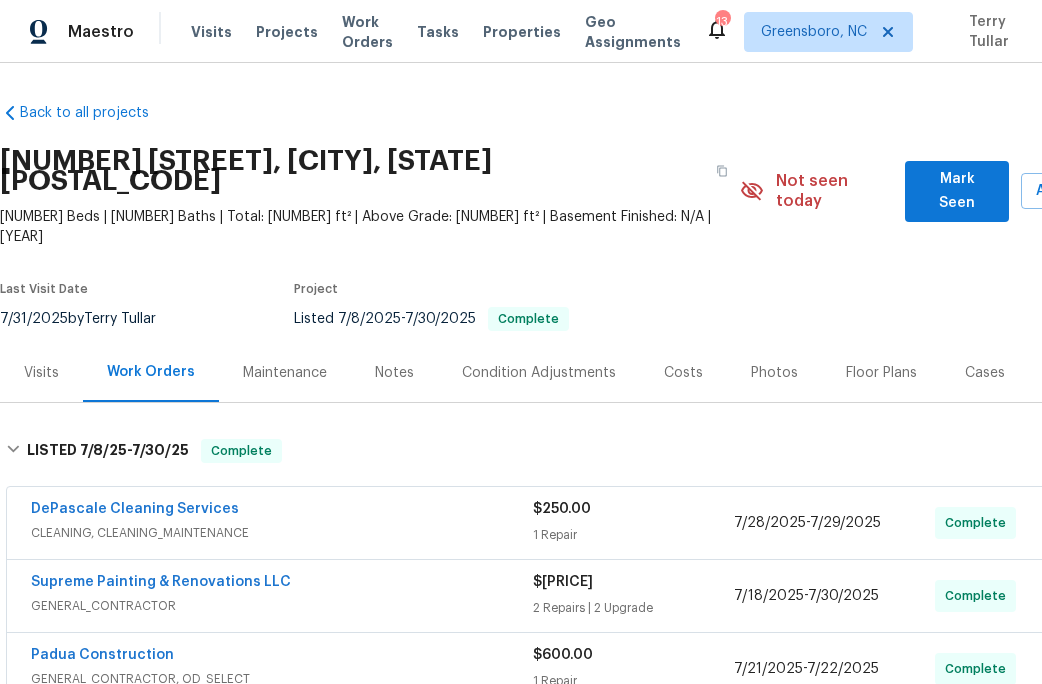 click on "Mark Seen" at bounding box center (957, 191) 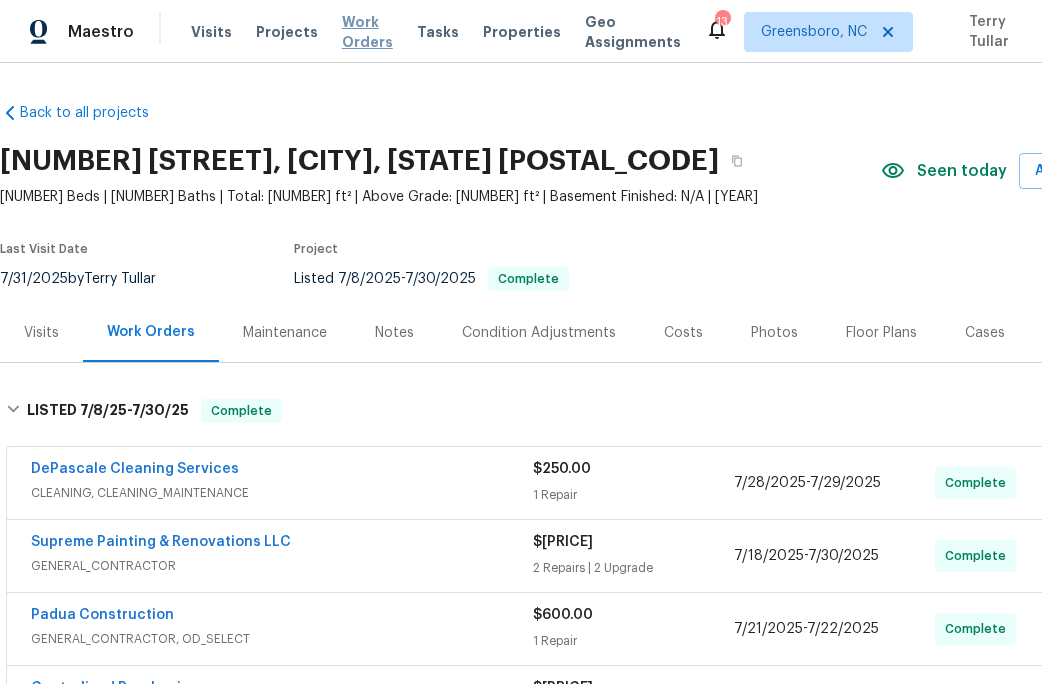click on "Work Orders" at bounding box center [367, 32] 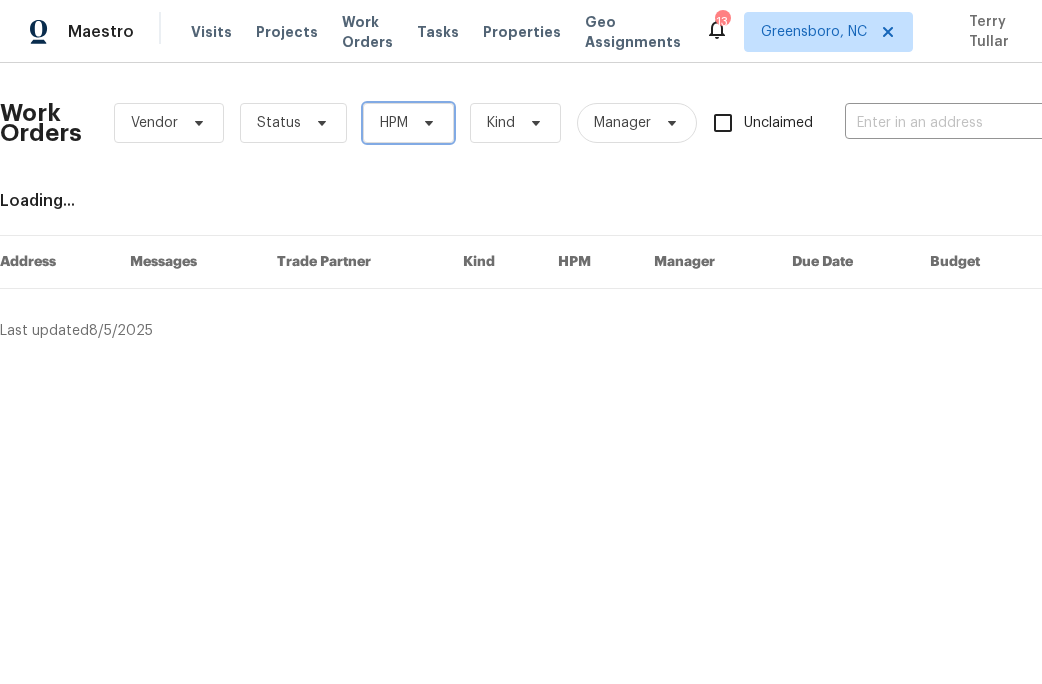 click on "HPM" at bounding box center (408, 123) 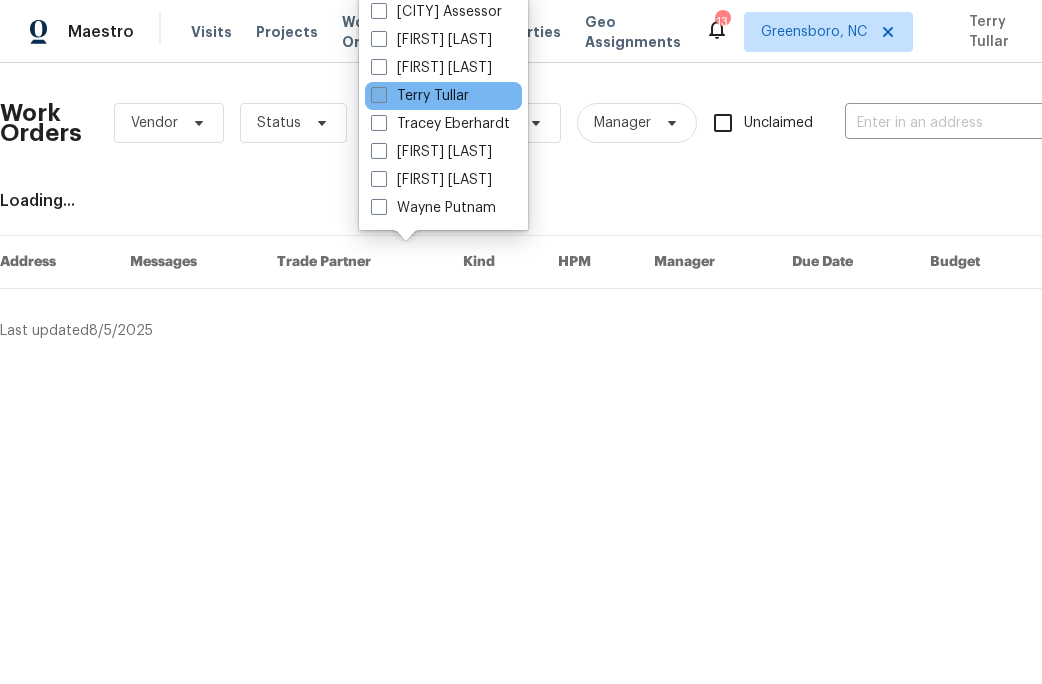 click on "Terry Tullar" at bounding box center [420, 96] 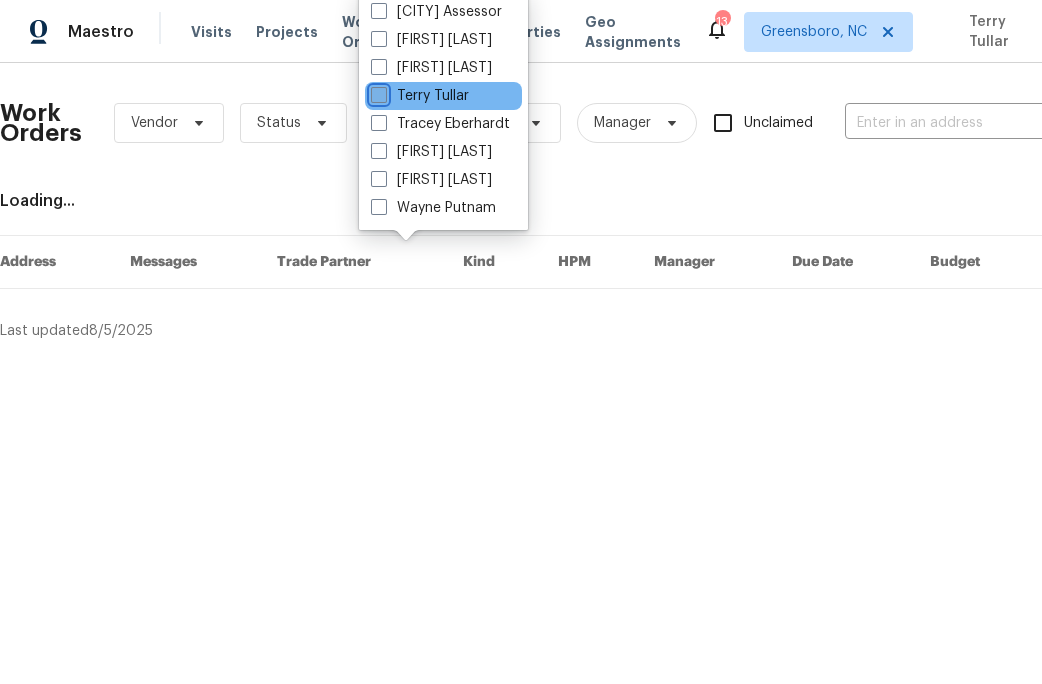 click on "Terry Tullar" at bounding box center (377, 92) 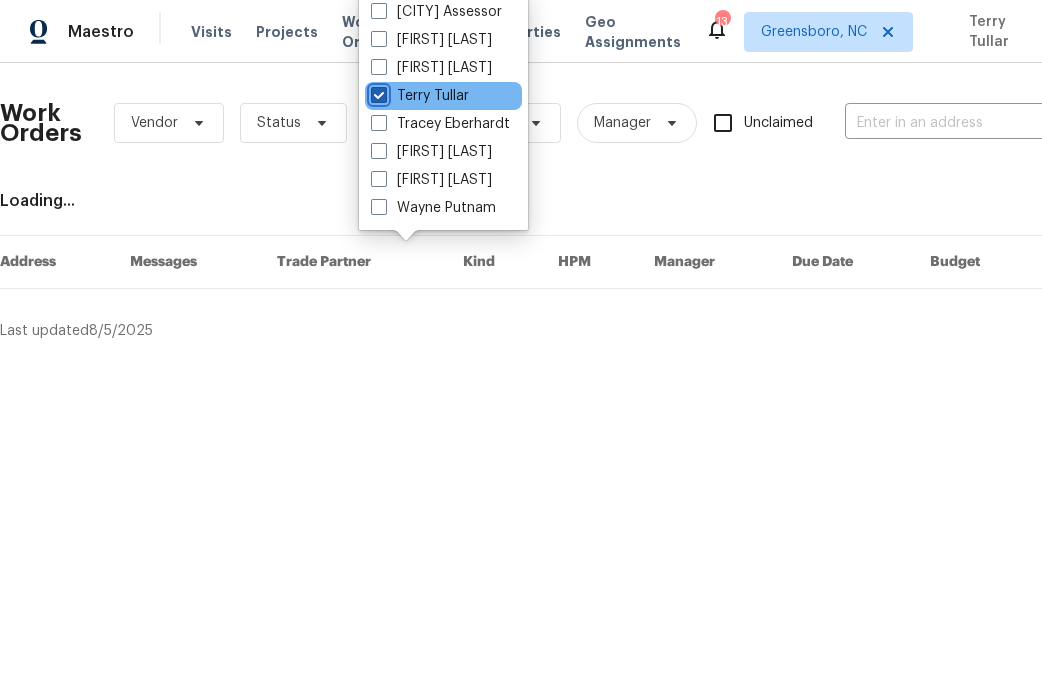 checkbox on "true" 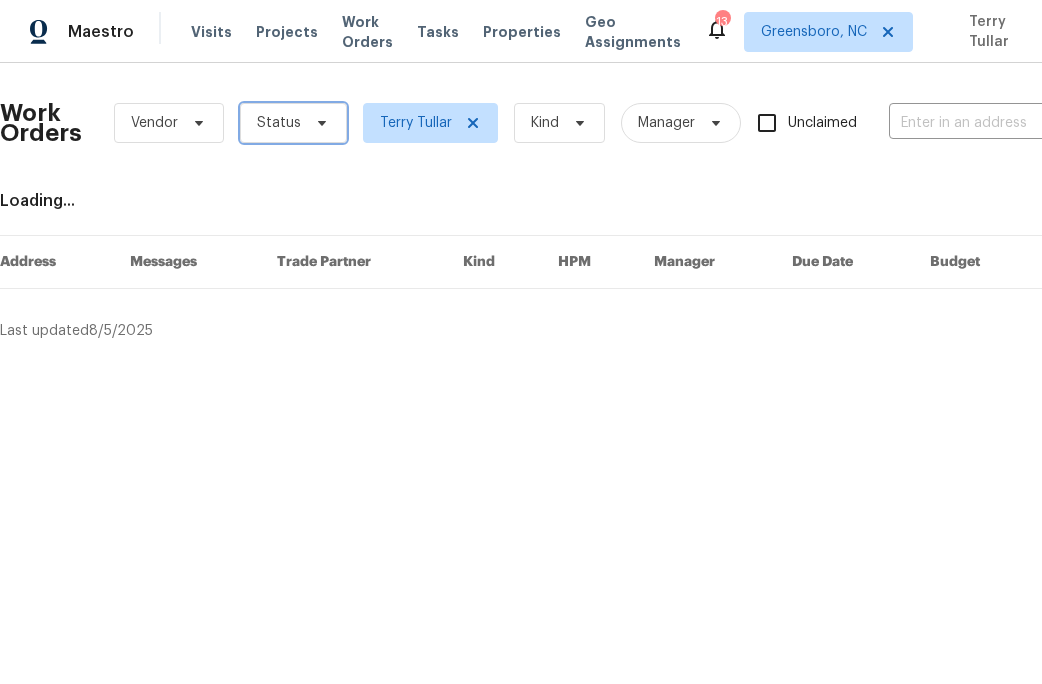 click at bounding box center [319, 123] 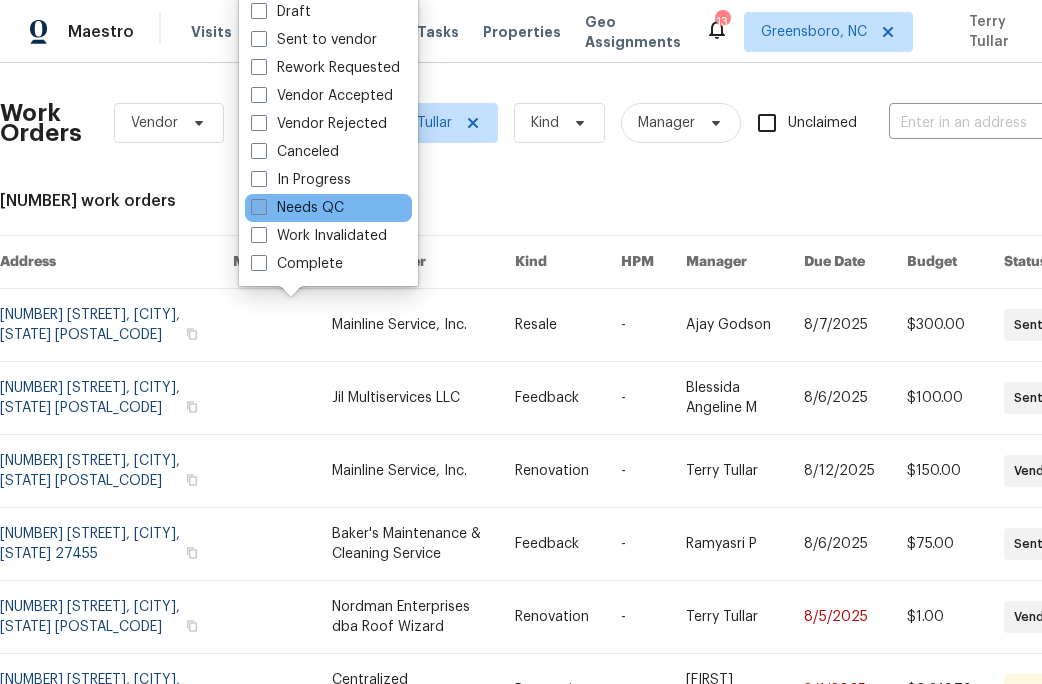 click on "Needs QC" at bounding box center [297, 208] 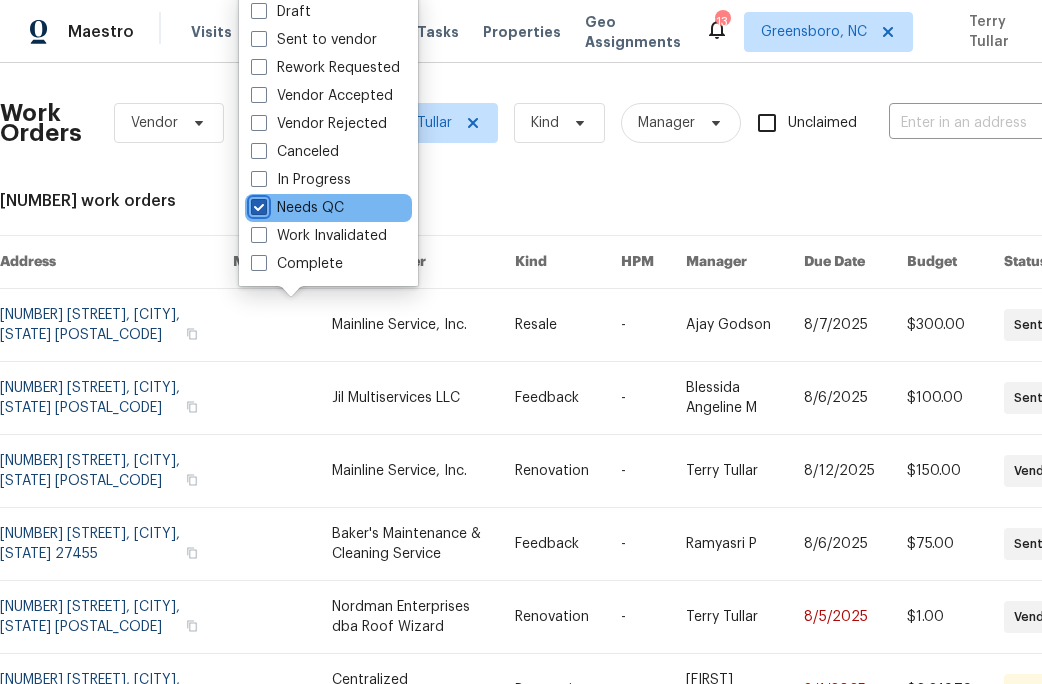 checkbox on "true" 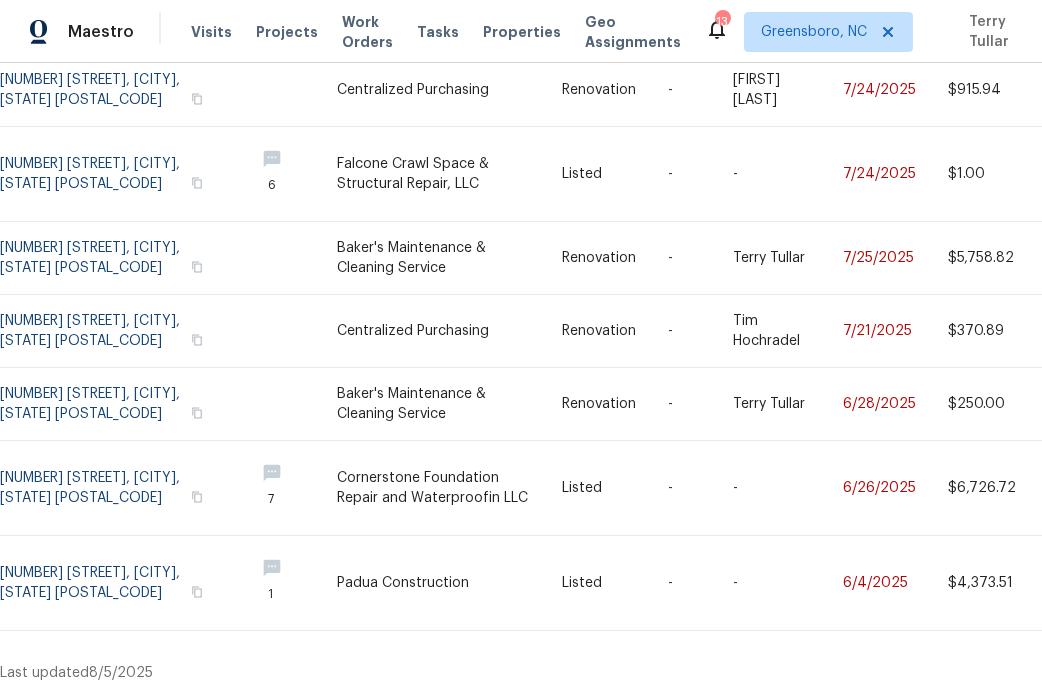 scroll, scrollTop: 416, scrollLeft: 0, axis: vertical 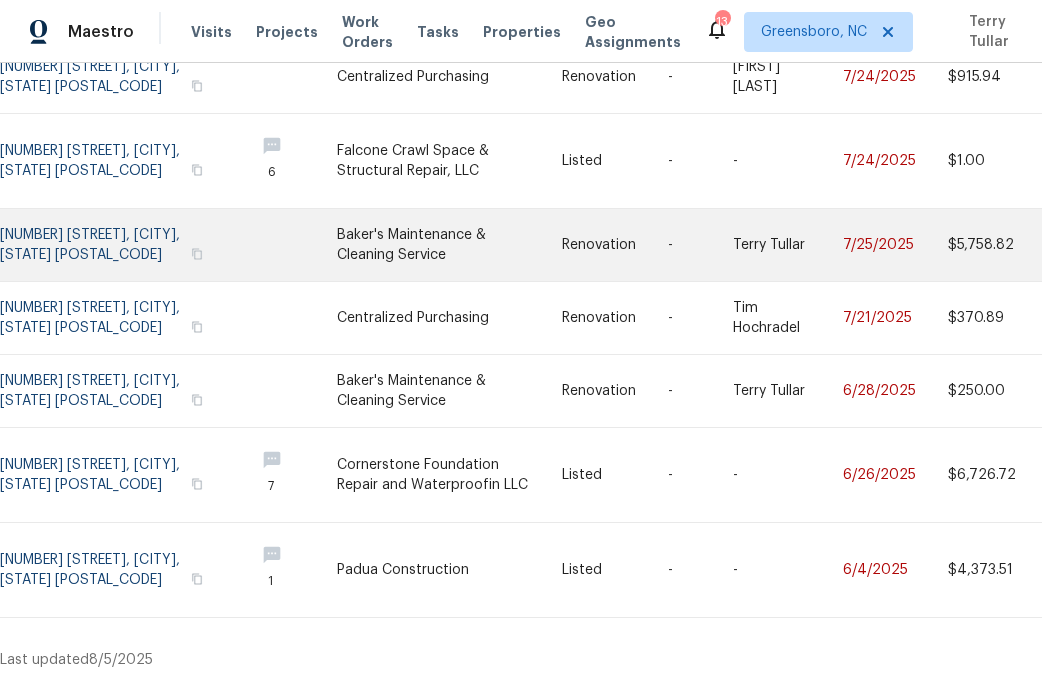click at bounding box center (449, 245) 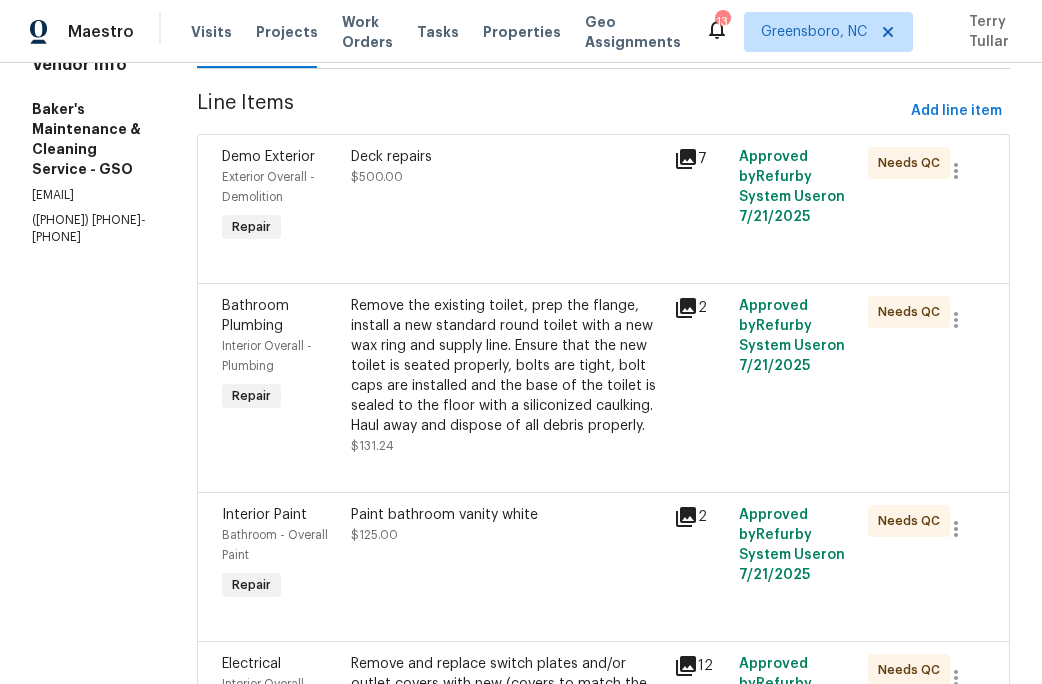 scroll, scrollTop: 266, scrollLeft: 0, axis: vertical 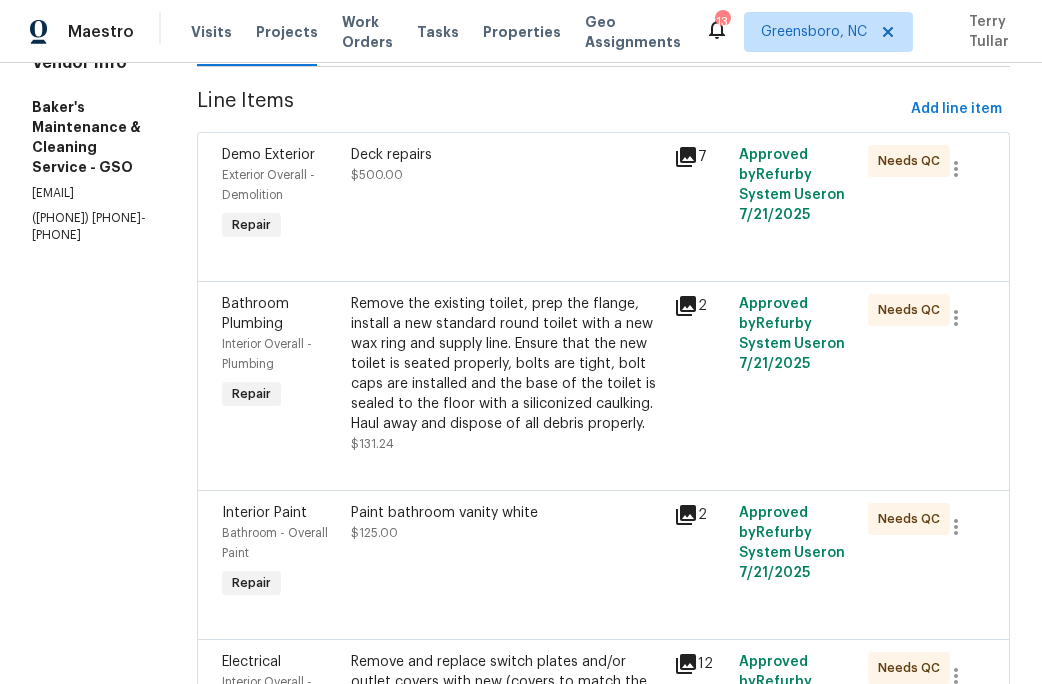 click on "Deck repairs $500.00" at bounding box center [506, 165] 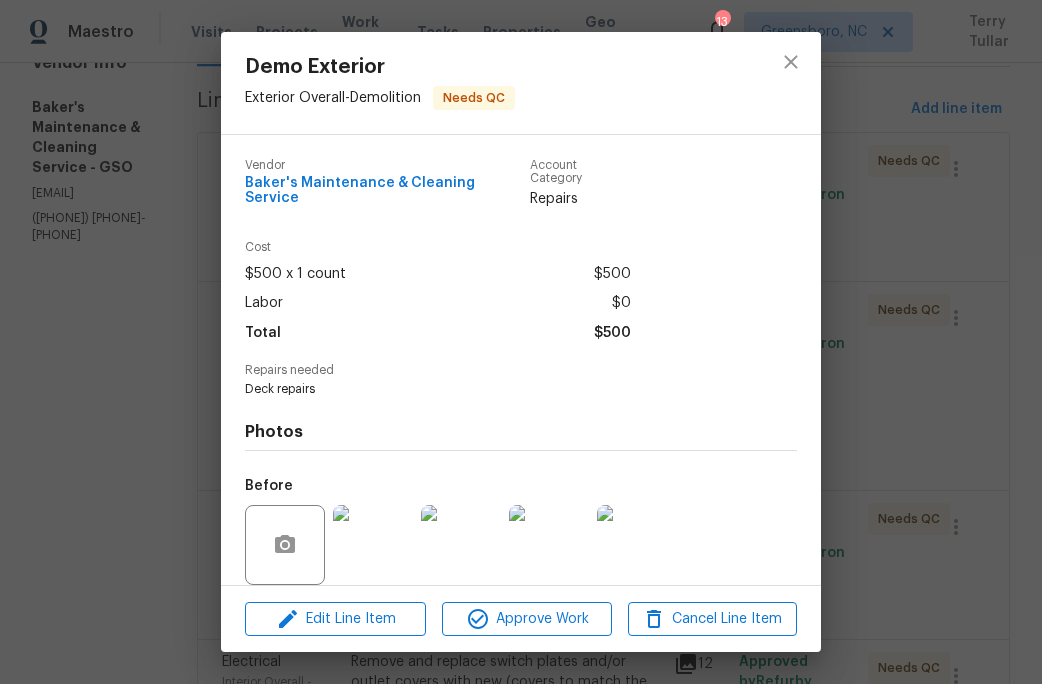 scroll, scrollTop: 137, scrollLeft: 0, axis: vertical 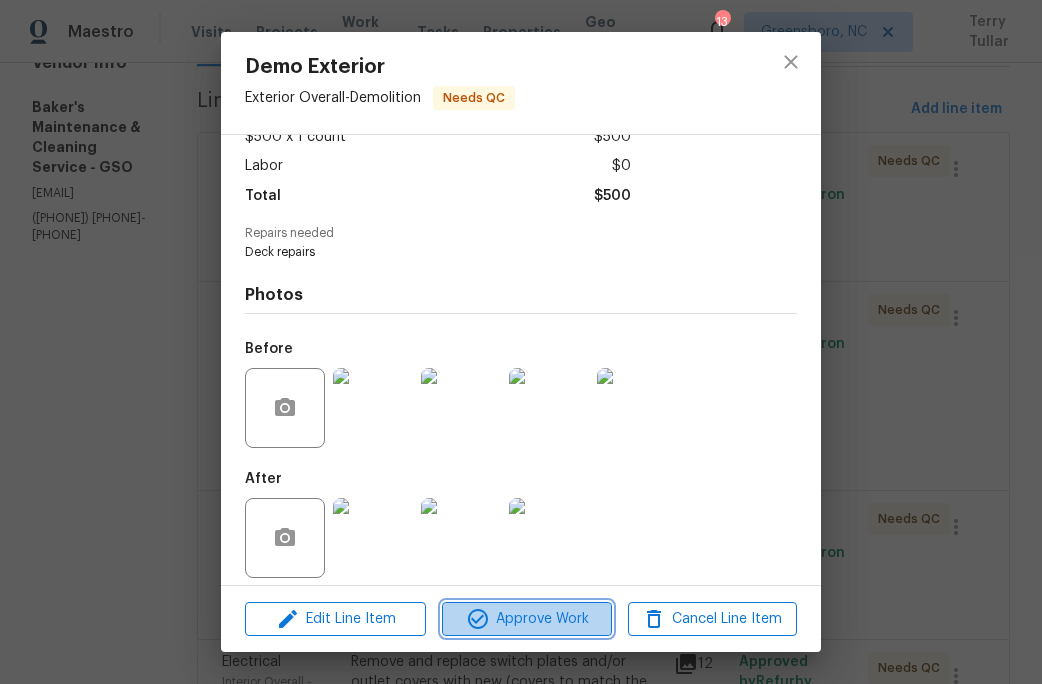 click on "Approve Work" at bounding box center [526, 619] 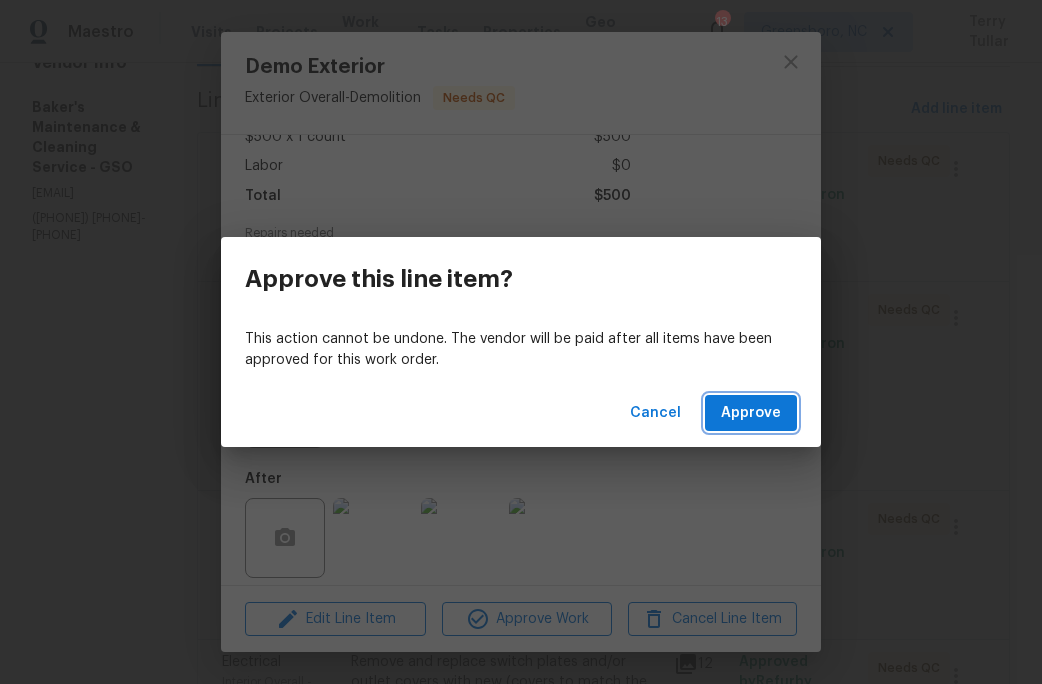 click on "Approve" at bounding box center [751, 413] 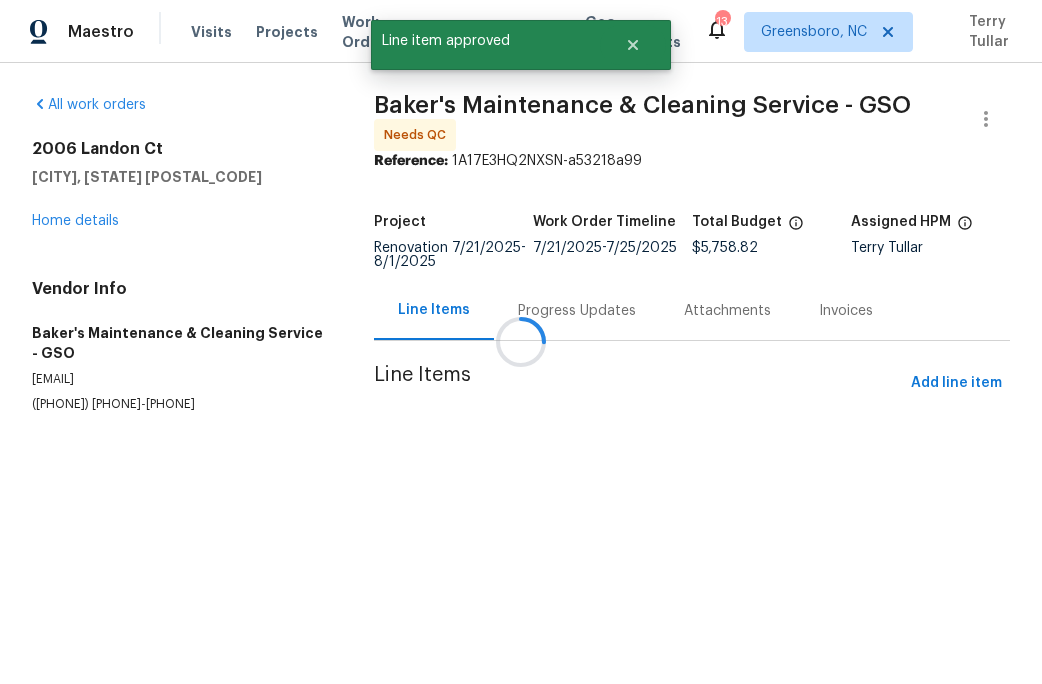 scroll, scrollTop: 0, scrollLeft: 0, axis: both 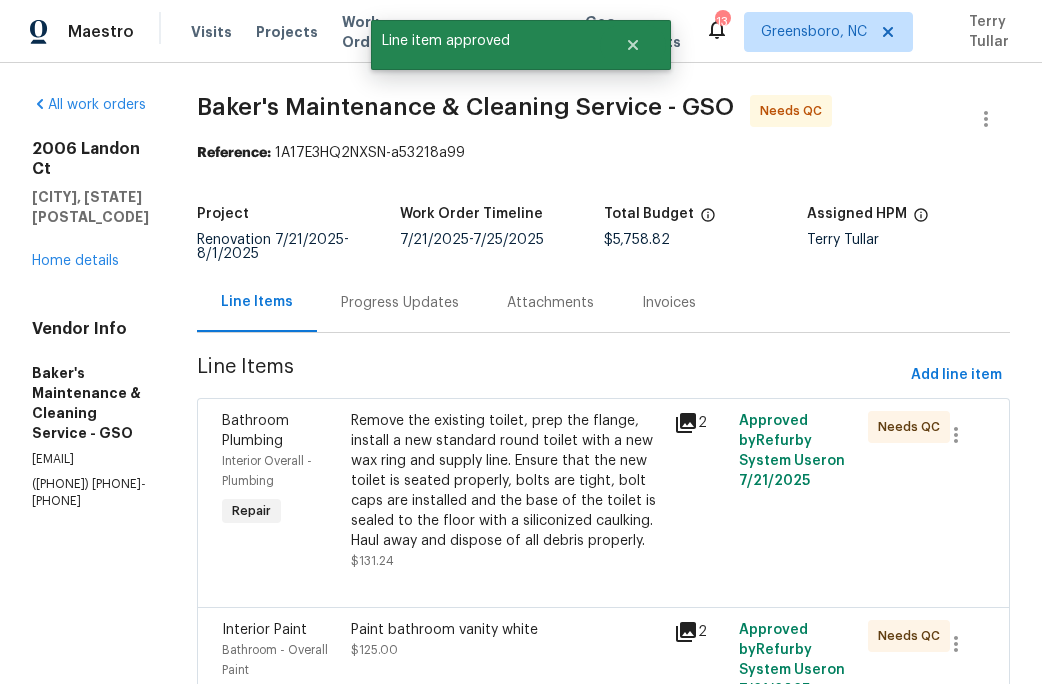 click on "Remove the existing toilet, prep the flange, install a new standard round toilet with a new wax ring and supply line. Ensure that the new toilet is seated properly, bolts are tight, bolt caps are installed and the base of the toilet is sealed to the floor with a siliconized caulking. Haul away and dispose of all debris properly." at bounding box center [506, 481] 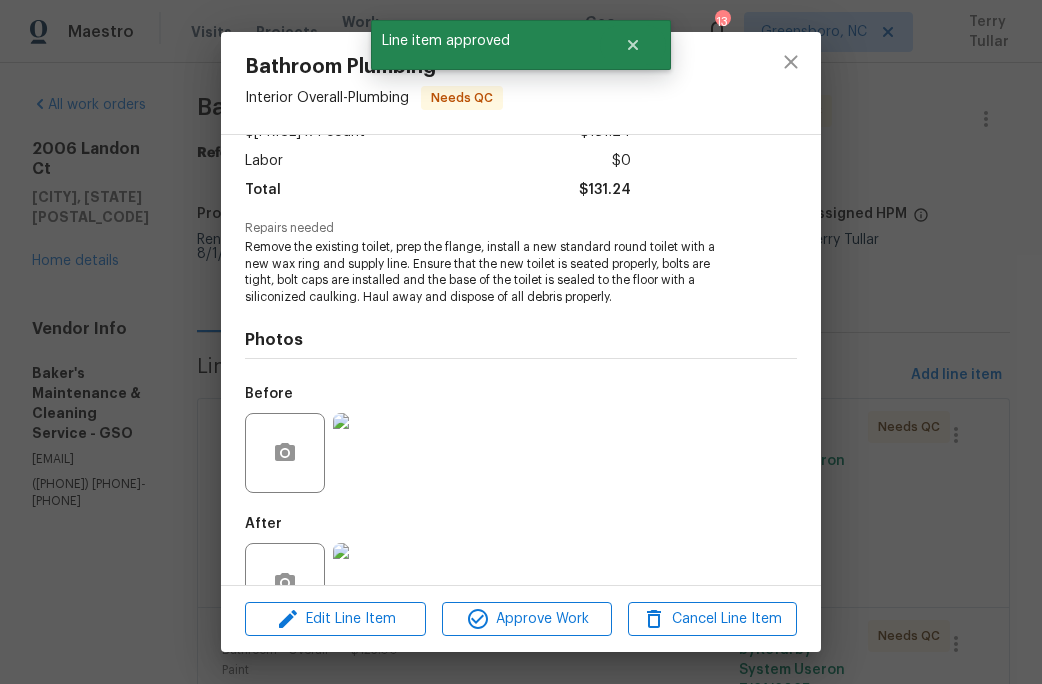 scroll, scrollTop: 187, scrollLeft: 0, axis: vertical 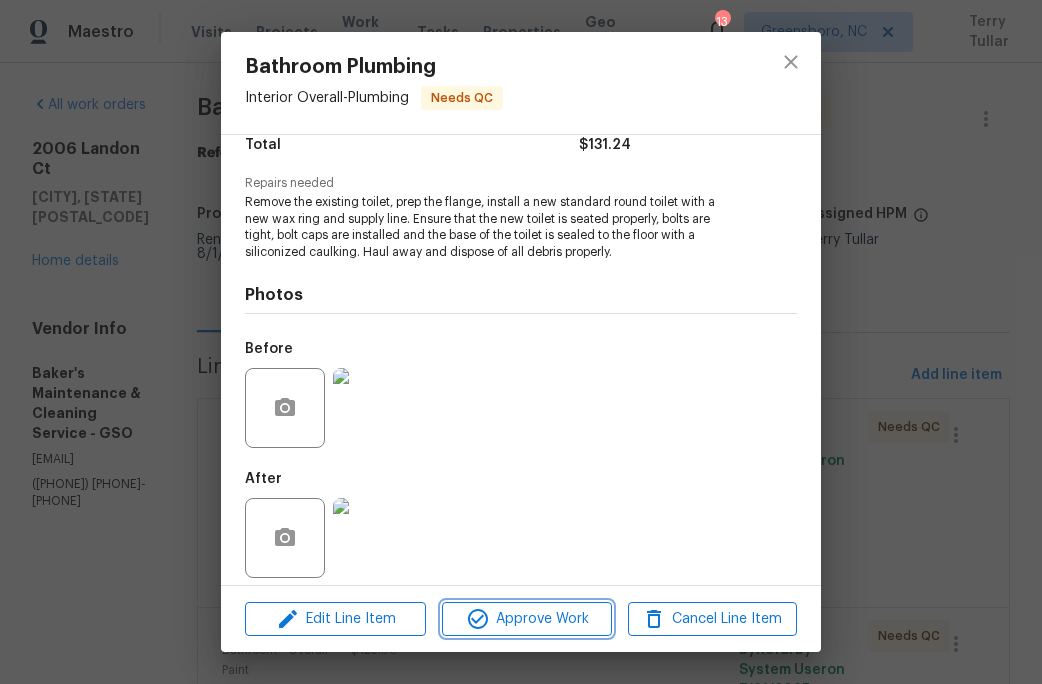 click on "Approve Work" at bounding box center [526, 619] 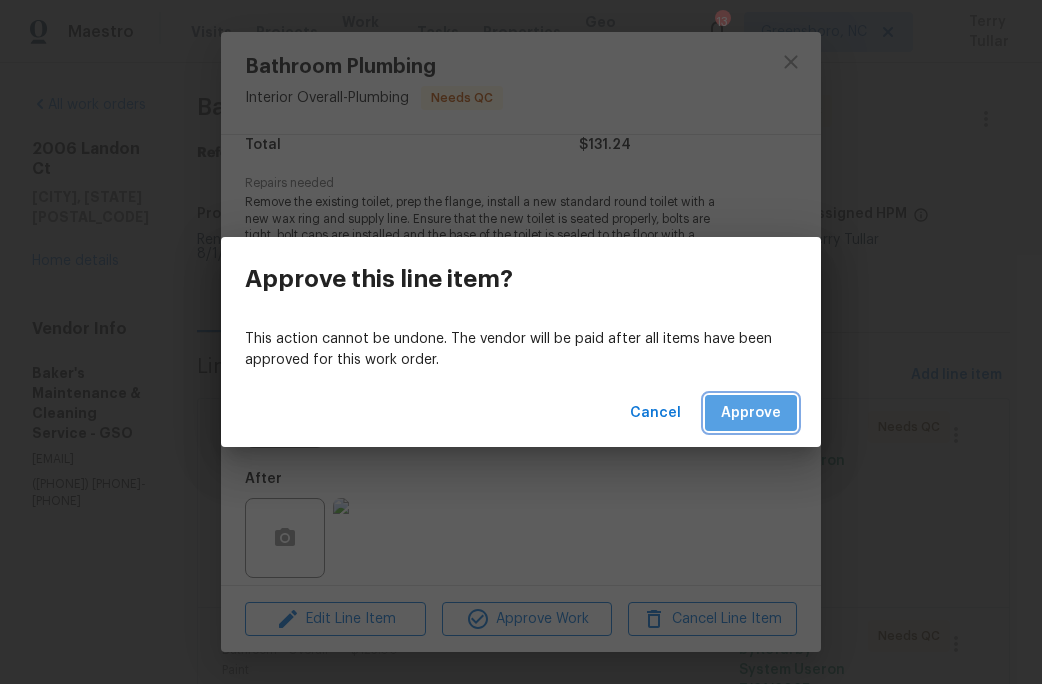 click on "Approve" at bounding box center [751, 413] 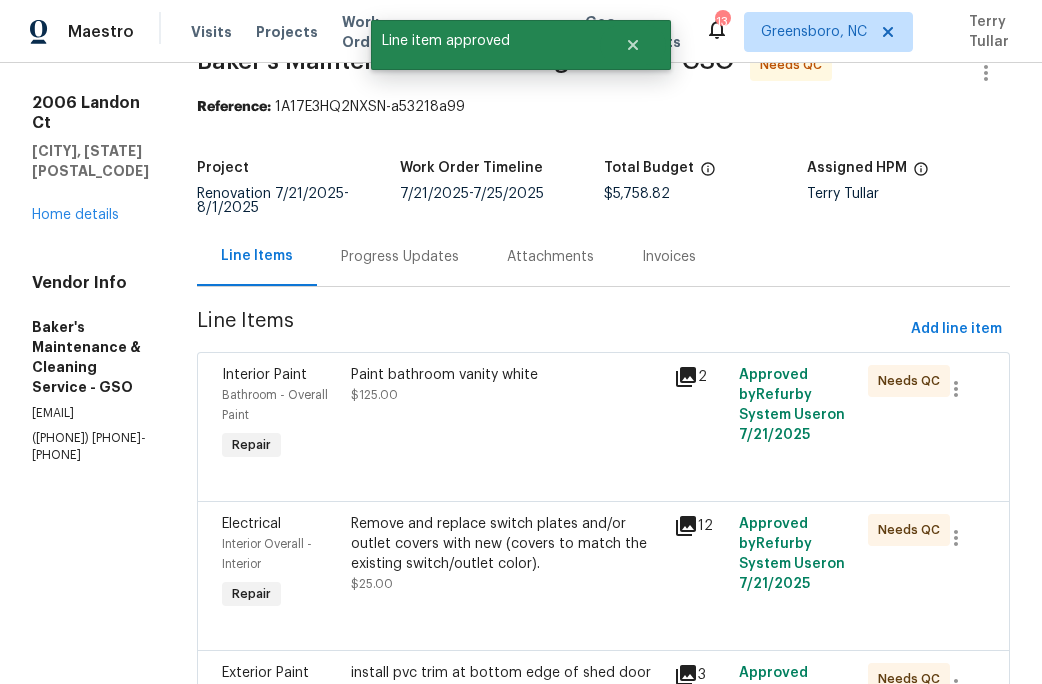 scroll, scrollTop: 55, scrollLeft: 0, axis: vertical 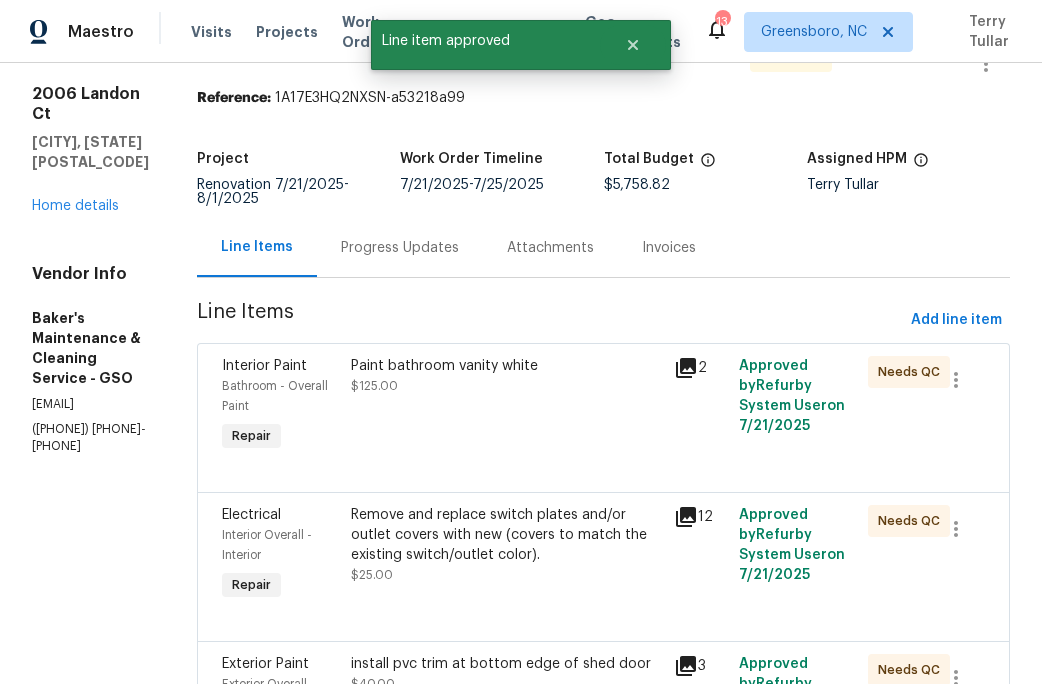 click on "Paint bathroom vanity white $125.00" at bounding box center [506, 376] 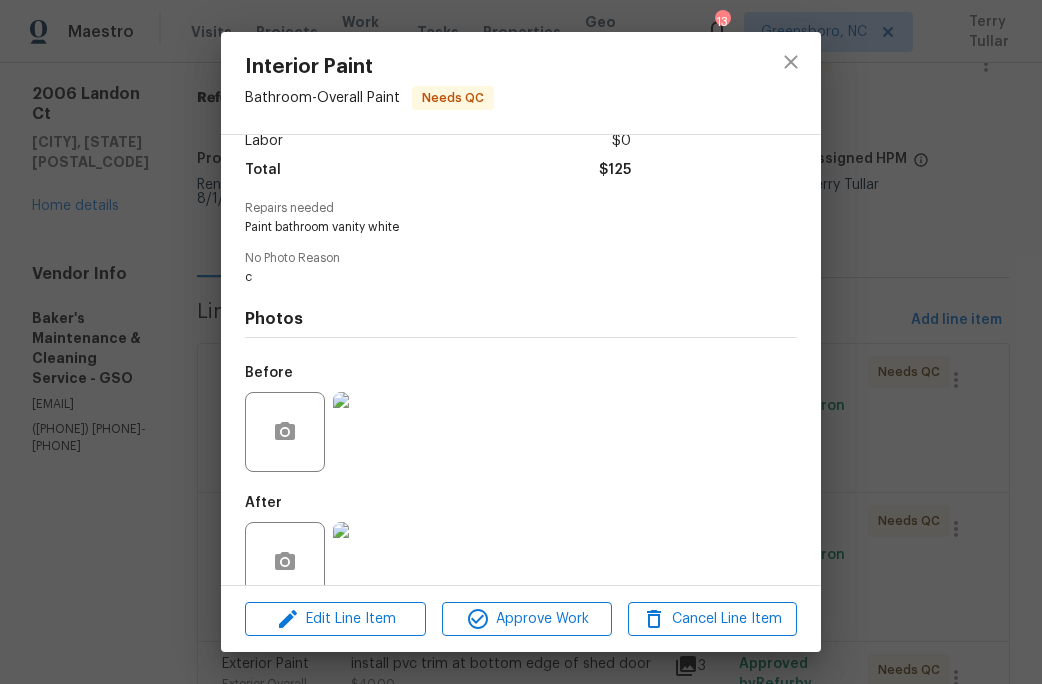 scroll, scrollTop: 170, scrollLeft: 0, axis: vertical 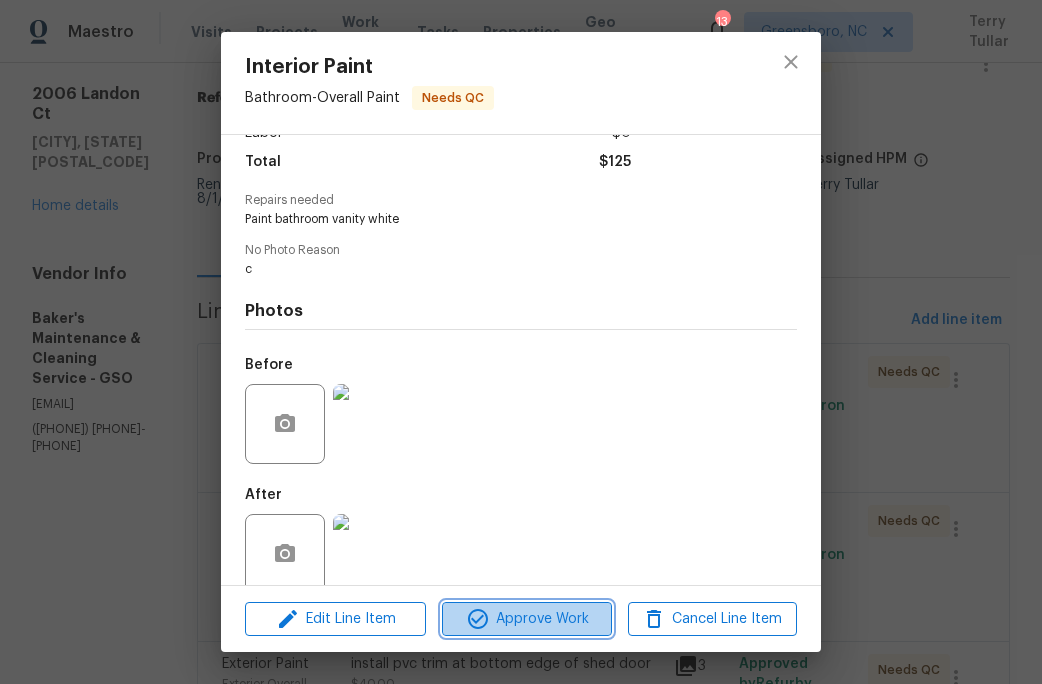 click on "Approve Work" at bounding box center (526, 619) 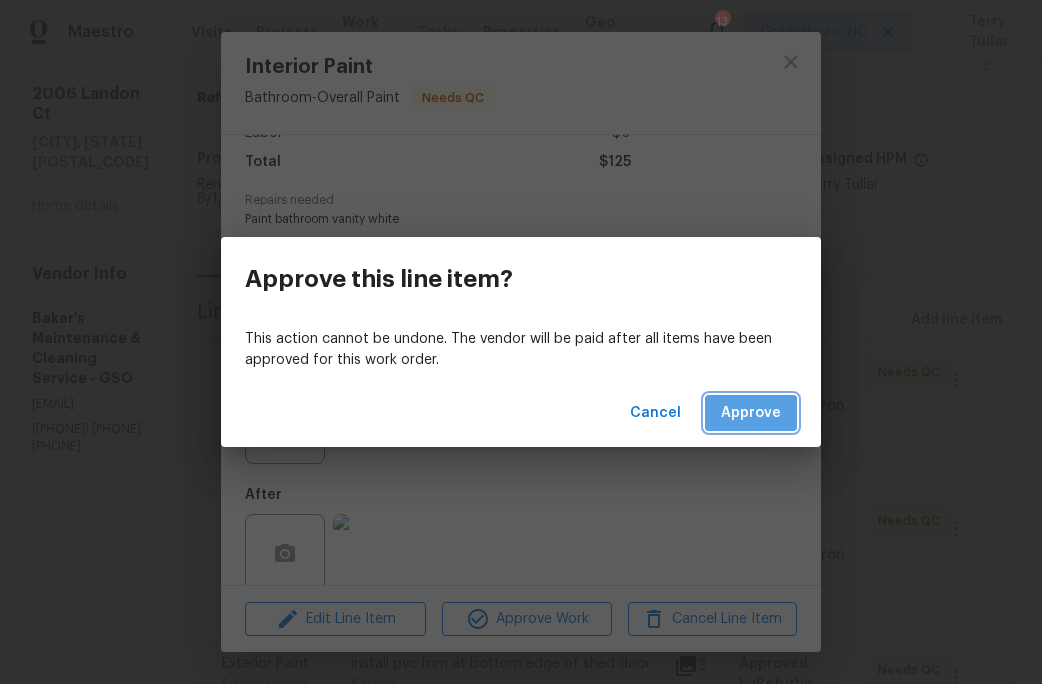 click on "Approve" at bounding box center [751, 413] 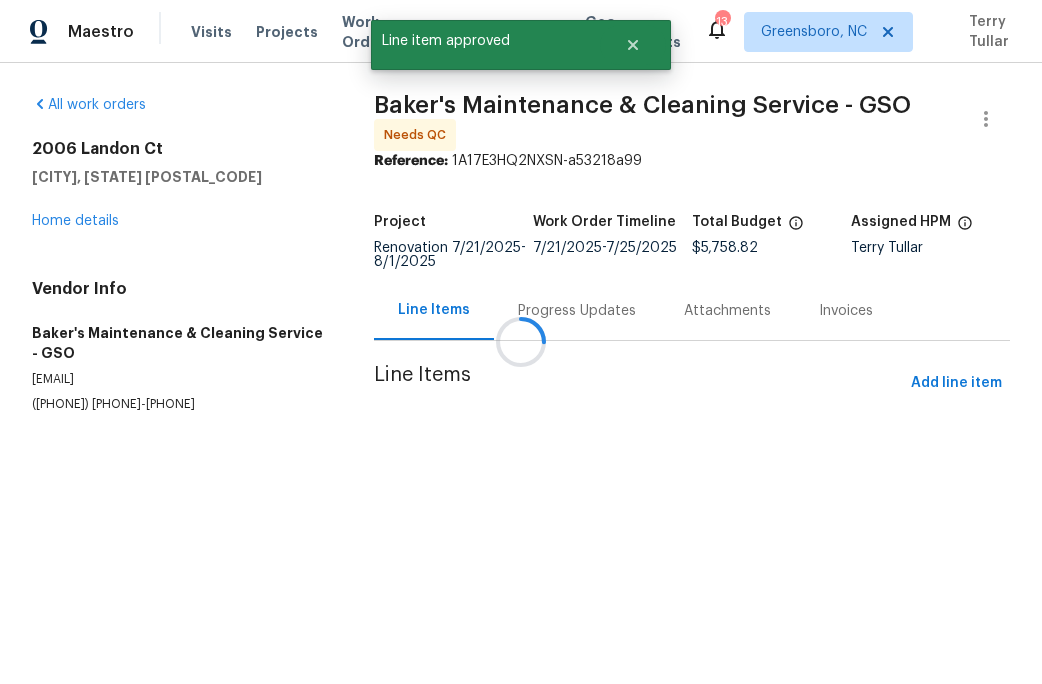 scroll, scrollTop: 0, scrollLeft: 0, axis: both 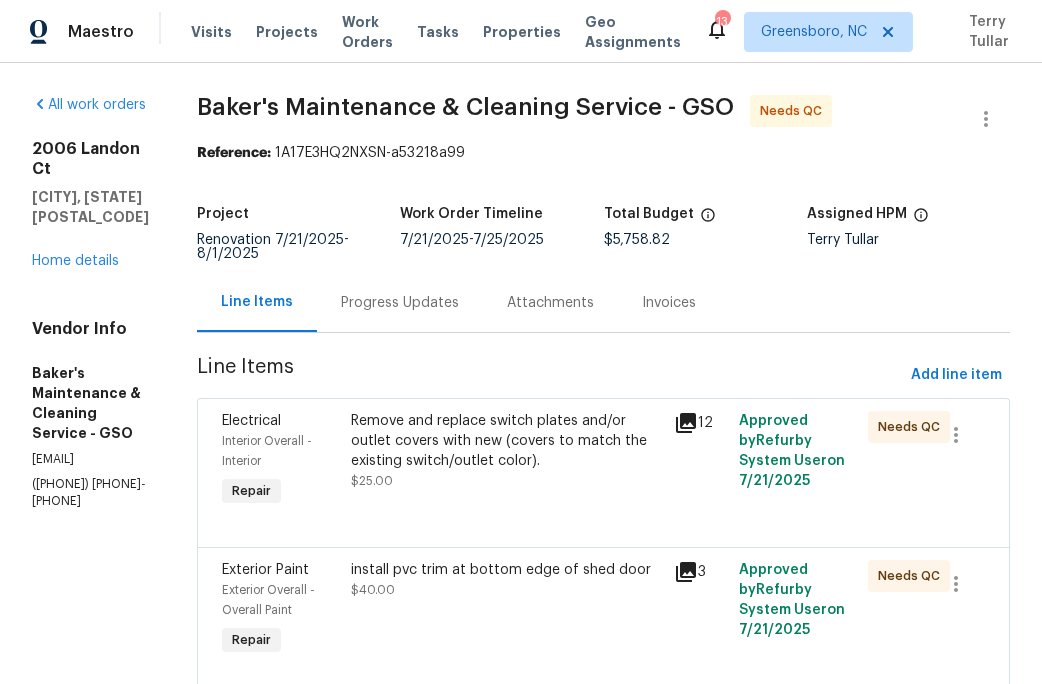 click on "Remove and replace switch plates and/or outlet covers with new (covers to match the existing switch/outlet color)." at bounding box center (506, 441) 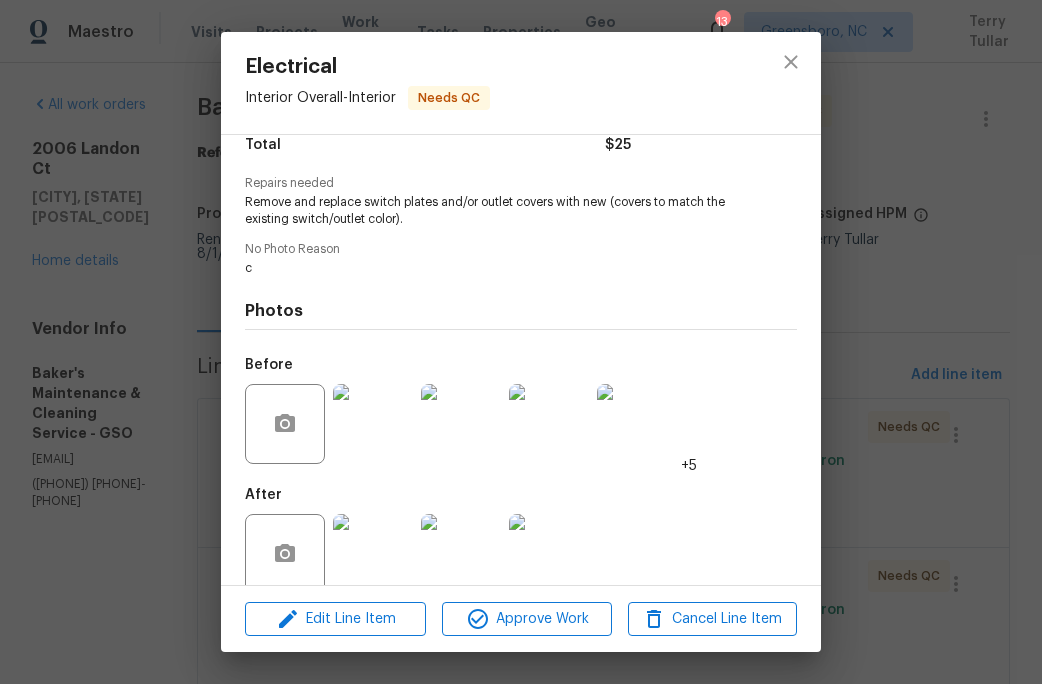 scroll, scrollTop: 203, scrollLeft: 0, axis: vertical 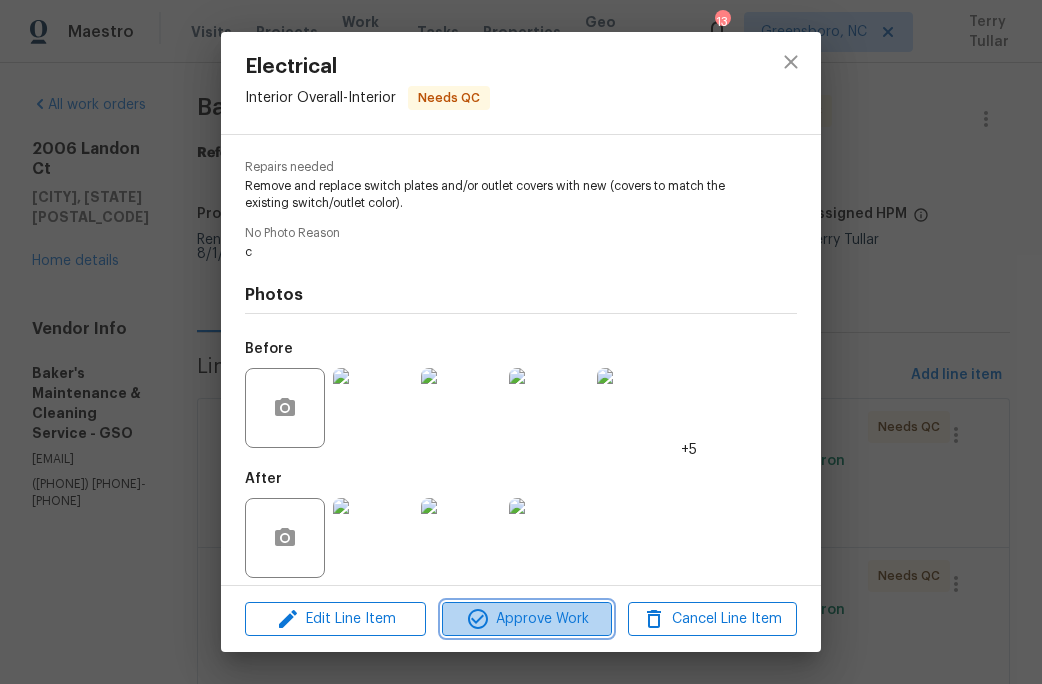 click on "Approve Work" at bounding box center [526, 619] 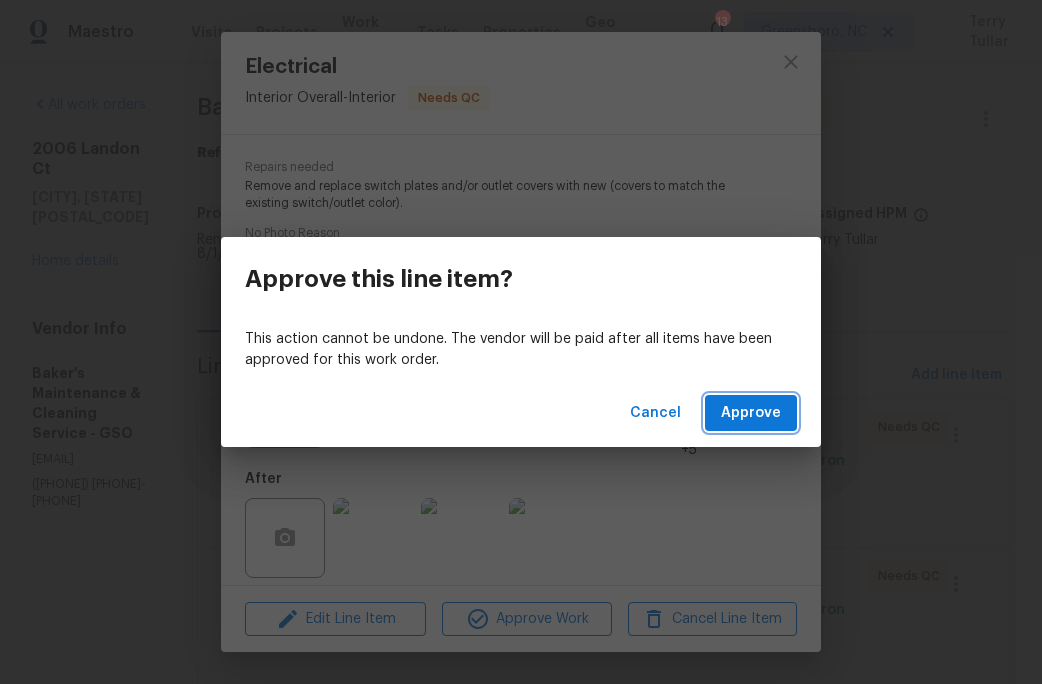 click on "Approve" at bounding box center [751, 413] 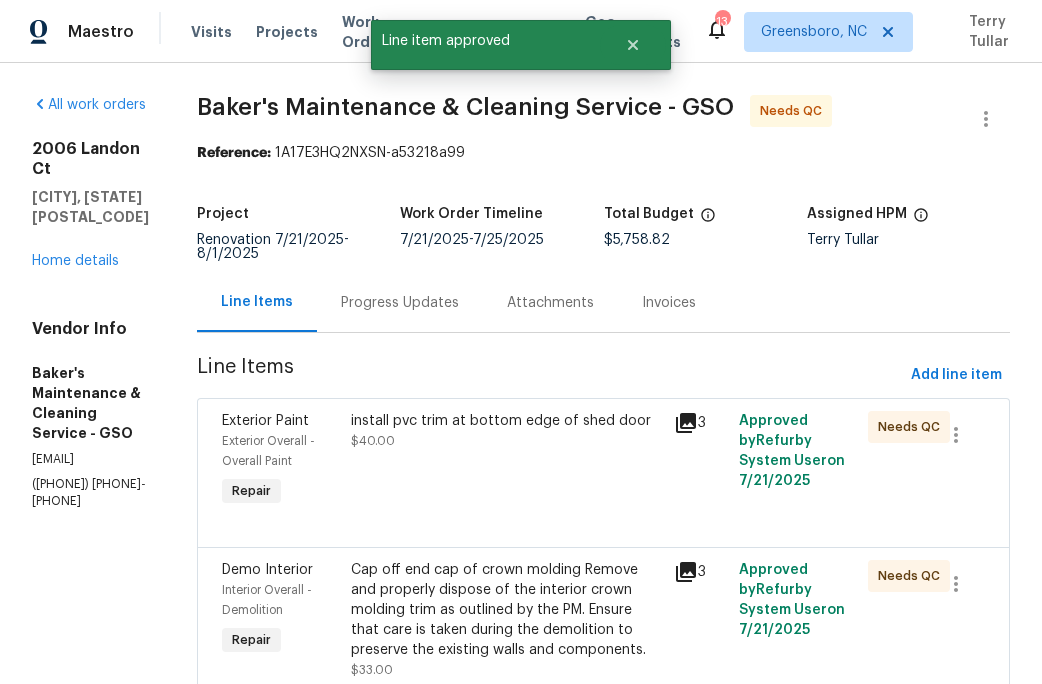 click on "install pvc trim at bottom edge of shed door" at bounding box center [506, 421] 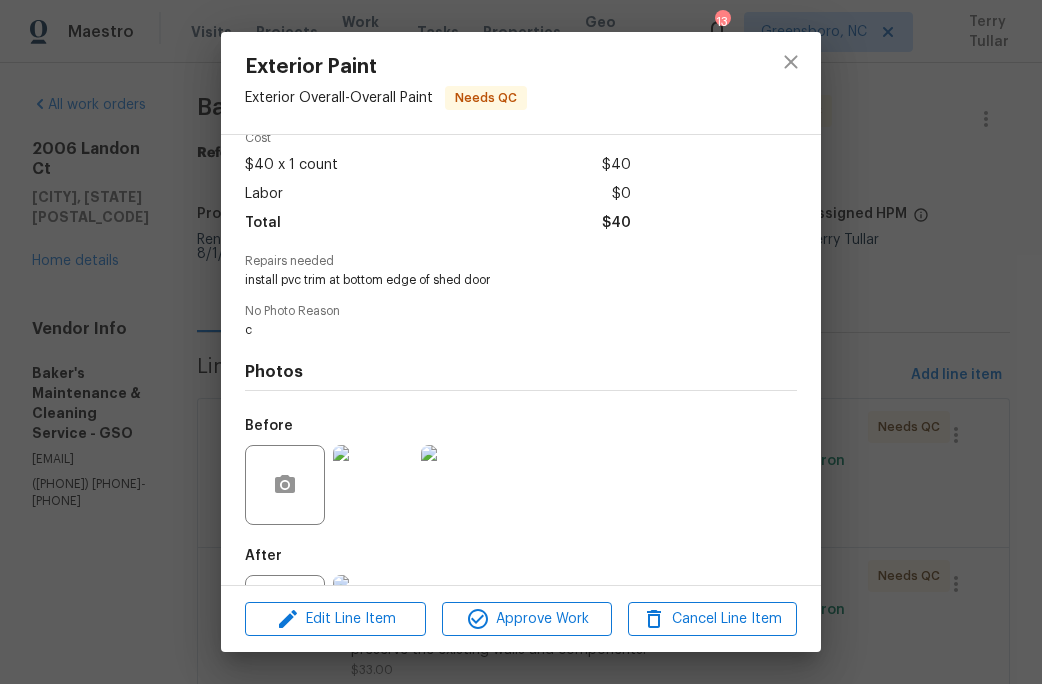 scroll, scrollTop: 186, scrollLeft: 0, axis: vertical 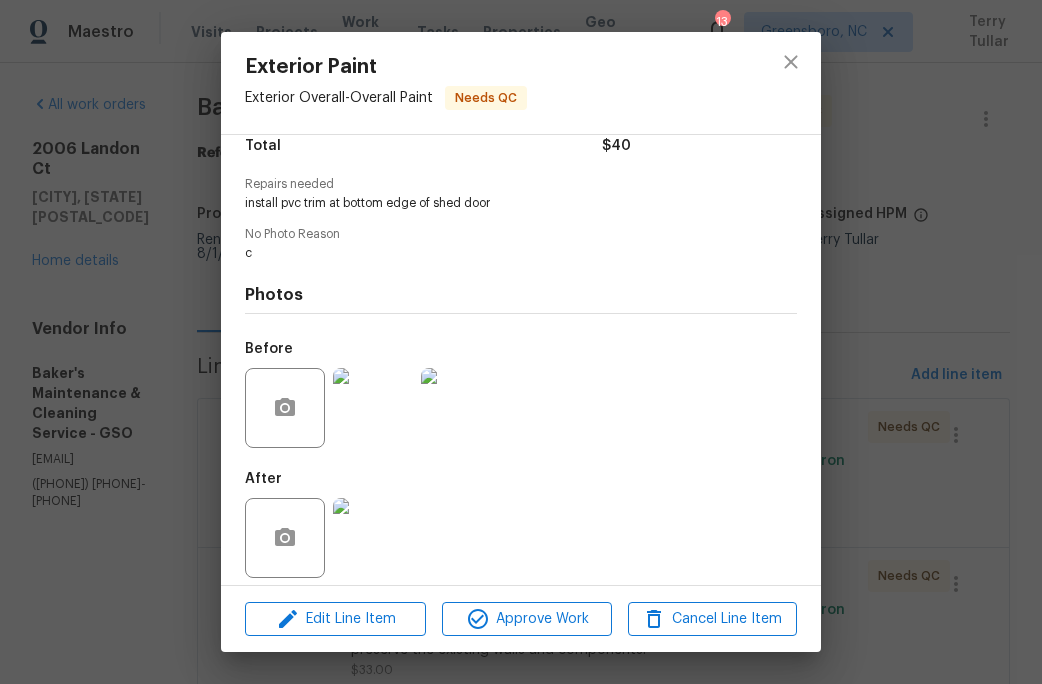 click at bounding box center (373, 538) 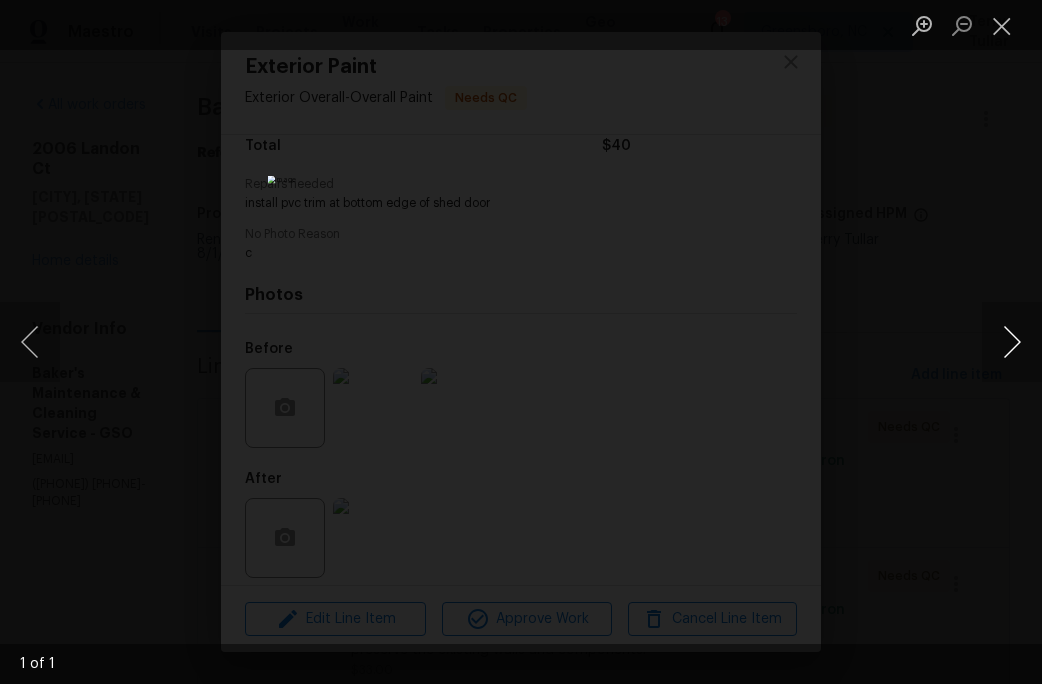 click at bounding box center [1012, 342] 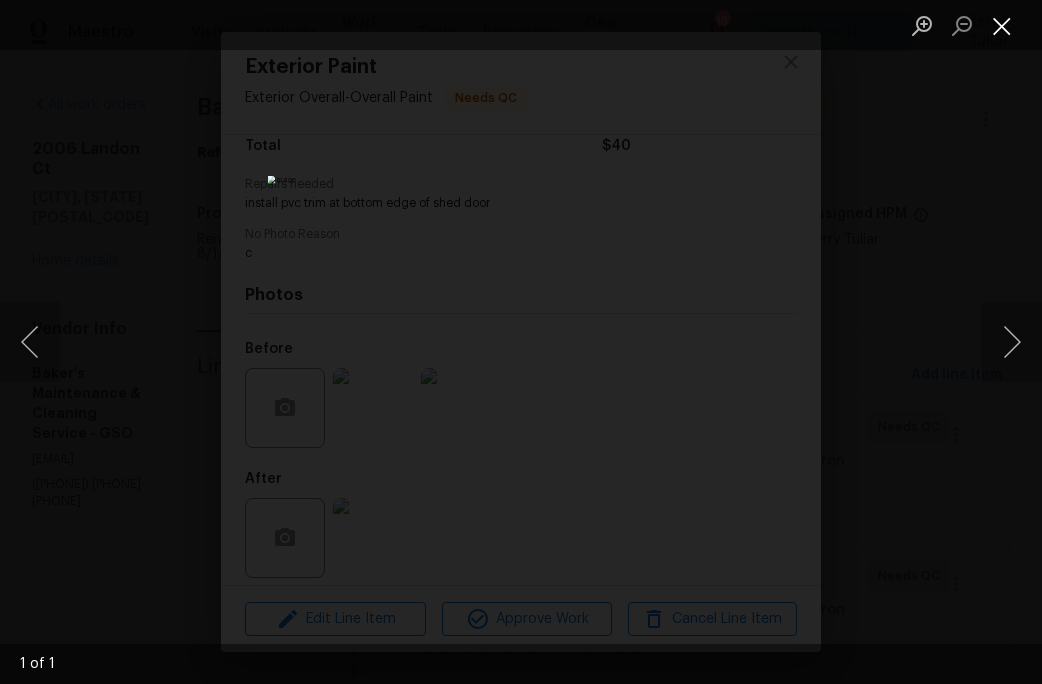 click at bounding box center [1002, 25] 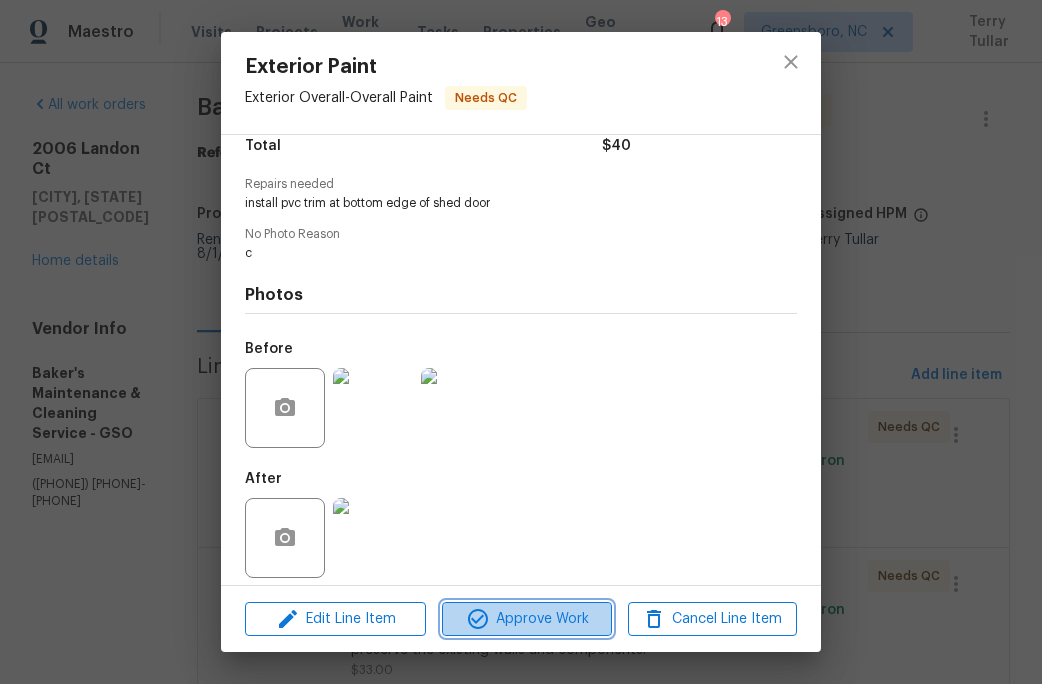 click on "Approve Work" at bounding box center [526, 619] 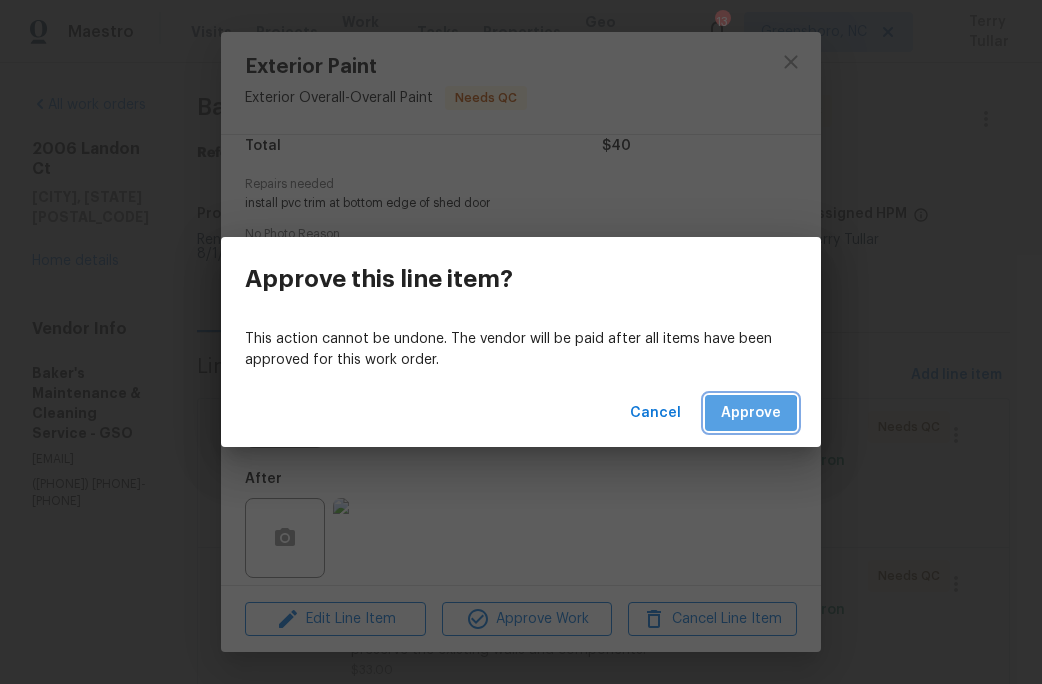 click on "Approve" at bounding box center [751, 413] 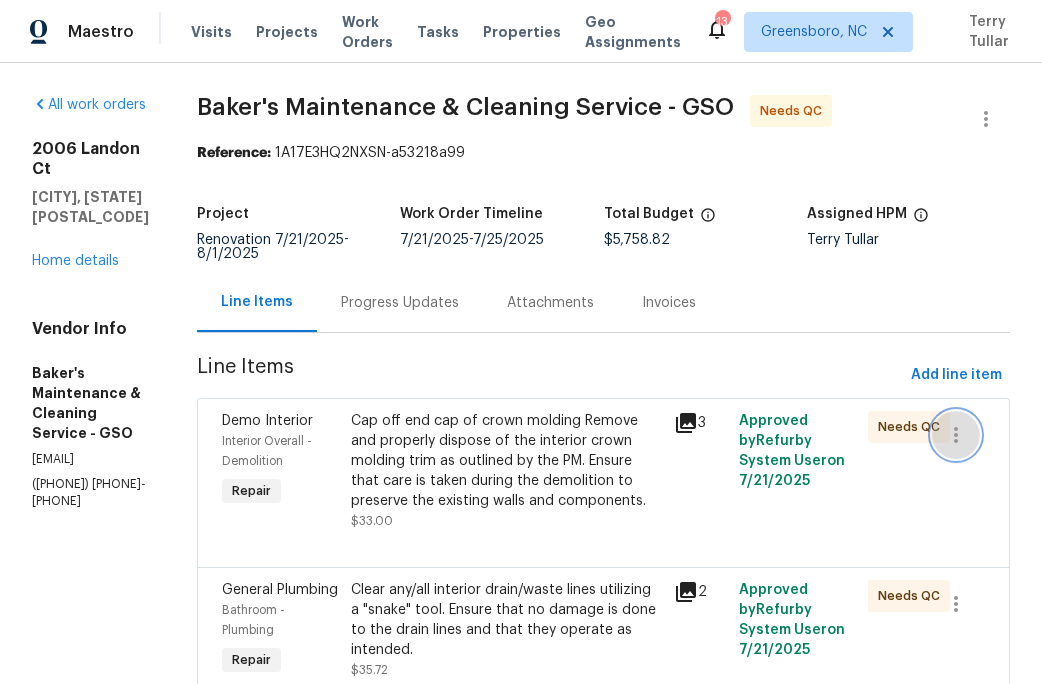 click 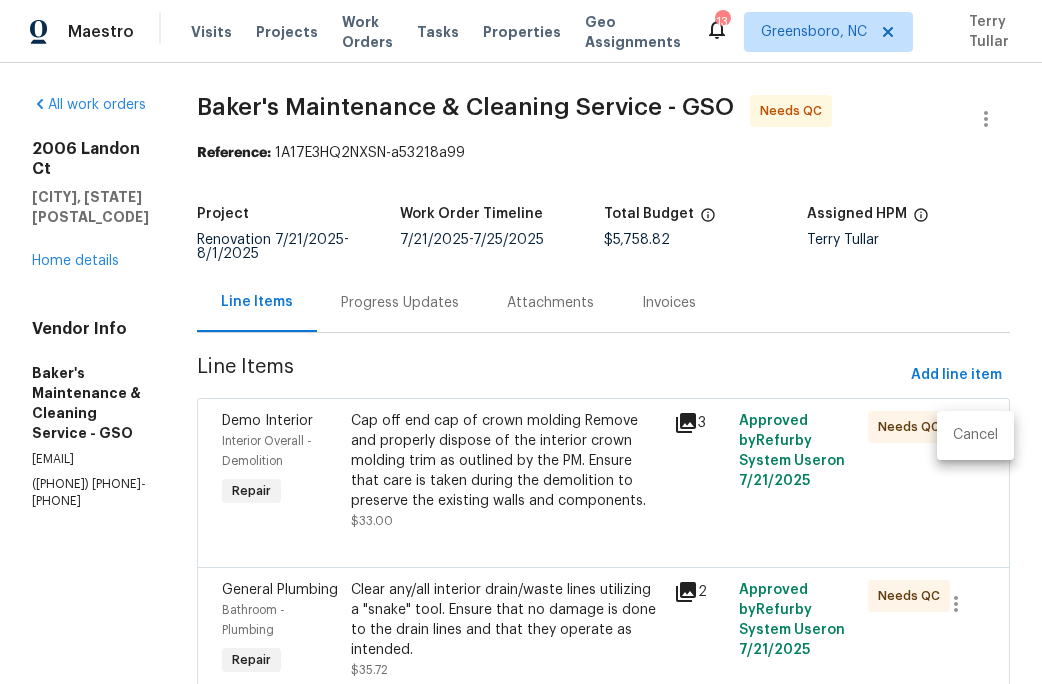 click on "Cancel" at bounding box center (975, 435) 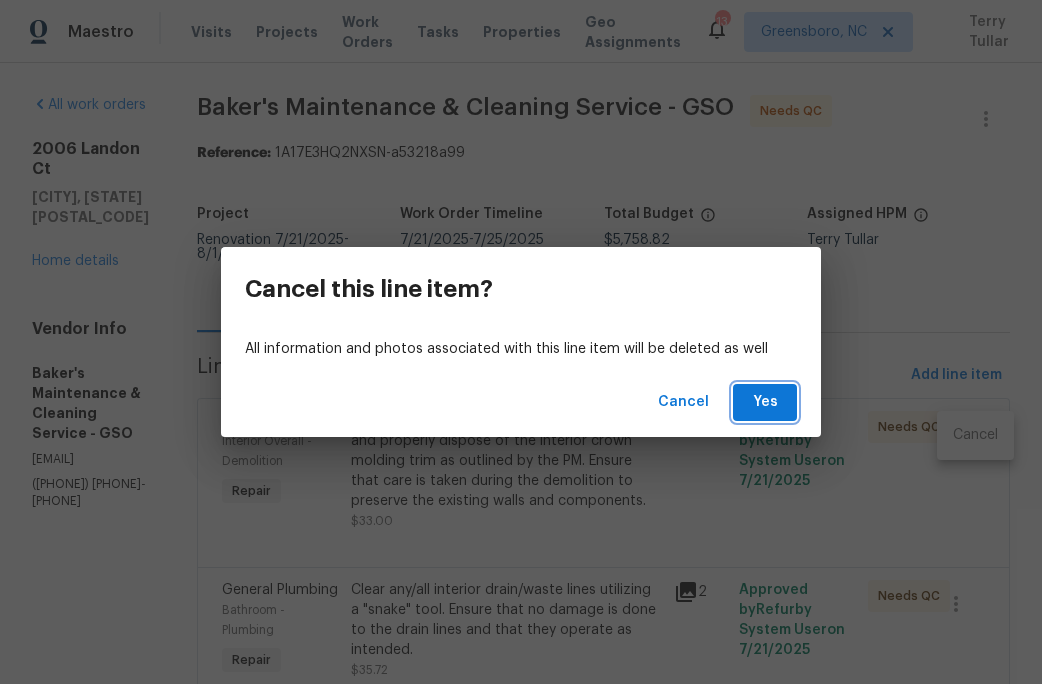 click on "Yes" at bounding box center (765, 402) 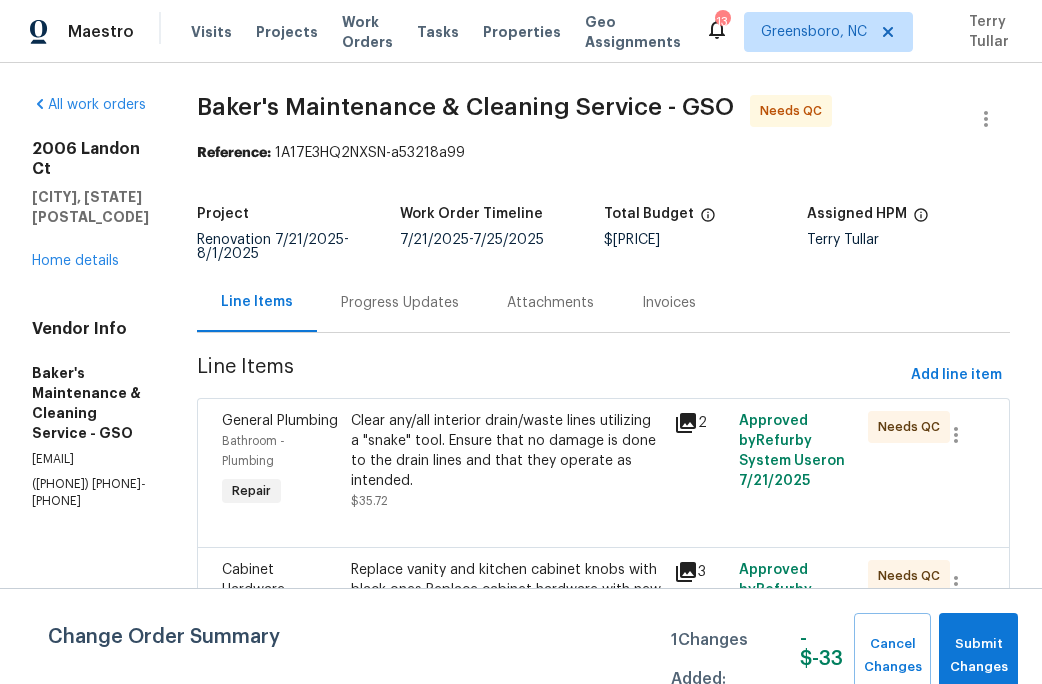 click on "Clear any/all interior drain/waste lines utilizing a "snake" tool. Ensure that no damage is done to the drain lines and that they operate as intended." at bounding box center [506, 451] 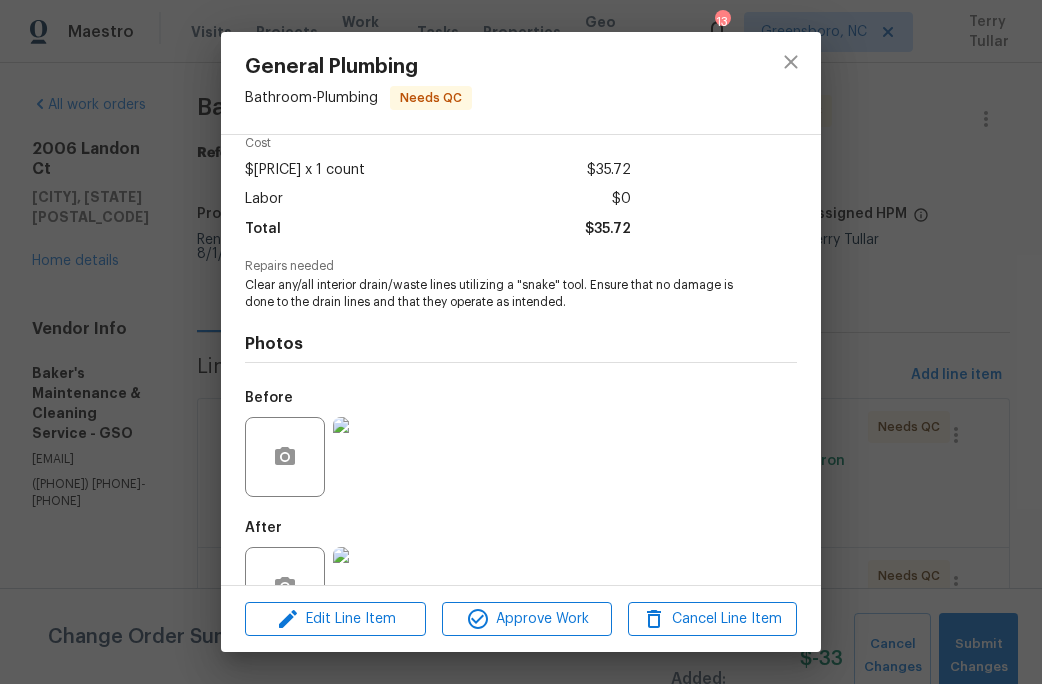 scroll, scrollTop: 153, scrollLeft: 0, axis: vertical 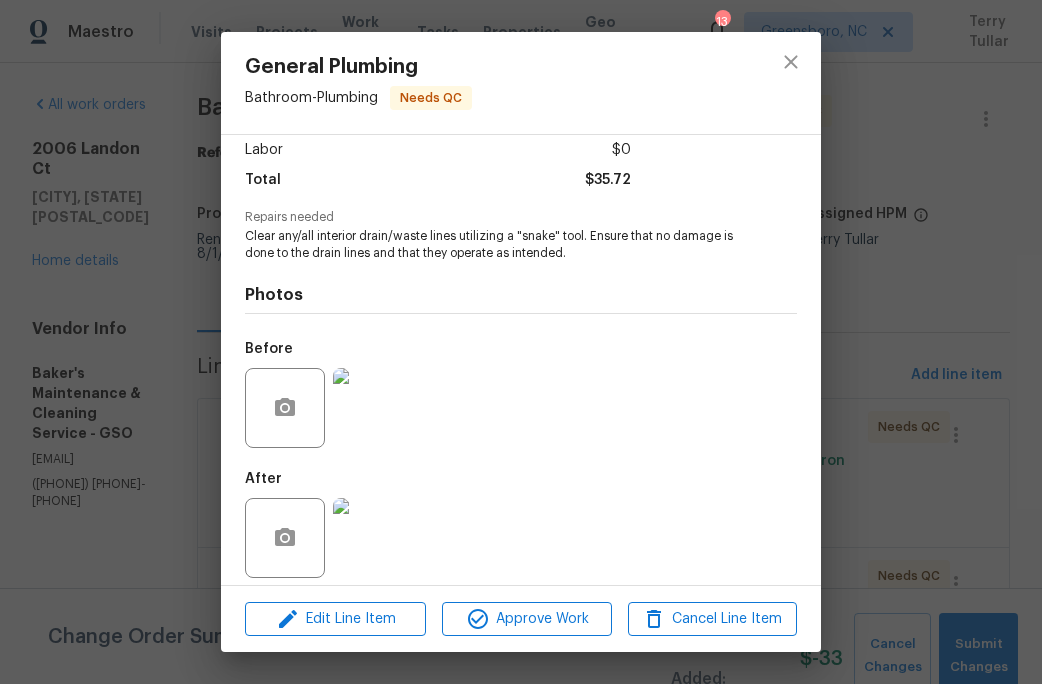 click at bounding box center (373, 538) 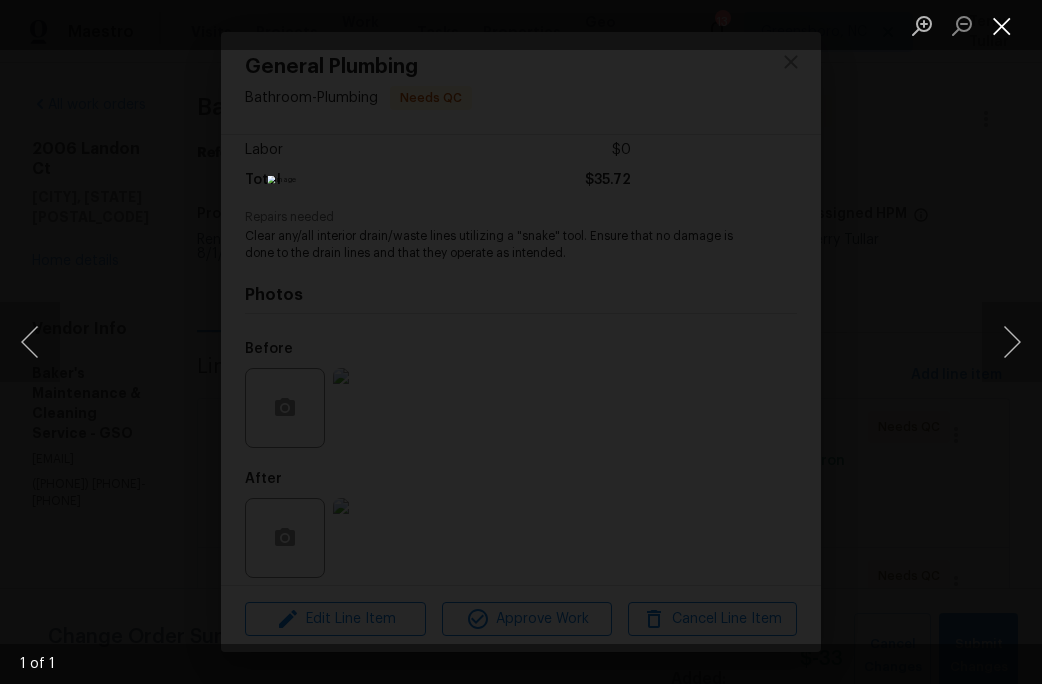 click at bounding box center (1002, 25) 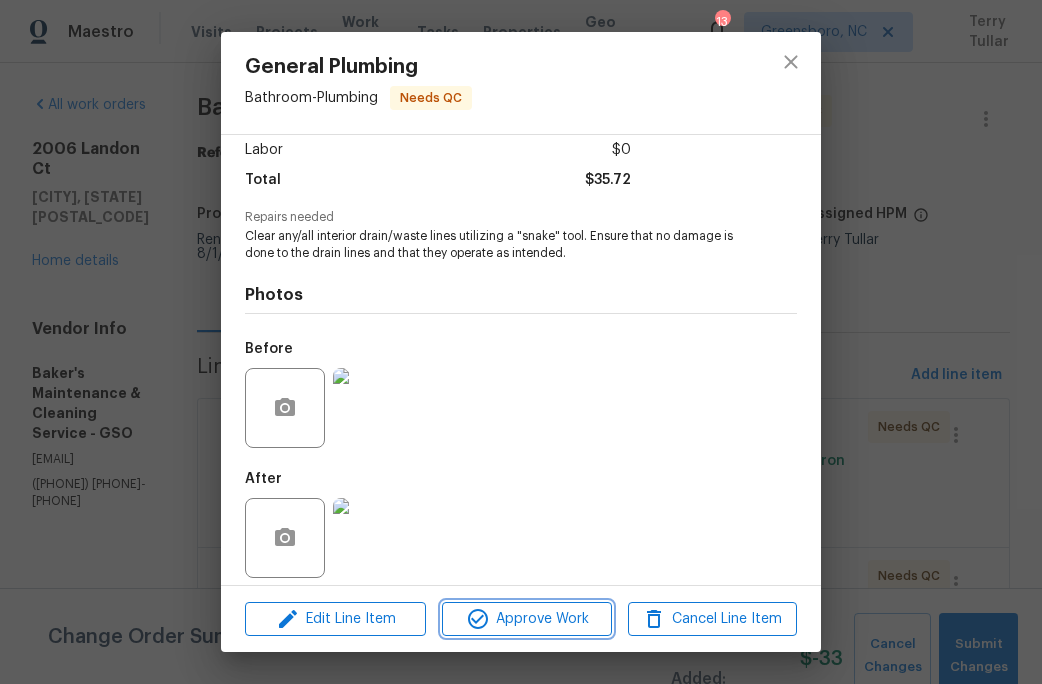 click on "Approve Work" at bounding box center [526, 619] 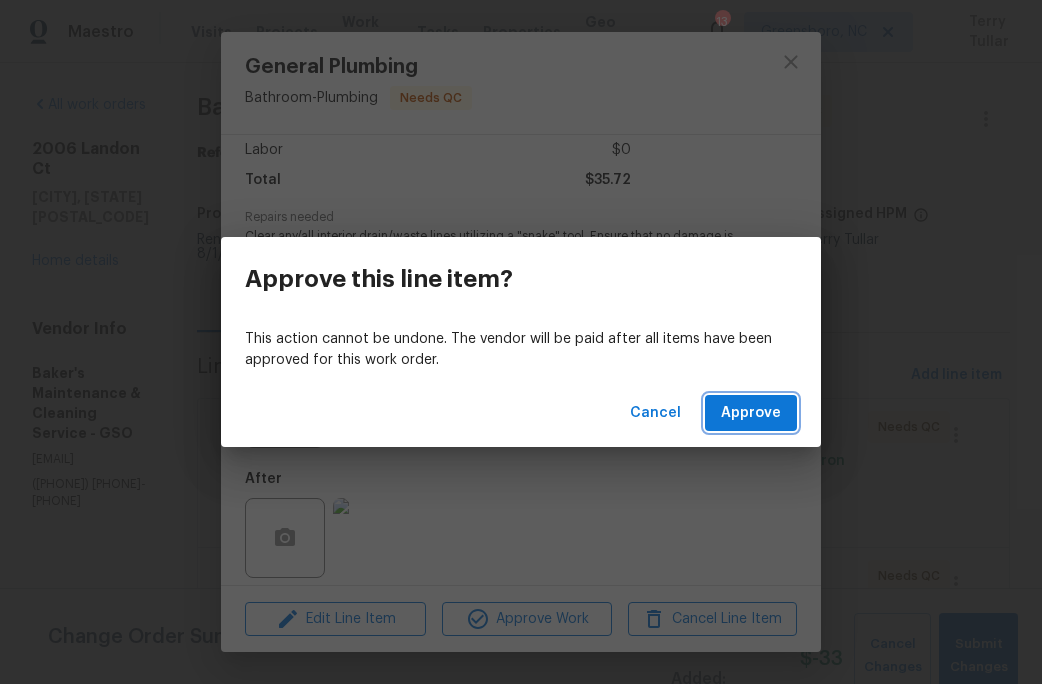 click on "Approve" at bounding box center [751, 413] 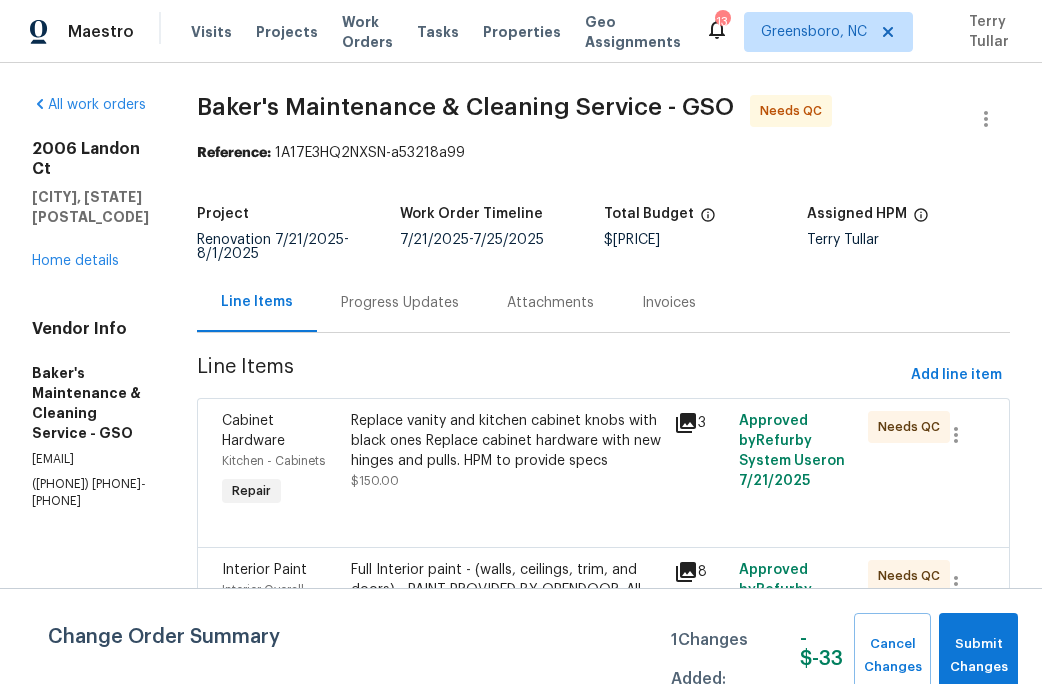 click on "Replace vanity and kitchen cabinet knobs with black ones
Replace cabinet hardware with new hinges and pulls. HPM to provide specs" at bounding box center [506, 441] 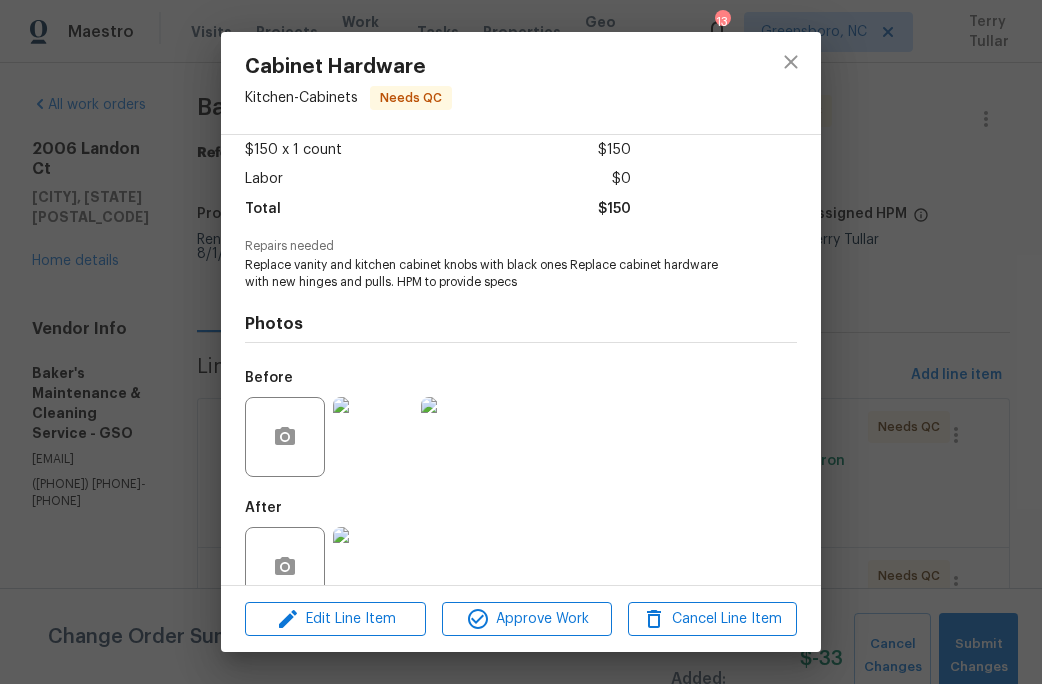 scroll, scrollTop: 153, scrollLeft: 0, axis: vertical 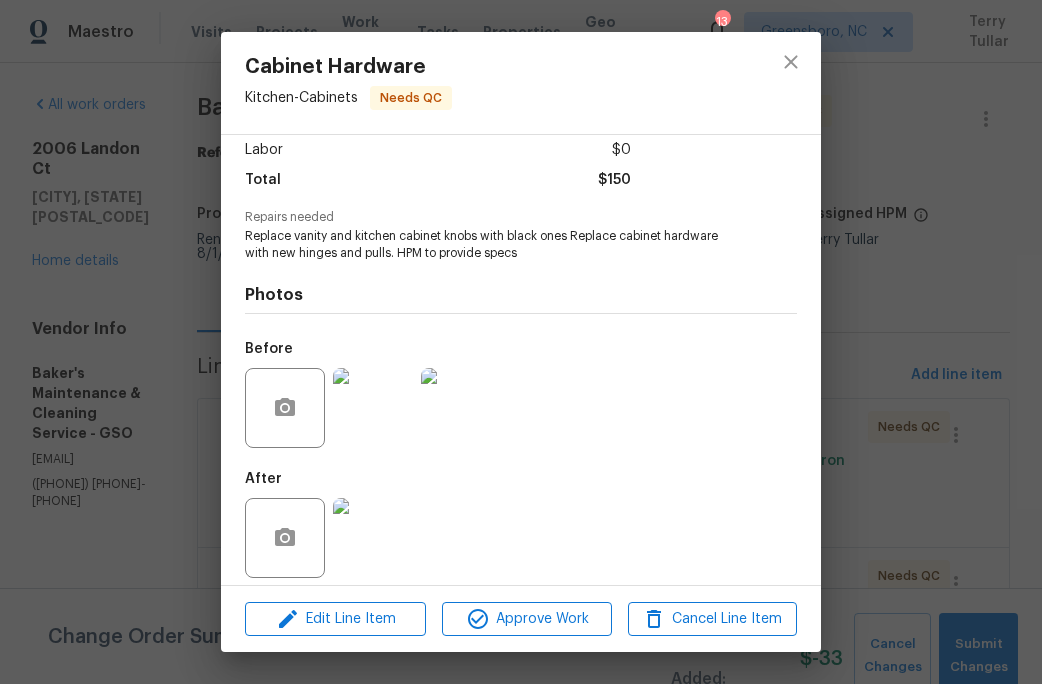 click at bounding box center (373, 538) 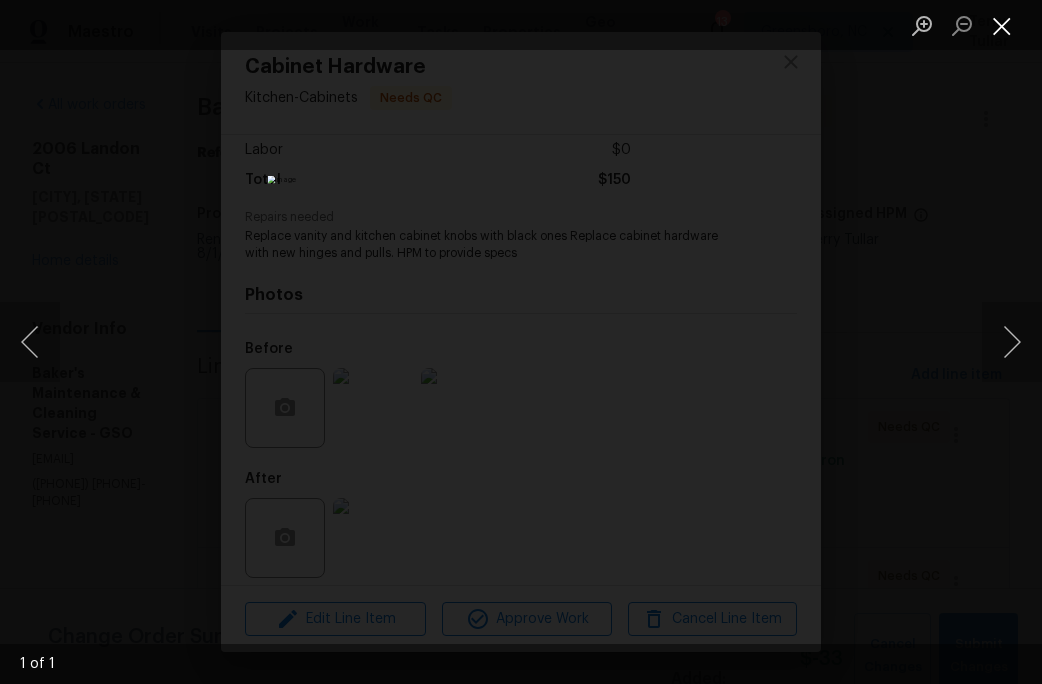 click at bounding box center (1002, 25) 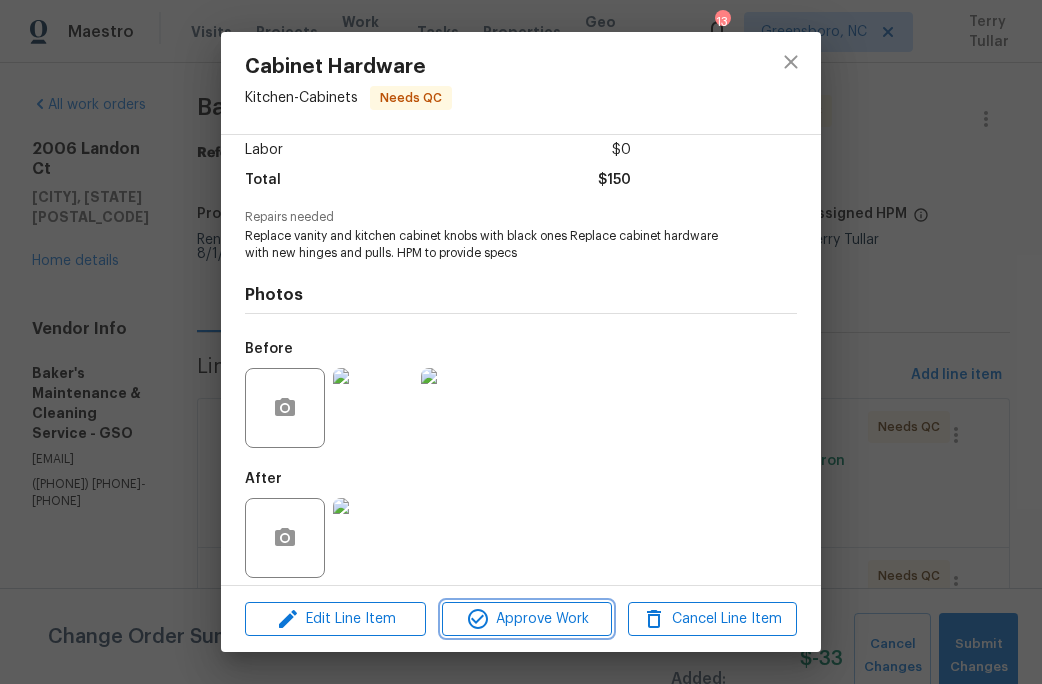 click on "Approve Work" at bounding box center [526, 619] 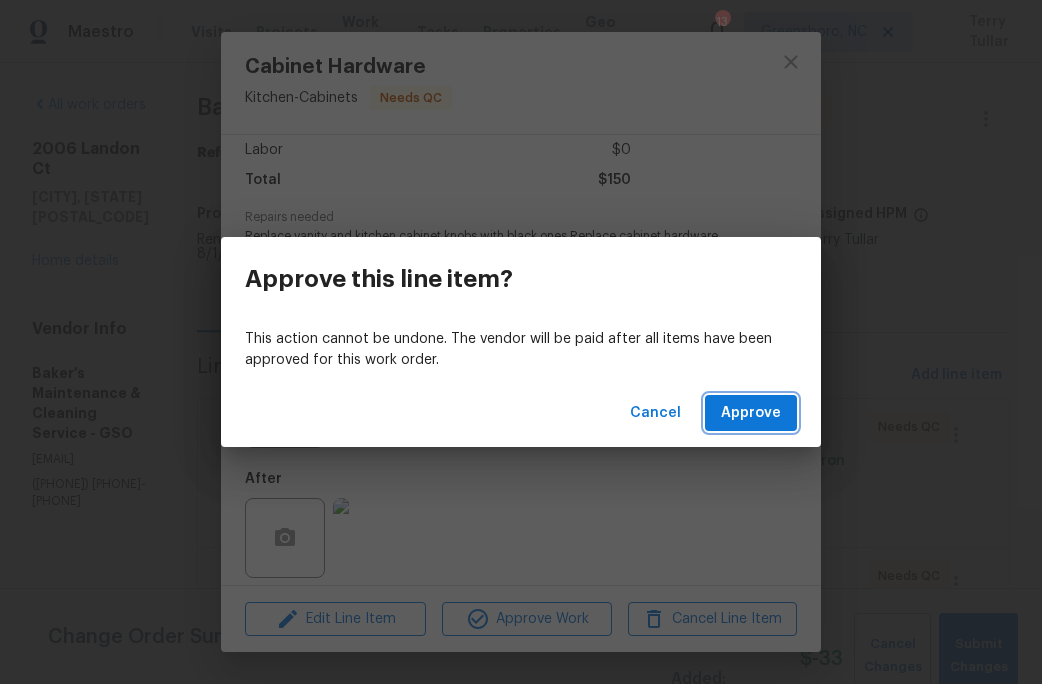 click on "Approve" at bounding box center (751, 413) 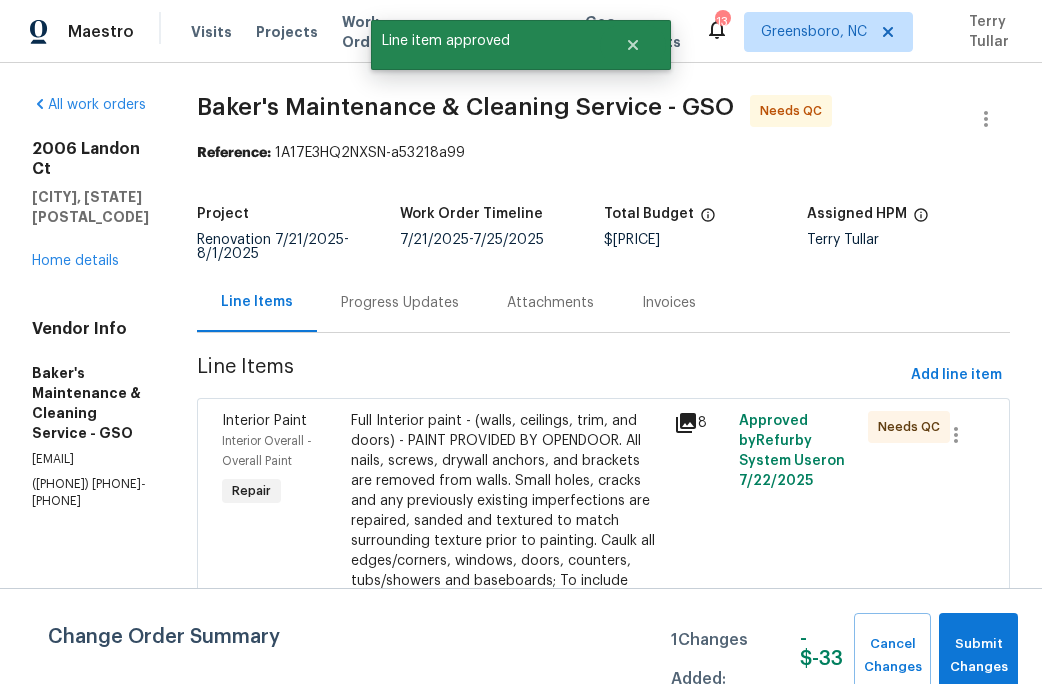 click on "Full Interior paint - (walls, ceilings, trim, and doors) - PAINT PROVIDED BY OPENDOOR. All nails, screws, drywall anchors, and brackets are removed from walls. Small holes, cracks and any previously existing imperfections are repaired, sanded and textured to match surrounding texture prior to painting. Caulk all edges/corners, windows, doors, counters, tubs/showers and baseboards; To include painting of all register vents (after proper preparation), all sides of doors, protection of floors, cabinets, hardware and hinges, windows with drop cloths, plastic sheeting and masking. Clean up and removal of prep debris and any paint overspray." at bounding box center (506, 561) 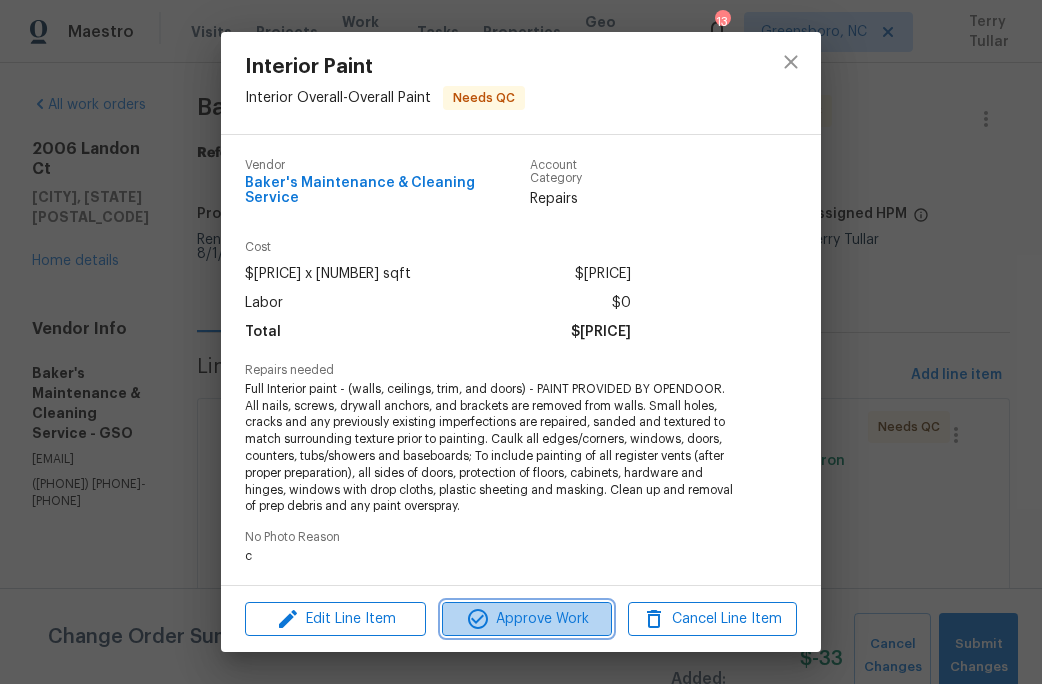 click on "Approve Work" at bounding box center [526, 619] 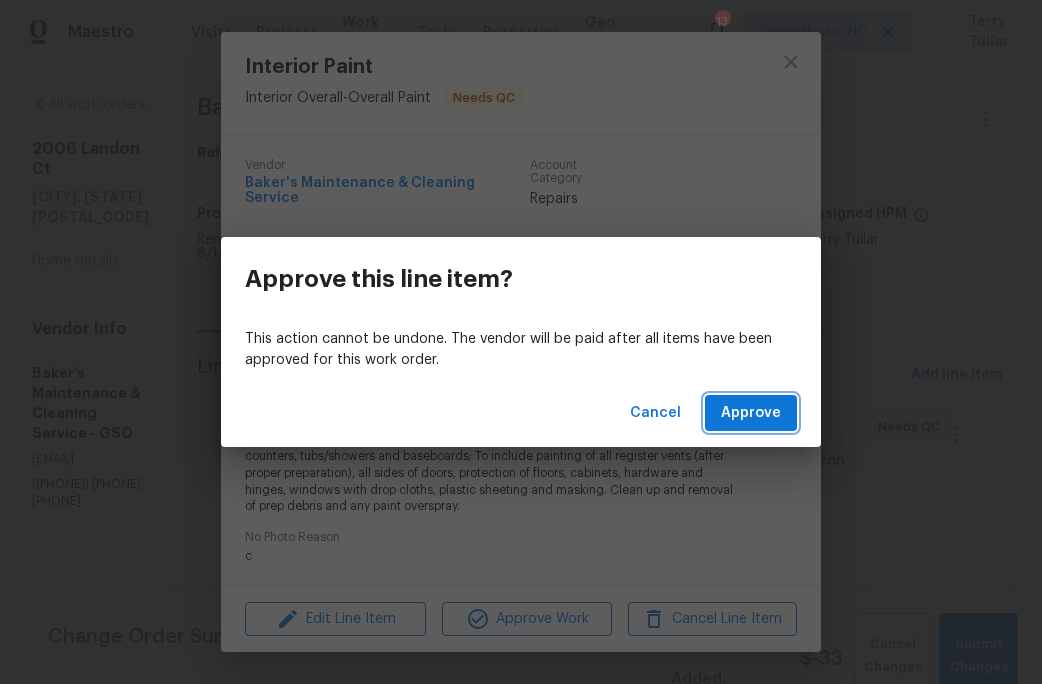 click on "Approve" at bounding box center [751, 413] 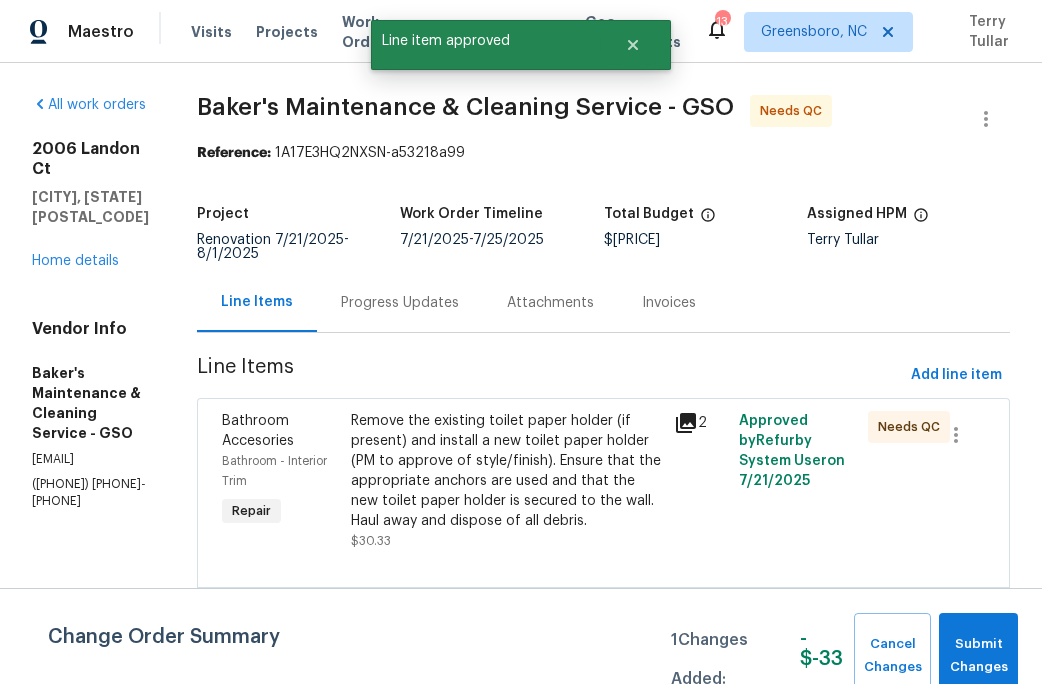 click on "Remove the existing toilet paper holder (if present) and install a new toilet paper holder (PM to approve of style/finish). Ensure that the appropriate anchors are used and that the new toilet paper holder is secured to the wall. Haul away and dispose of all debris." at bounding box center (506, 471) 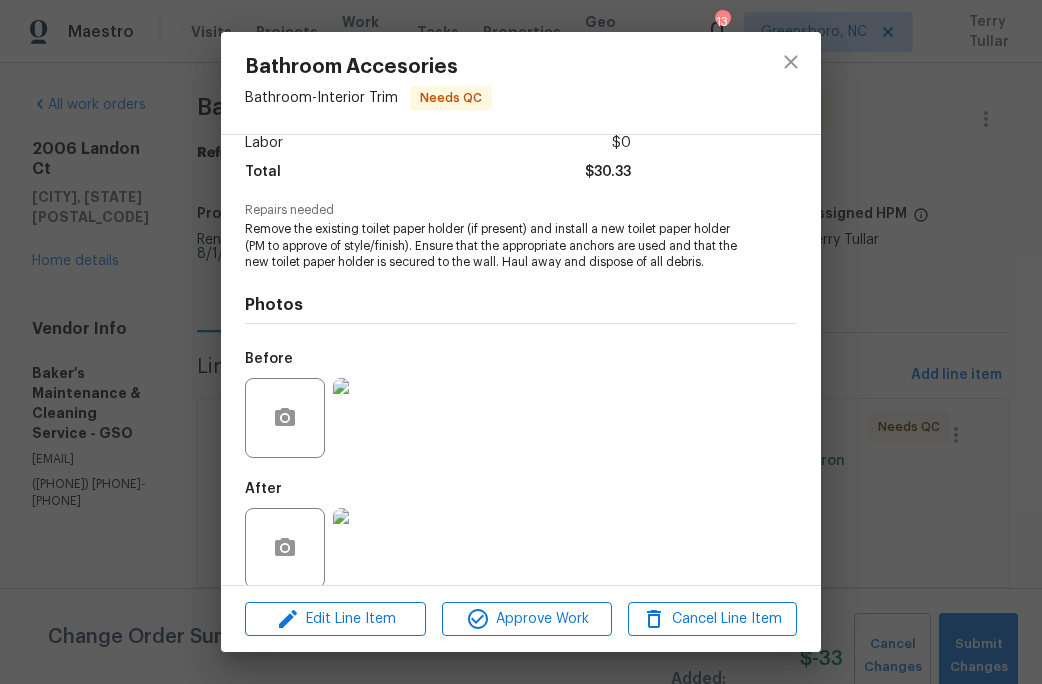 scroll, scrollTop: 170, scrollLeft: 0, axis: vertical 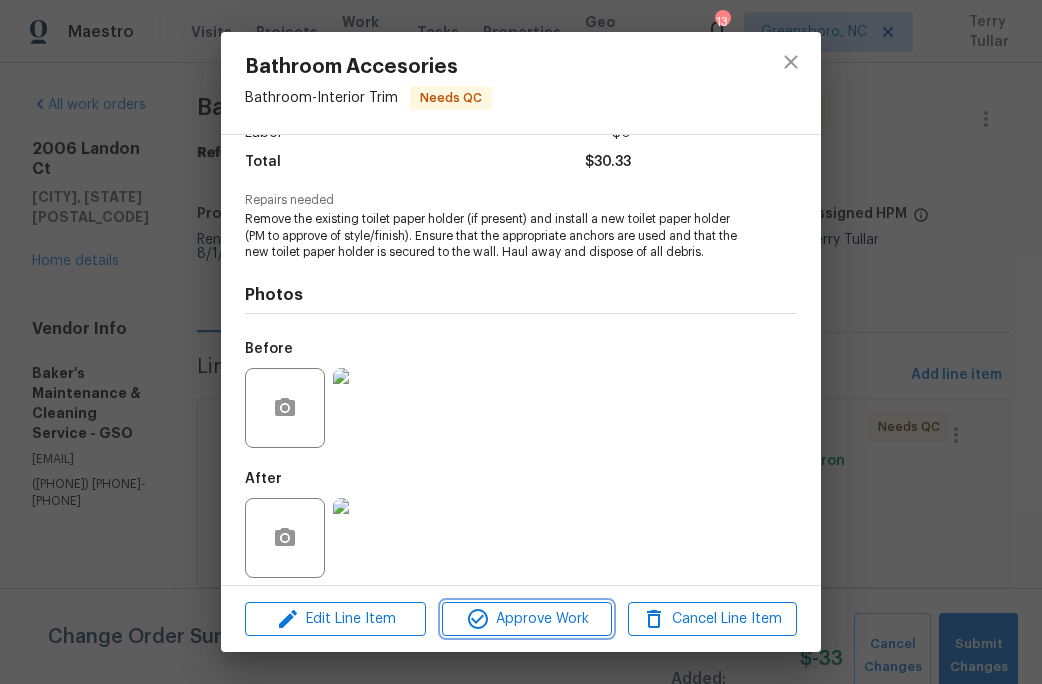 click on "Approve Work" at bounding box center (526, 619) 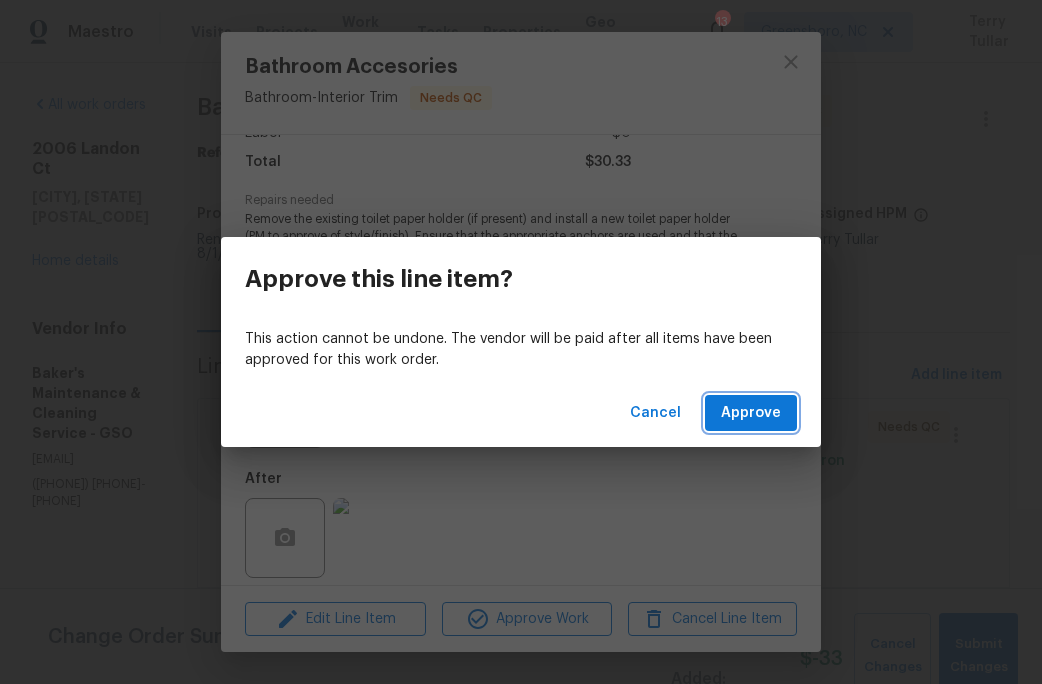 click on "Approve" at bounding box center [751, 413] 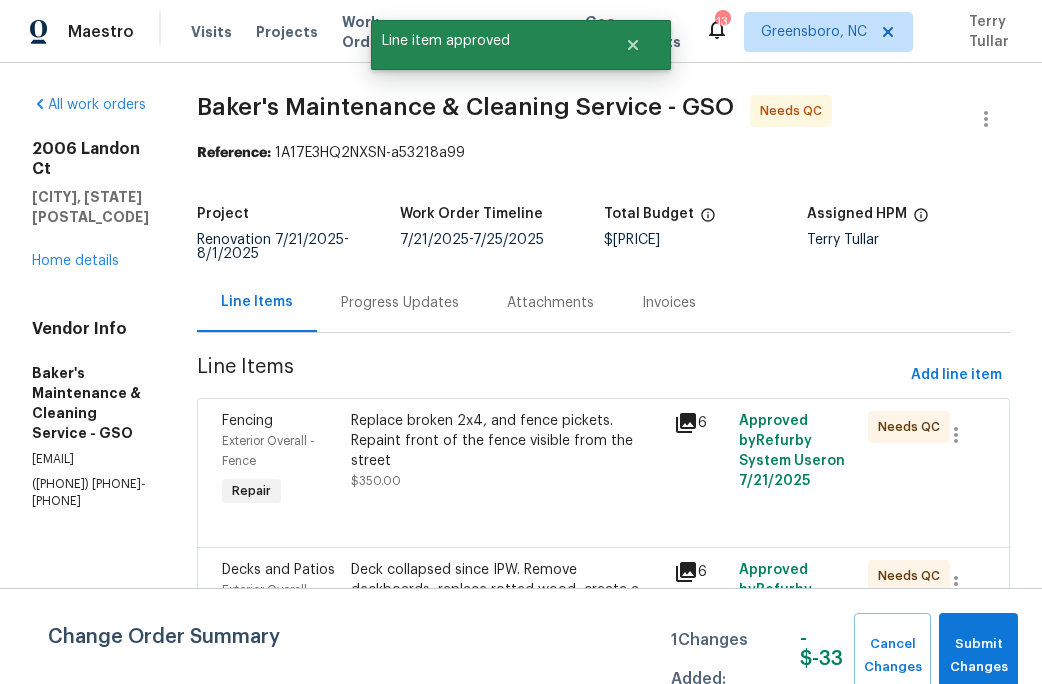 click on "Replace broken 2x4, and fence pickets. Repaint front of the fence visible from the street" at bounding box center (506, 441) 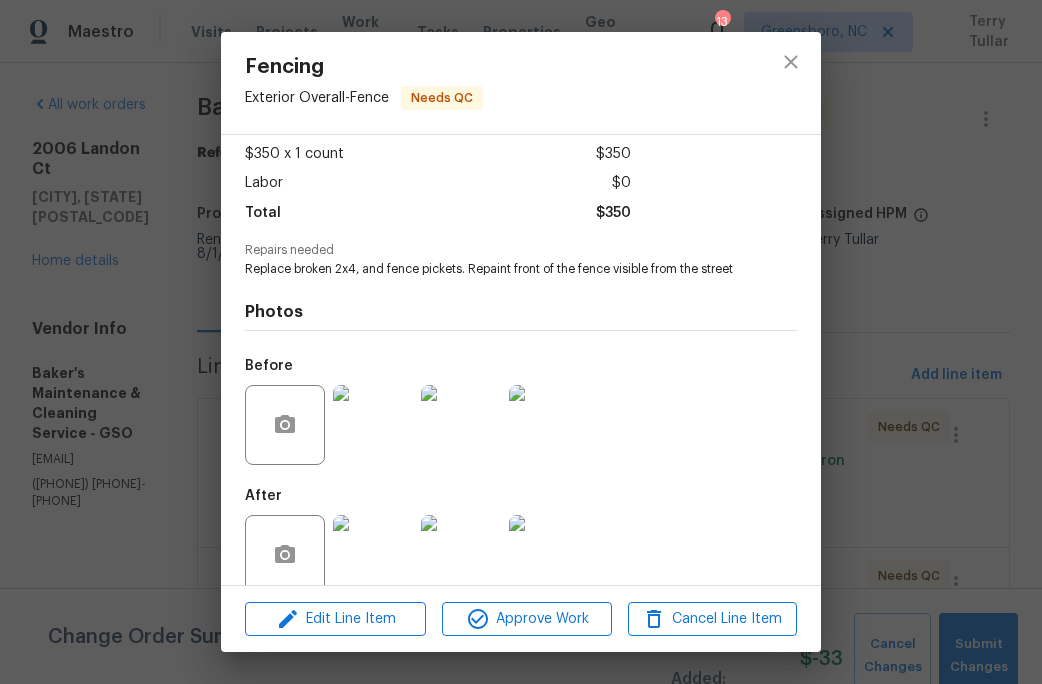 scroll, scrollTop: 137, scrollLeft: 0, axis: vertical 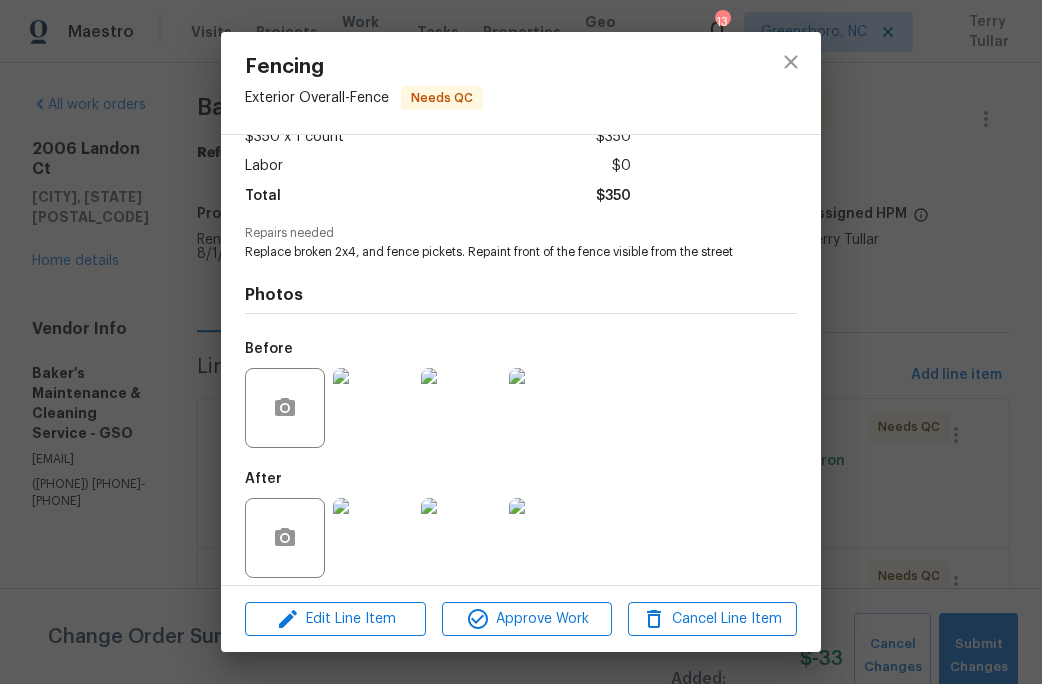 click at bounding box center (373, 538) 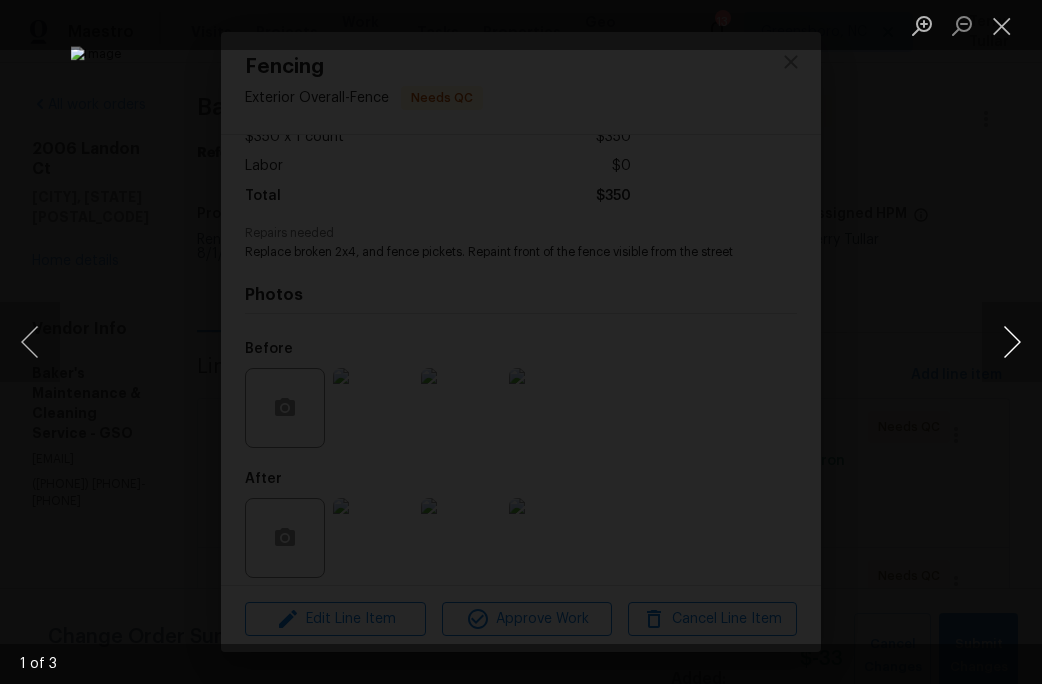 click at bounding box center (1012, 342) 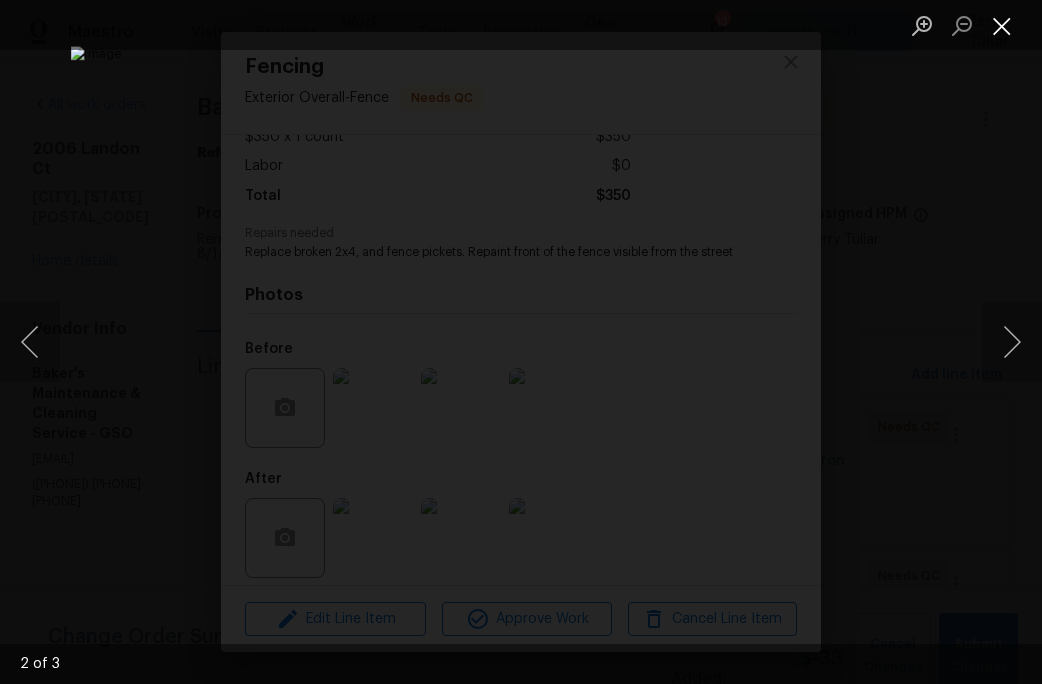 click at bounding box center [1002, 25] 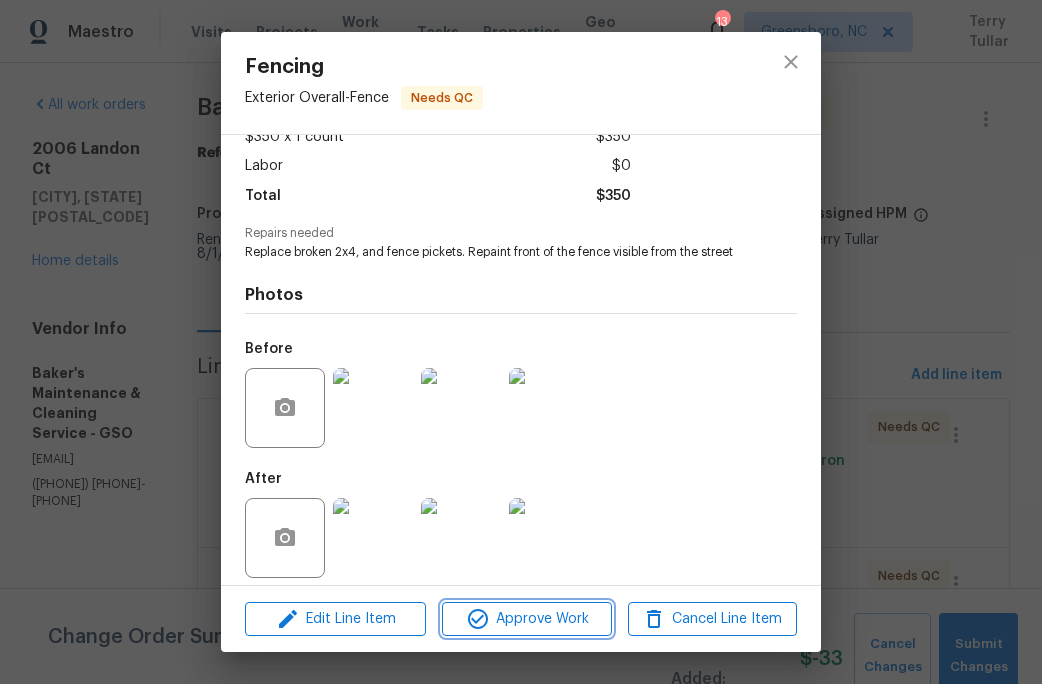click on "Approve Work" at bounding box center [526, 619] 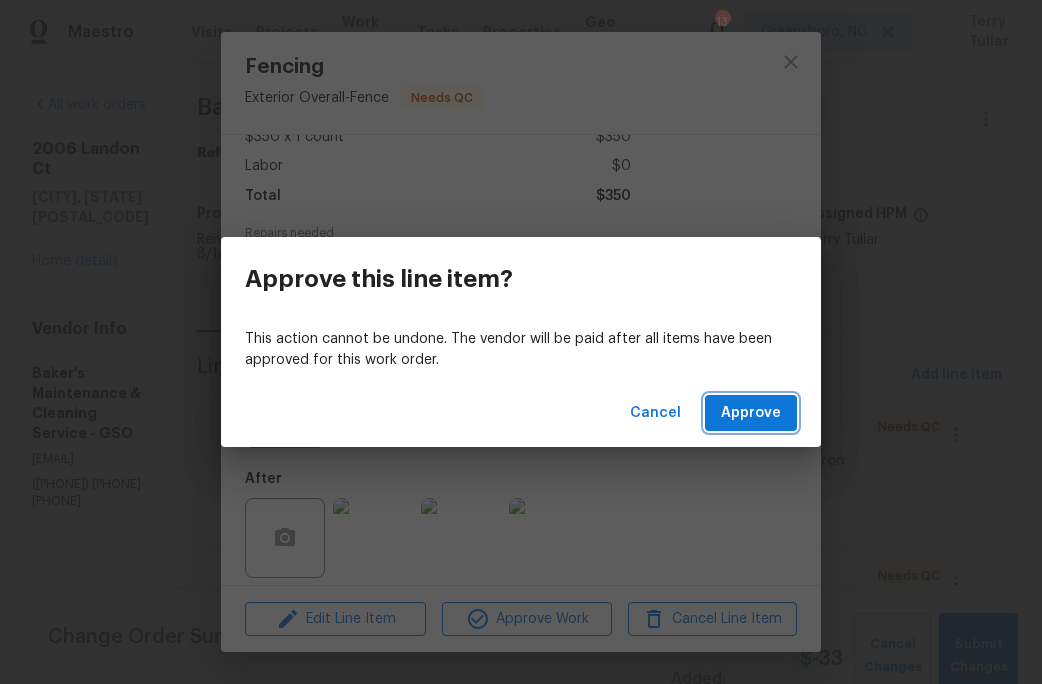 click on "Approve" at bounding box center [751, 413] 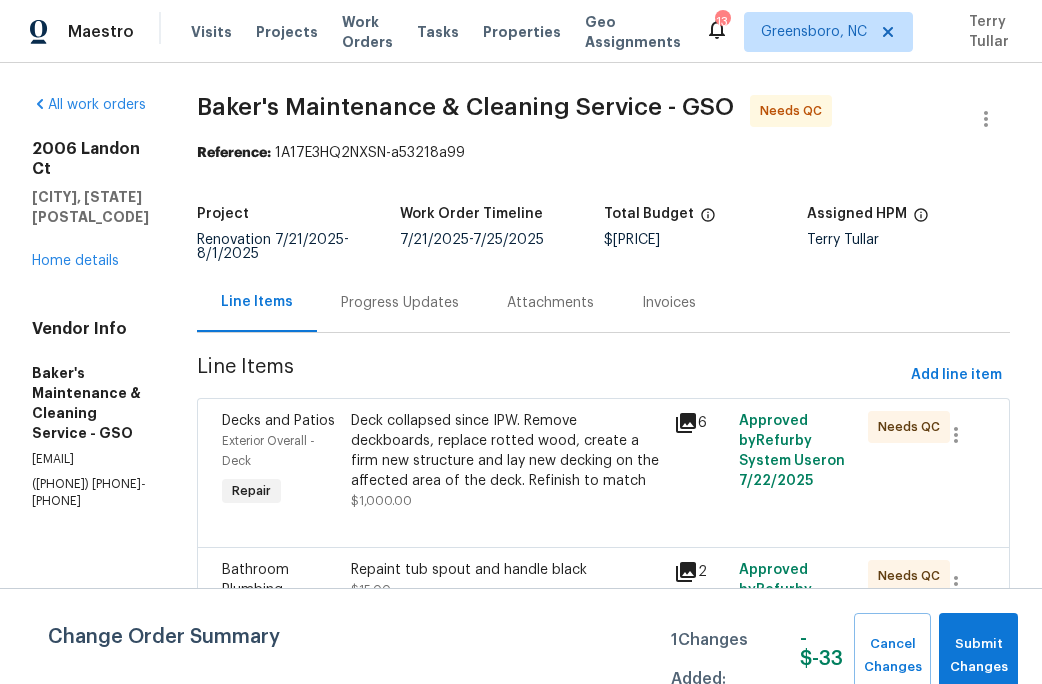 click on "Deck collapsed since IPW.  Remove deckboards, replace rotted wood, create a firm new structure and lay new decking on the affected area of the deck.  Refinish to match" at bounding box center [506, 451] 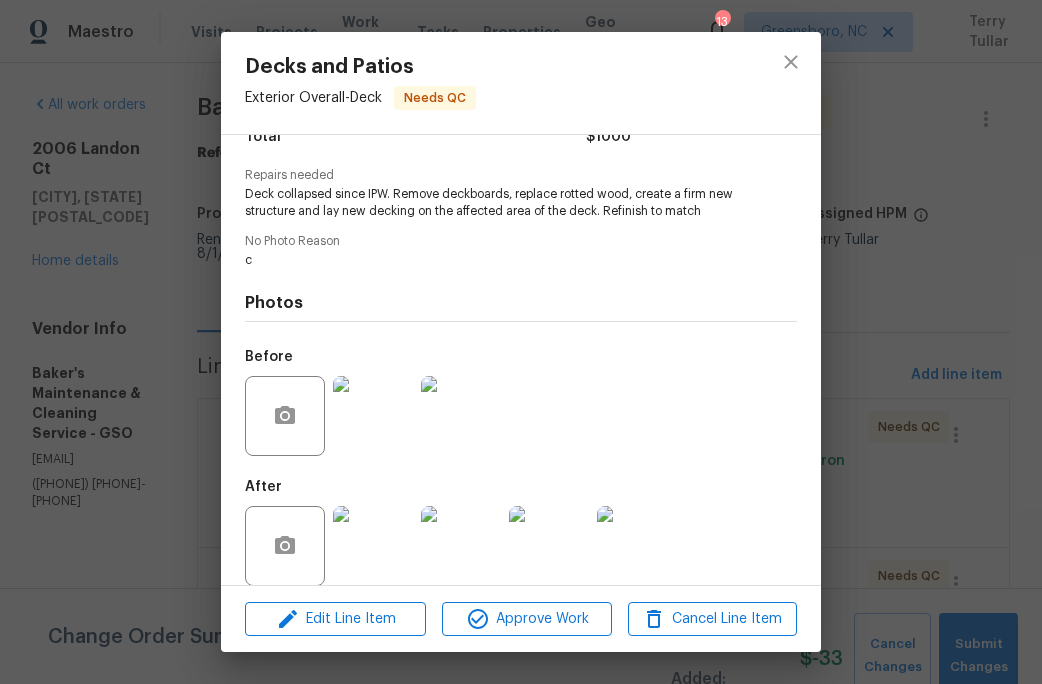 scroll, scrollTop: 203, scrollLeft: 0, axis: vertical 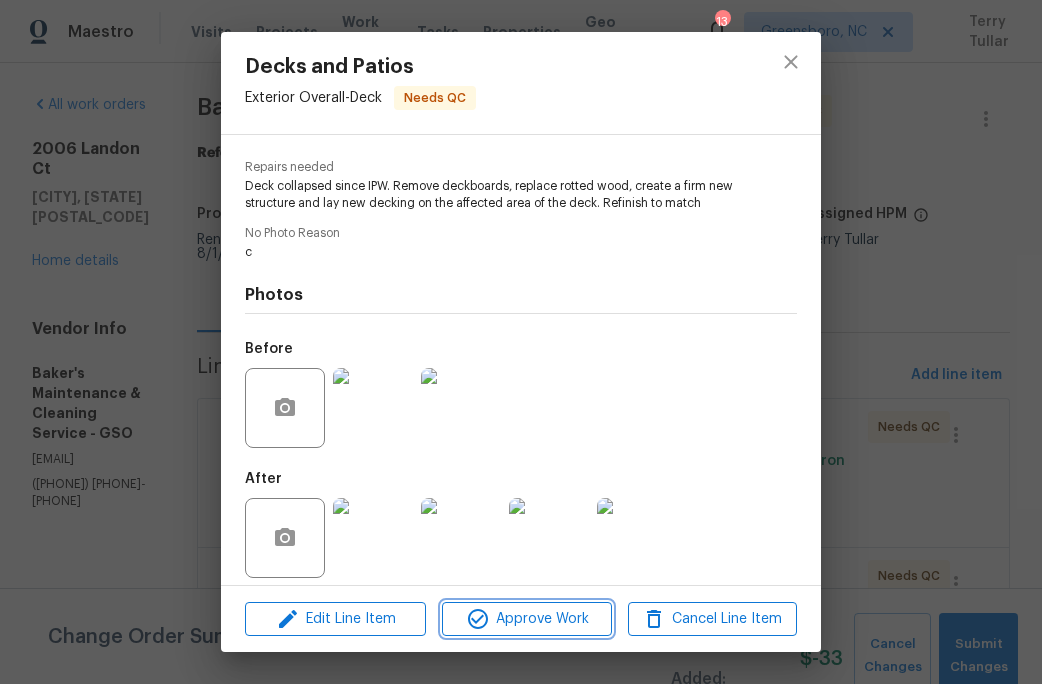 click on "Approve Work" at bounding box center (526, 619) 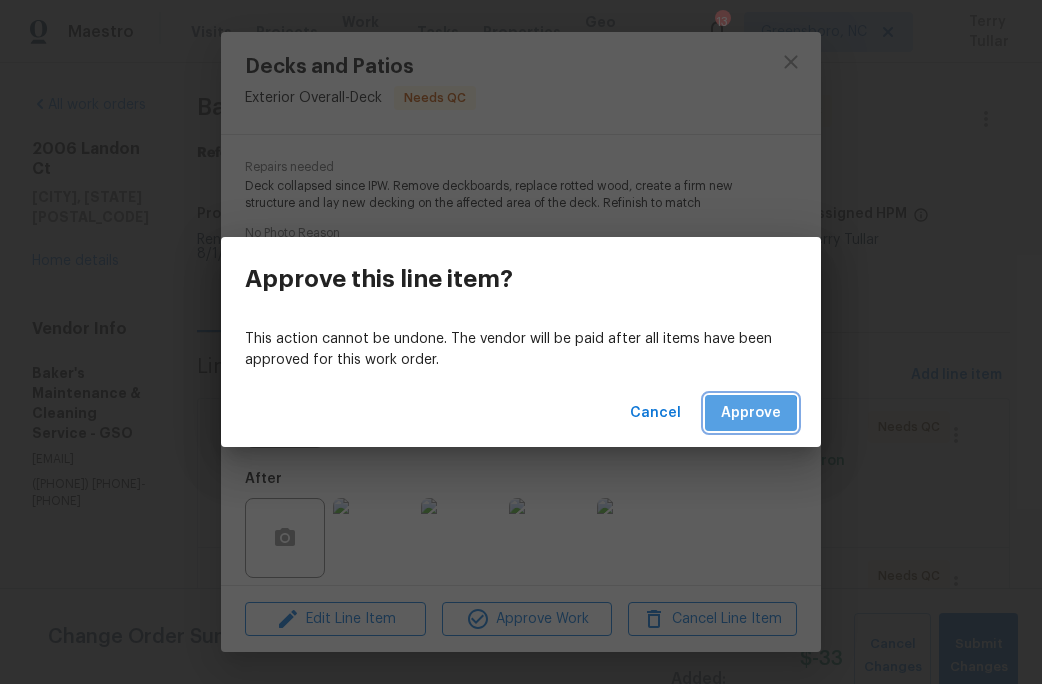 click on "Approve" at bounding box center (751, 413) 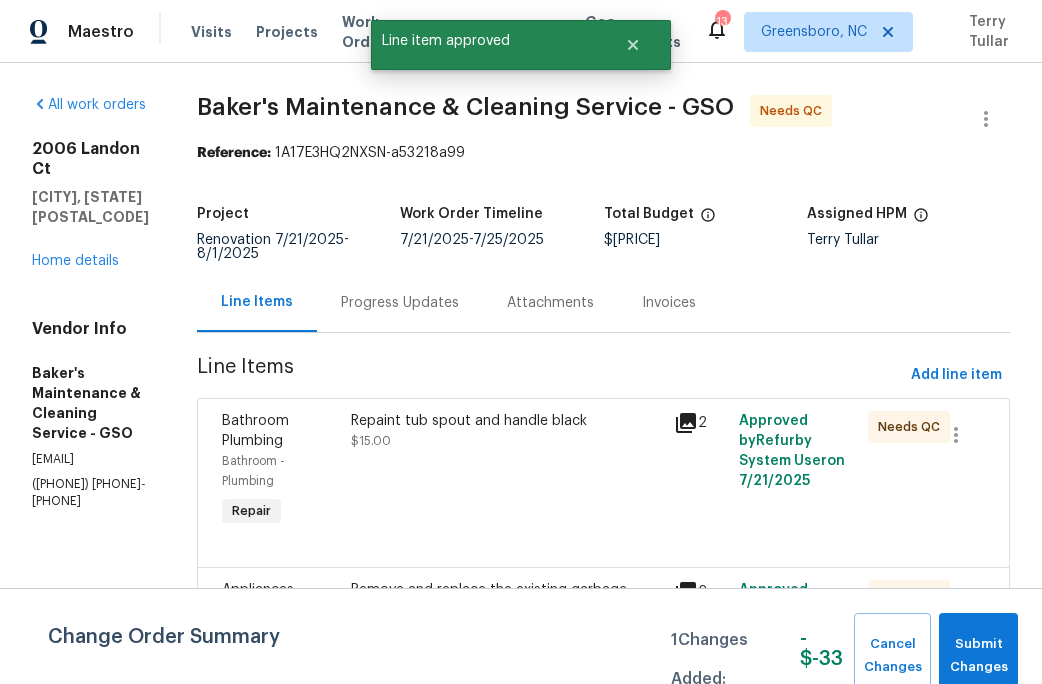 click on "Repaint tub spout and handle black $15.00" at bounding box center [506, 471] 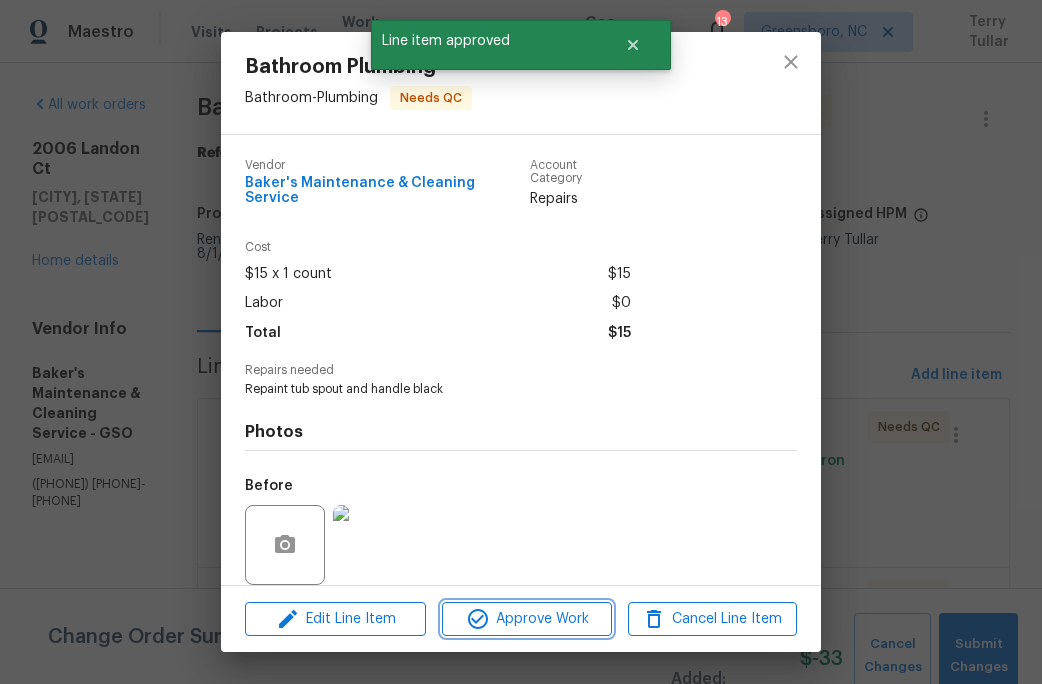 click on "Approve Work" at bounding box center [526, 619] 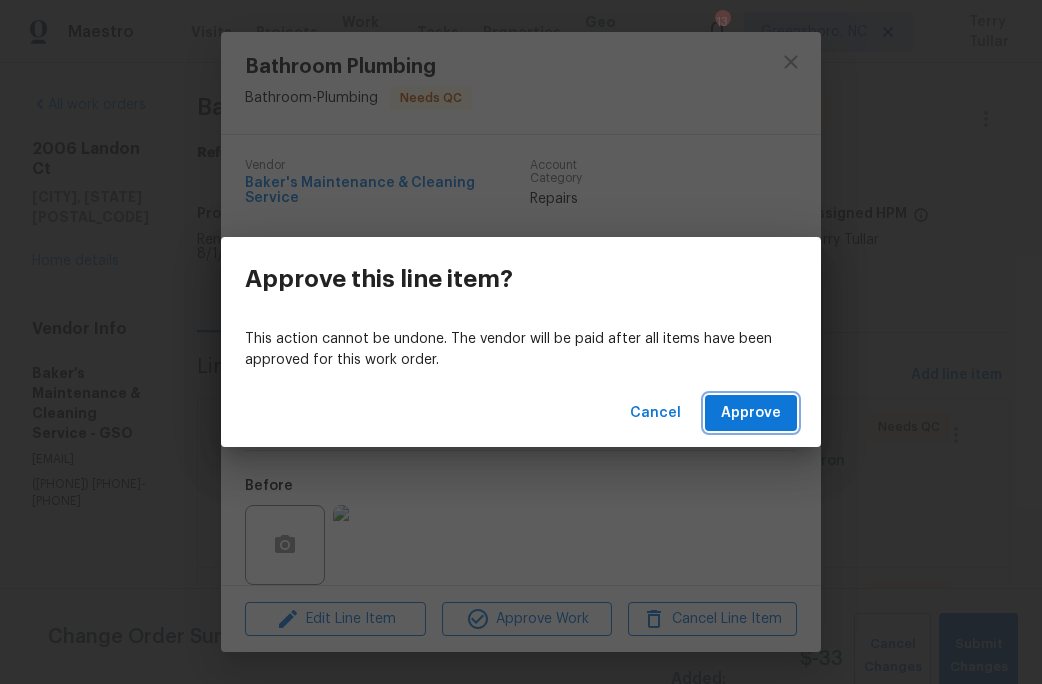 click on "Approve" at bounding box center [751, 413] 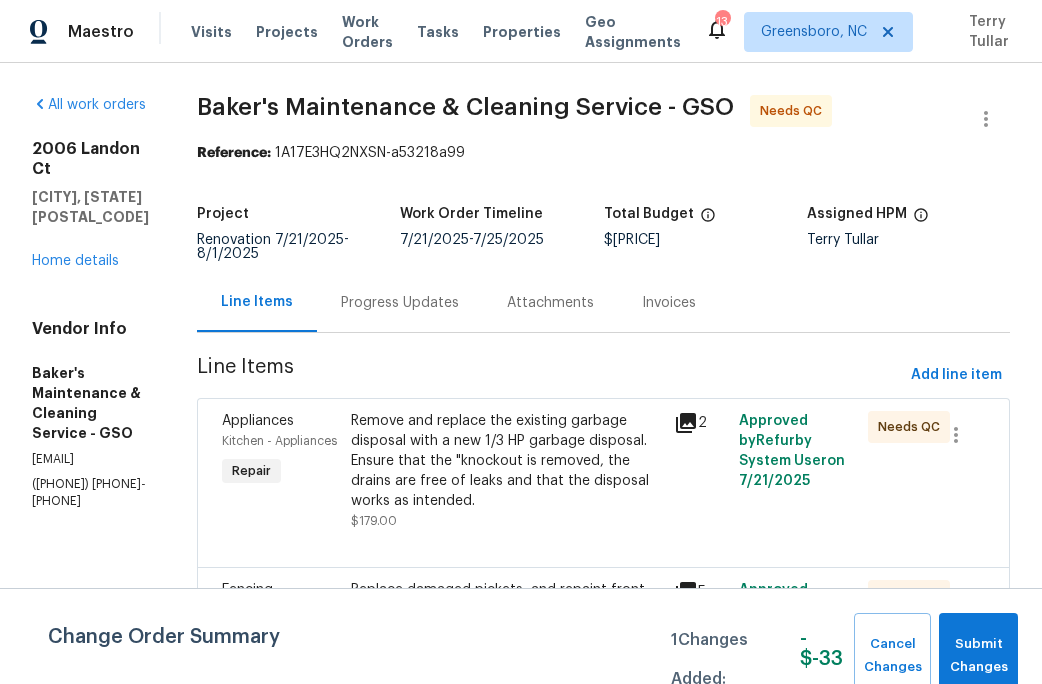 click on "Remove and replace the existing garbage disposal with a new 1/3 HP garbage disposal. Ensure that the "knockout is removed, the drains are free of leaks and that the disposal works as intended." at bounding box center (506, 461) 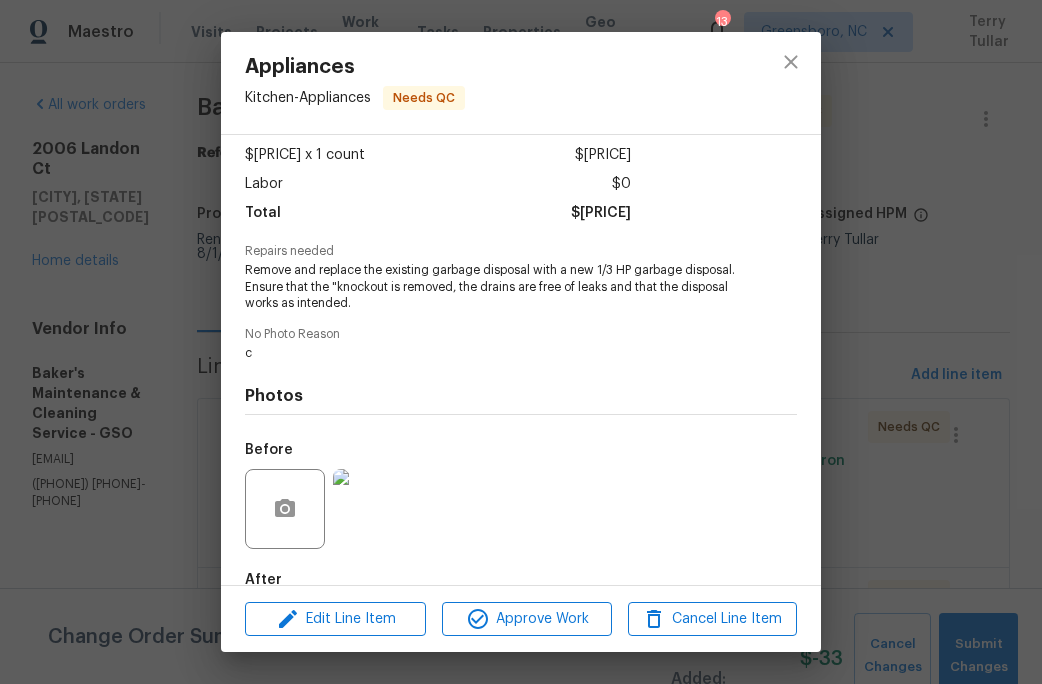scroll, scrollTop: 220, scrollLeft: 0, axis: vertical 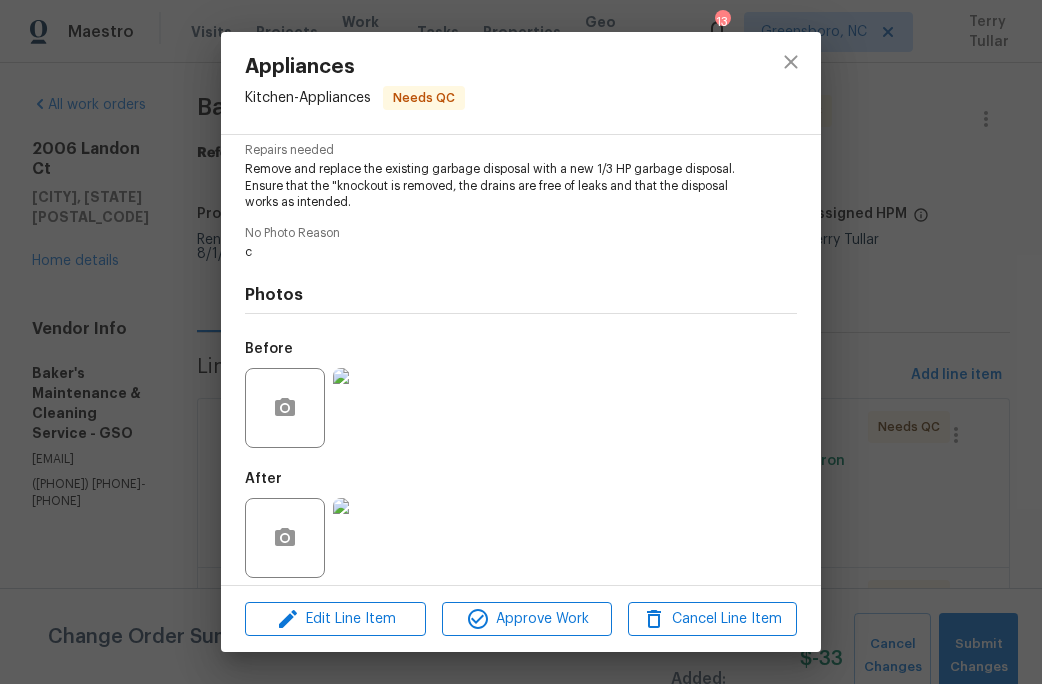 click at bounding box center (373, 538) 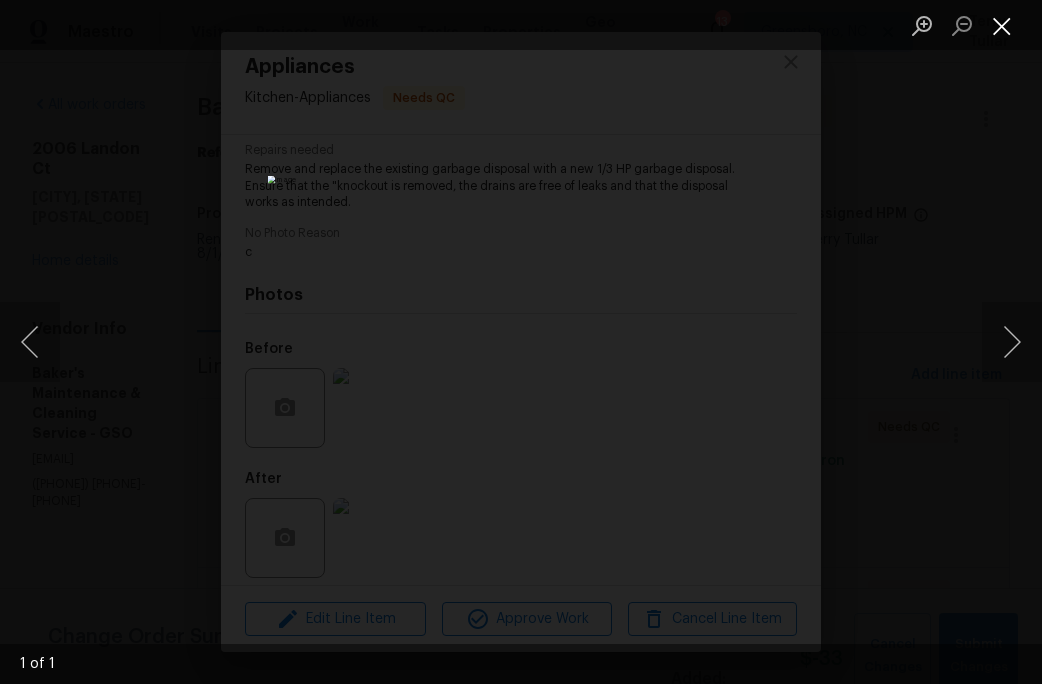 click at bounding box center (1002, 25) 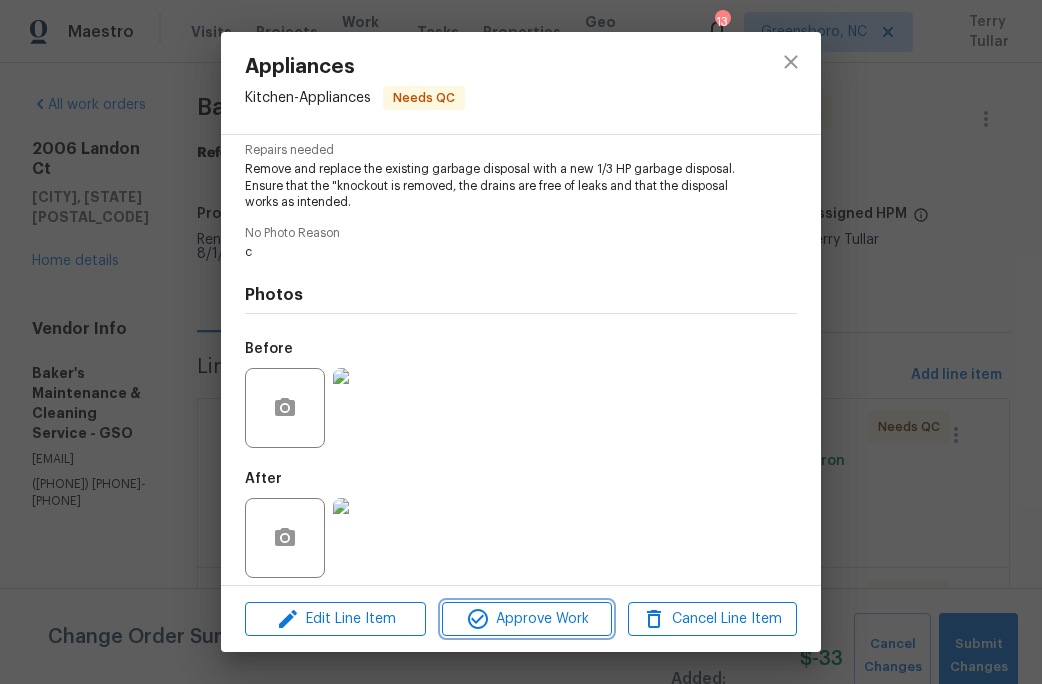 click on "Approve Work" at bounding box center (526, 619) 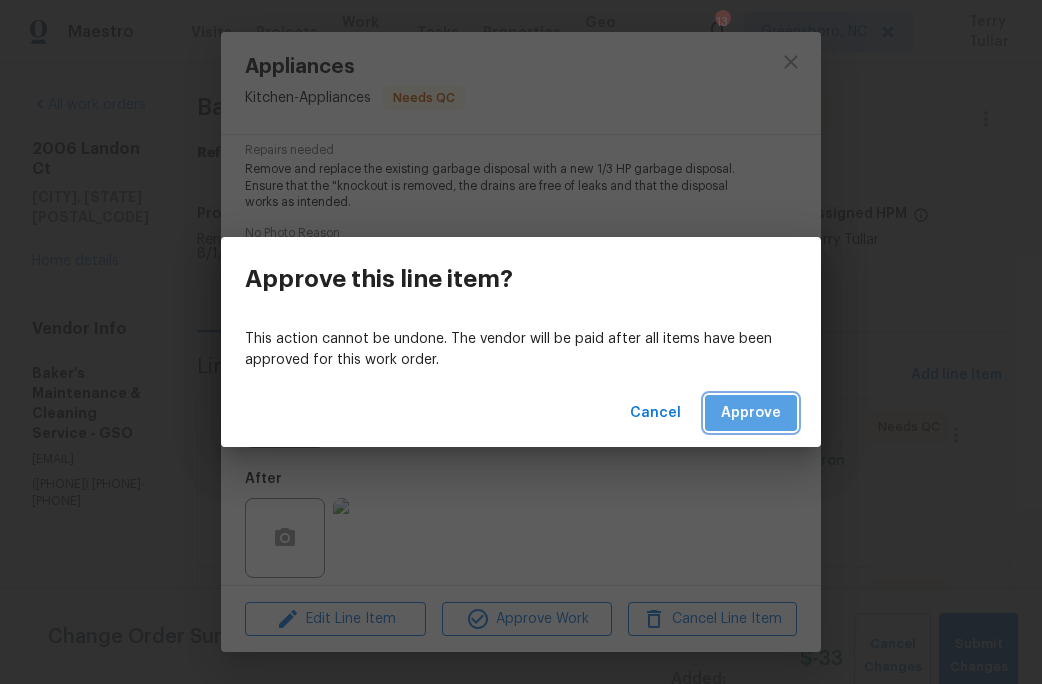 click on "Approve" at bounding box center [751, 413] 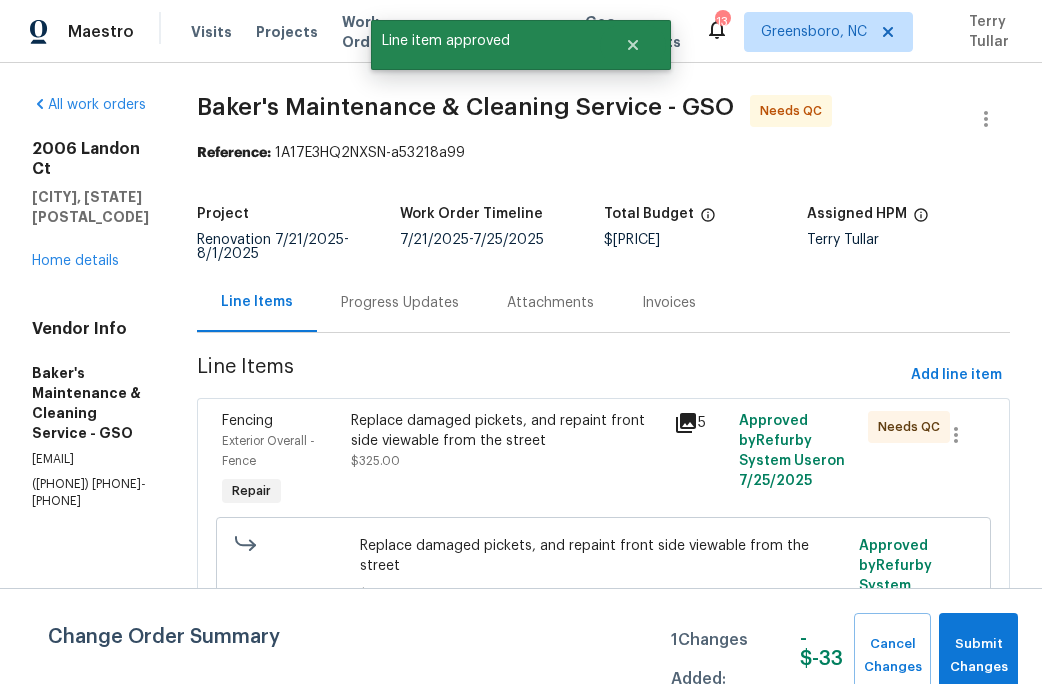 click on "Replace damaged pickets, and repaint front side viewable from the street $325.00" at bounding box center [506, 441] 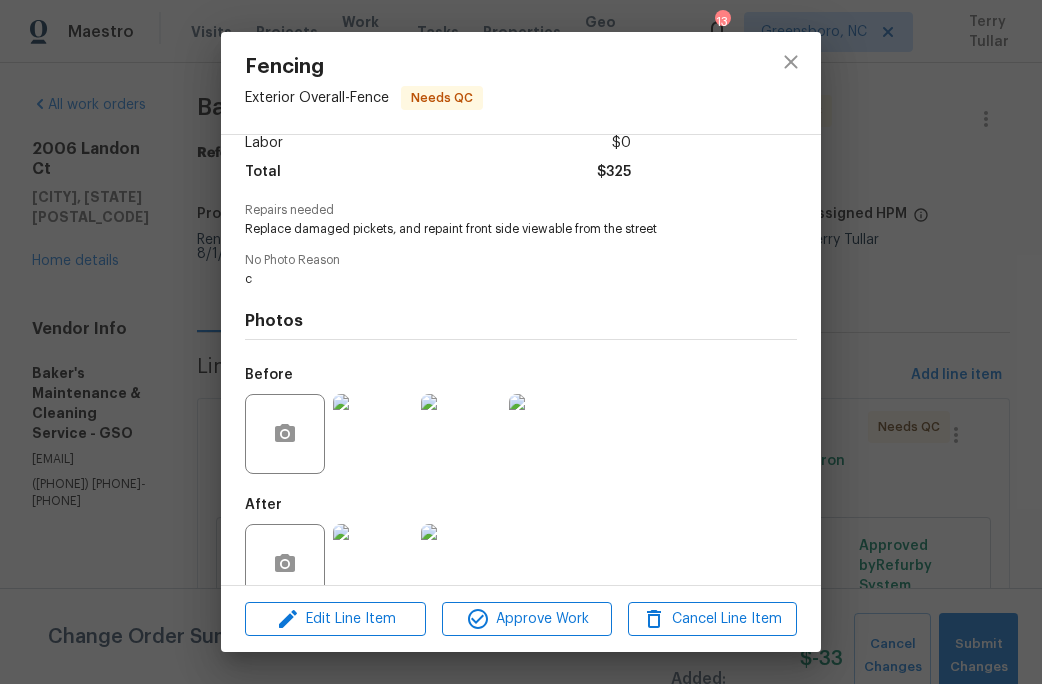 scroll, scrollTop: 186, scrollLeft: 0, axis: vertical 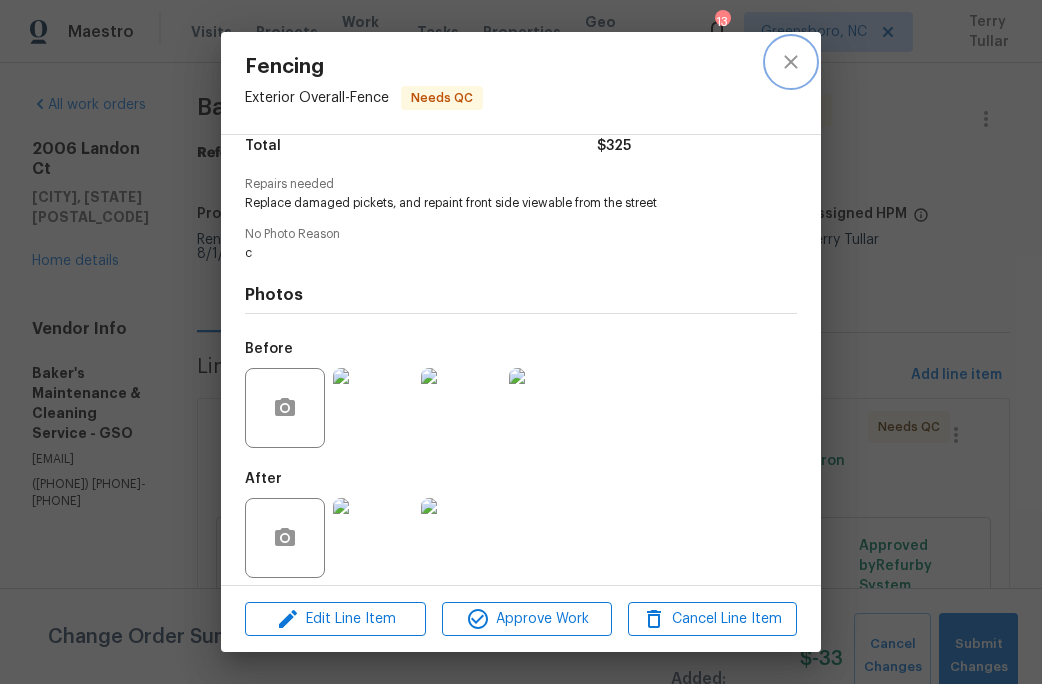 click 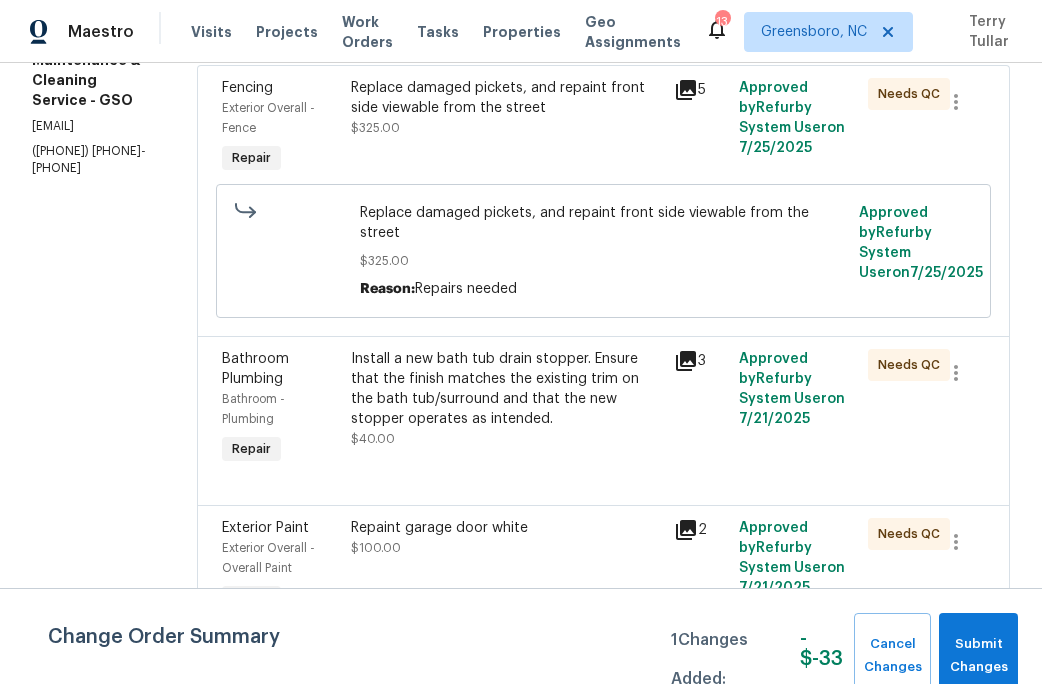 scroll, scrollTop: 341, scrollLeft: 0, axis: vertical 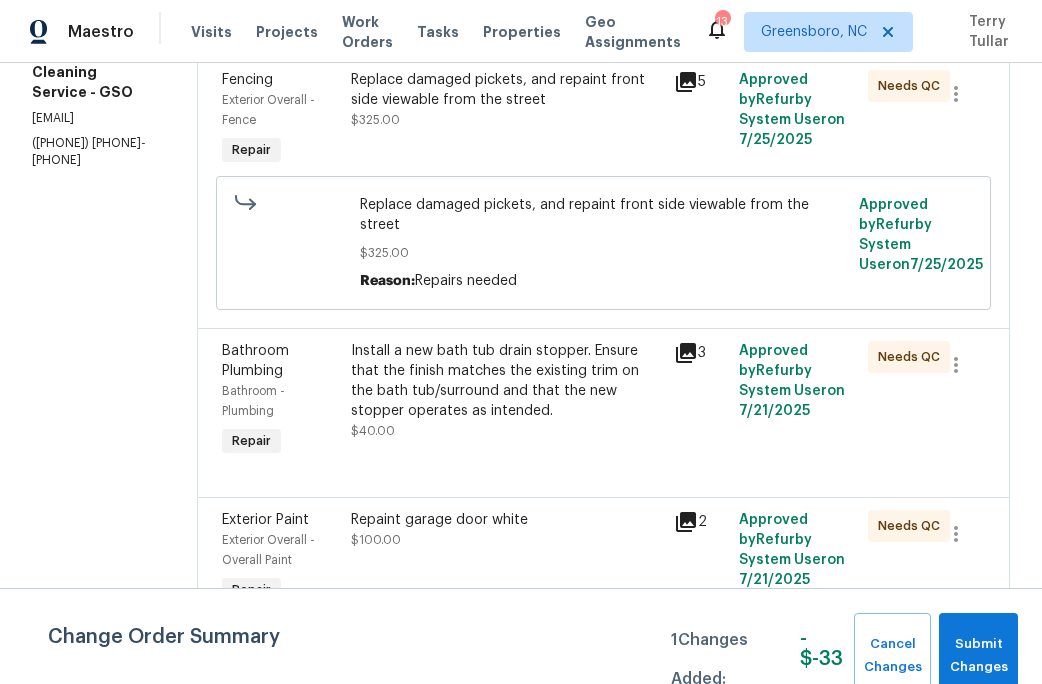 click on "Install a new bath tub drain stopper. Ensure that the finish matches the existing trim on the bath tub/surround and that the new stopper operates as intended." at bounding box center [506, 381] 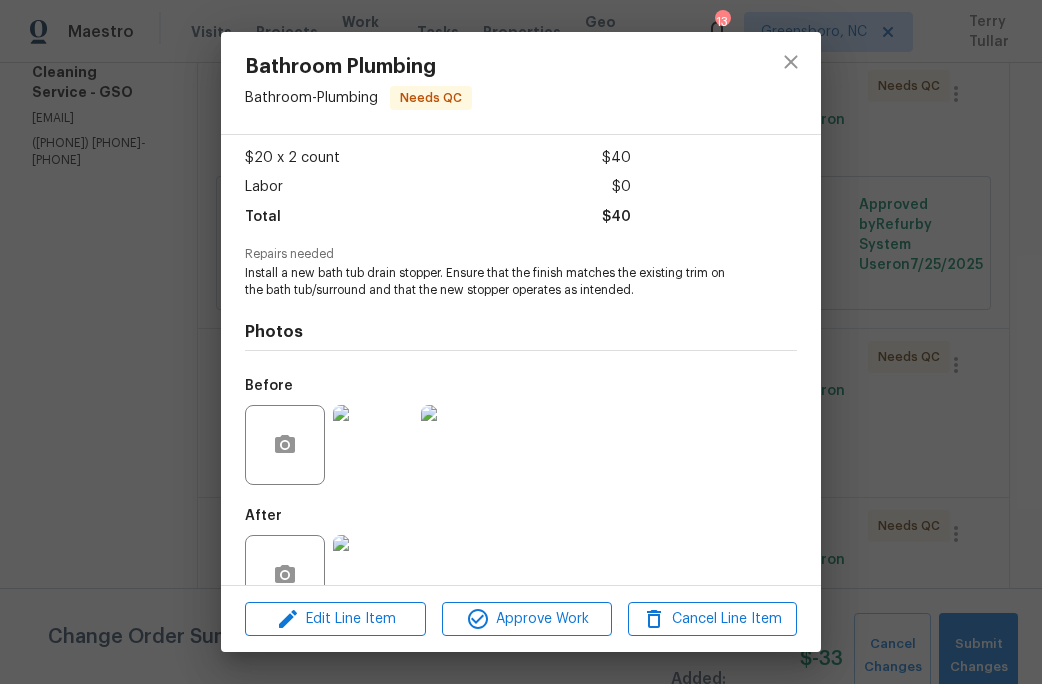 scroll, scrollTop: 153, scrollLeft: 0, axis: vertical 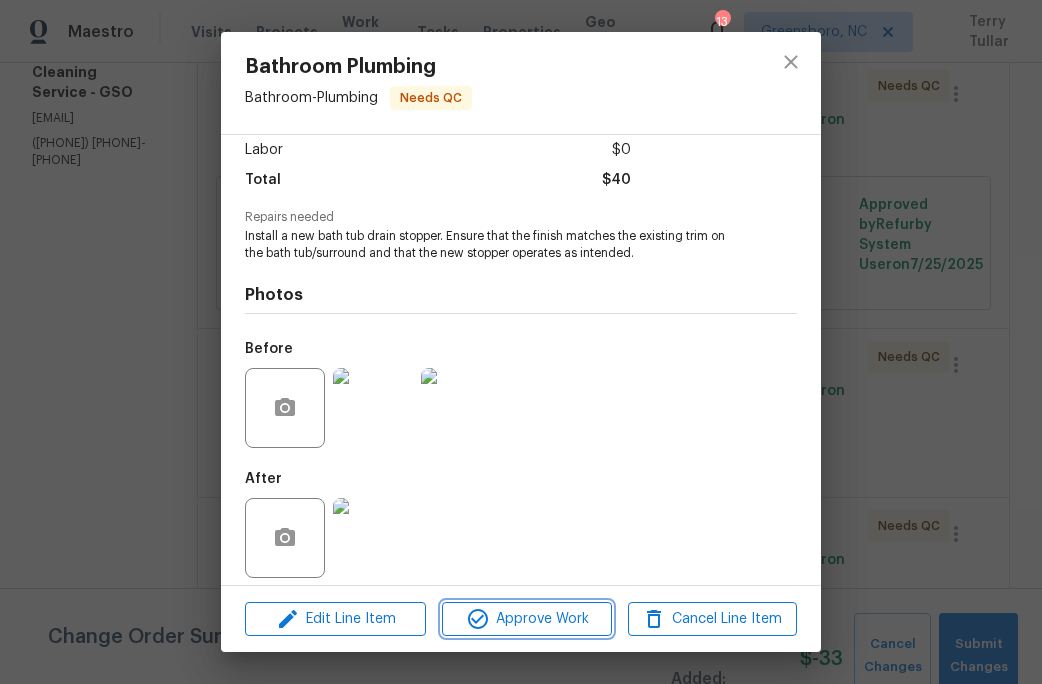 click on "Approve Work" at bounding box center (526, 619) 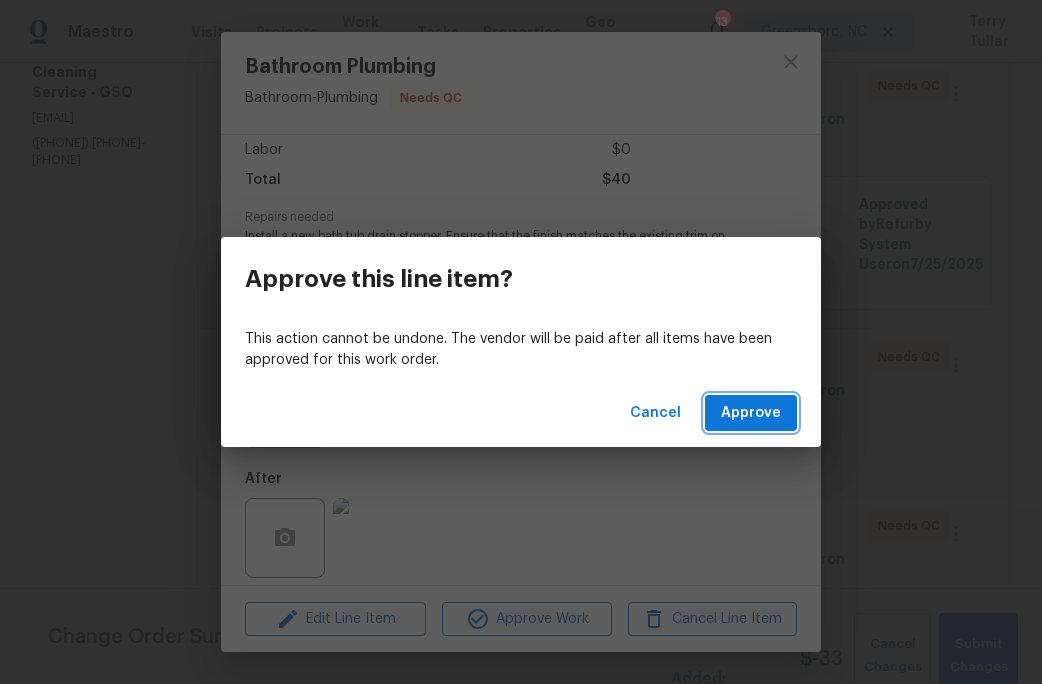 click on "Approve" at bounding box center (751, 413) 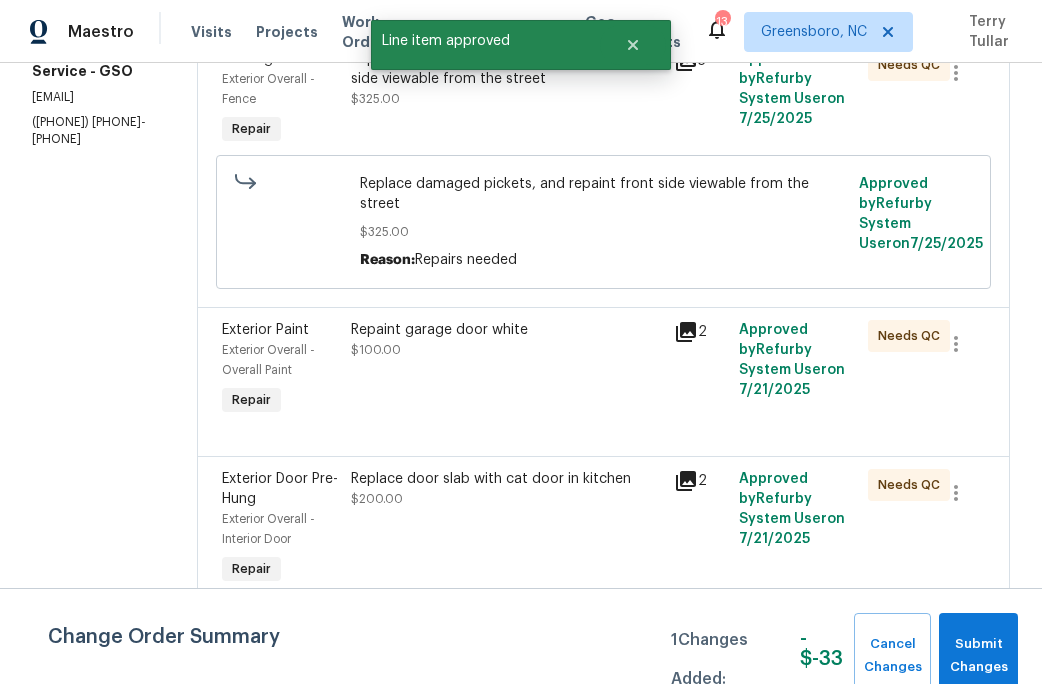 scroll, scrollTop: 393, scrollLeft: 0, axis: vertical 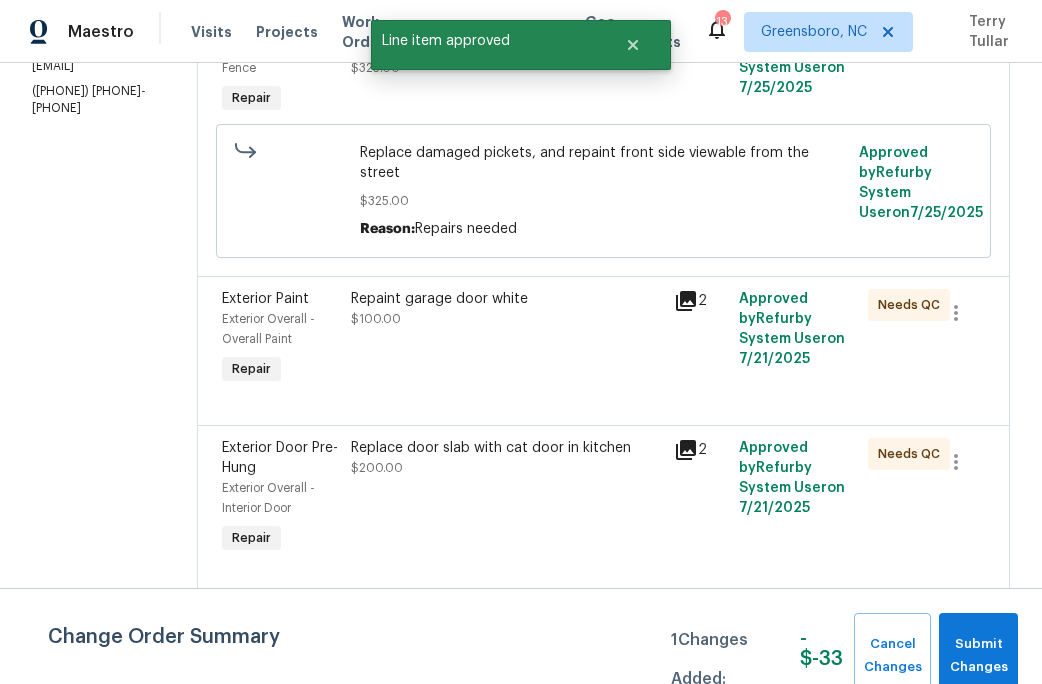 click on "Repaint garage door white $100.00" at bounding box center [506, 339] 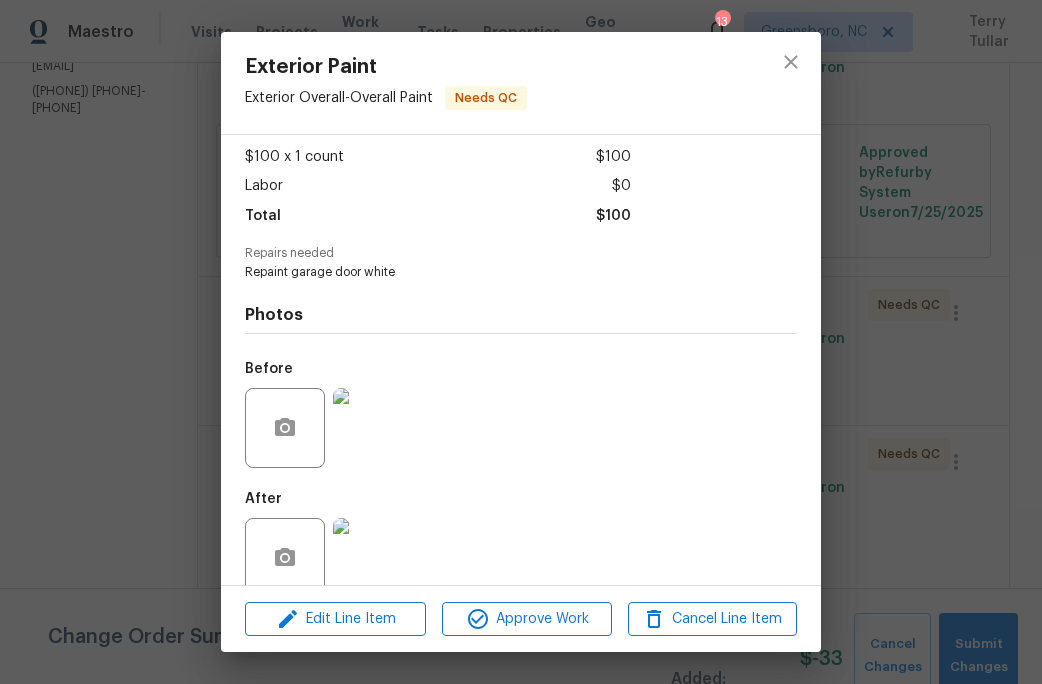 scroll, scrollTop: 137, scrollLeft: 0, axis: vertical 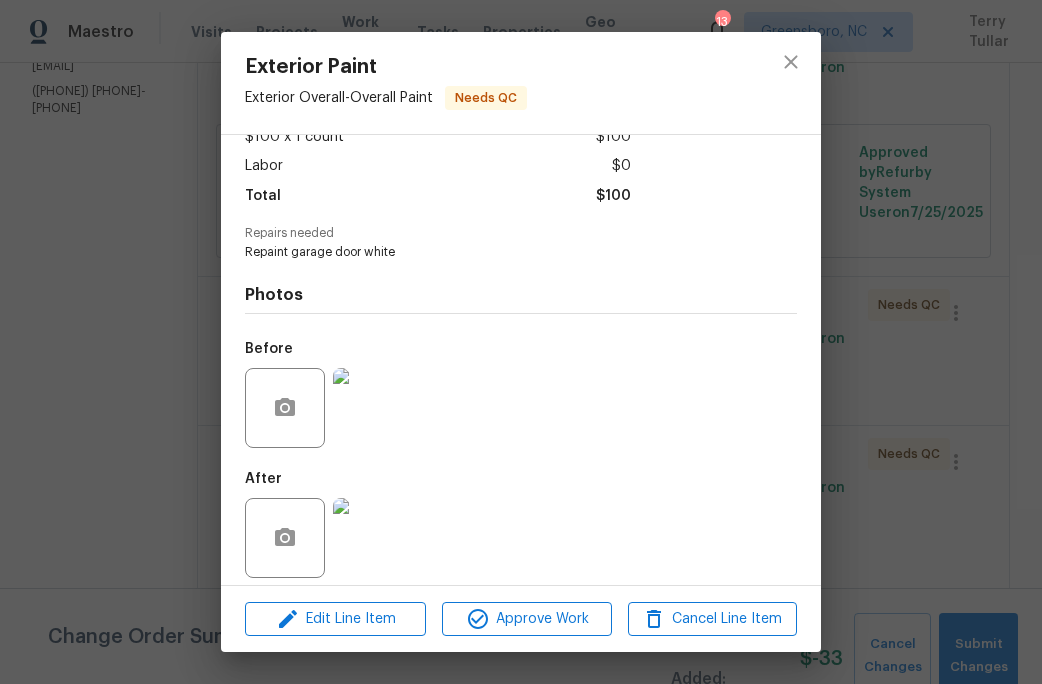 click at bounding box center [373, 538] 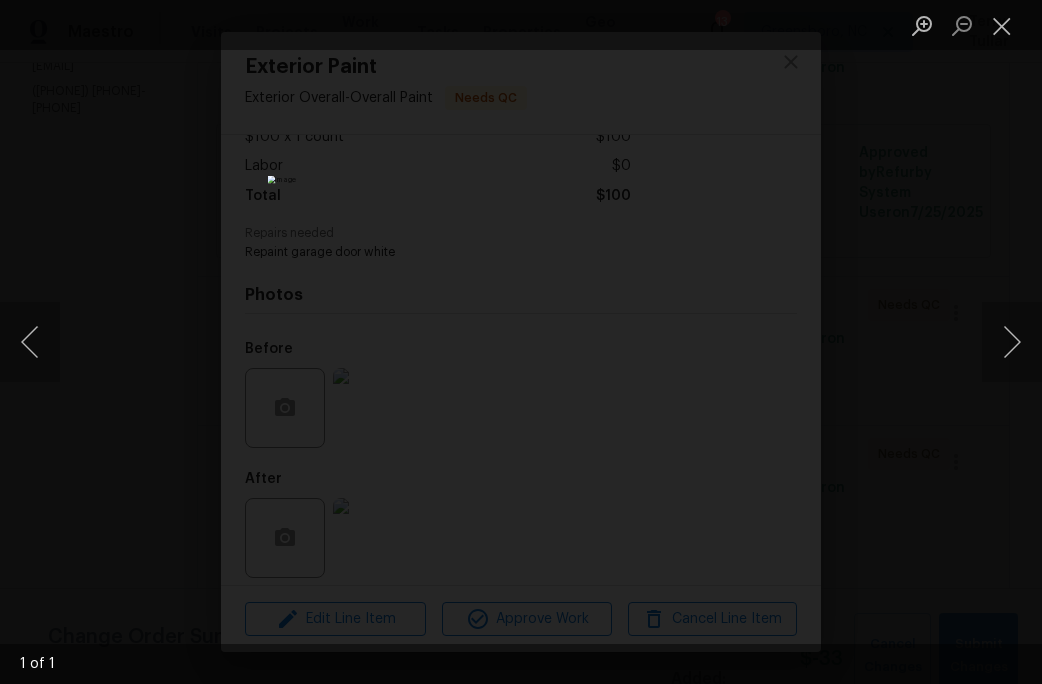 click at bounding box center (521, 342) 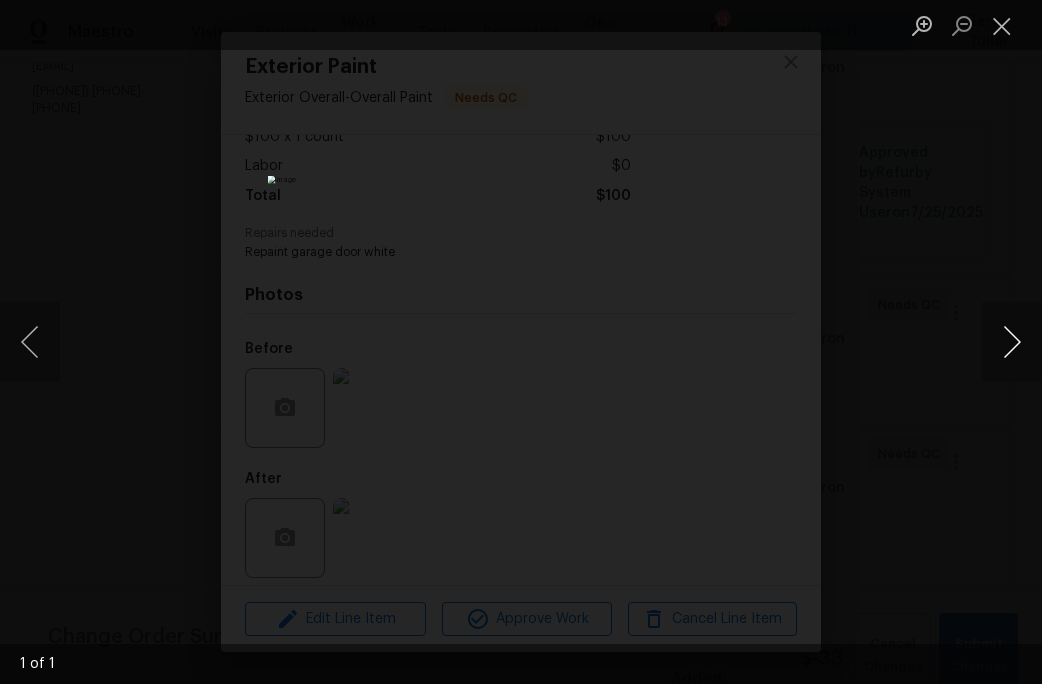 click at bounding box center [1012, 342] 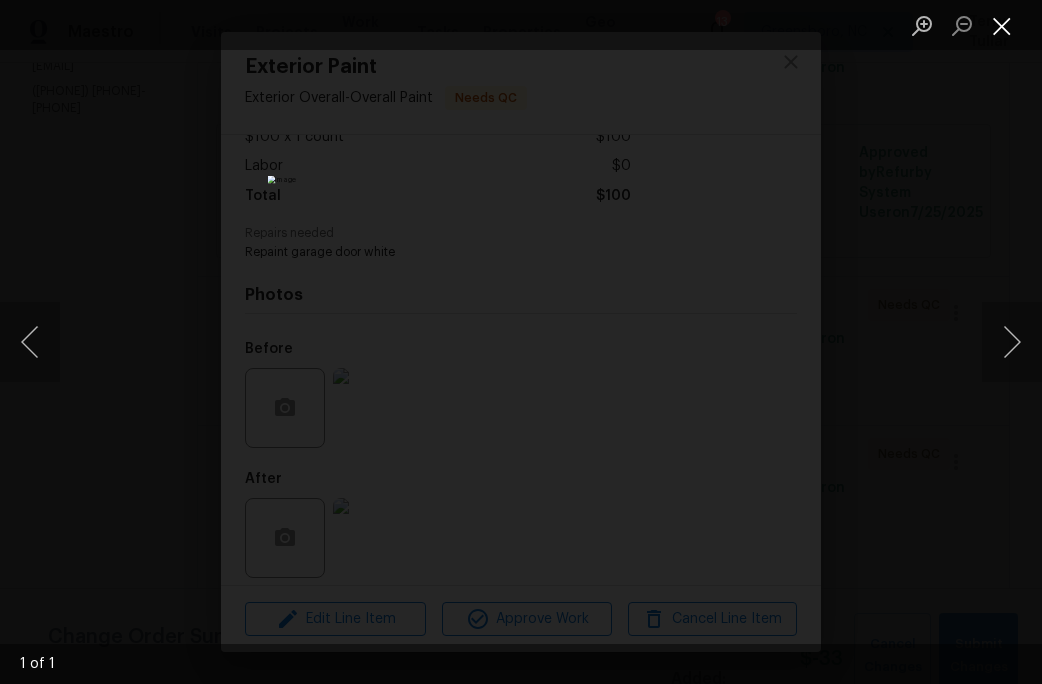click at bounding box center (1002, 25) 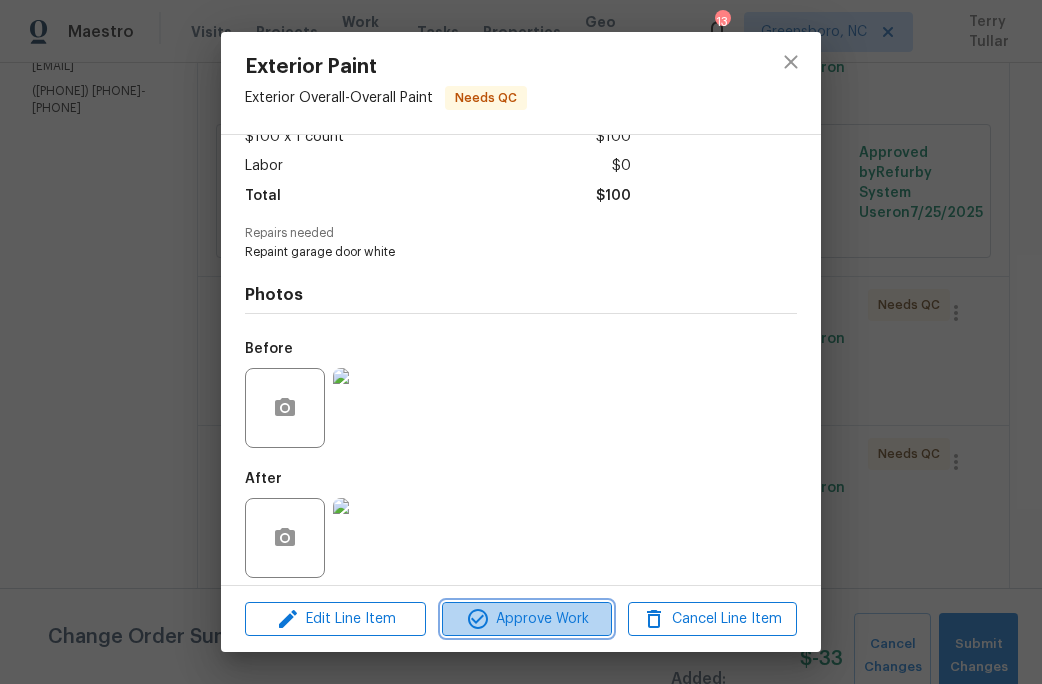 click on "Approve Work" at bounding box center (526, 619) 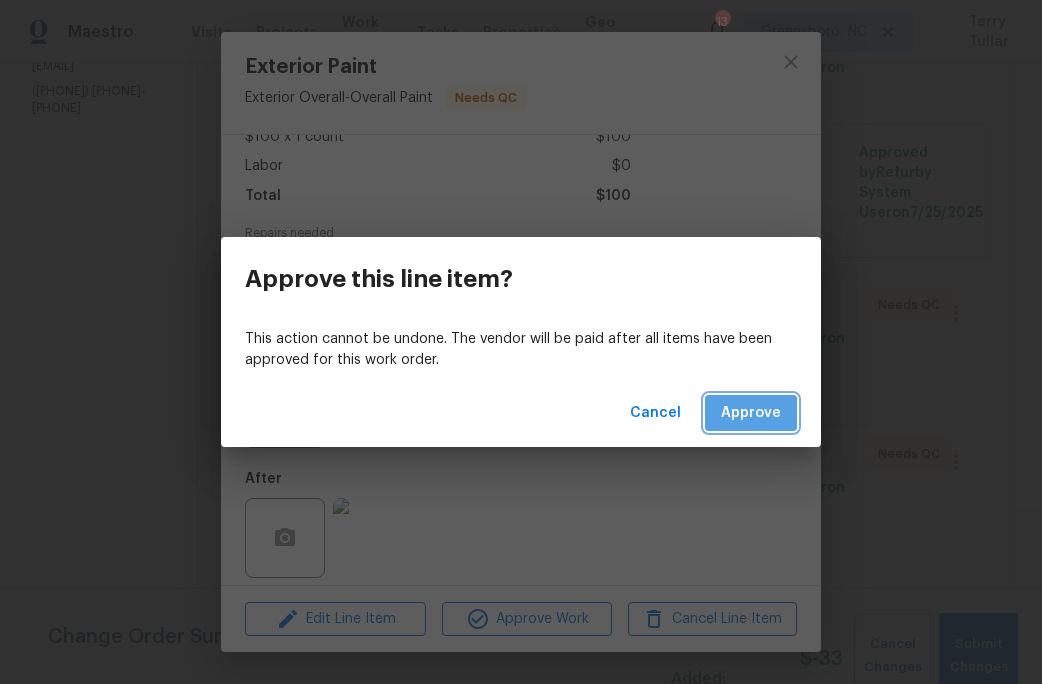 click on "Approve" at bounding box center (751, 413) 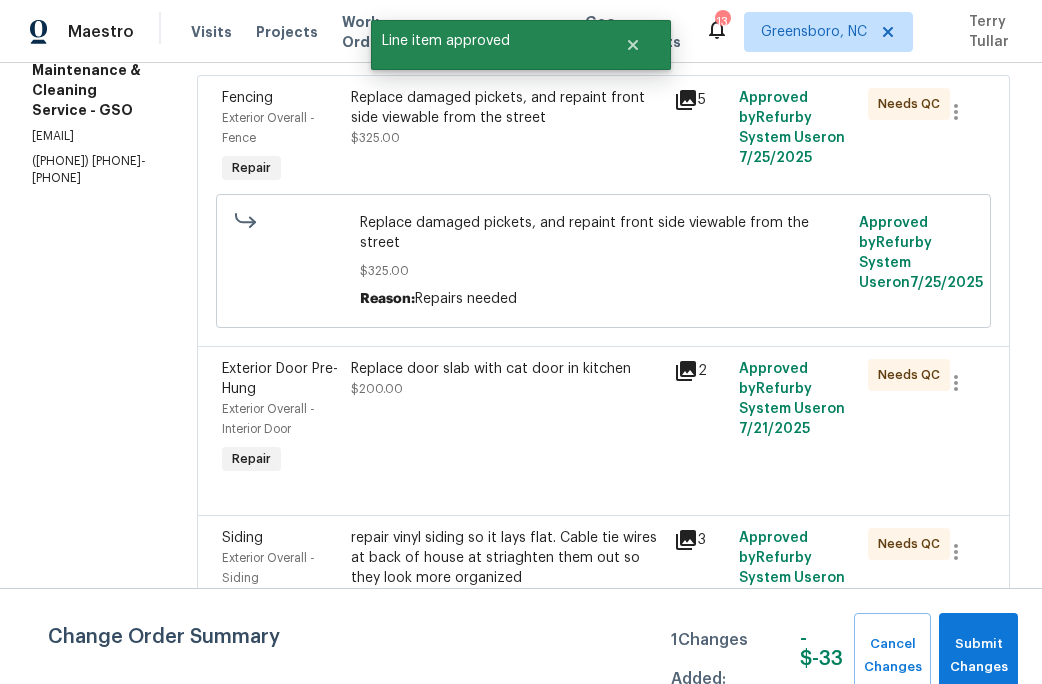 scroll, scrollTop: 387, scrollLeft: 0, axis: vertical 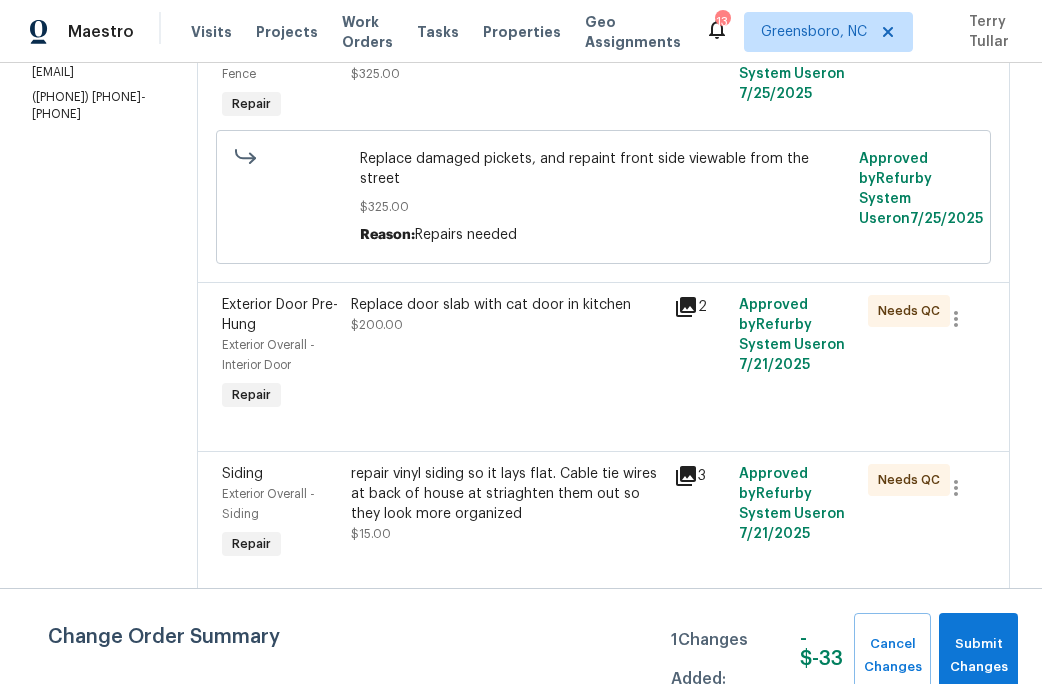 click on "Replace door slab with cat door in kitchen $200.00" at bounding box center (506, 355) 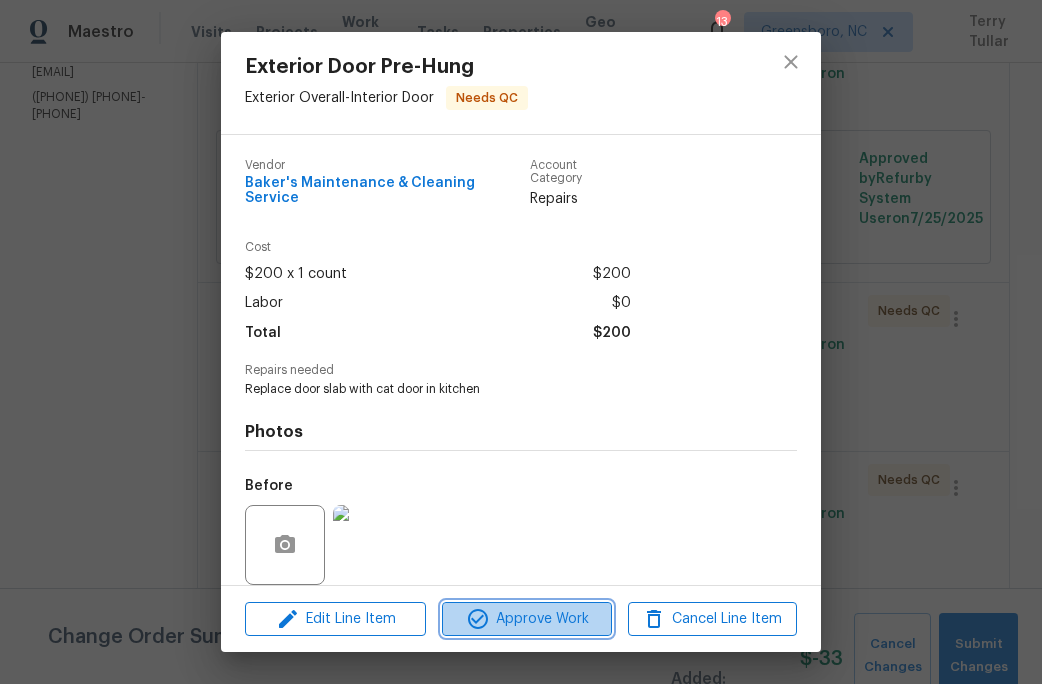 click on "Approve Work" at bounding box center [526, 619] 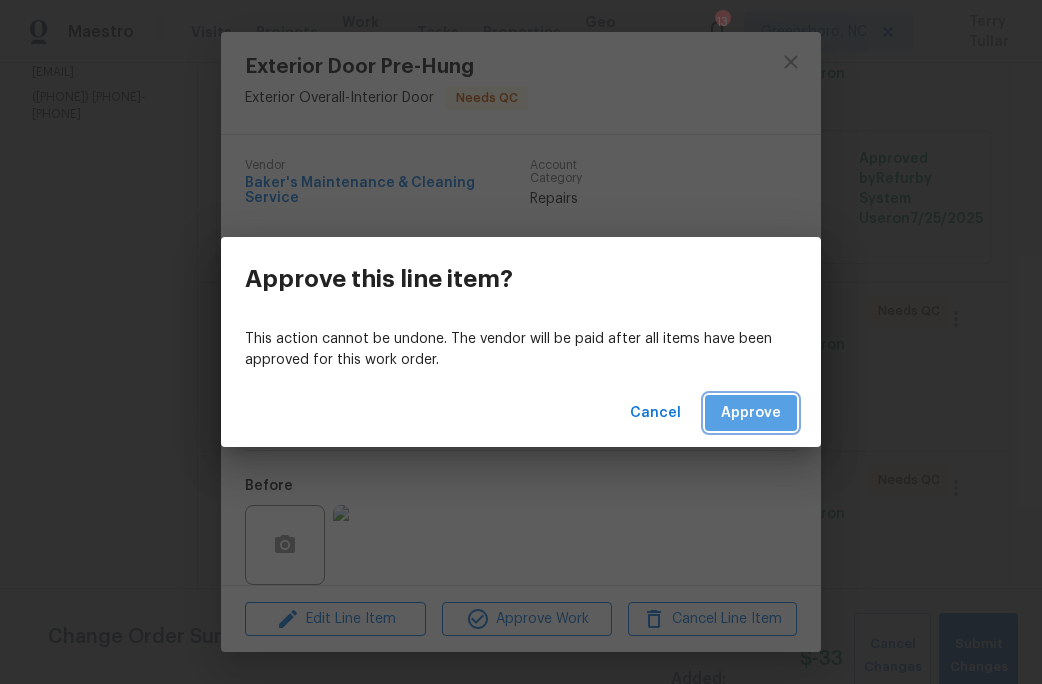 click on "Approve" at bounding box center (751, 413) 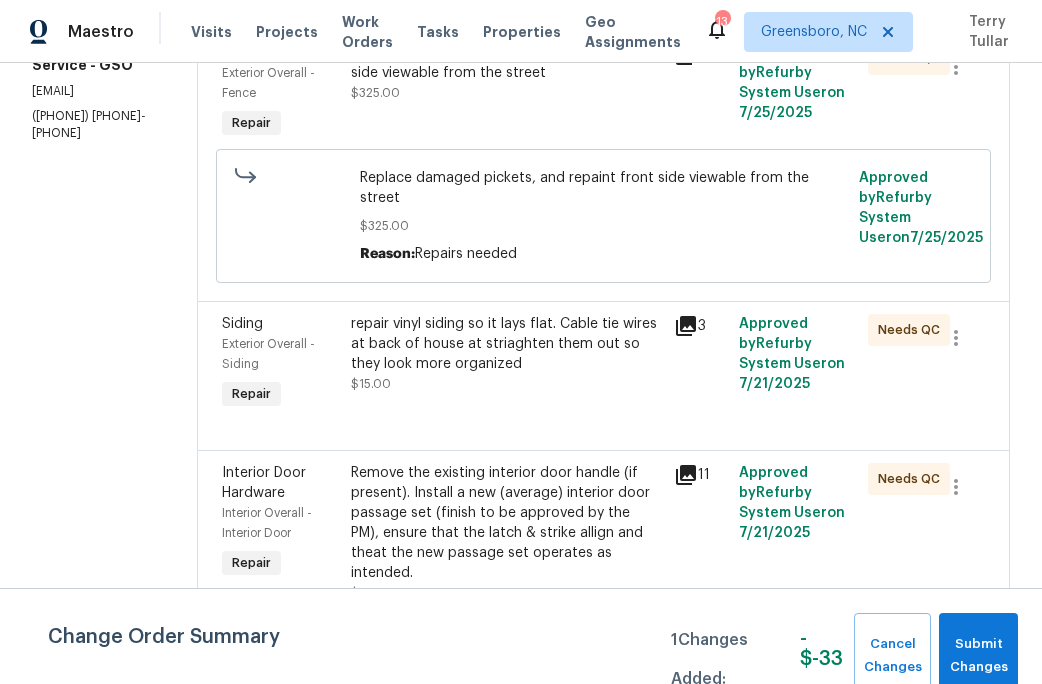 scroll, scrollTop: 373, scrollLeft: 0, axis: vertical 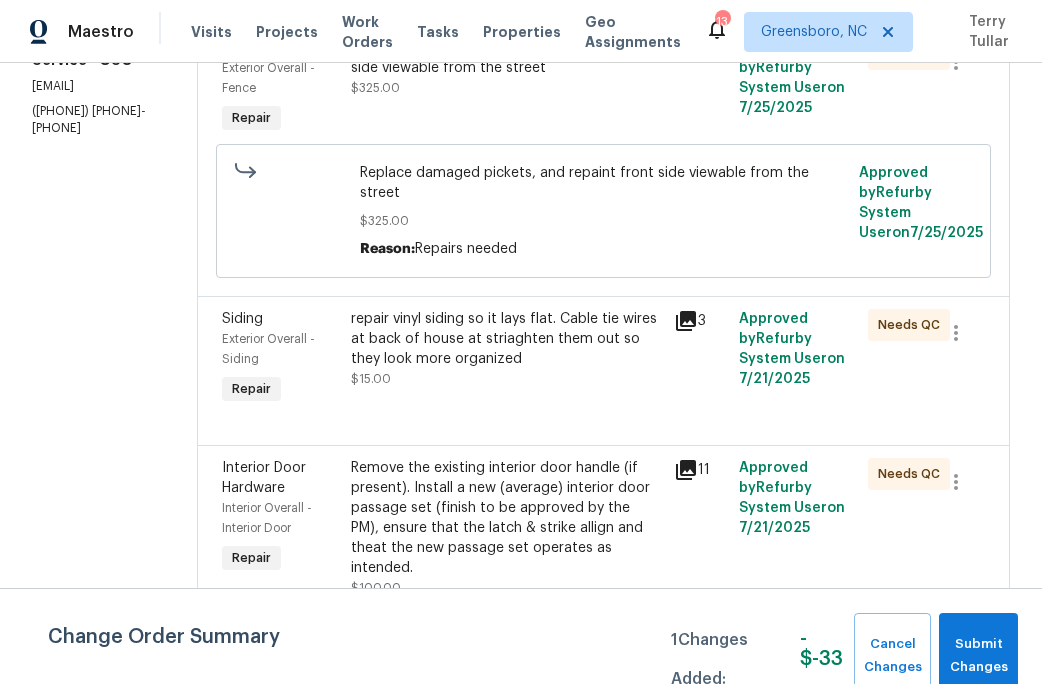 click on "repair vinyl siding so it lays flat.  Cable tie wires at back of house at striaghten them out so they look more organized" at bounding box center (506, 339) 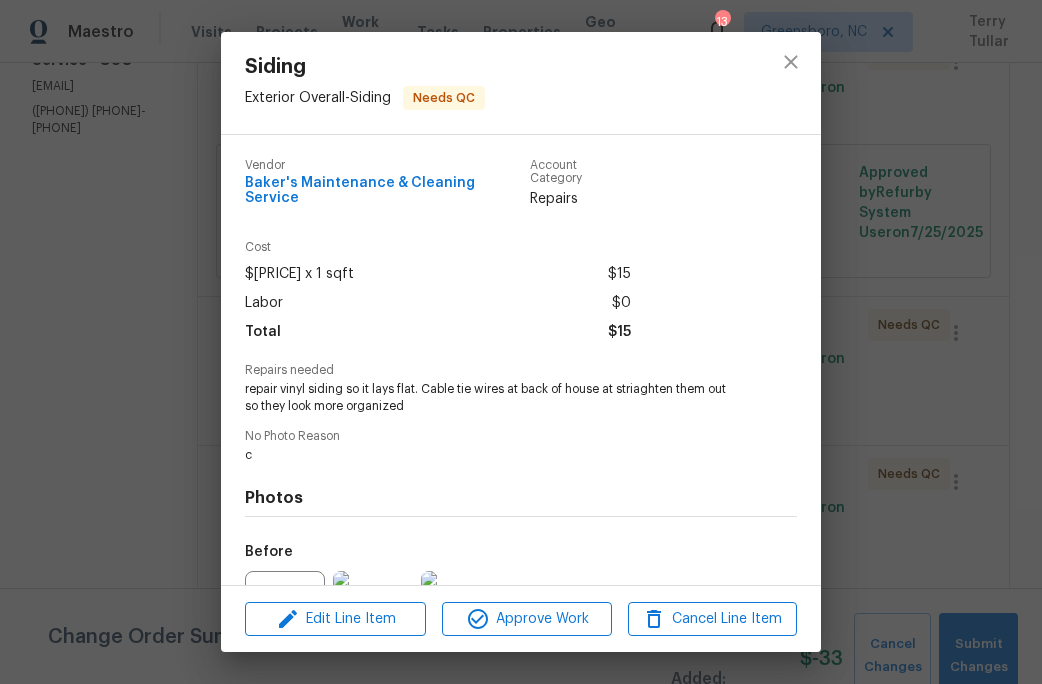 scroll, scrollTop: 203, scrollLeft: 0, axis: vertical 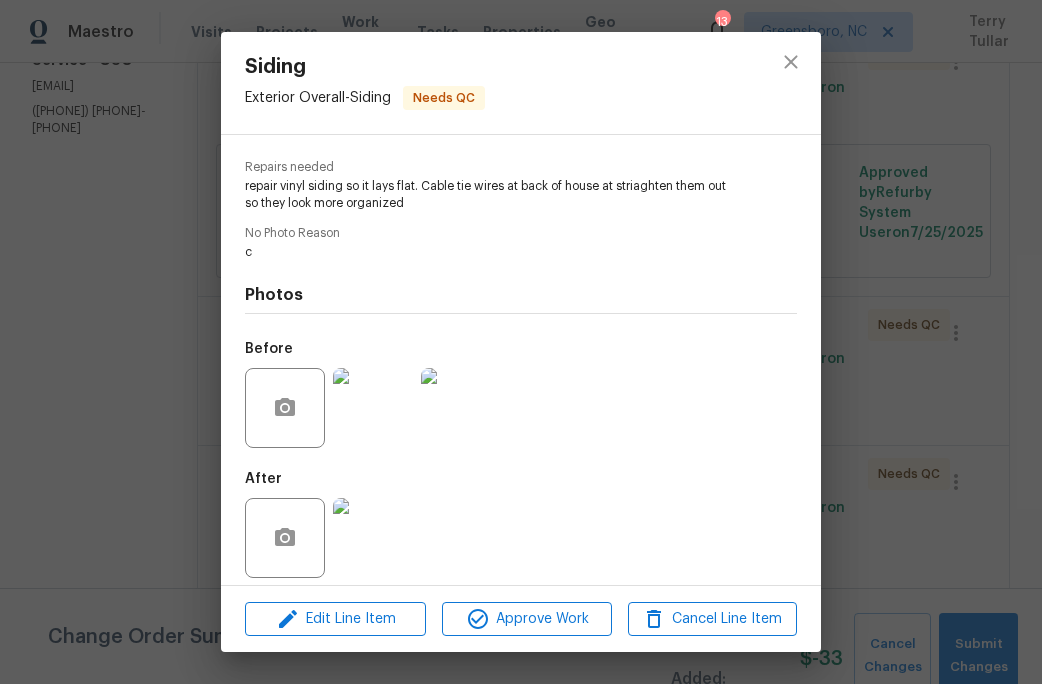 click at bounding box center (373, 538) 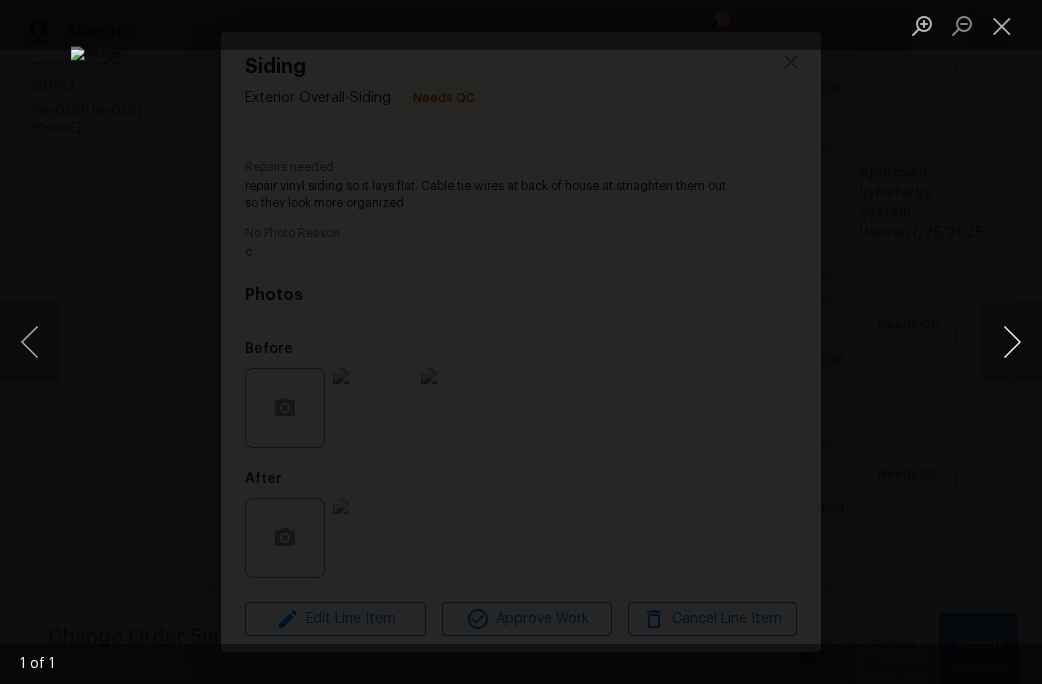 click at bounding box center (1012, 342) 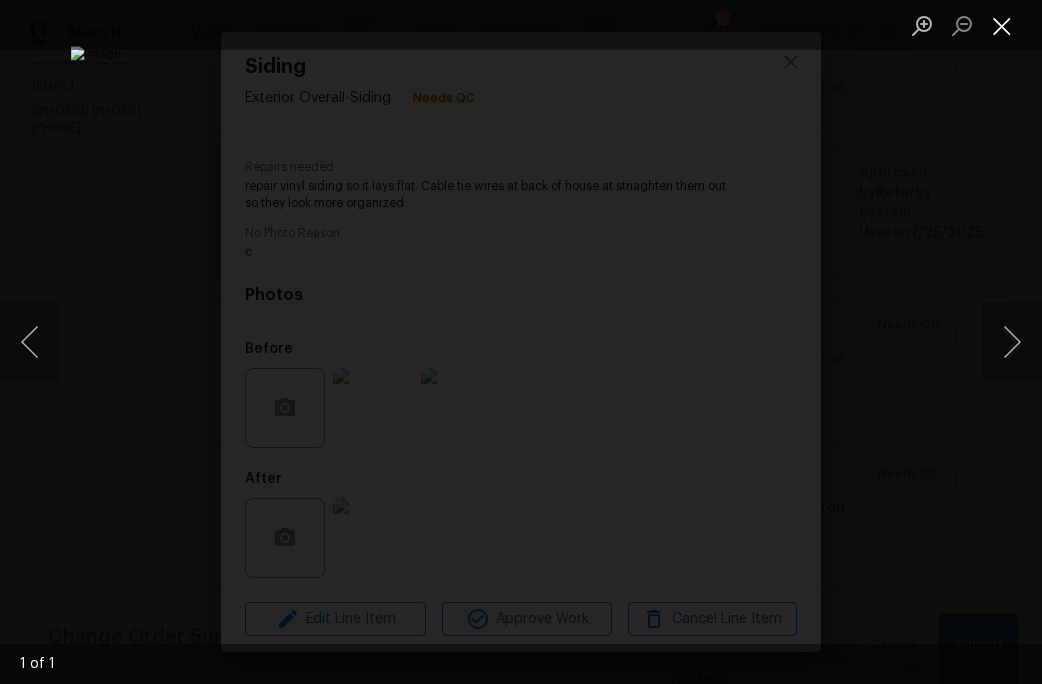 click at bounding box center [1002, 25] 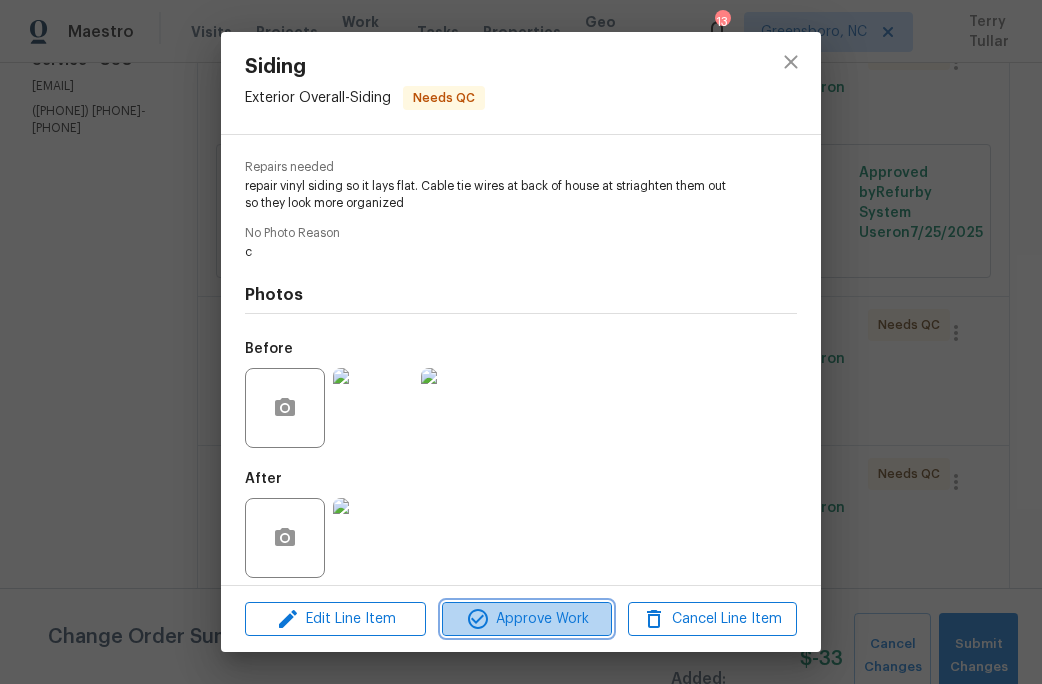 click on "Approve Work" at bounding box center (526, 619) 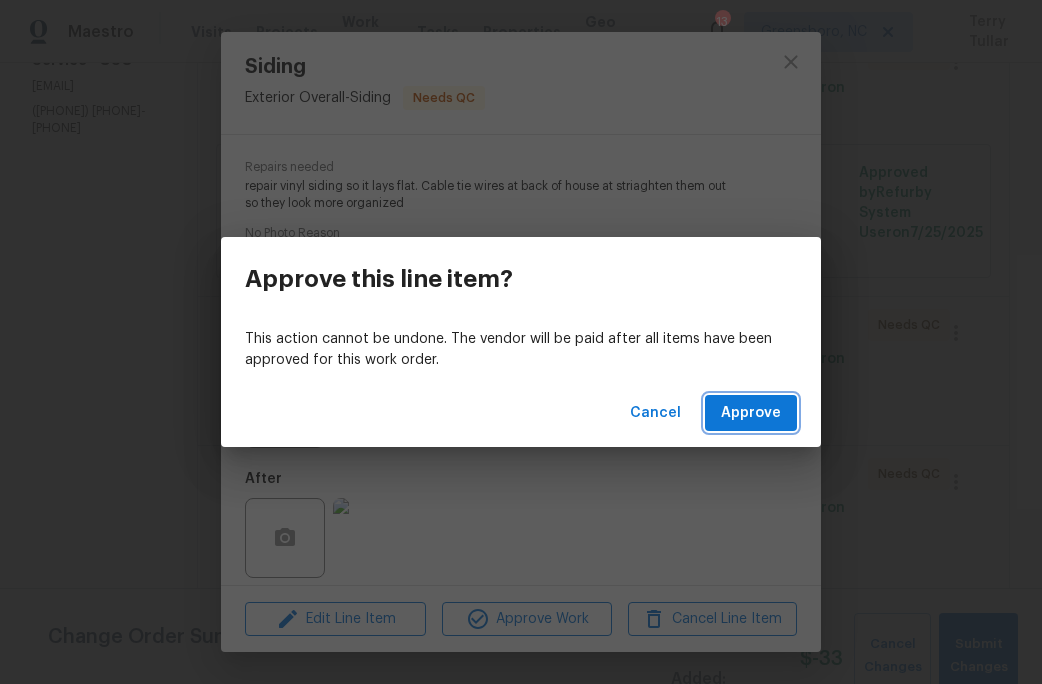 click on "Approve" at bounding box center (751, 413) 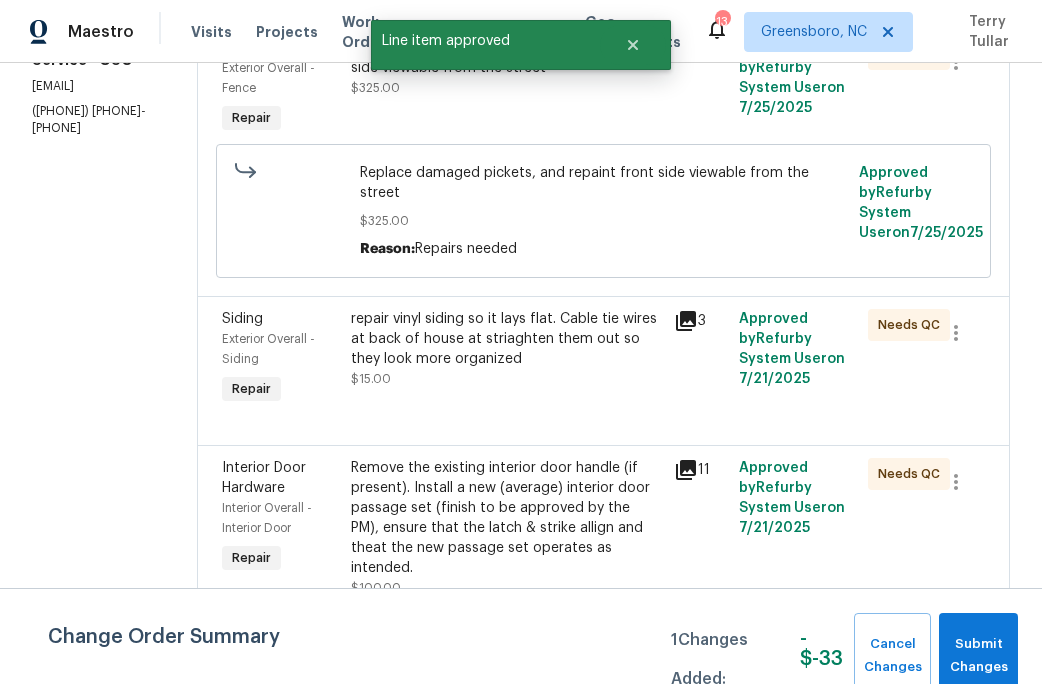 scroll, scrollTop: 0, scrollLeft: 0, axis: both 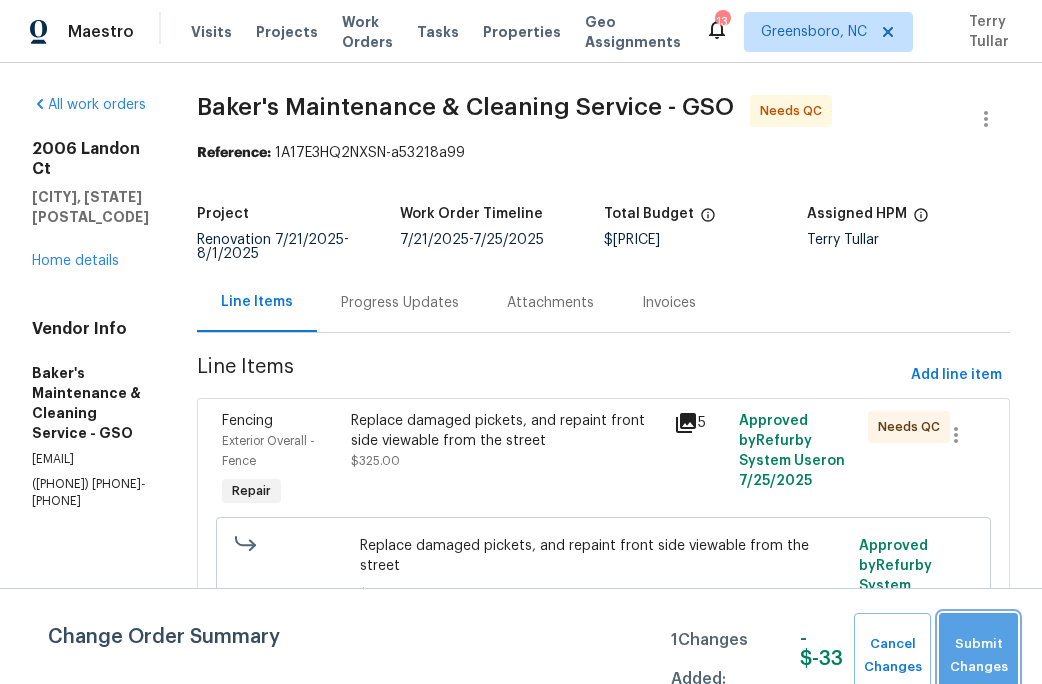 click on "Submit Changes" at bounding box center (978, 656) 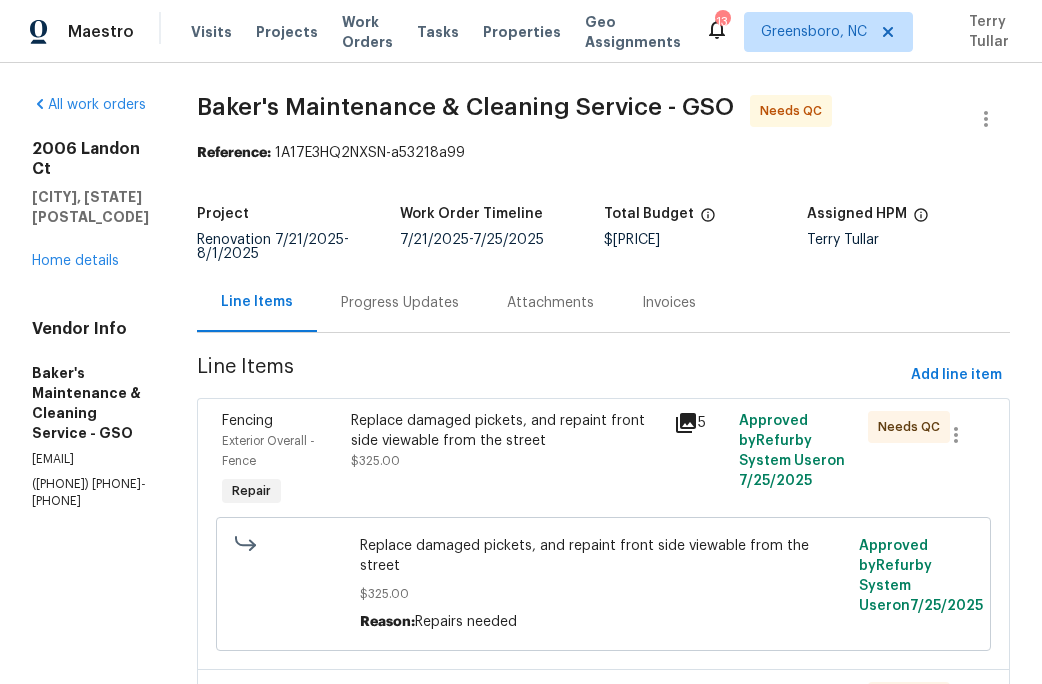 click on "Replace damaged pickets, and repaint front side viewable from the street $325.00" at bounding box center [506, 441] 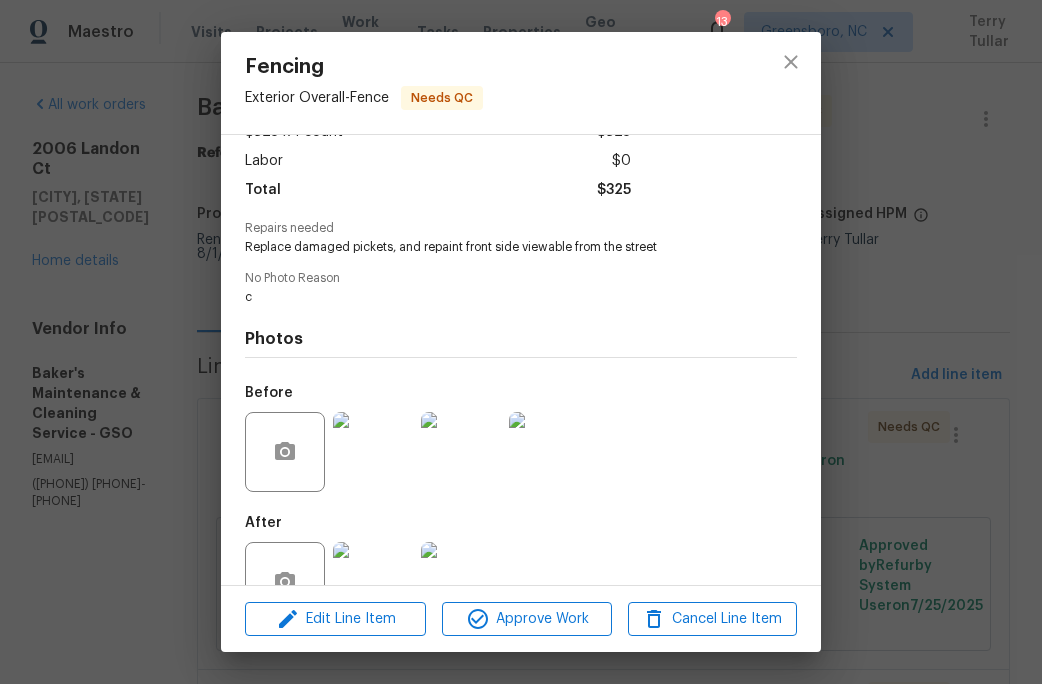 scroll, scrollTop: 186, scrollLeft: 0, axis: vertical 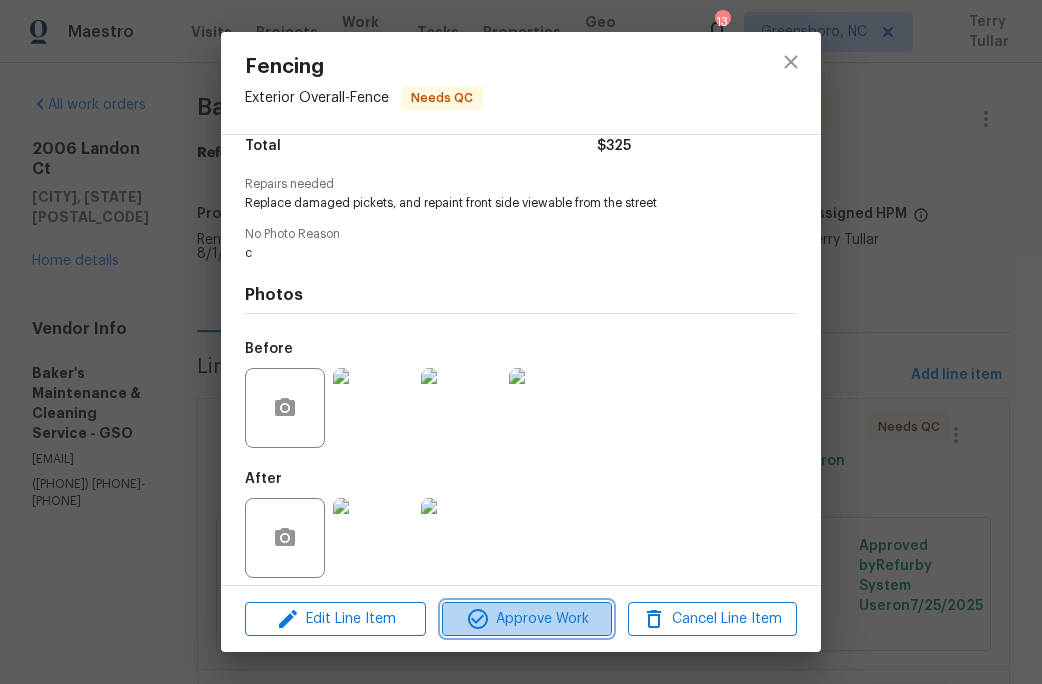 click on "Approve Work" at bounding box center (526, 619) 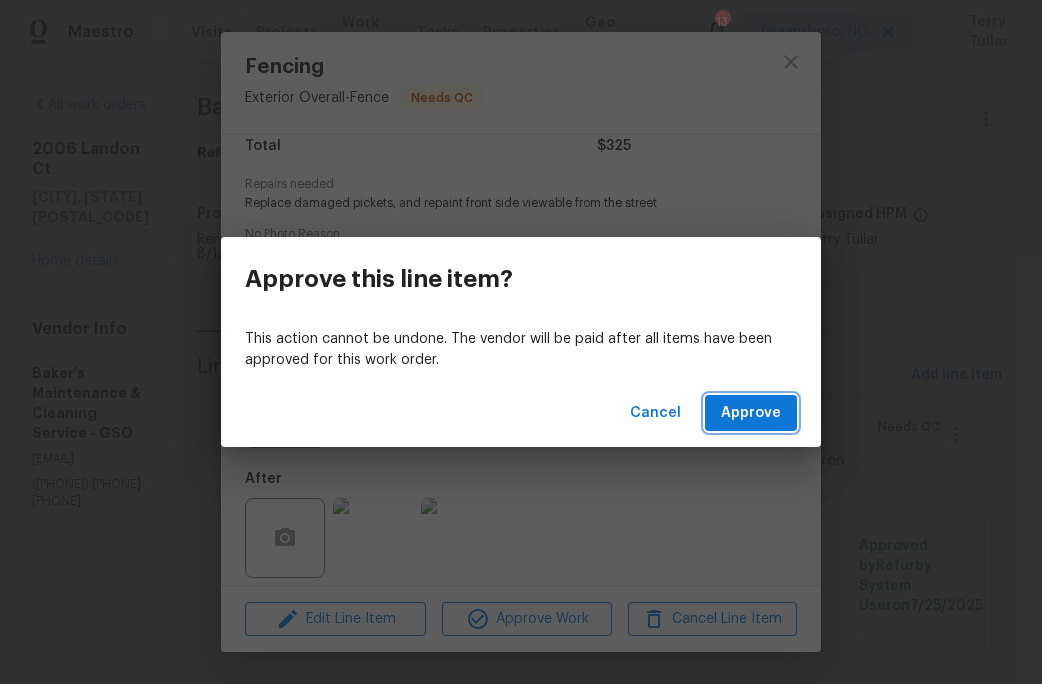 click on "Approve" at bounding box center [751, 413] 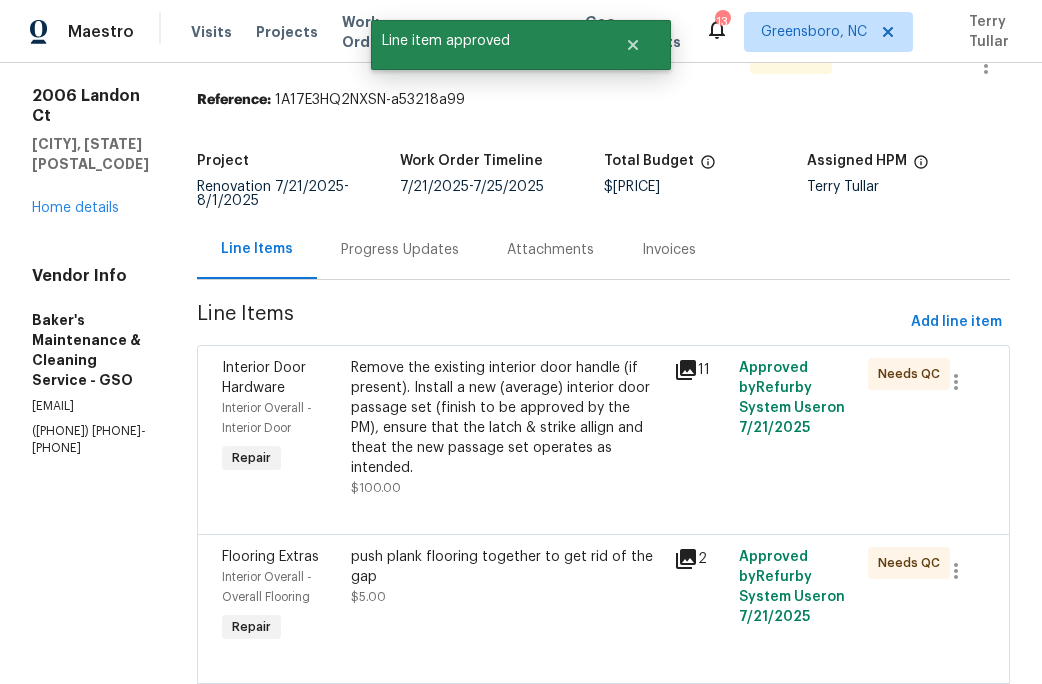 scroll, scrollTop: 74, scrollLeft: 0, axis: vertical 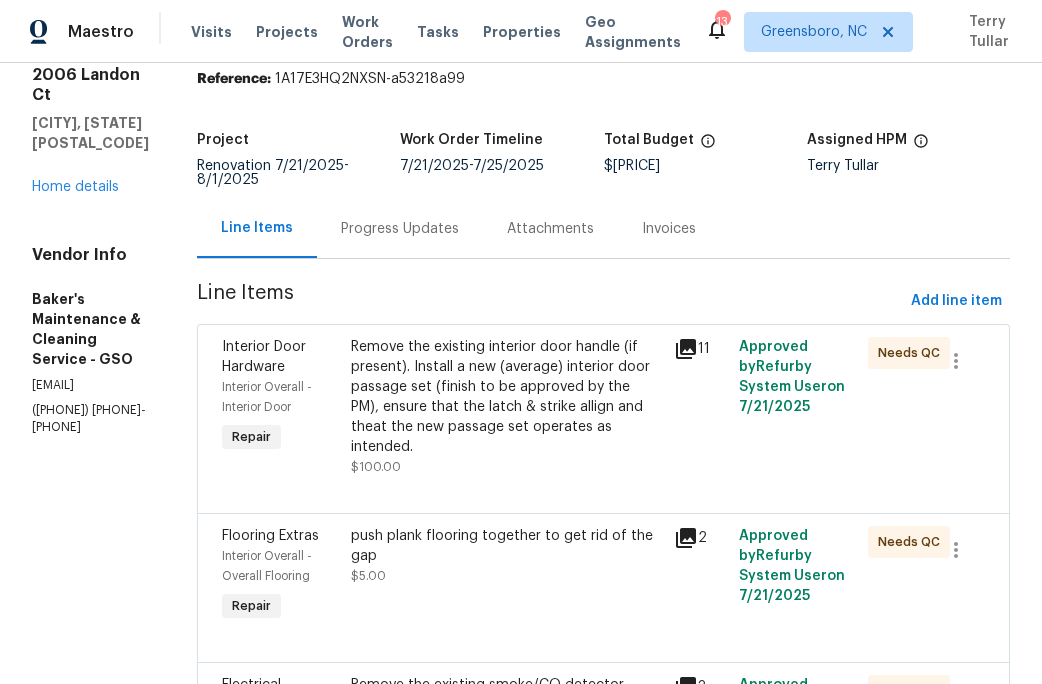 click on "Remove the existing interior door handle (if present). Install a new (average) interior door passage set (finish to be approved by the PM), ensure that the latch & strike allign and theat the new passage set operates as intended." at bounding box center [506, 397] 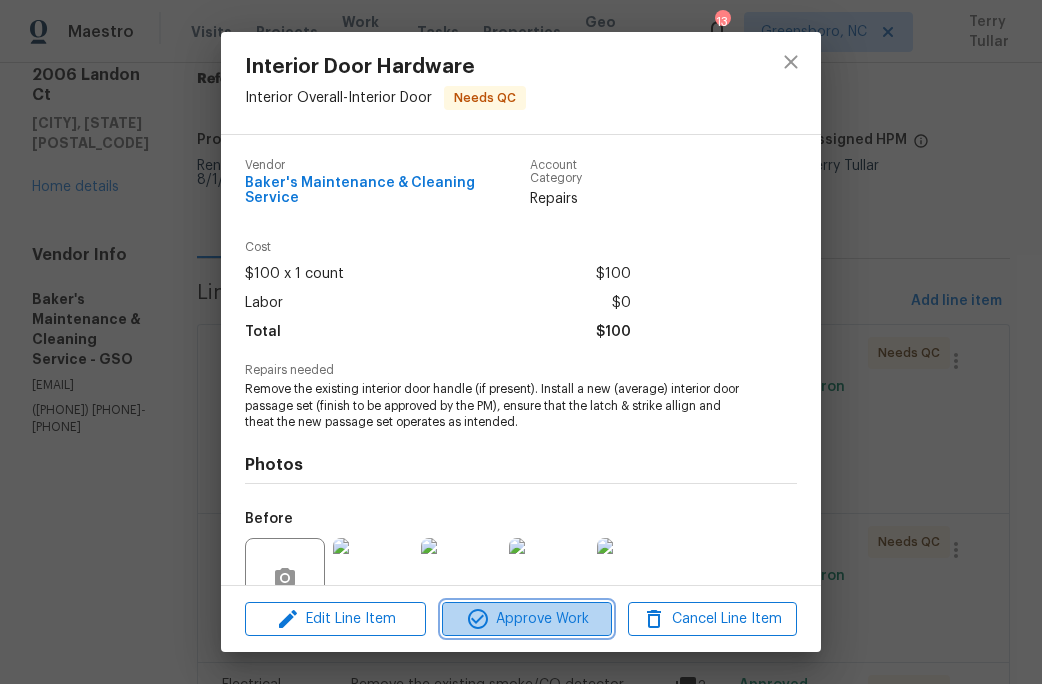 click on "Approve Work" at bounding box center [526, 619] 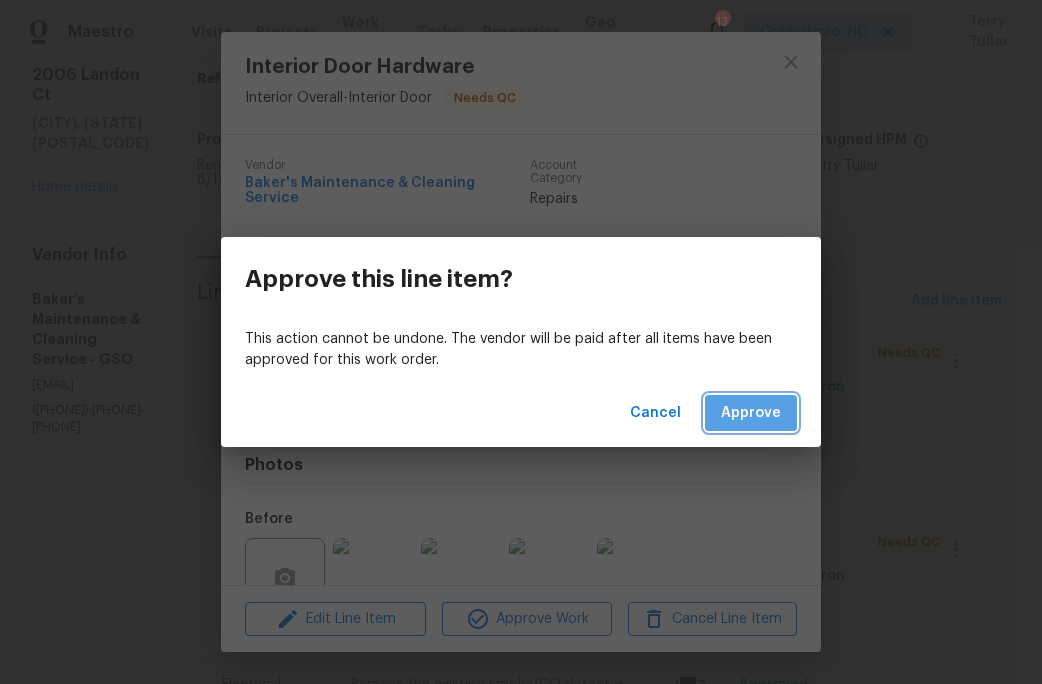 click on "Approve" at bounding box center (751, 413) 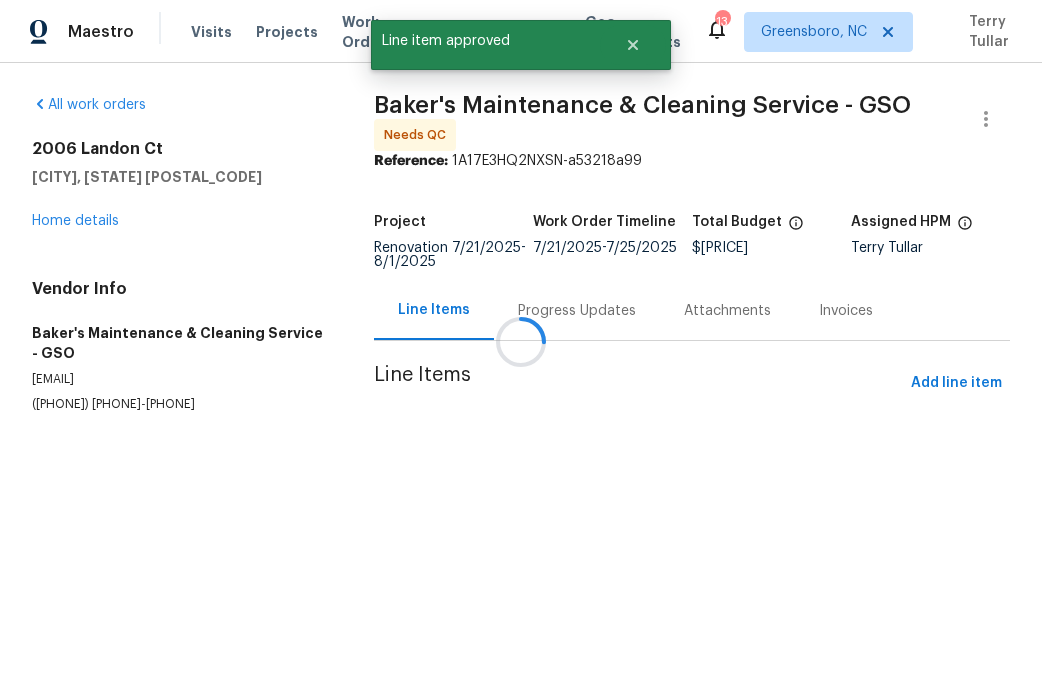 scroll, scrollTop: 0, scrollLeft: 0, axis: both 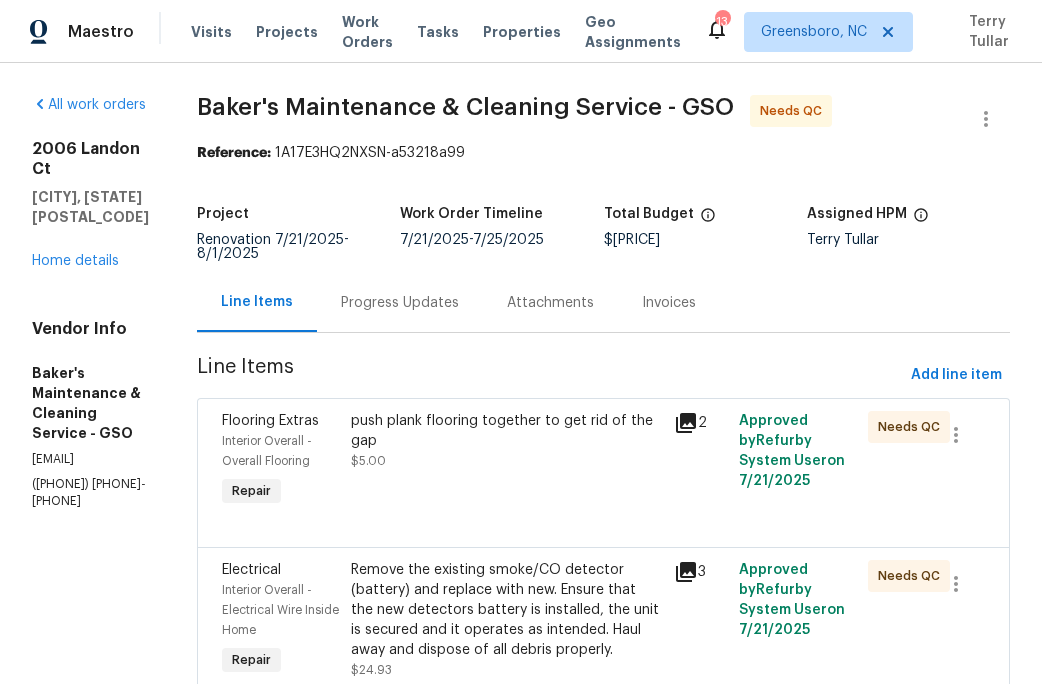 click on "push plank flooring together to get rid of the gap $5.00" at bounding box center [506, 441] 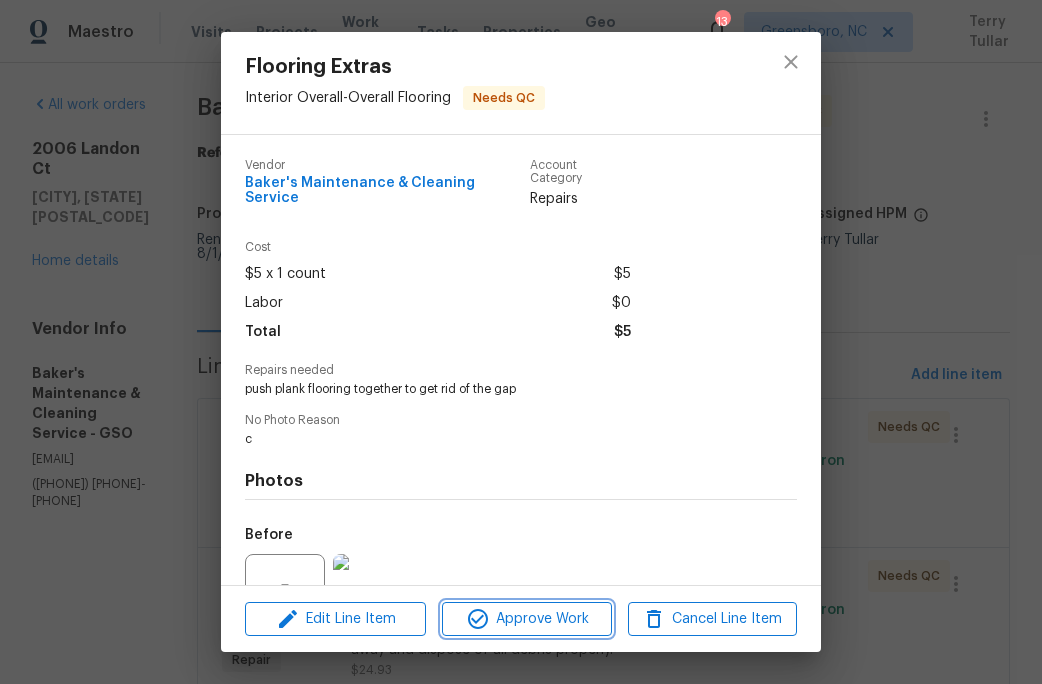 click on "Approve Work" at bounding box center (526, 619) 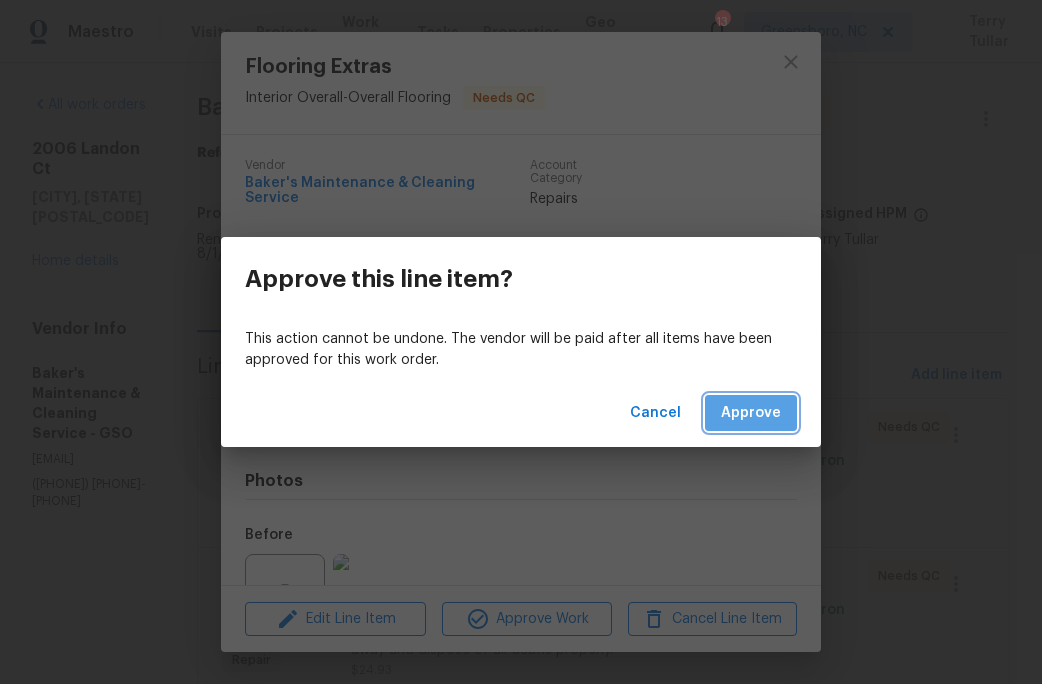 click on "Approve" at bounding box center [751, 413] 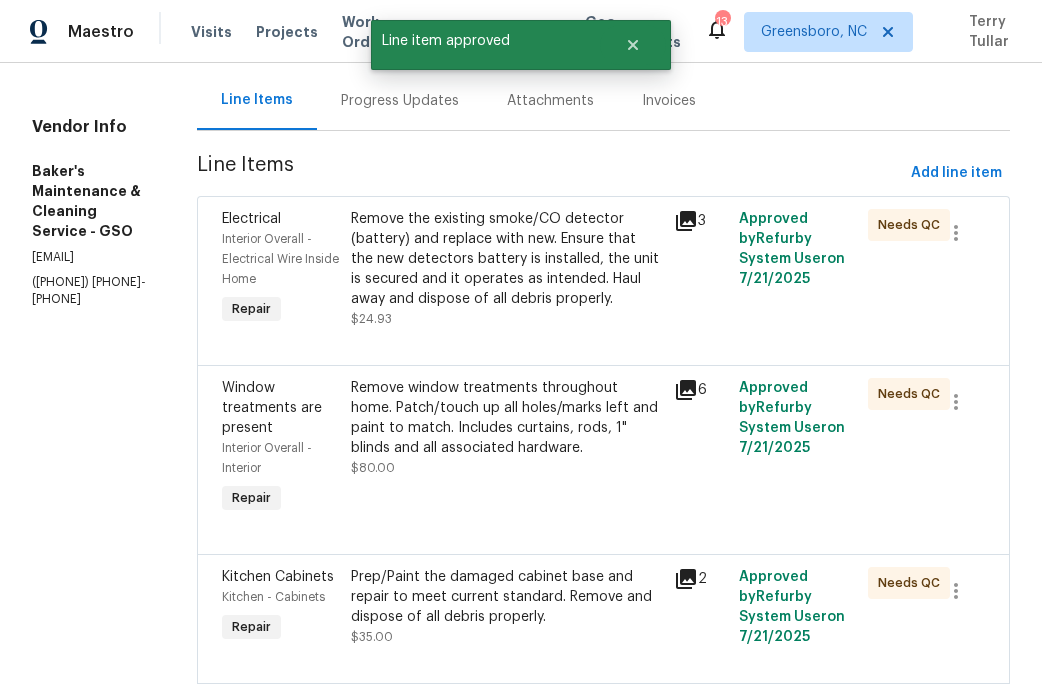 scroll, scrollTop: 211, scrollLeft: 0, axis: vertical 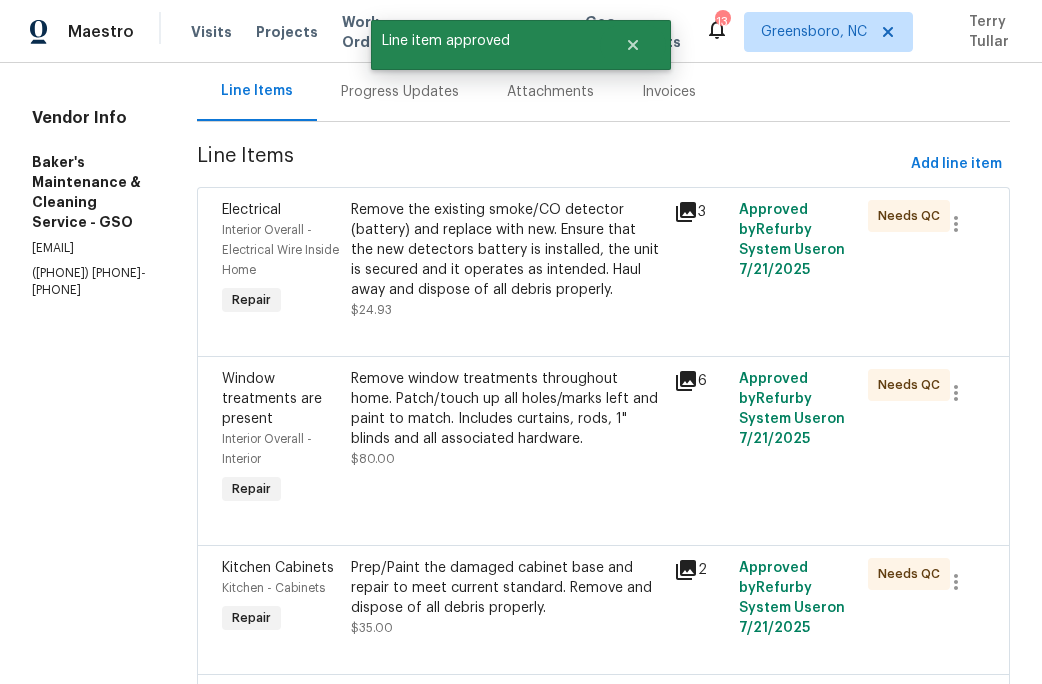 click on "Remove the existing smoke/CO detector (battery) and replace with new. Ensure that the new detectors battery is installed, the unit is secured and it operates as intended. Haul away and dispose of all debris properly." at bounding box center [506, 250] 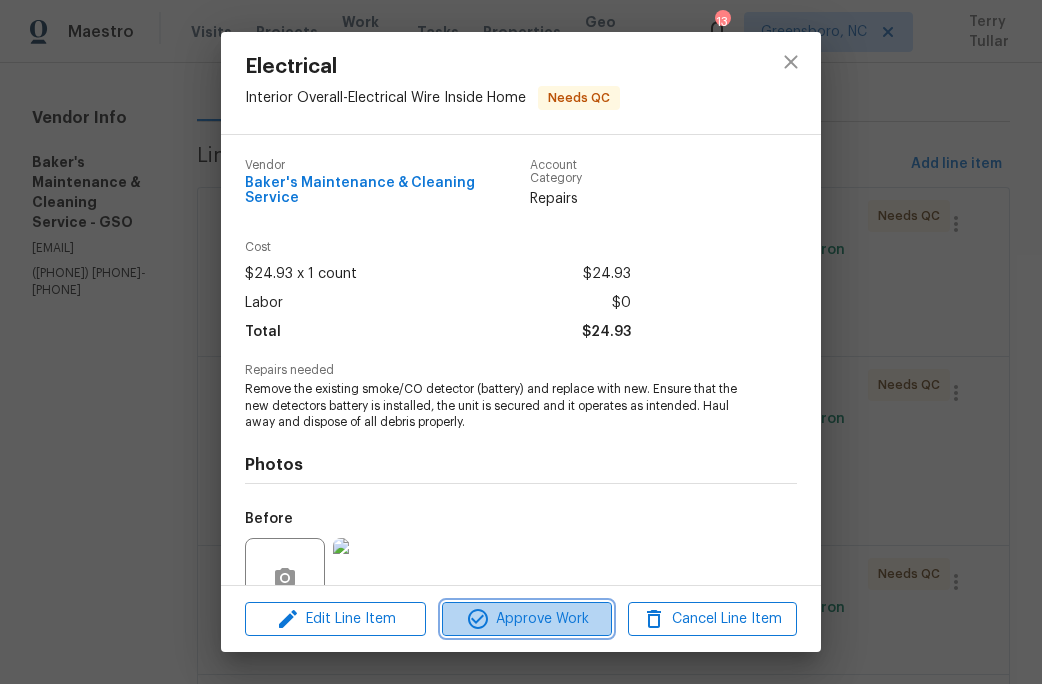 click on "Approve Work" at bounding box center (526, 619) 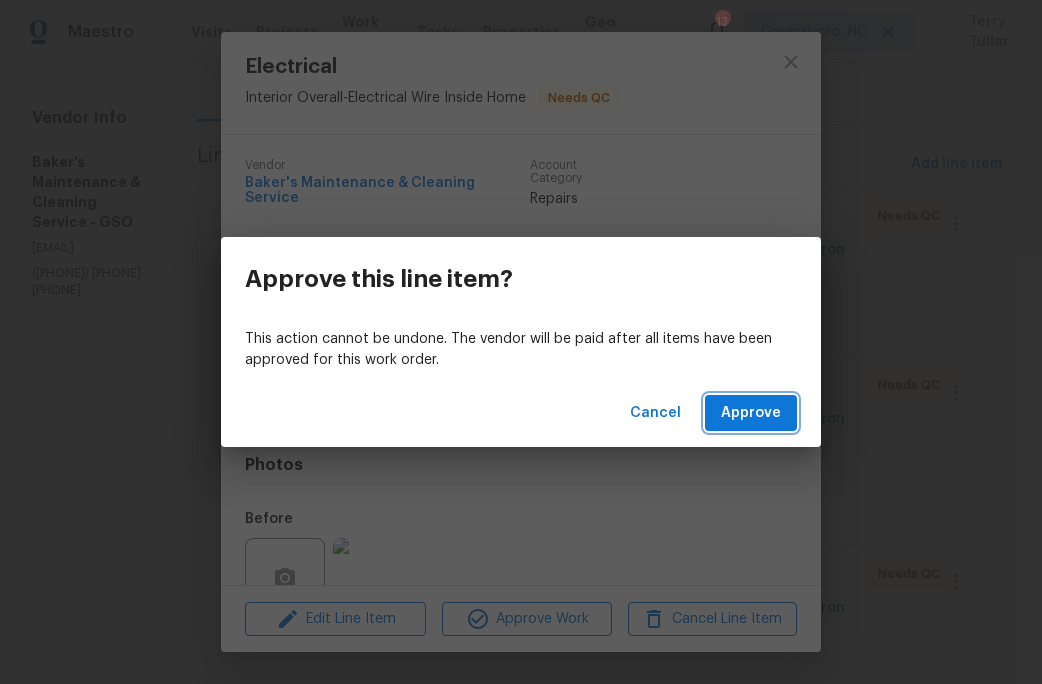 click on "Approve" at bounding box center [751, 413] 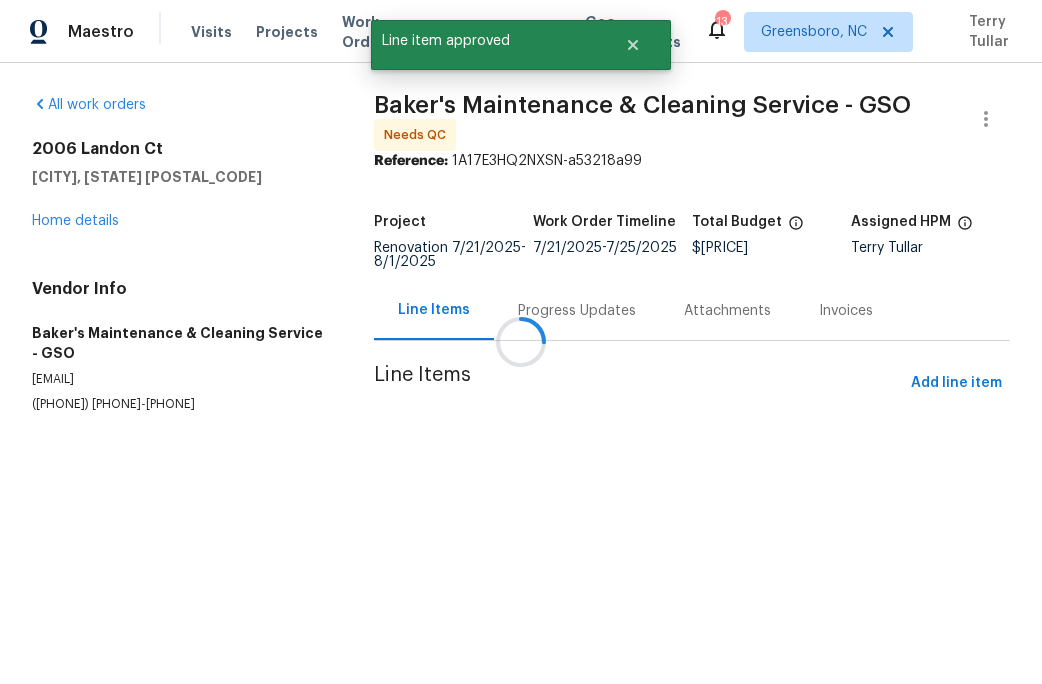 scroll, scrollTop: 0, scrollLeft: 0, axis: both 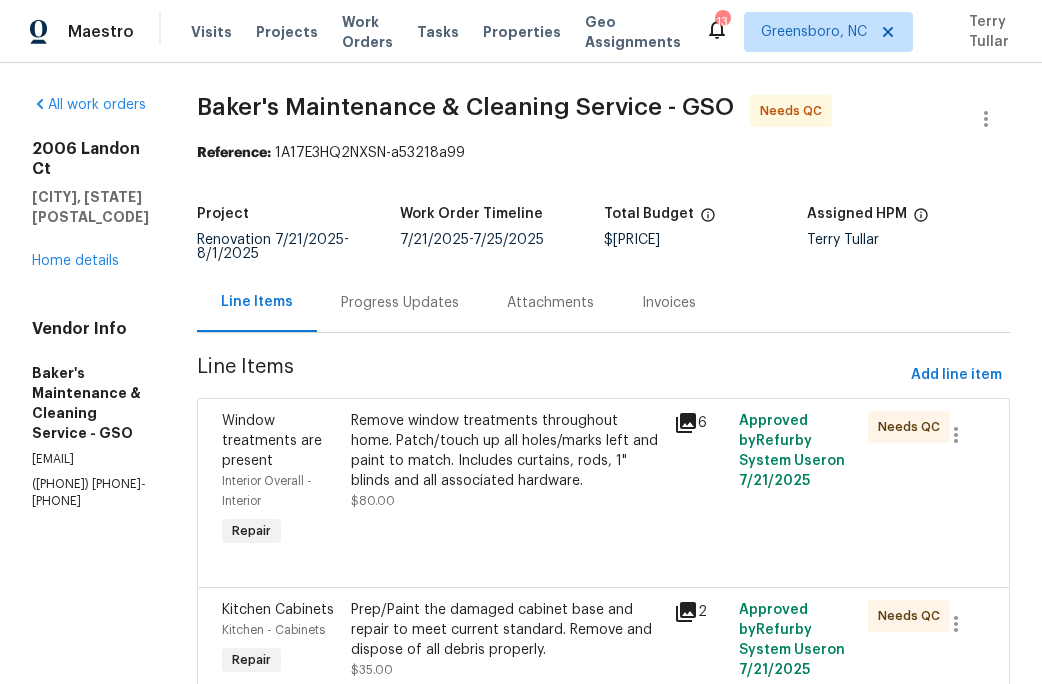 click on "Remove window treatments throughout home. Patch/touch up all holes/marks left and paint to match. Includes curtains, rods,  1" blinds and all associated hardware." at bounding box center (506, 451) 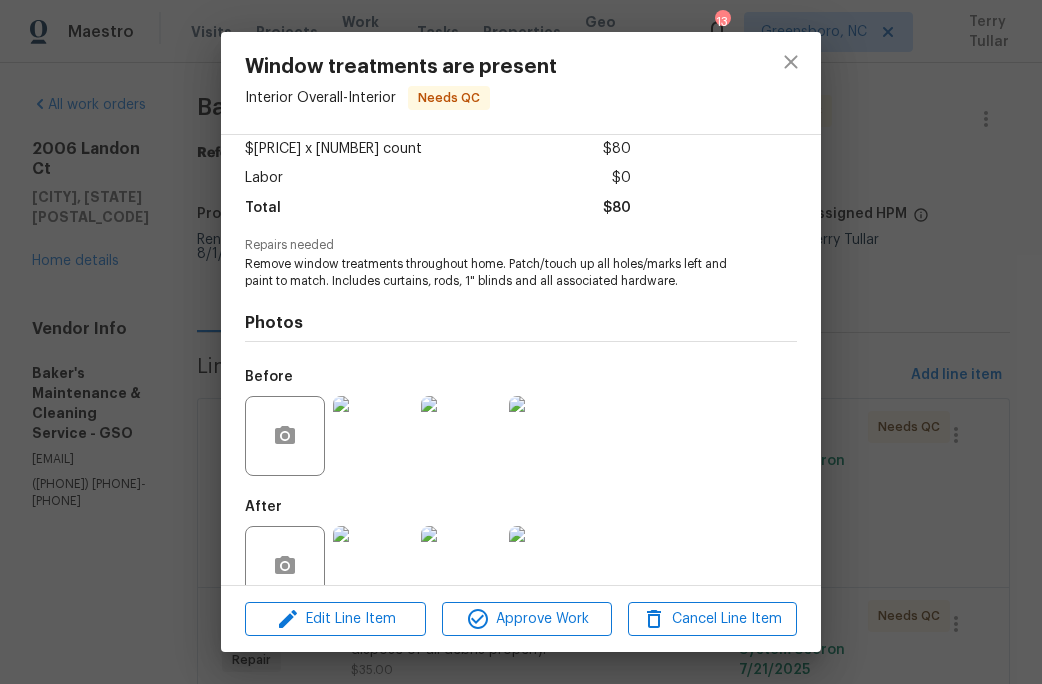 scroll, scrollTop: 153, scrollLeft: 0, axis: vertical 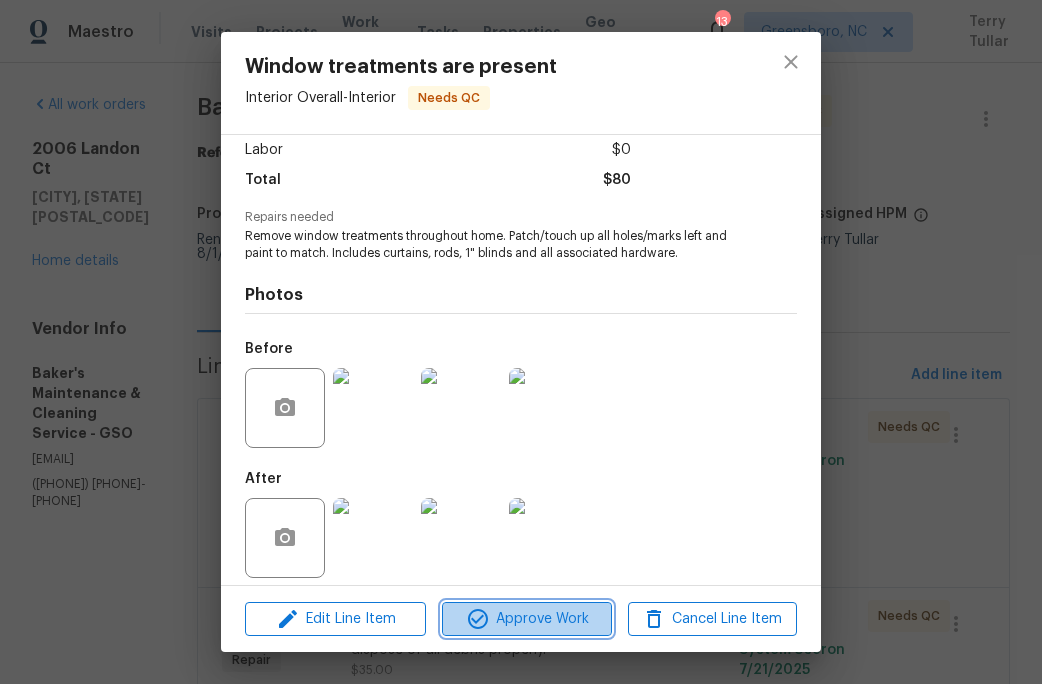 click on "Approve Work" at bounding box center [526, 619] 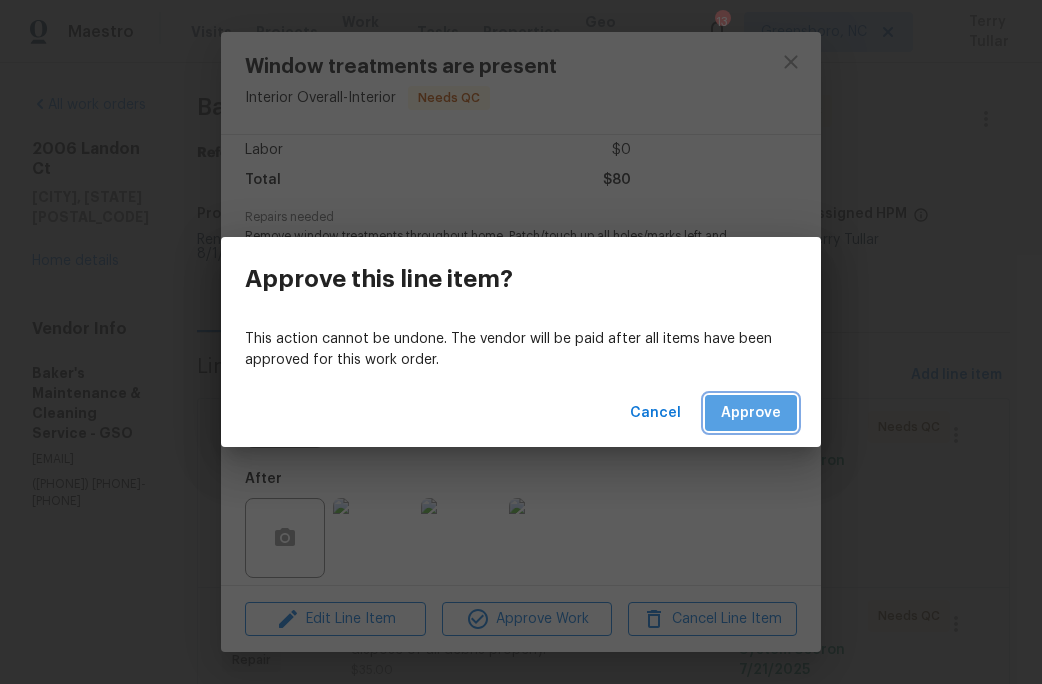 click on "Approve" at bounding box center [751, 413] 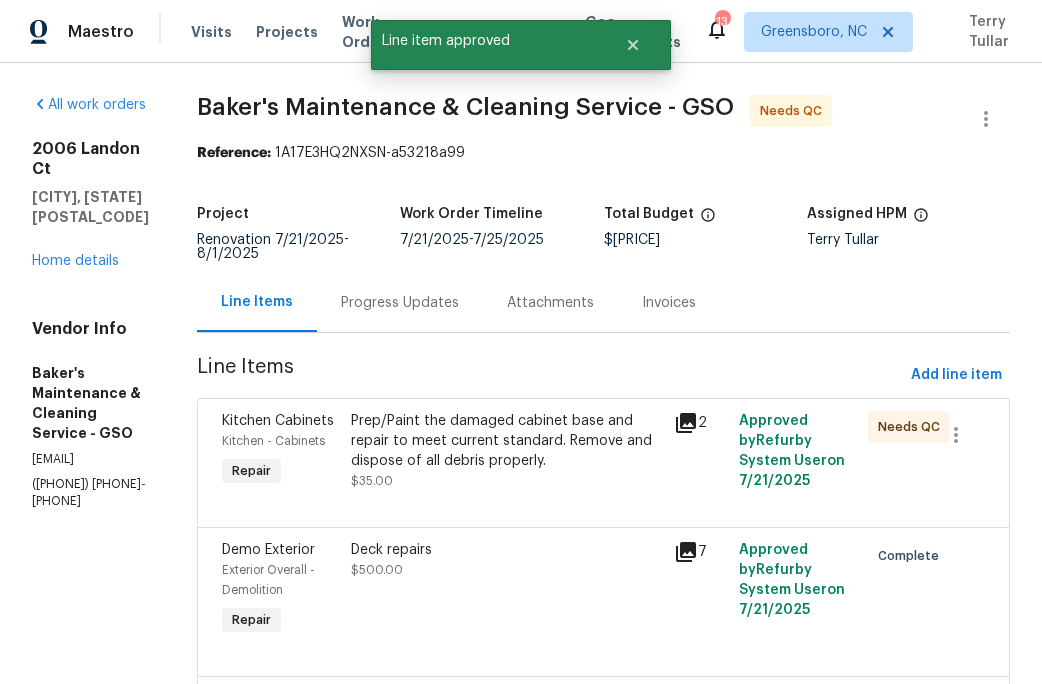click on "Prep/Paint the damaged cabinet base and repair to meet current standard. Remove and dispose of all debris properly. $35.00" at bounding box center [506, 451] 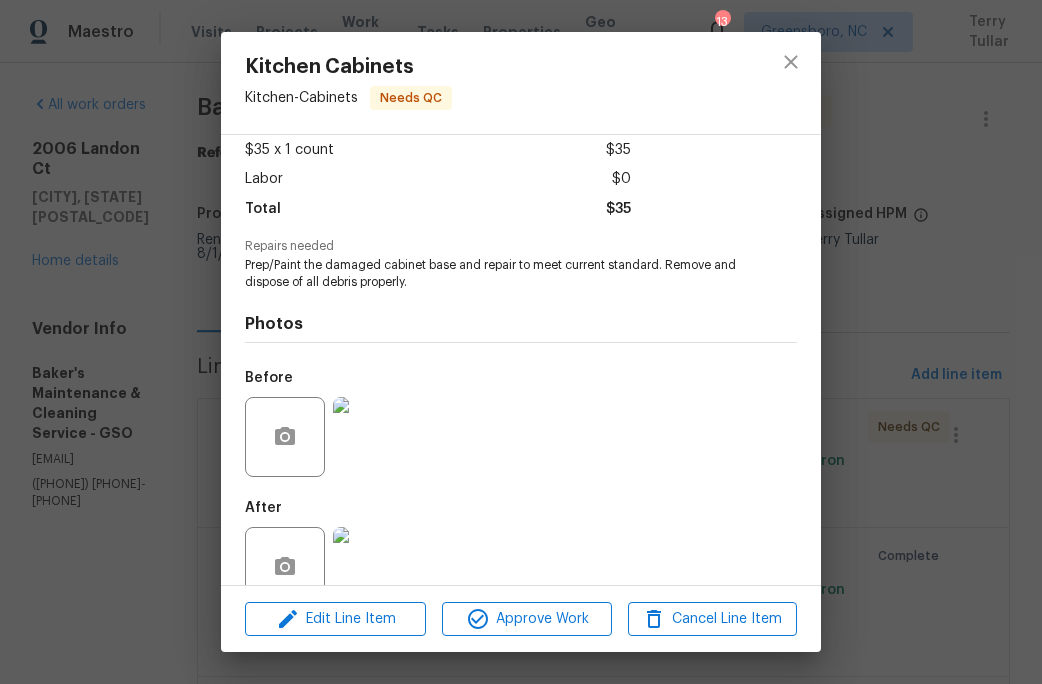 scroll, scrollTop: 153, scrollLeft: 0, axis: vertical 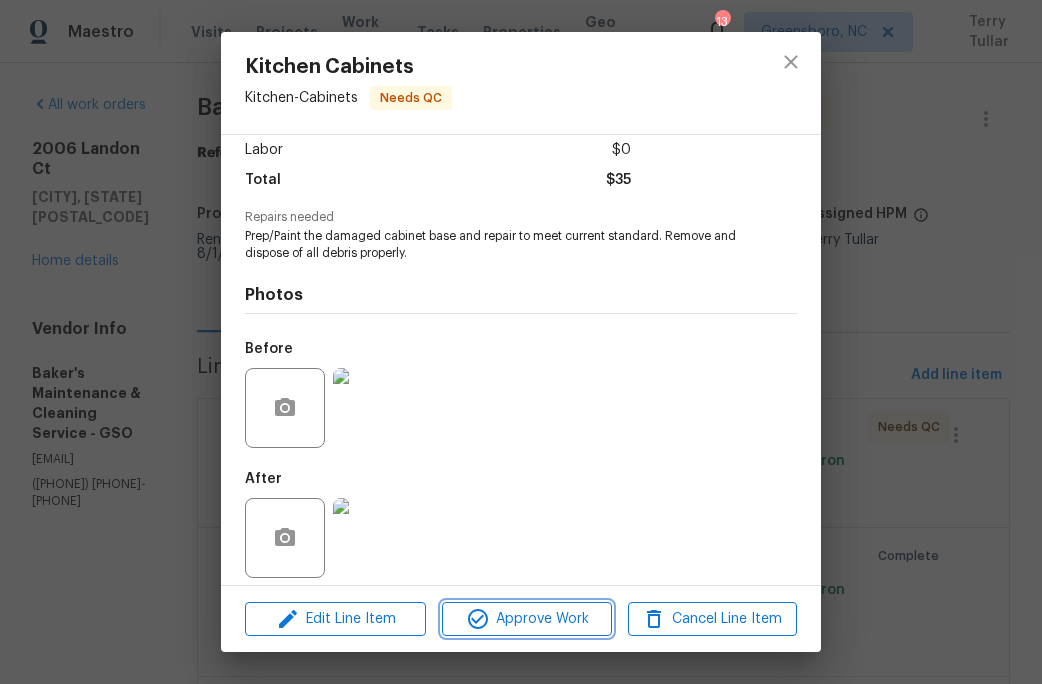 click on "Approve Work" at bounding box center (526, 619) 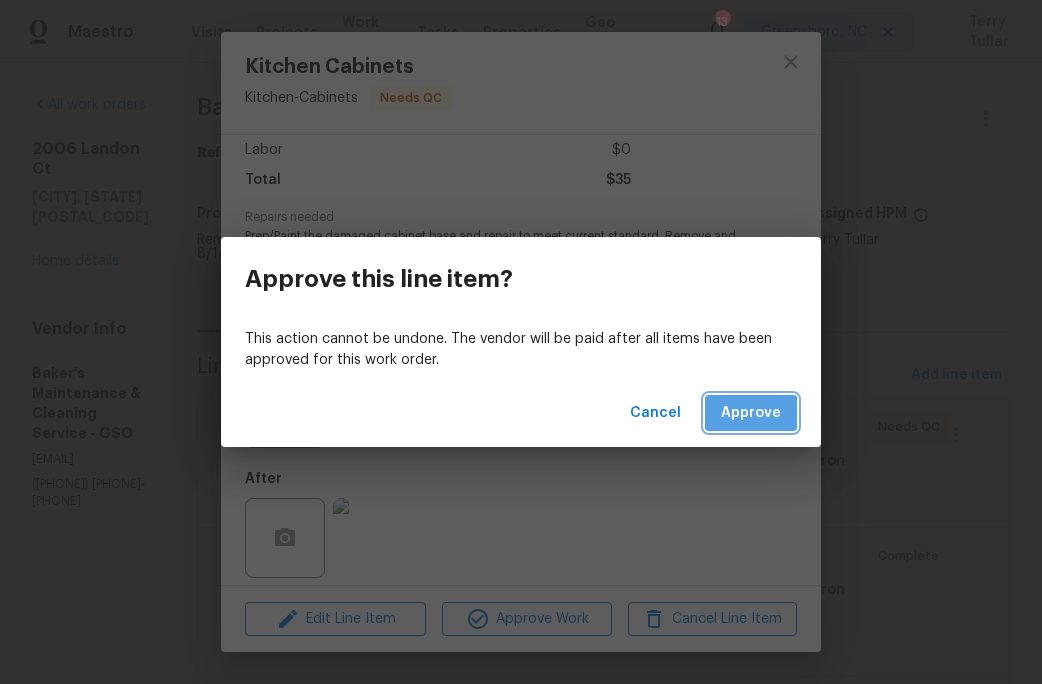 click on "Approve" at bounding box center (751, 413) 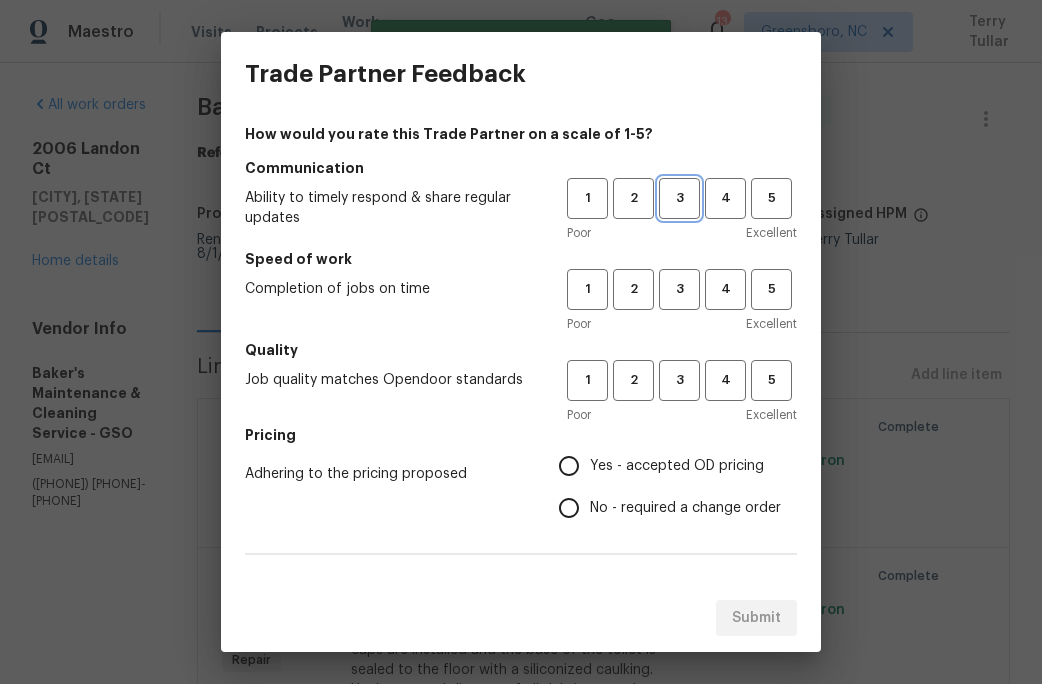 click on "3" at bounding box center [679, 198] 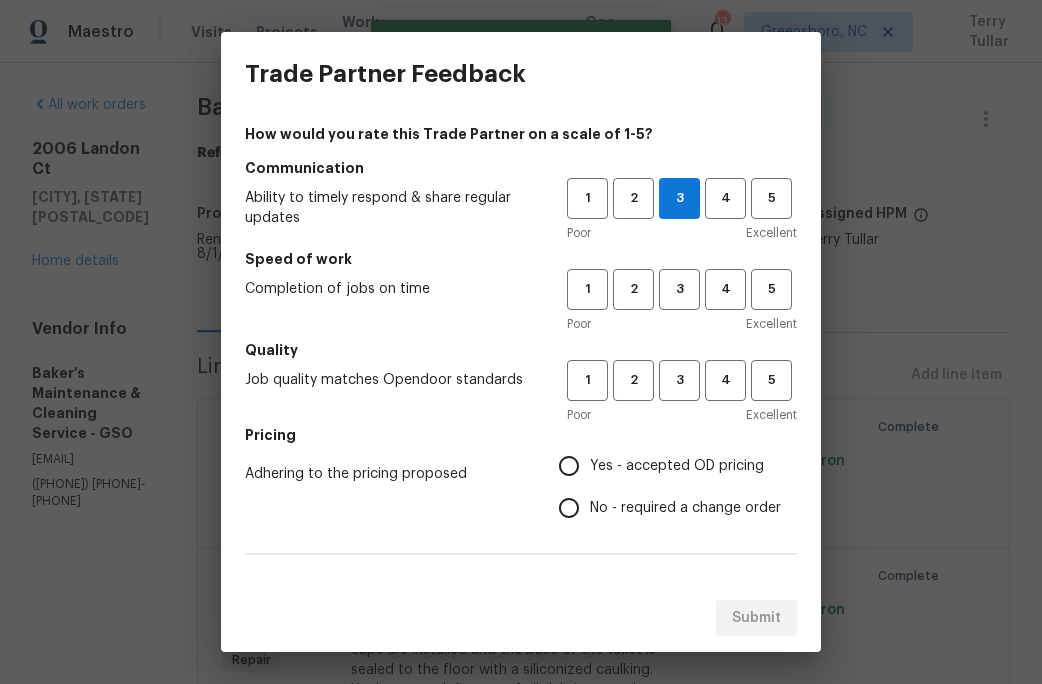 click on "Poor Excellent" at bounding box center (682, 324) 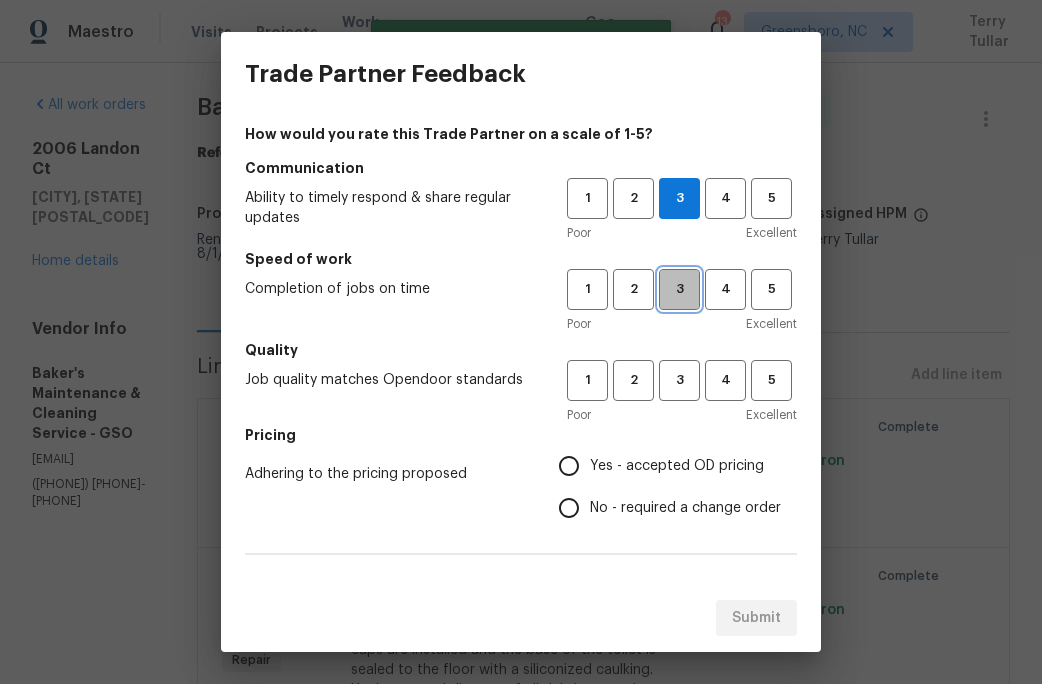 click on "3" at bounding box center [679, 289] 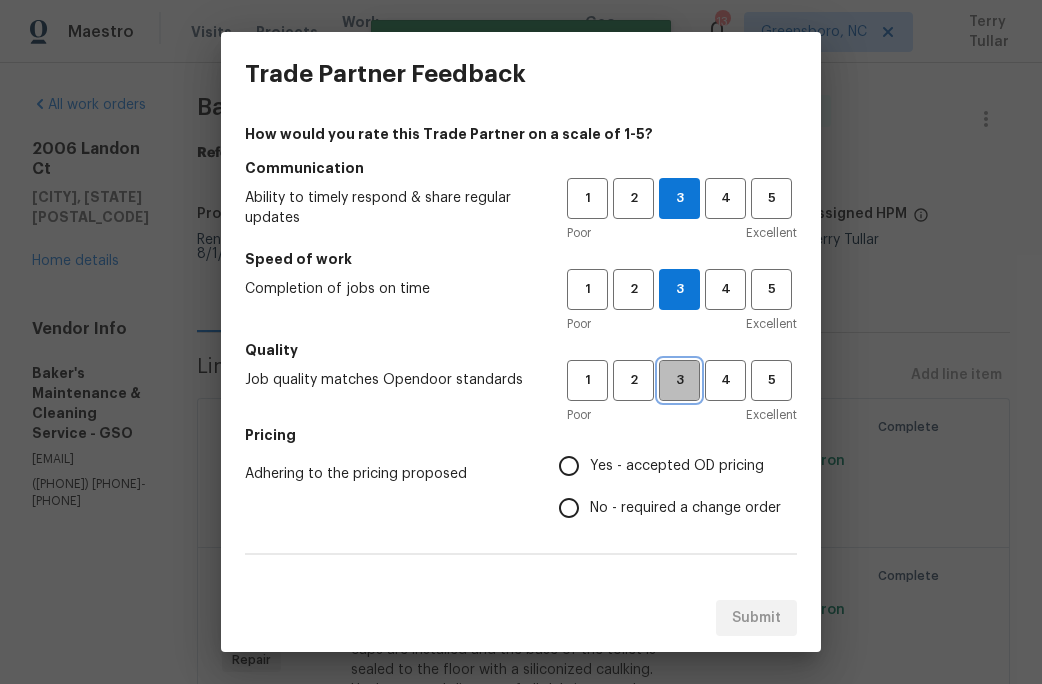 click on "3" at bounding box center [679, 380] 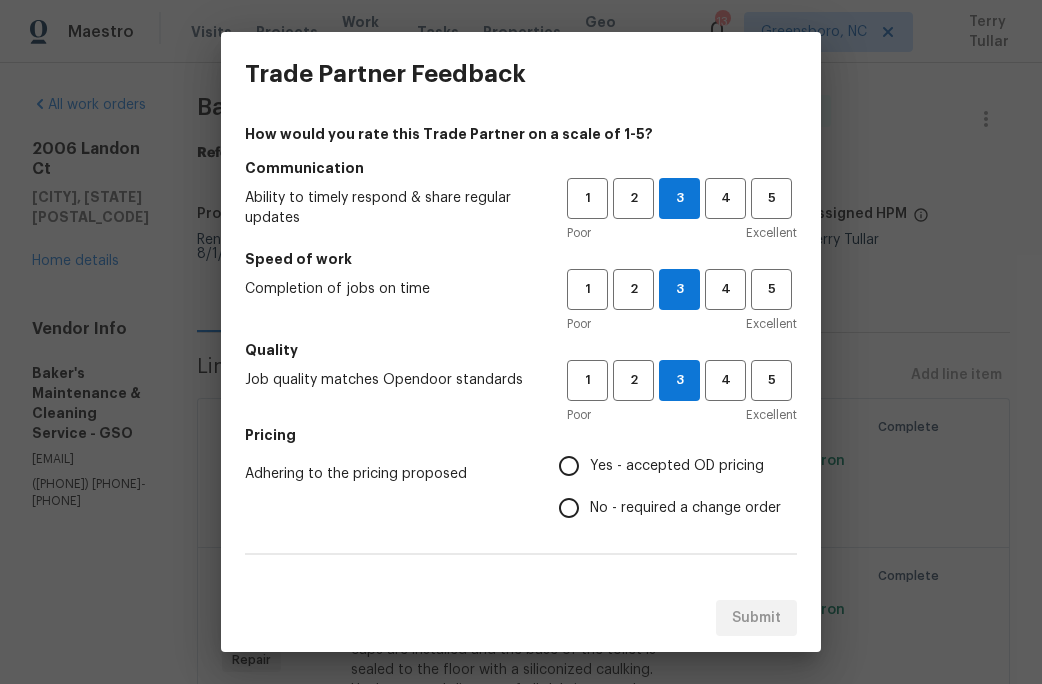 click on "Yes - accepted OD pricing" at bounding box center [569, 466] 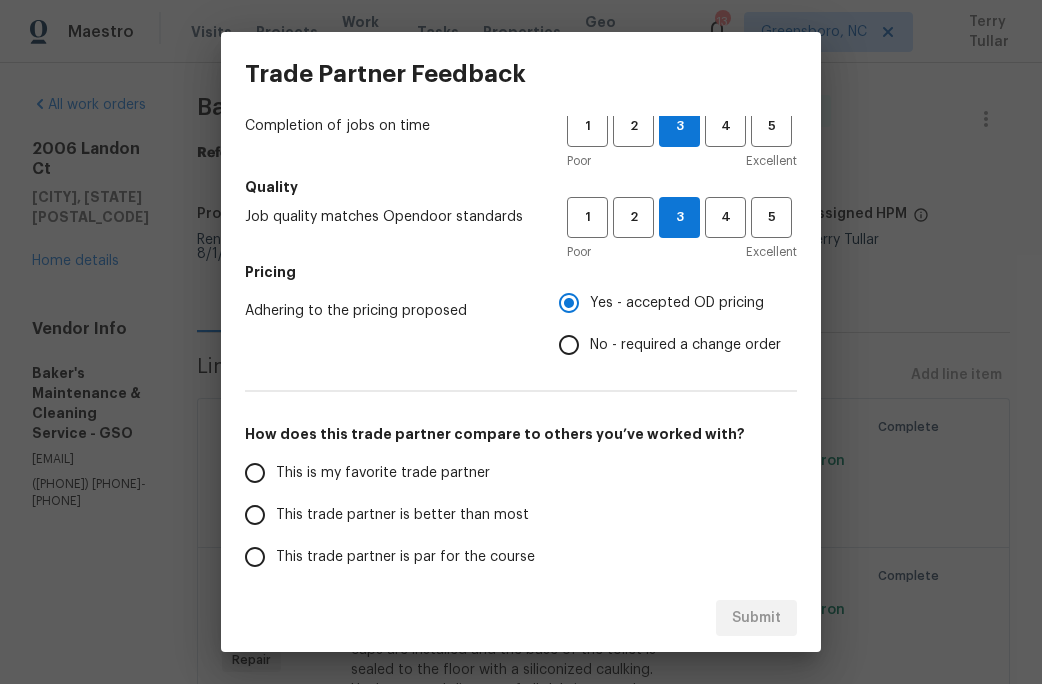 scroll, scrollTop: 164, scrollLeft: 0, axis: vertical 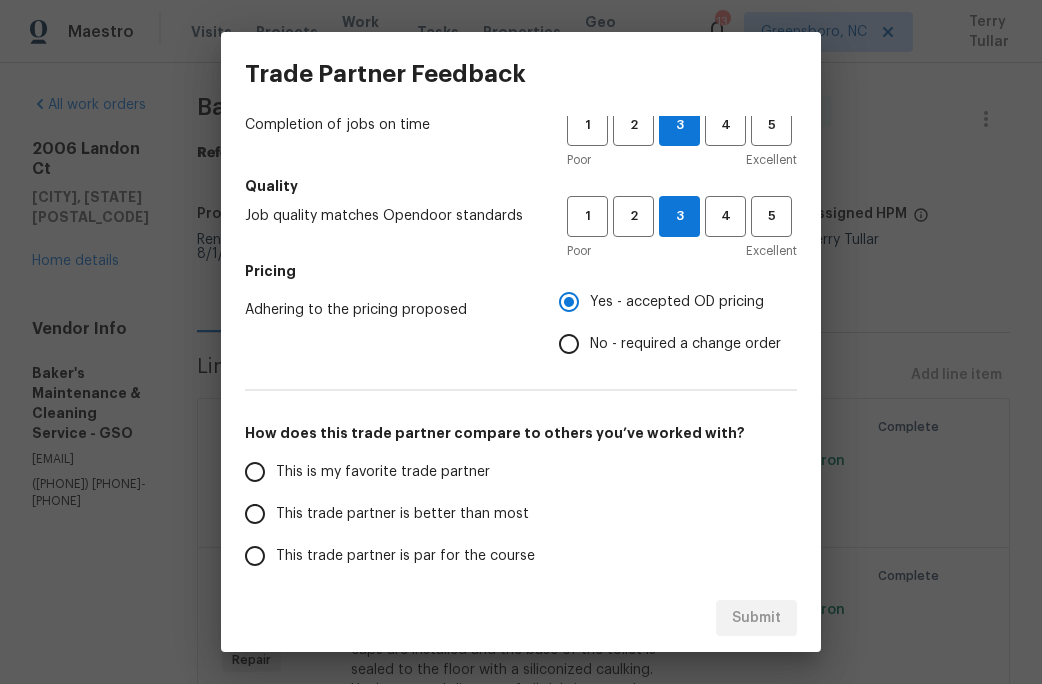 click on "This is my favorite trade partner" at bounding box center (392, 472) 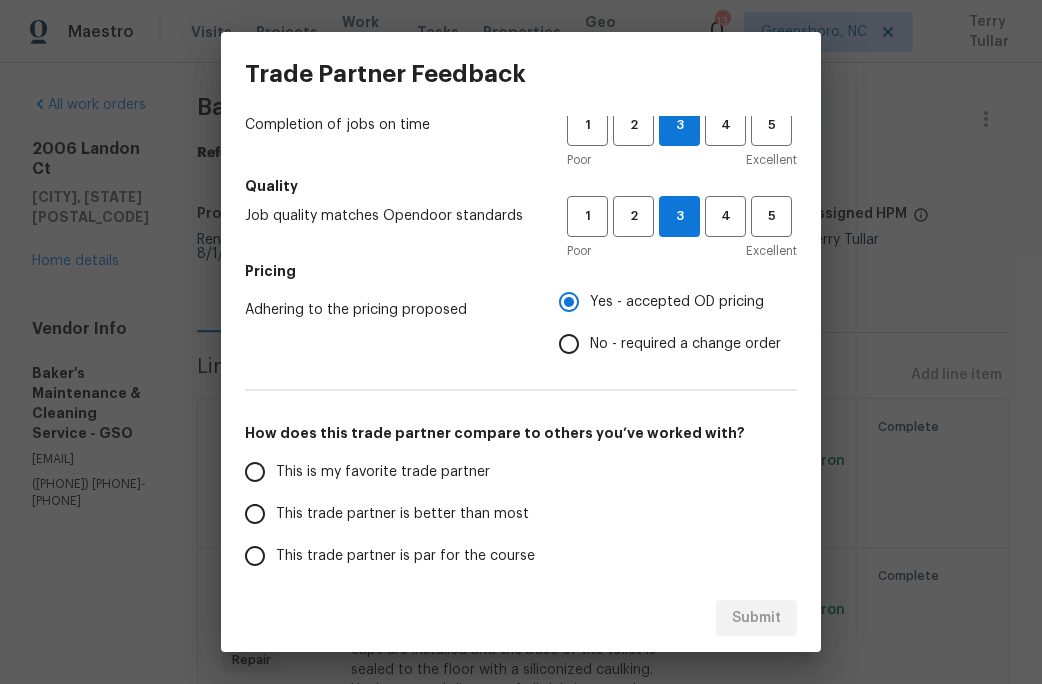 radio on "false" 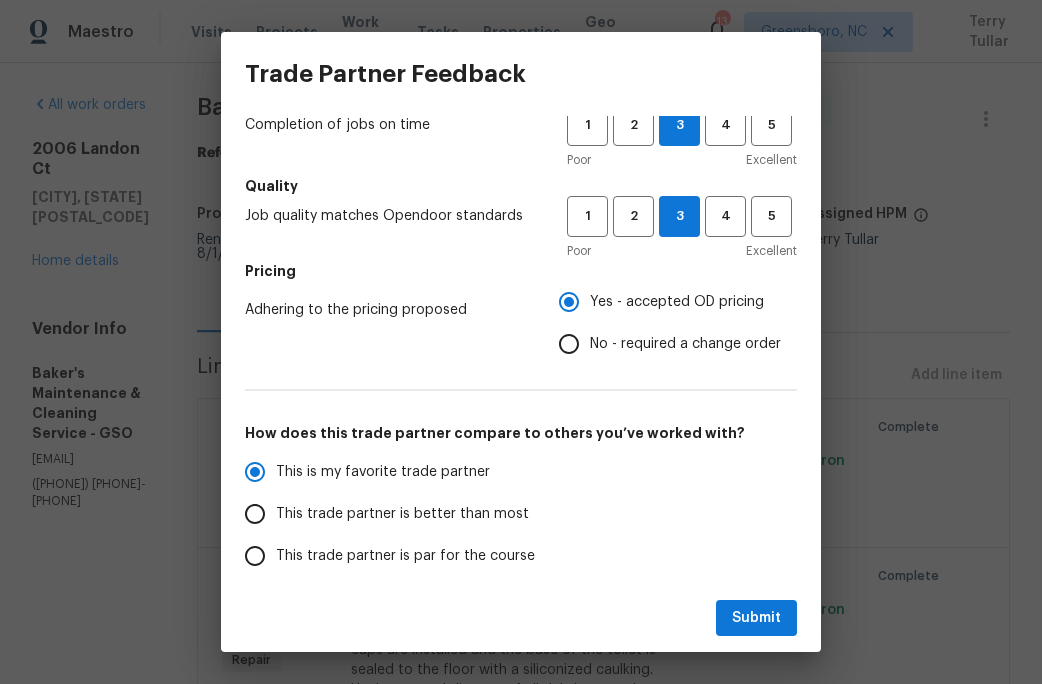 click on "This trade partner is better than most" at bounding box center [402, 514] 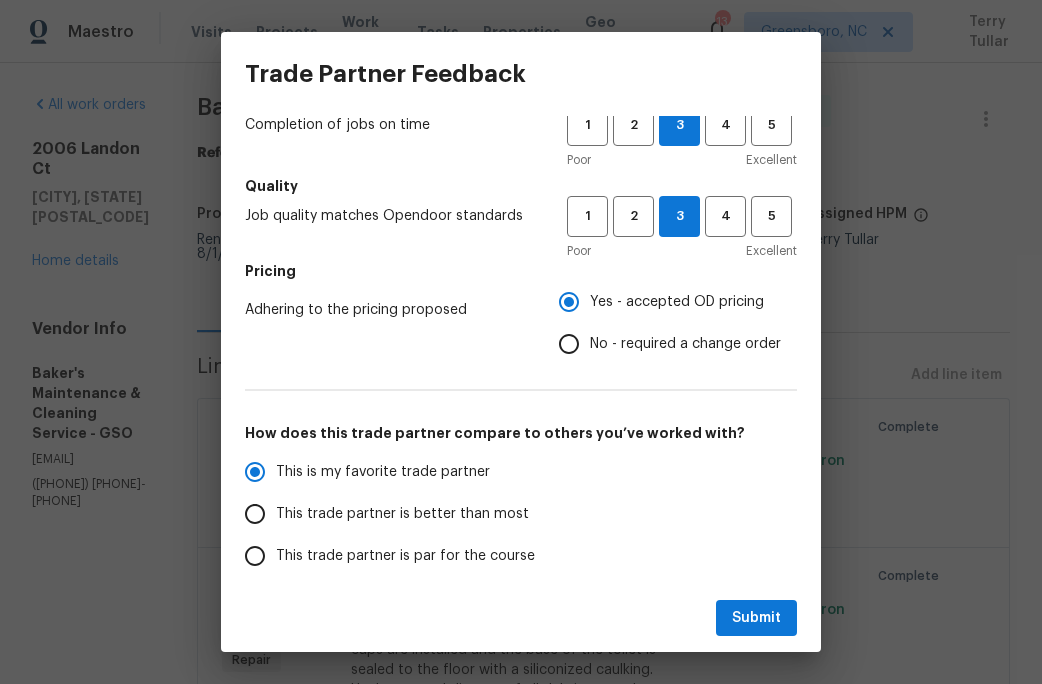click on "This trade partner is better than most" at bounding box center [255, 514] 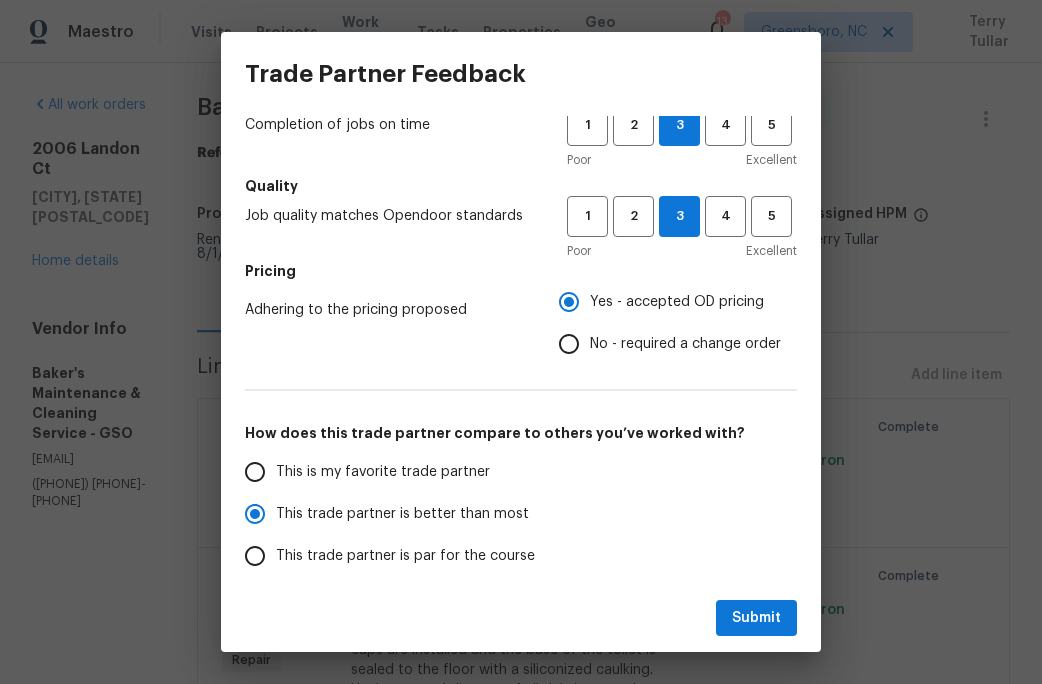 click on "This trade partner is par for the course" at bounding box center (405, 556) 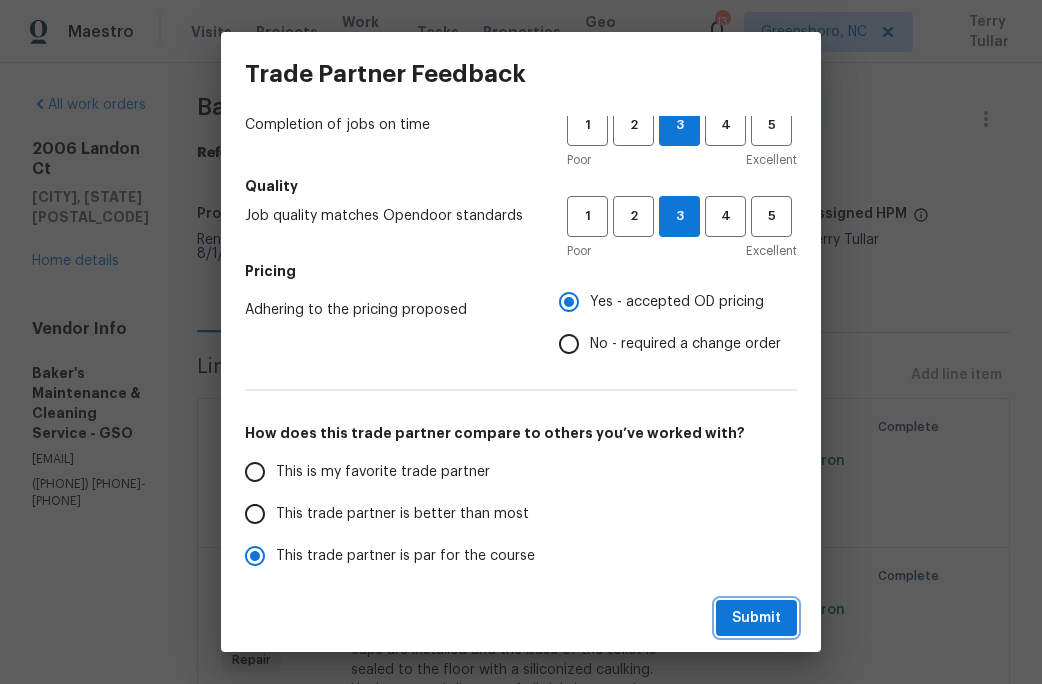 click on "Submit" at bounding box center [756, 618] 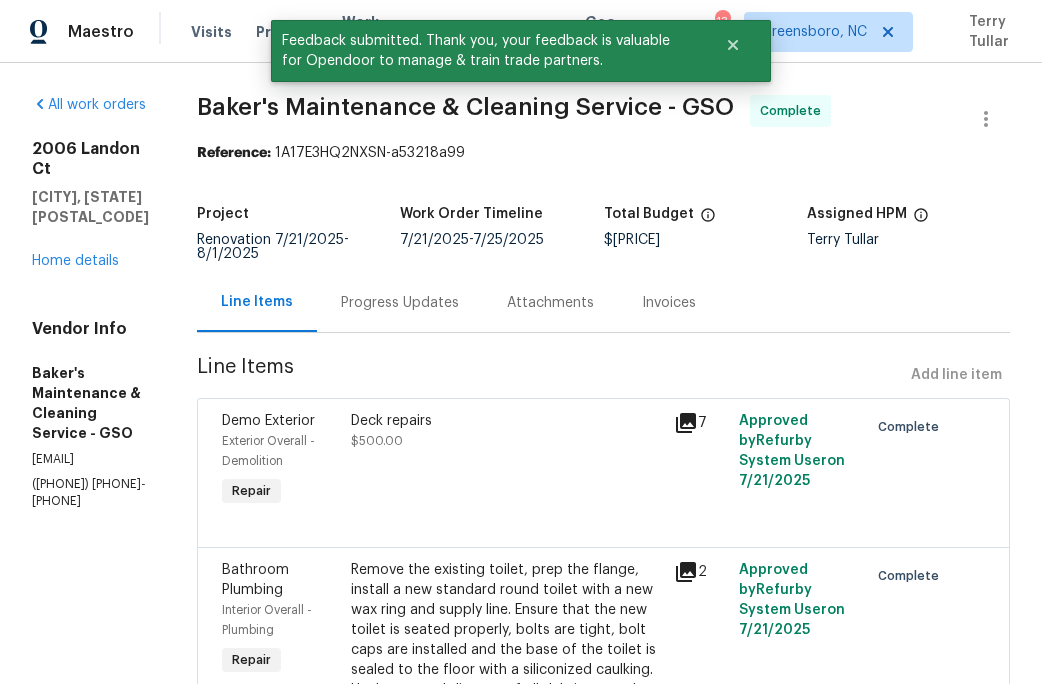 click on "2006 Landon Ct Burlington, NC 27217 Home details" at bounding box center [90, 205] 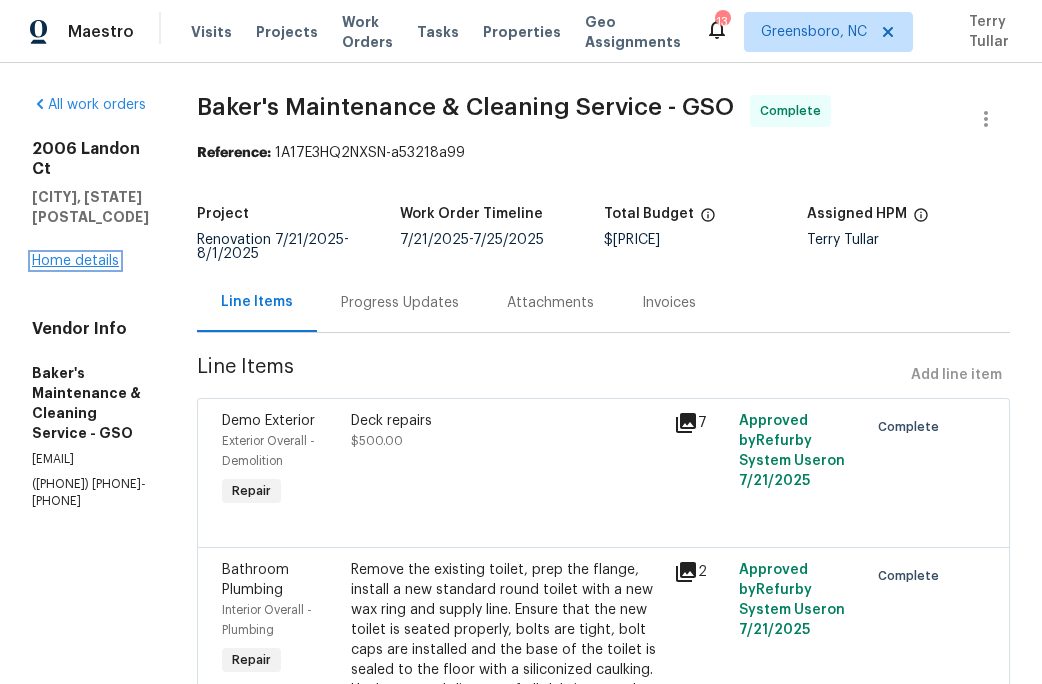 click on "Home details" at bounding box center (75, 261) 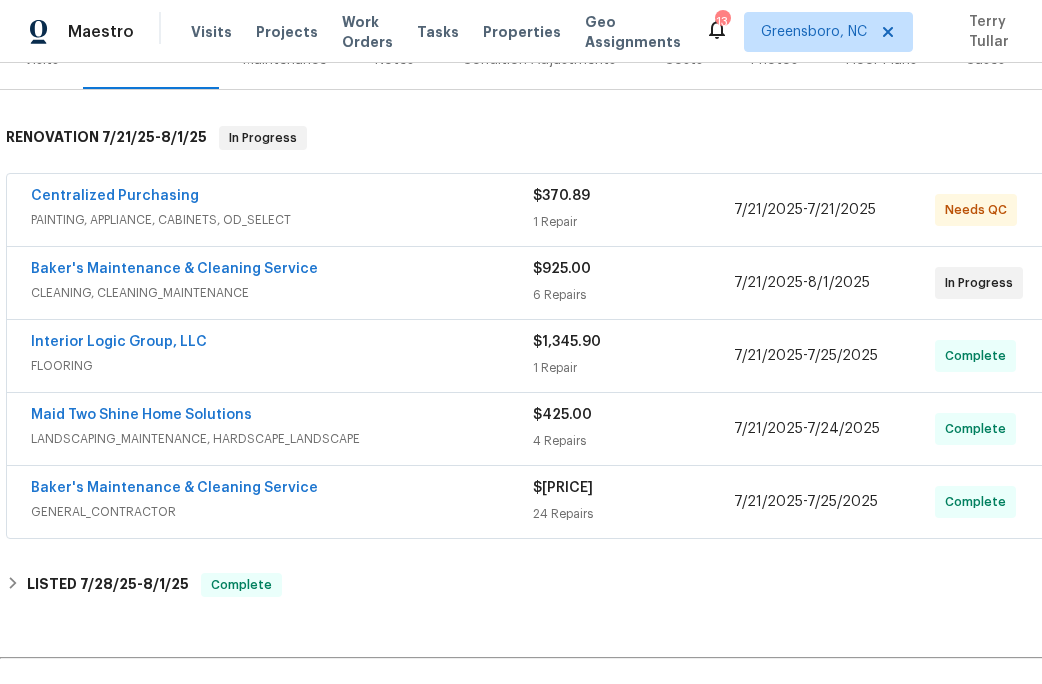 scroll, scrollTop: 292, scrollLeft: 0, axis: vertical 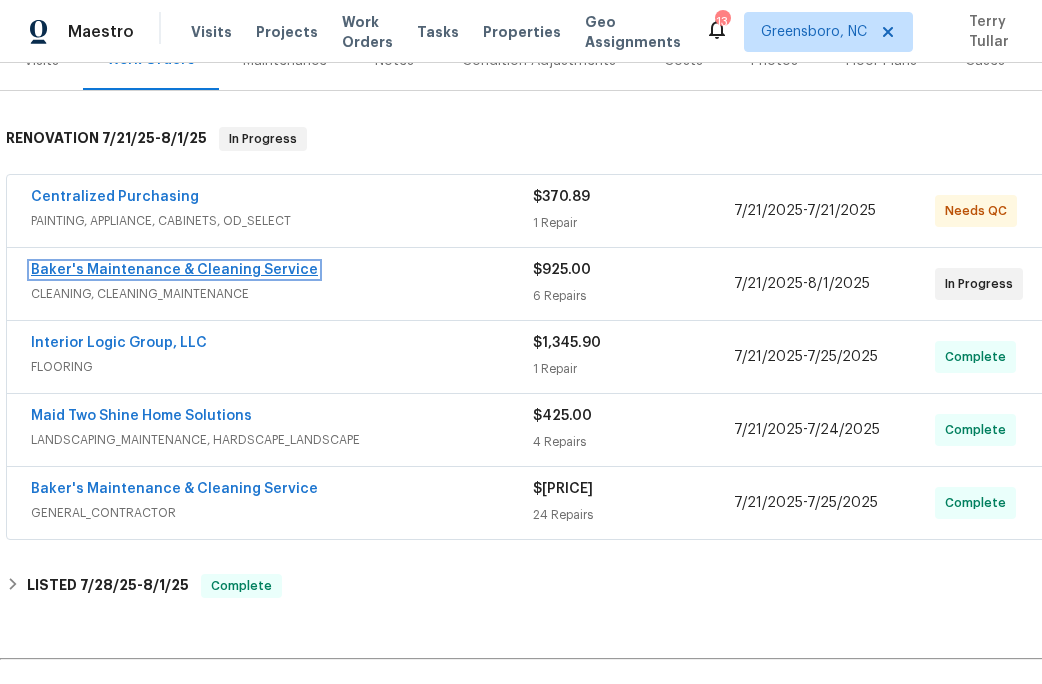 click on "Baker's Maintenance & Cleaning Service" at bounding box center [174, 270] 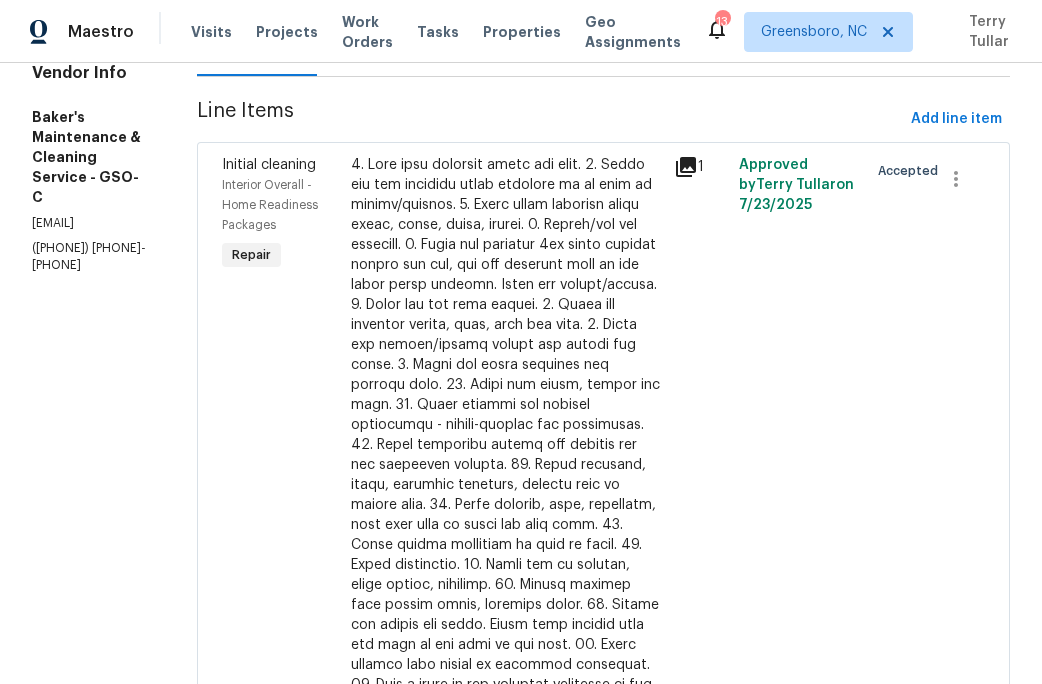 scroll, scrollTop: 0, scrollLeft: 0, axis: both 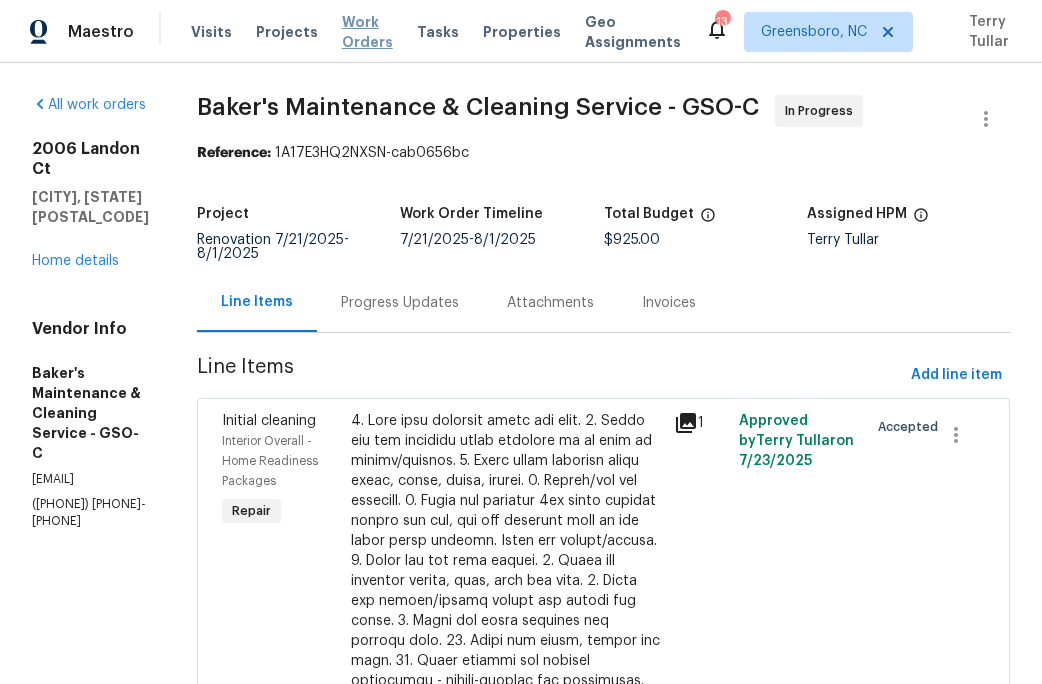 click on "Work Orders" at bounding box center (367, 32) 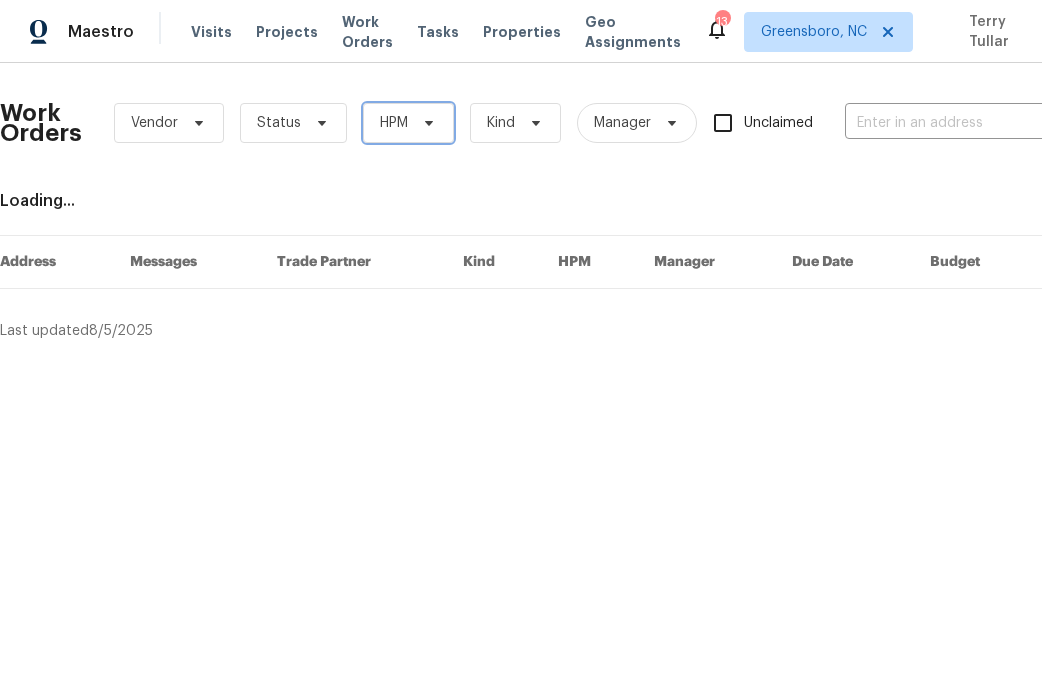 click on "HPM" at bounding box center (408, 123) 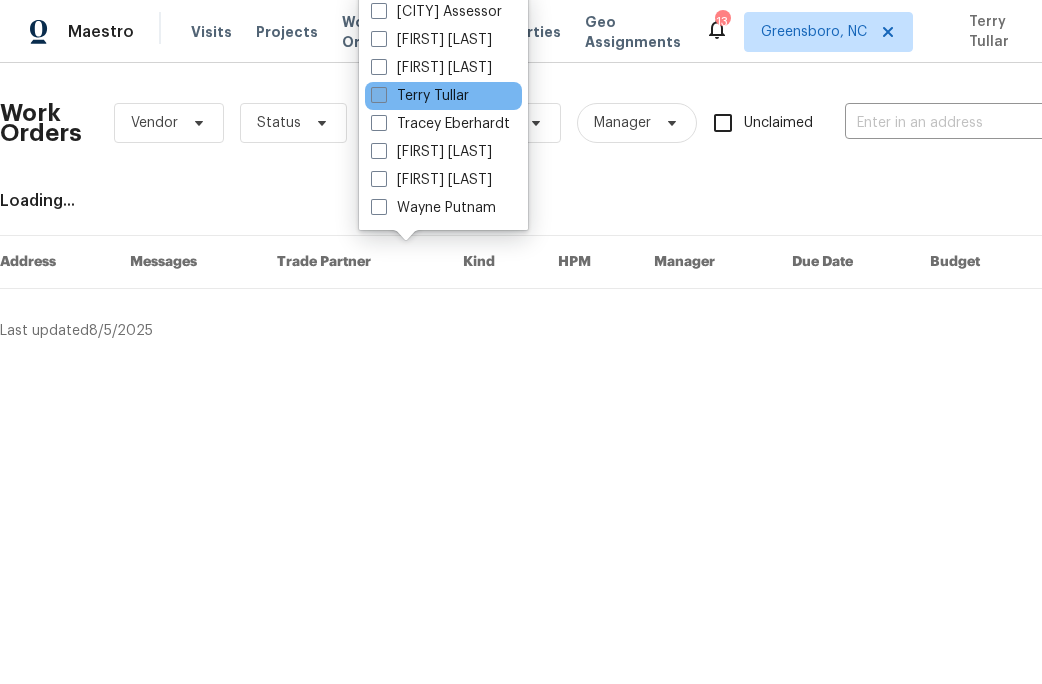 click on "Terry Tullar" at bounding box center [420, 96] 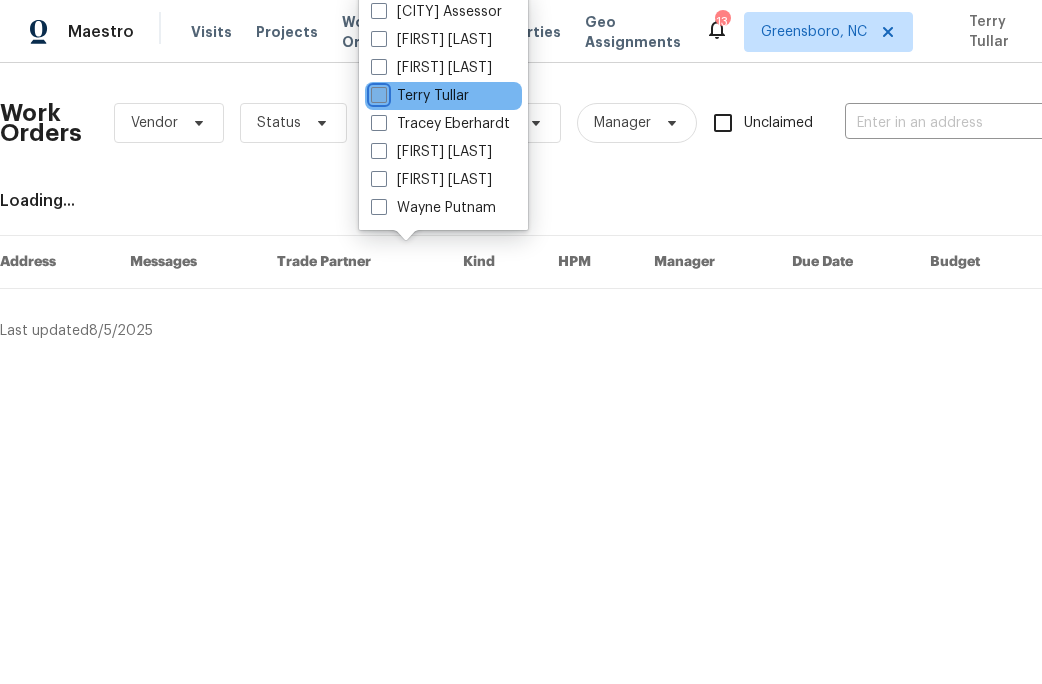 click on "Terry Tullar" at bounding box center [377, 92] 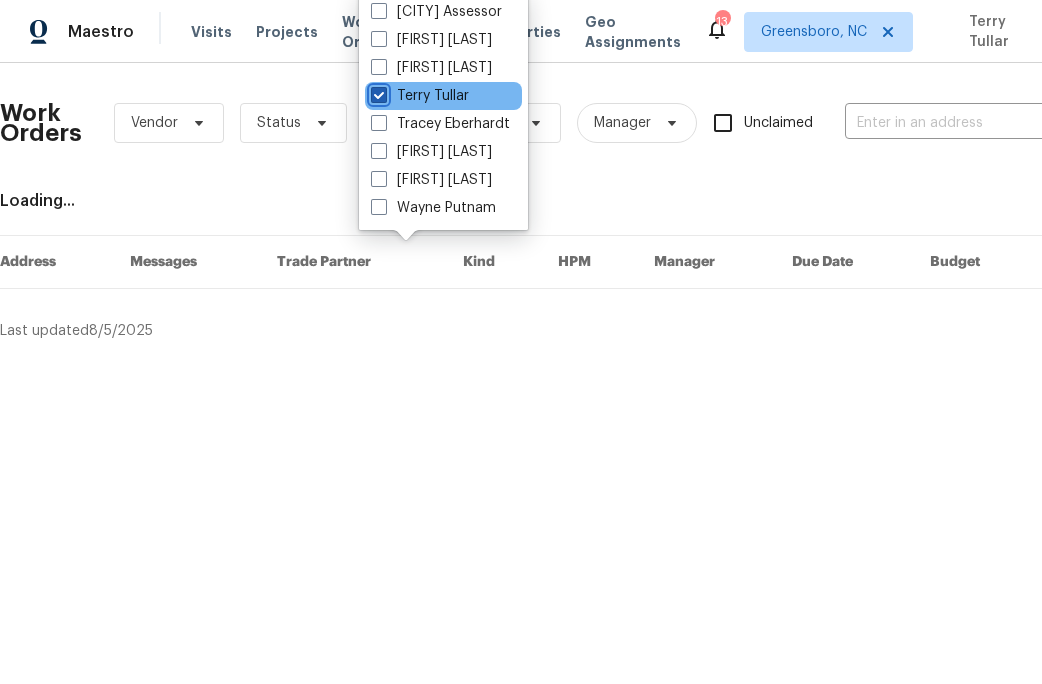 checkbox on "true" 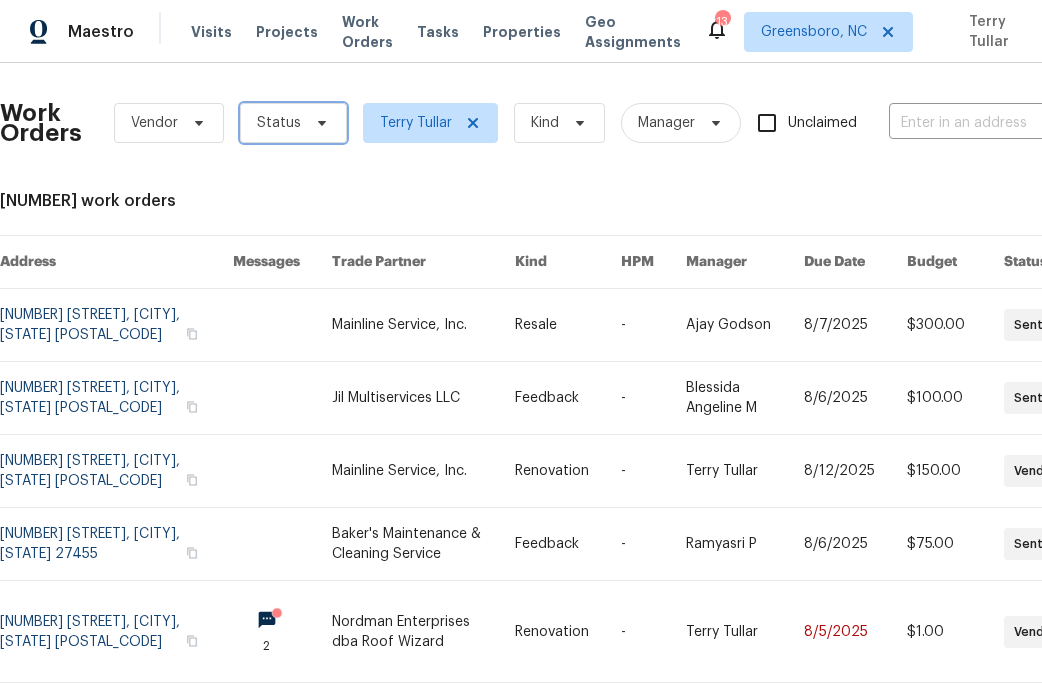 click 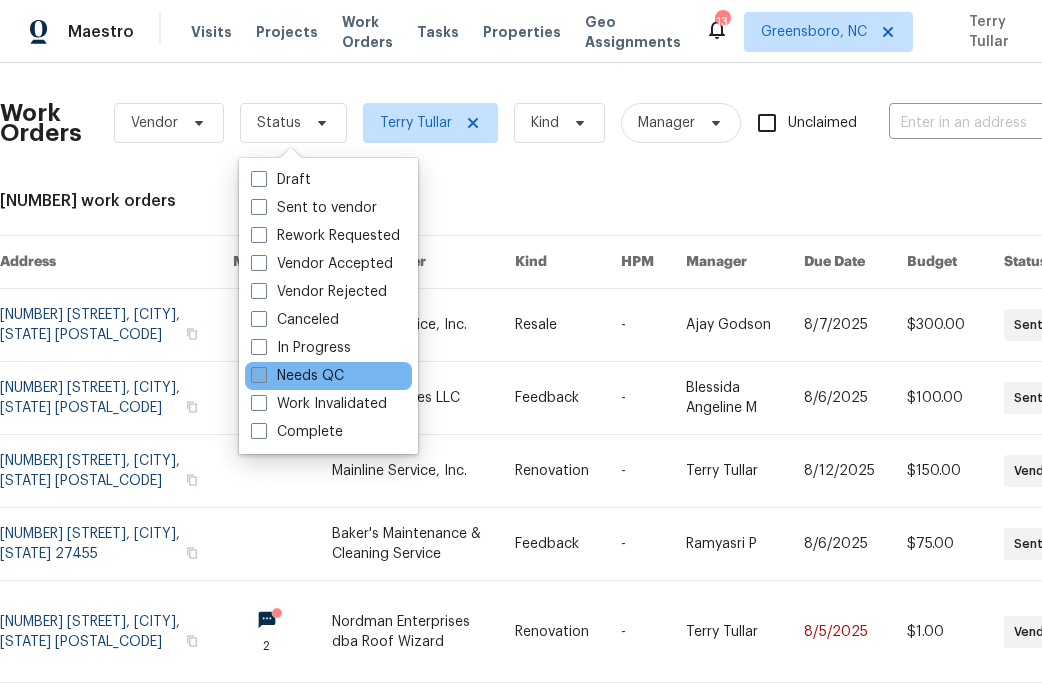 click on "Needs QC" at bounding box center [297, 376] 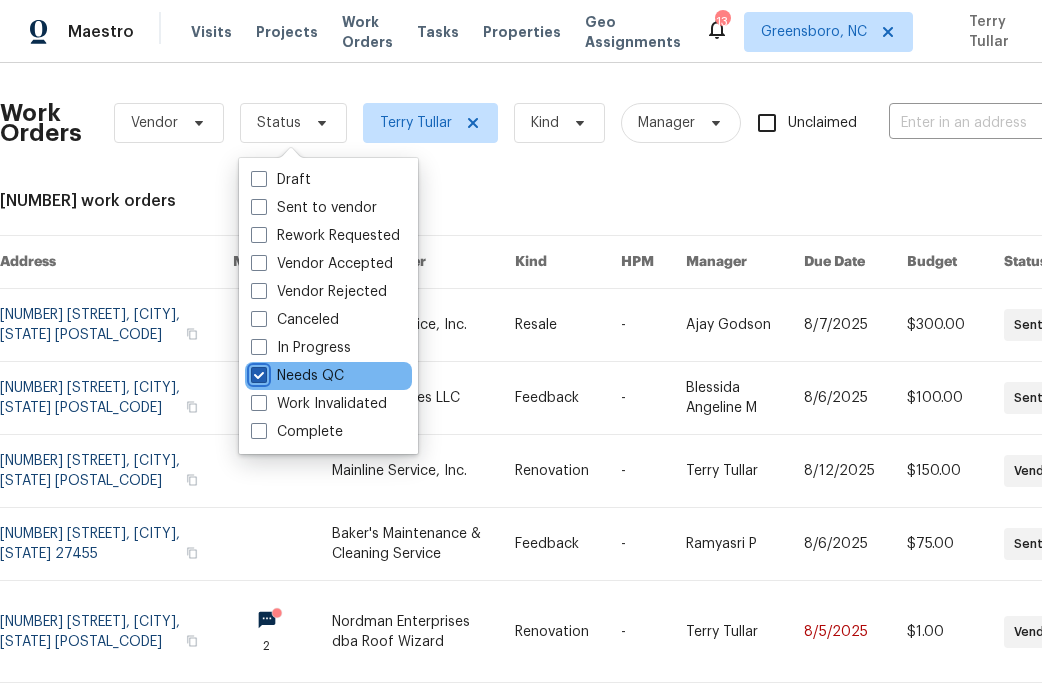 checkbox on "true" 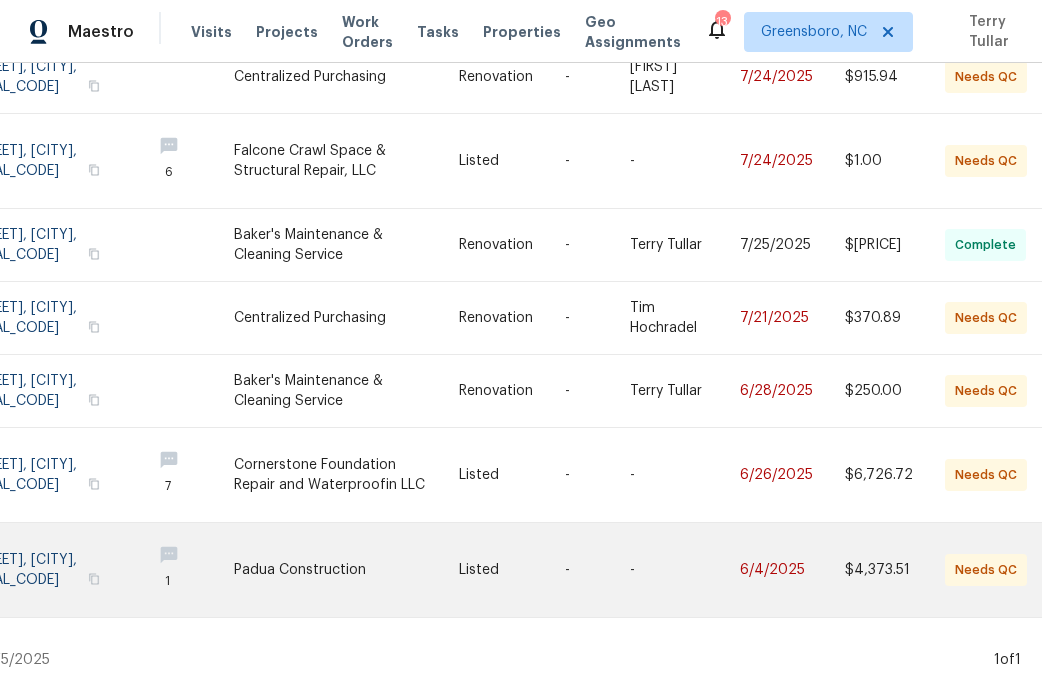 scroll, scrollTop: 416, scrollLeft: 62, axis: both 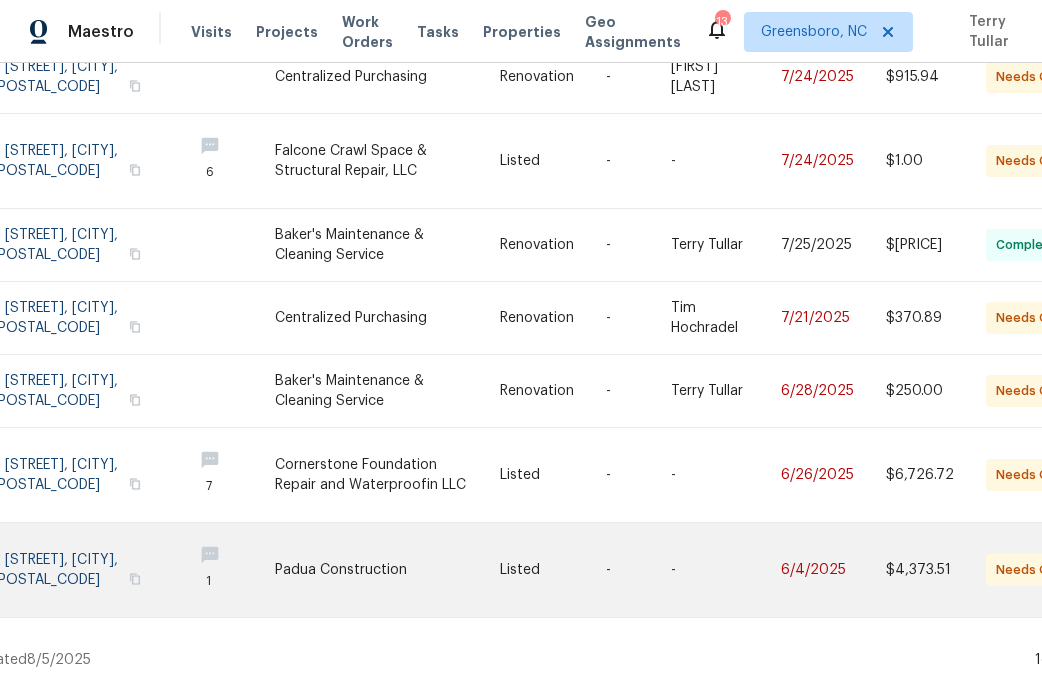 click at bounding box center [387, 570] 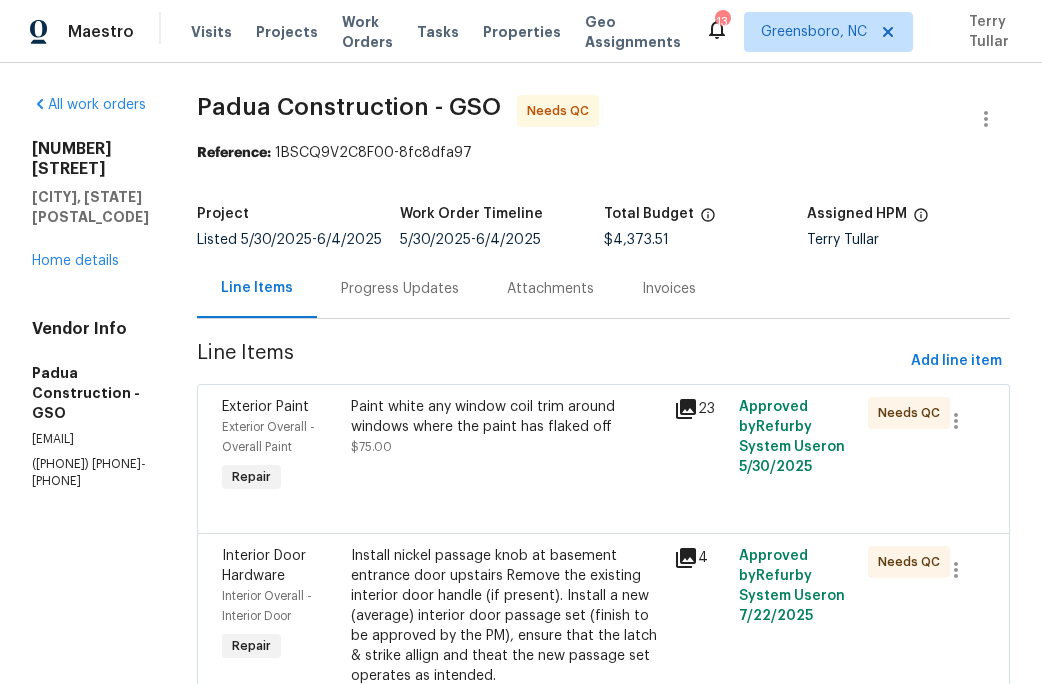 click on "Paint white any window coil trim around windows where the paint has flaked off $75.00" at bounding box center [506, 427] 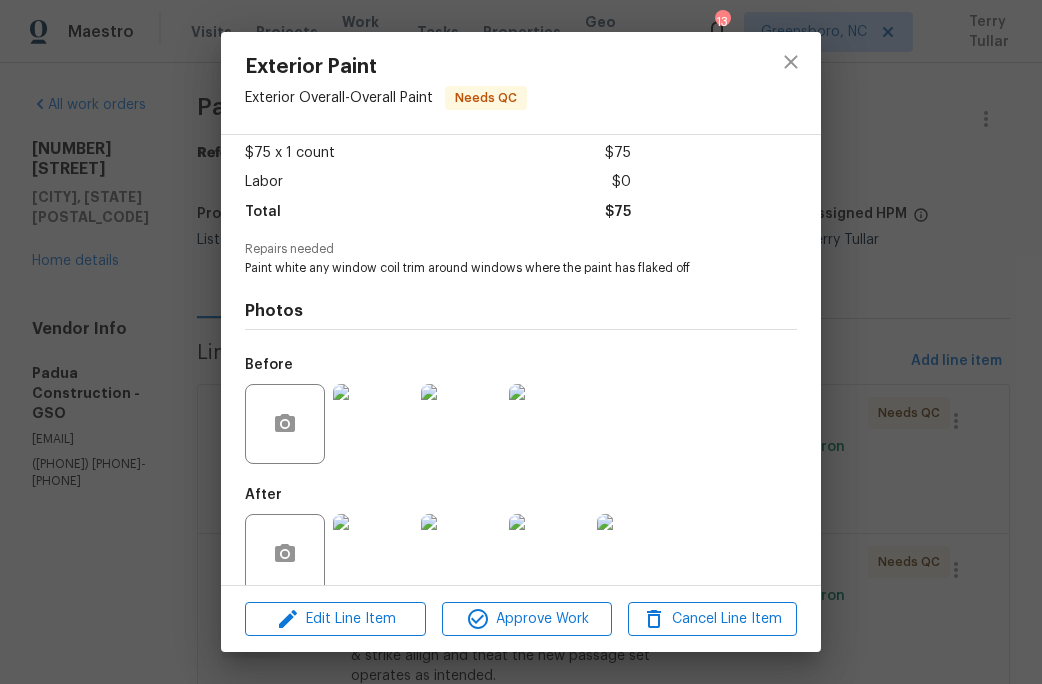 scroll, scrollTop: 137, scrollLeft: 0, axis: vertical 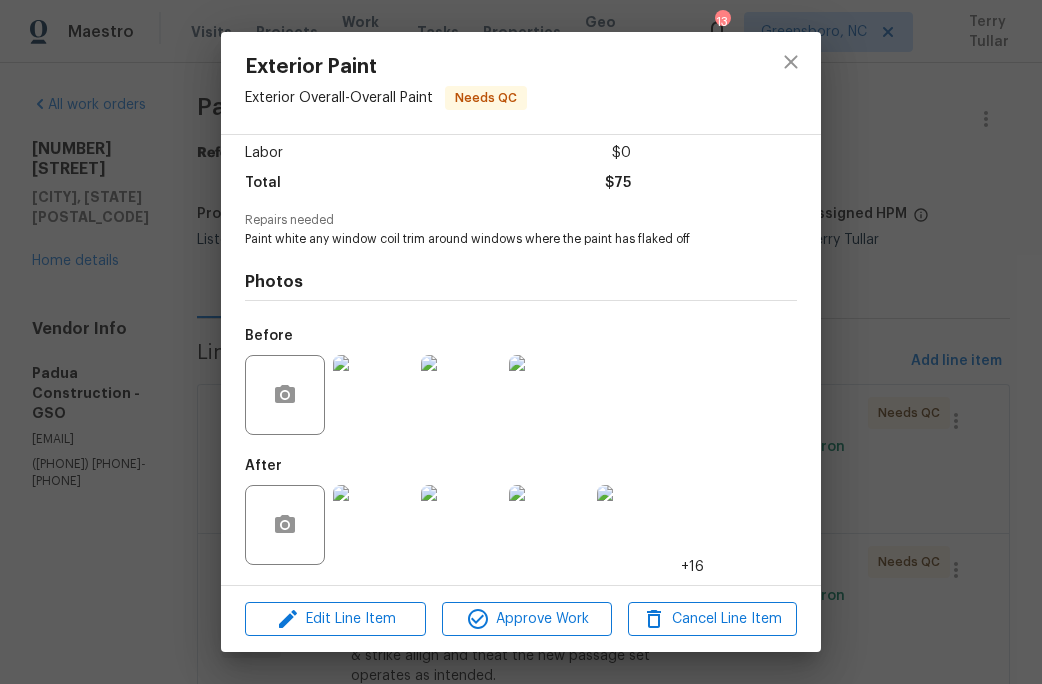 click at bounding box center (461, 525) 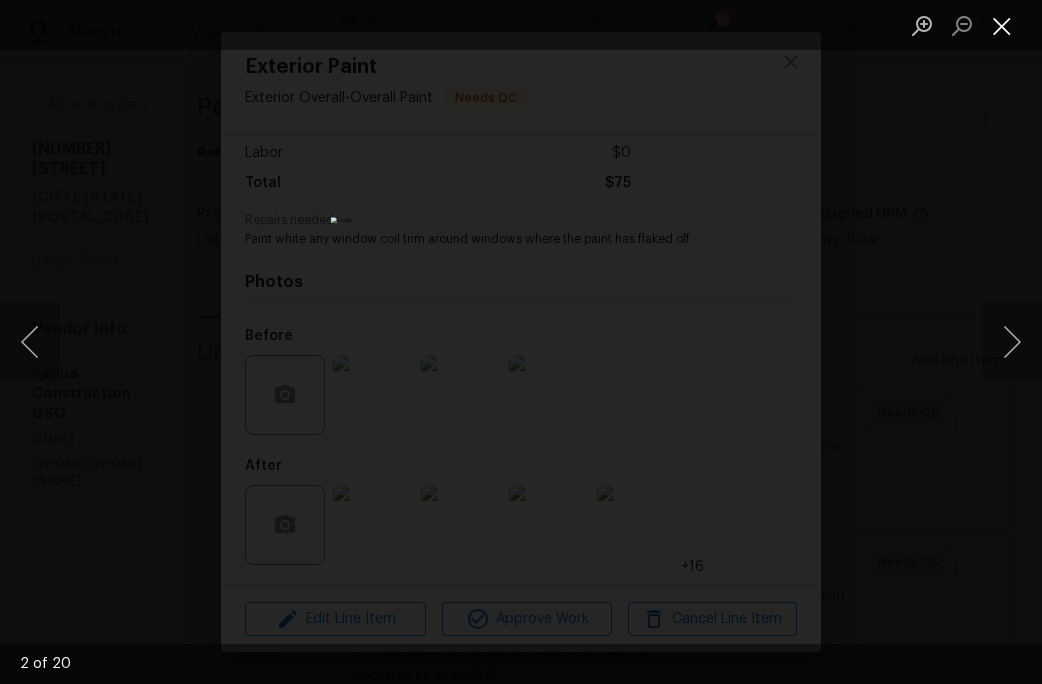 click at bounding box center (1002, 25) 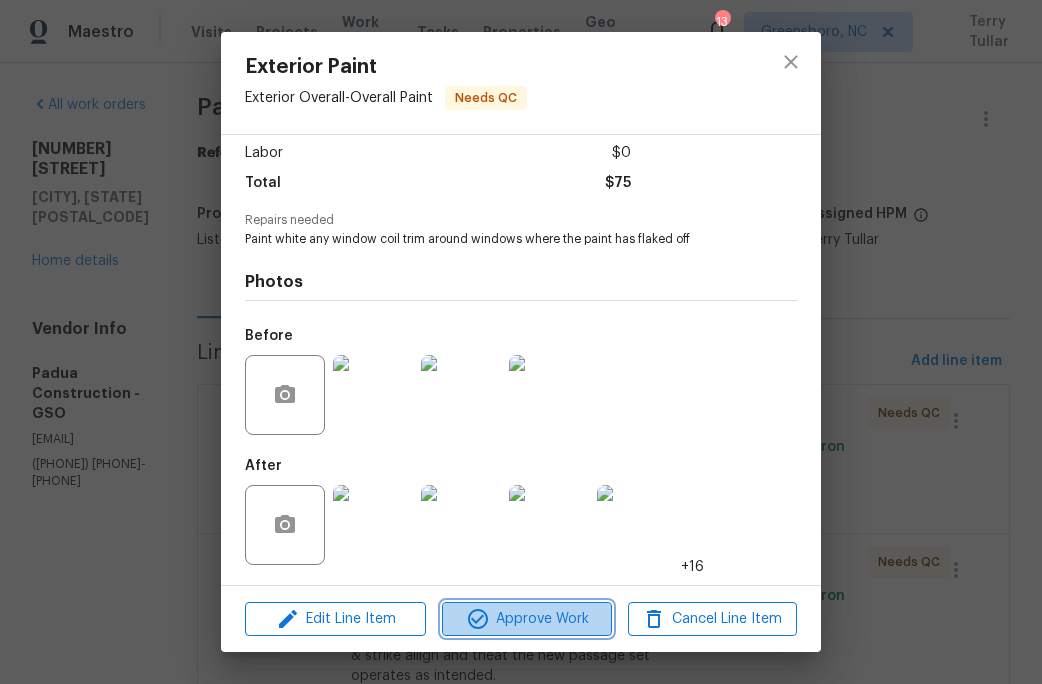 click on "Approve Work" at bounding box center (526, 619) 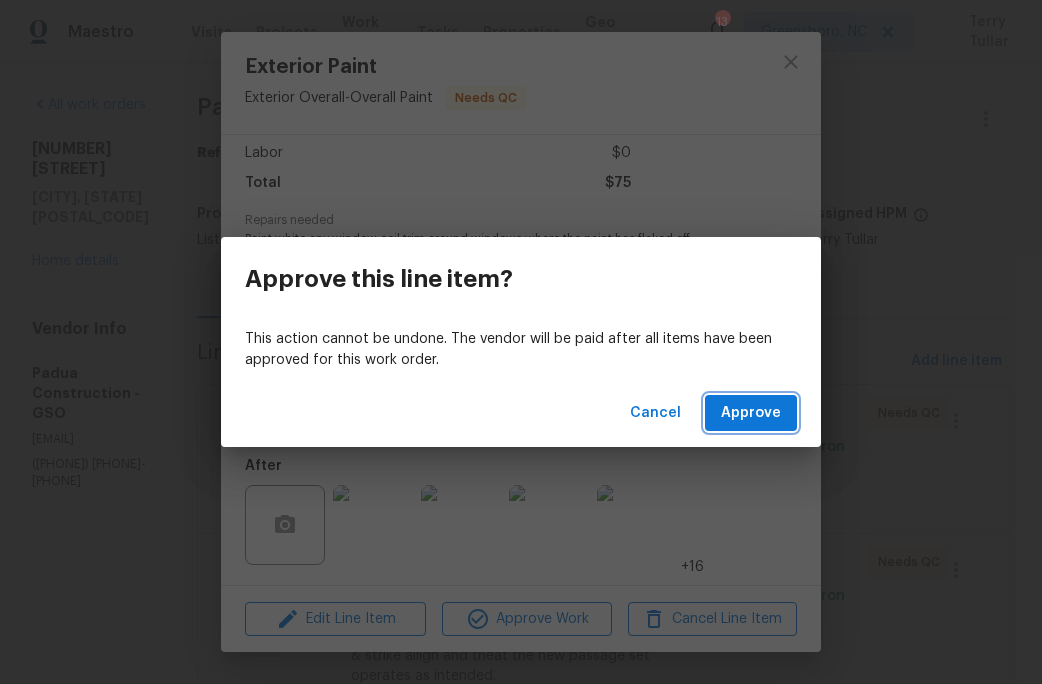 click on "Approve" at bounding box center (751, 413) 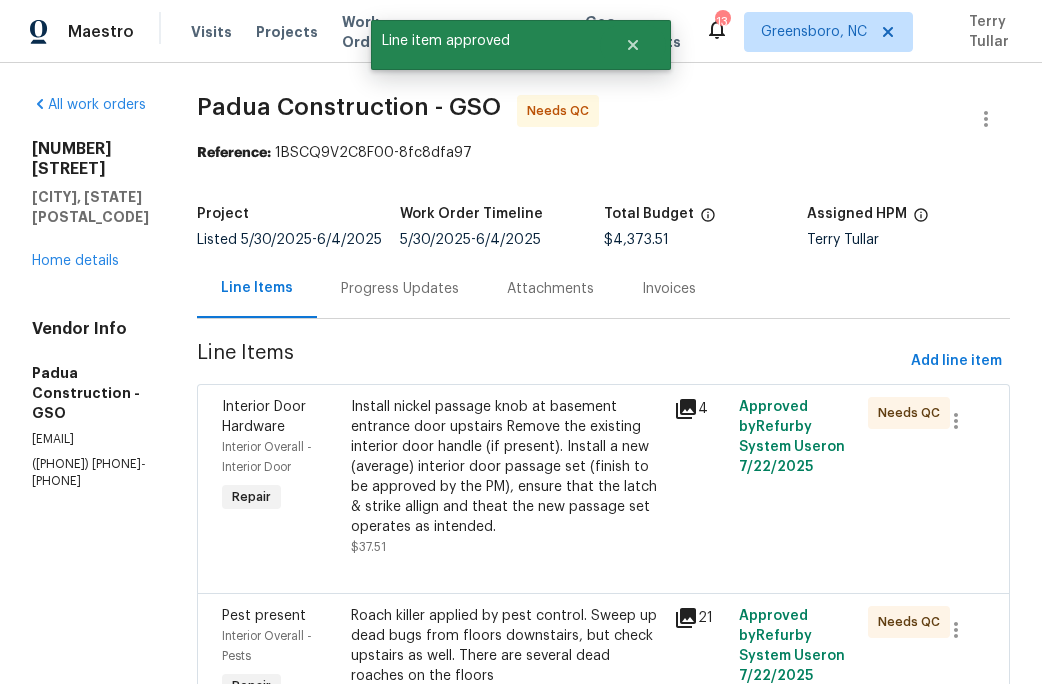 click on "Install nickel passage knob at basement entrance door upstairs
Remove the existing interior door handle (if present). Install a new (average) interior door passage set (finish to be approved by the PM), ensure that the latch & strike allign and theat the new passage set operates as intended." at bounding box center (506, 467) 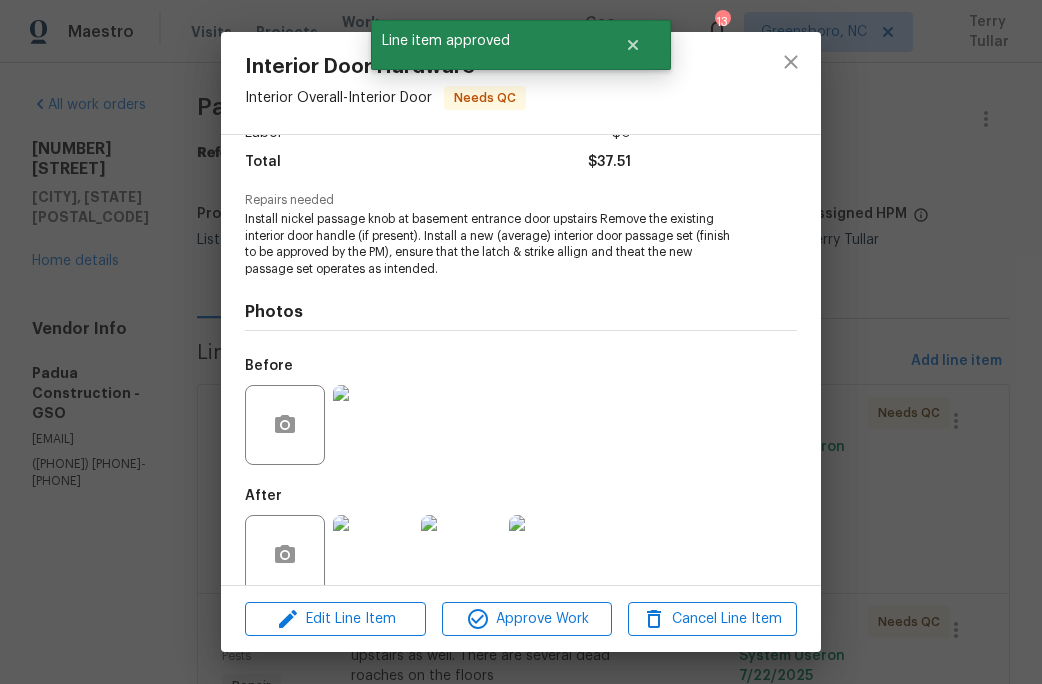 scroll, scrollTop: 187, scrollLeft: 0, axis: vertical 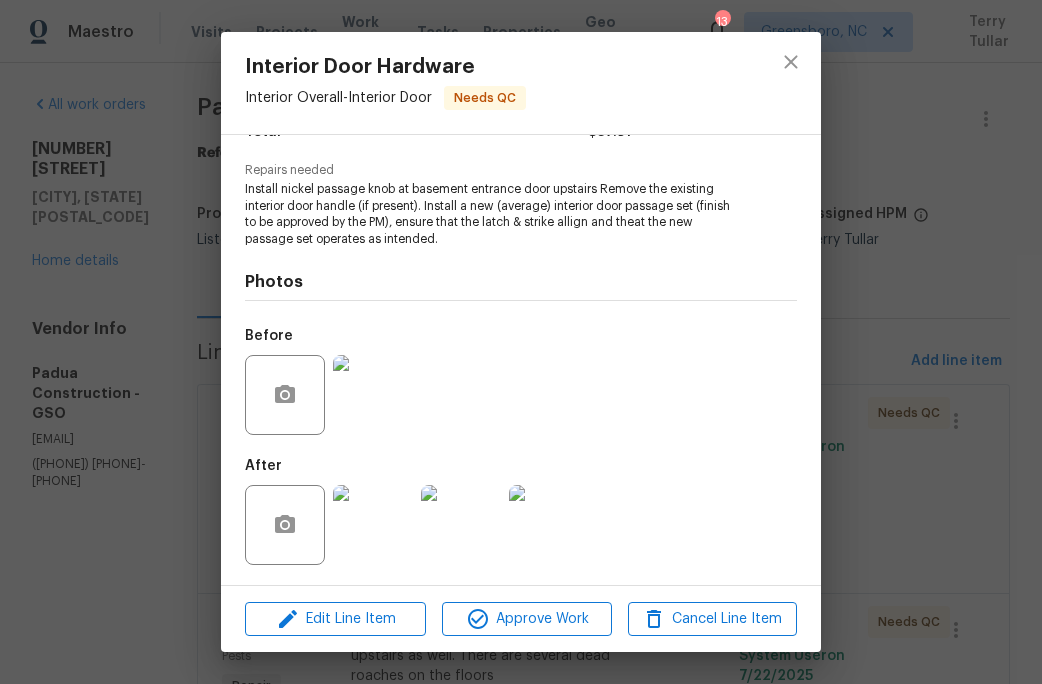click at bounding box center [373, 525] 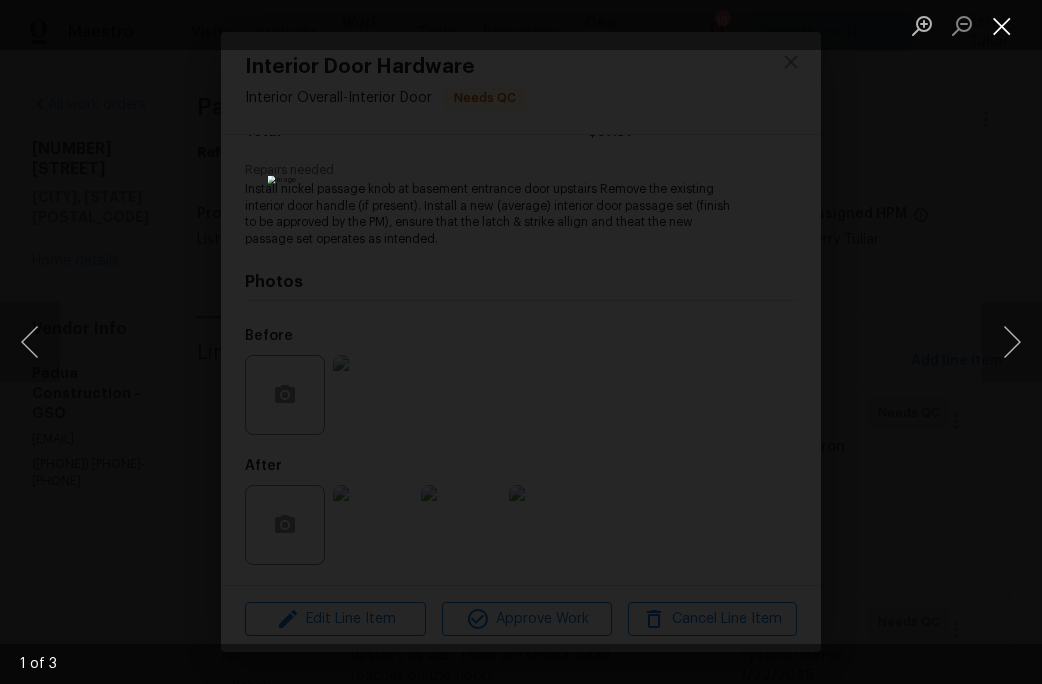 click at bounding box center (1002, 25) 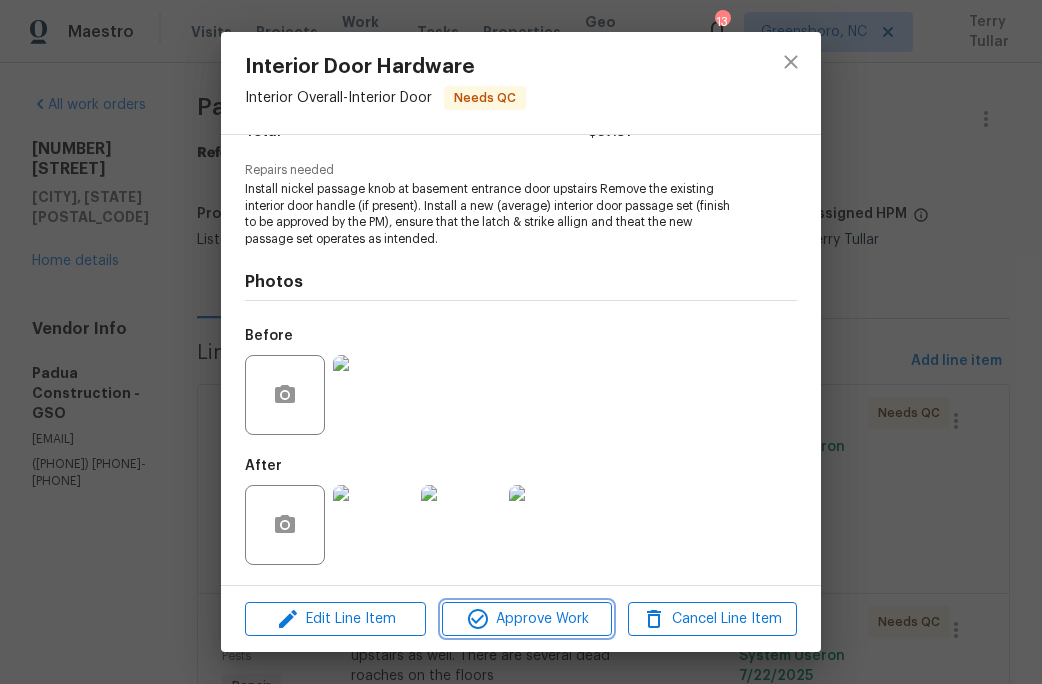 click on "Approve Work" at bounding box center [526, 619] 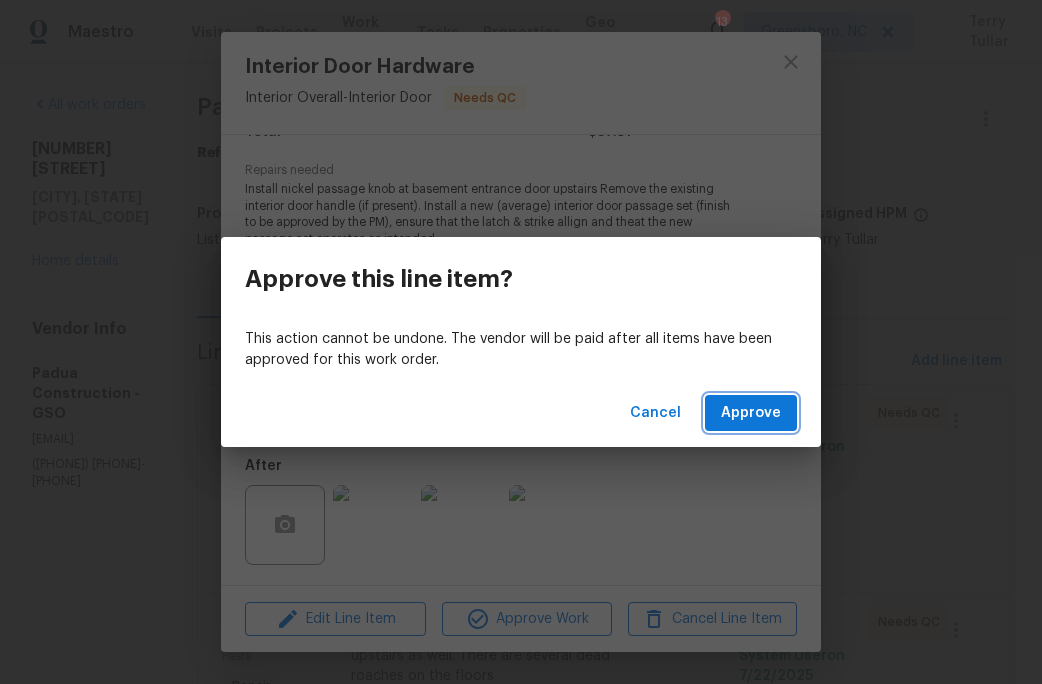 click on "Approve" at bounding box center [751, 413] 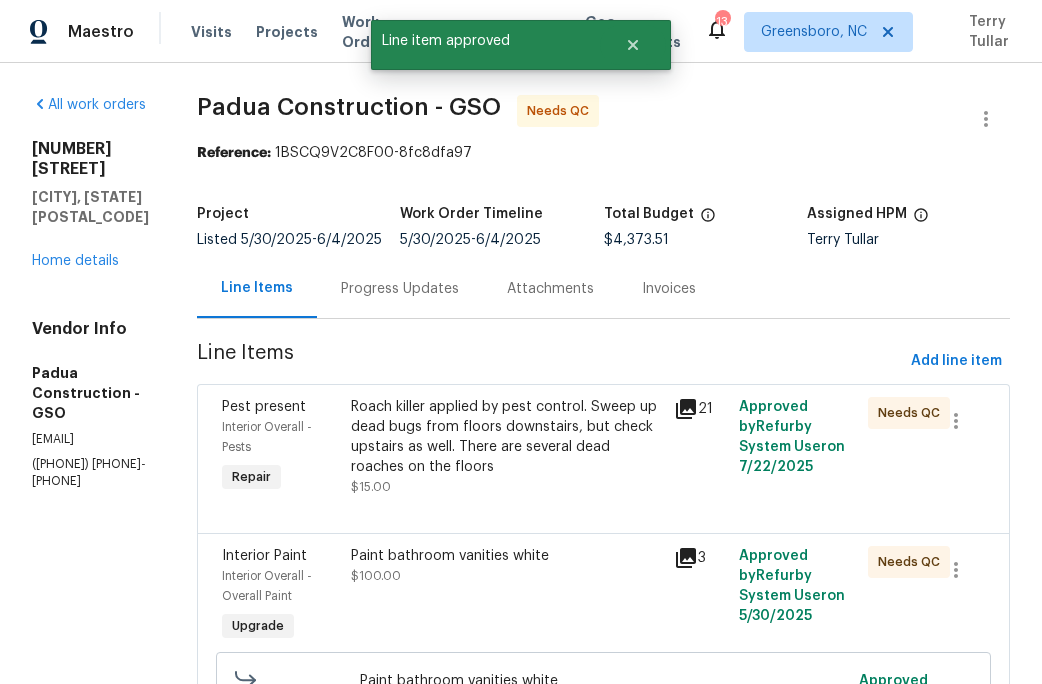 click on "Roach killer applied by pest control.  Sweep up dead bugs from floors downstairs, but check upstairs as well.  There are several dead roaches on the floors" at bounding box center [506, 437] 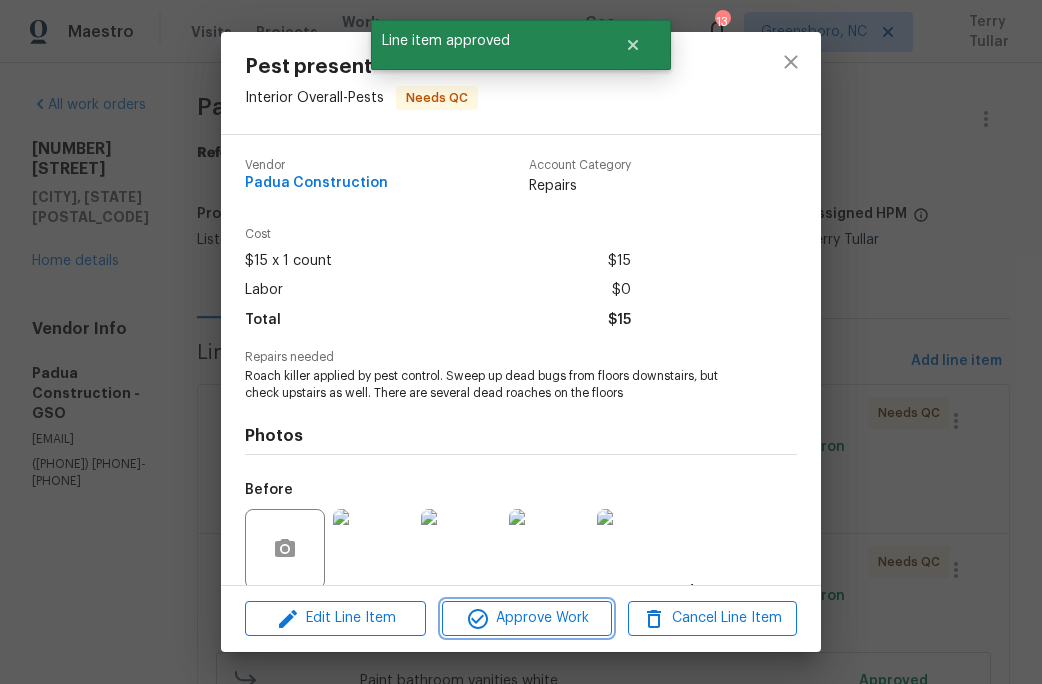 click on "Approve Work" at bounding box center (526, 618) 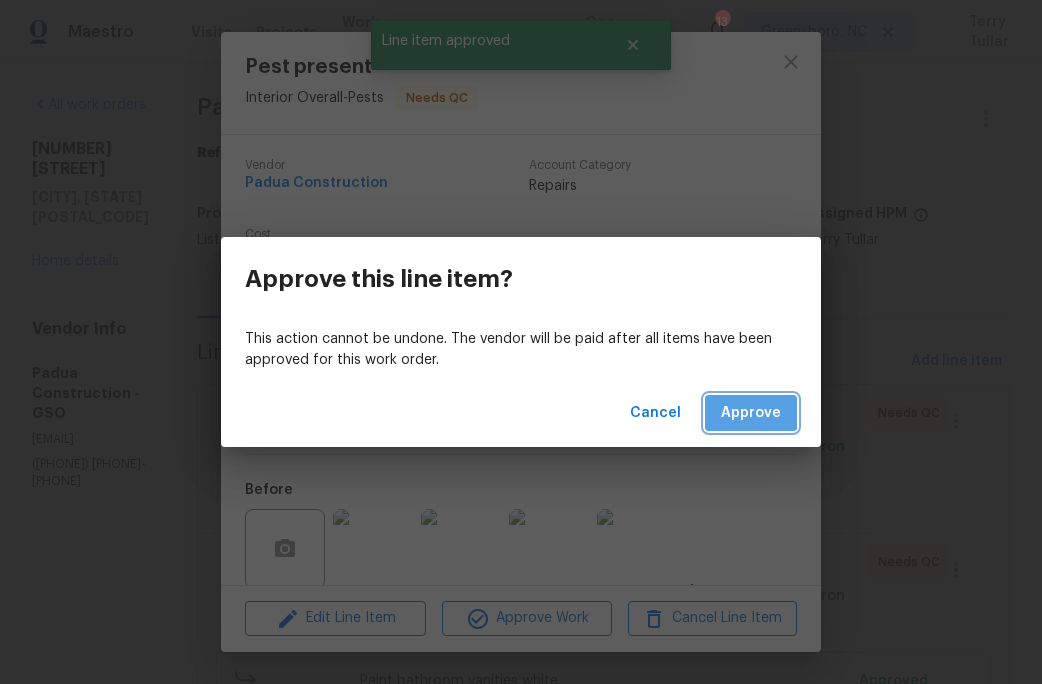 click on "Approve" at bounding box center [751, 413] 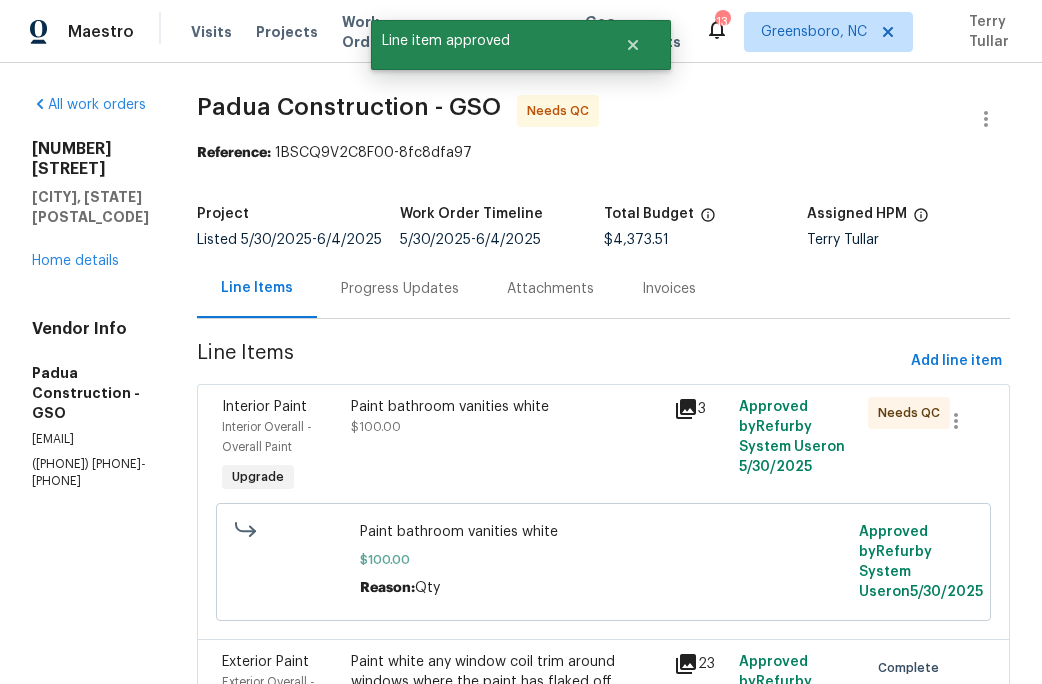 click on "Paint bathroom vanities white $100.00" at bounding box center (506, 417) 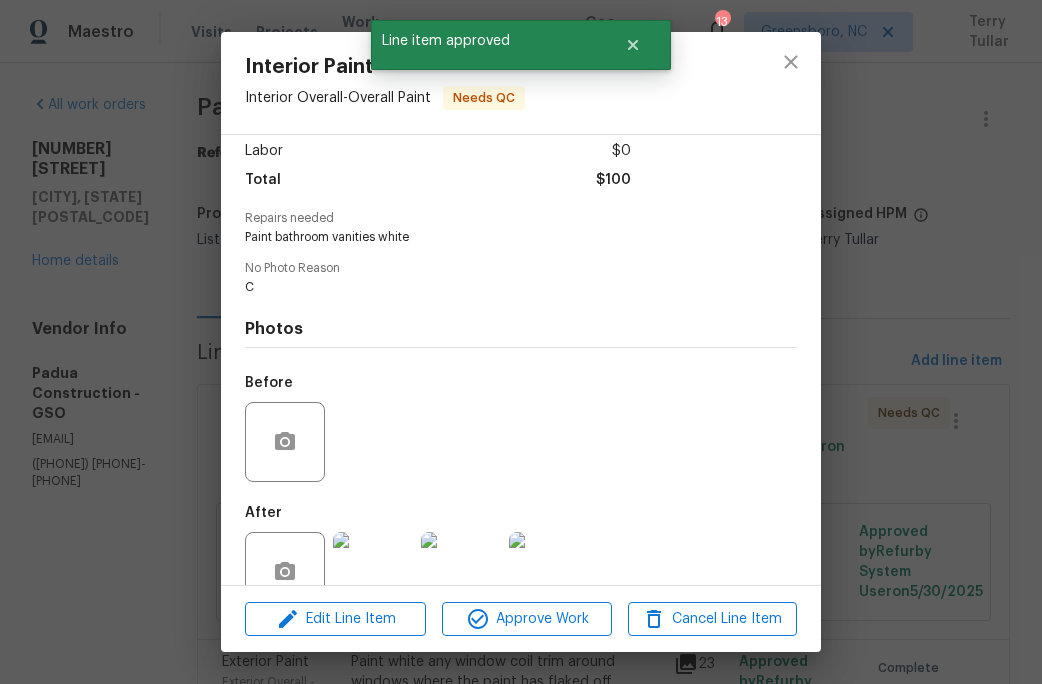 scroll, scrollTop: 186, scrollLeft: 0, axis: vertical 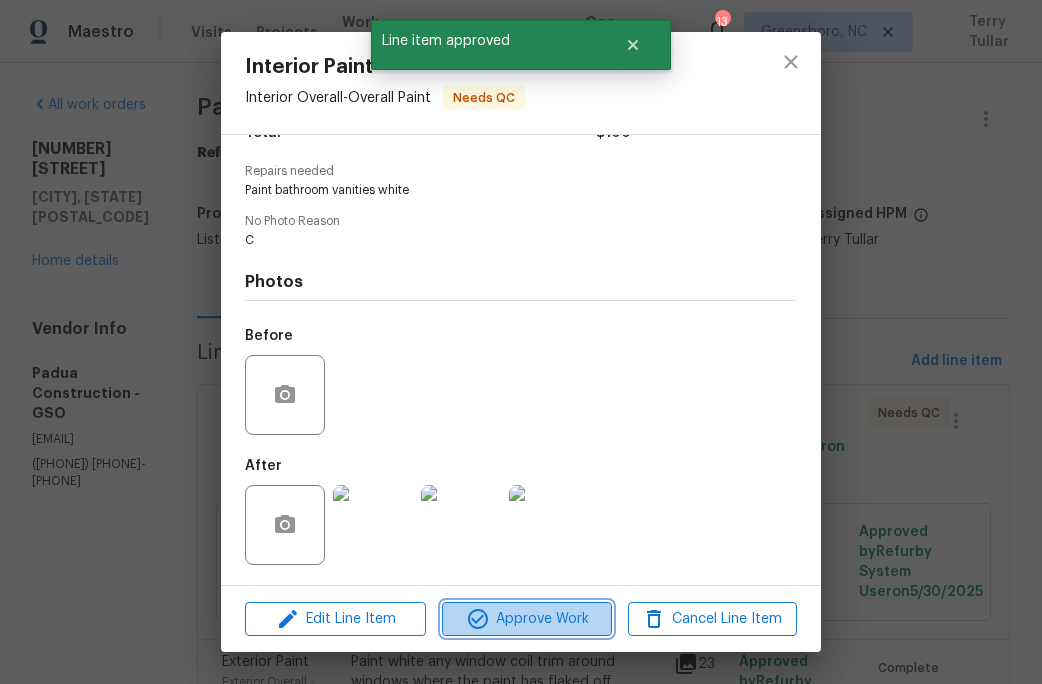 click on "Approve Work" at bounding box center [526, 619] 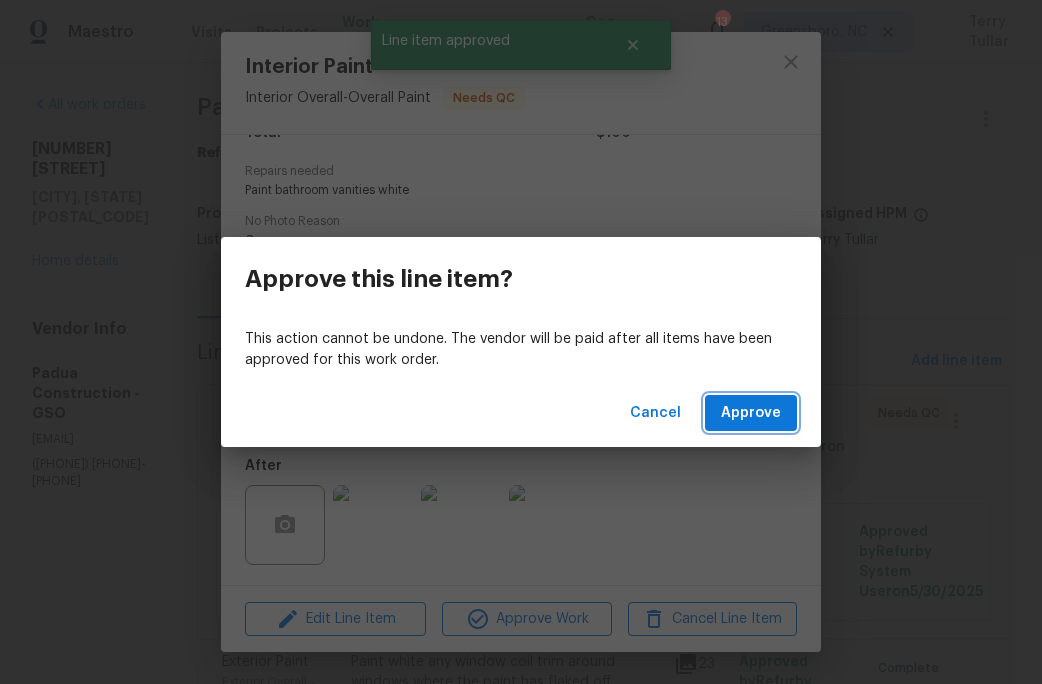 click on "Approve" at bounding box center (751, 413) 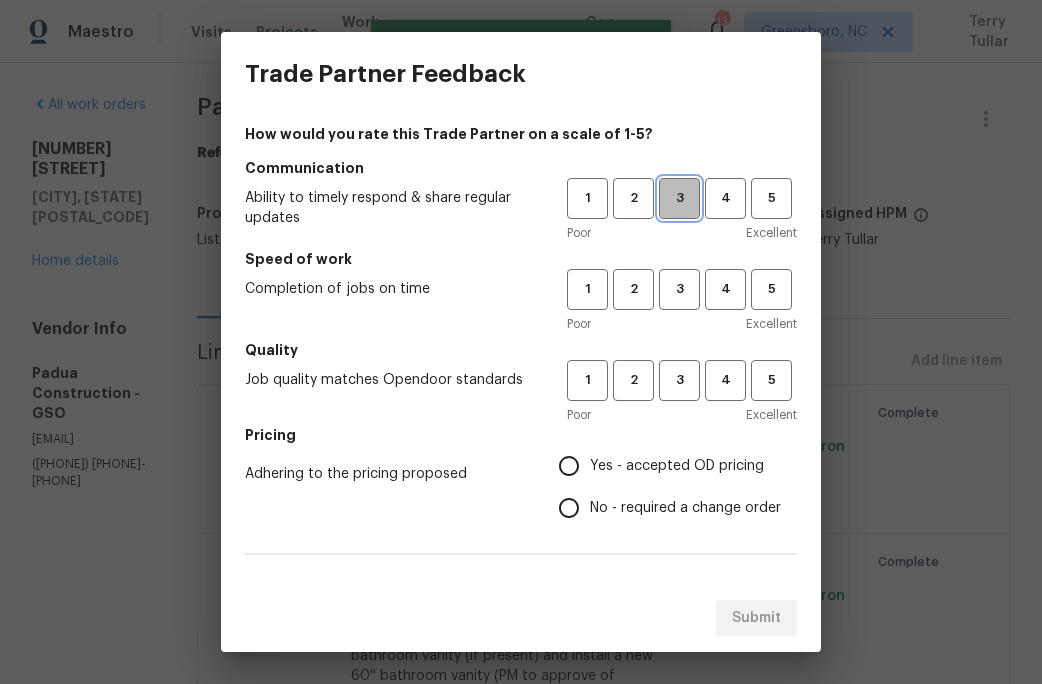 click on "3" at bounding box center [679, 198] 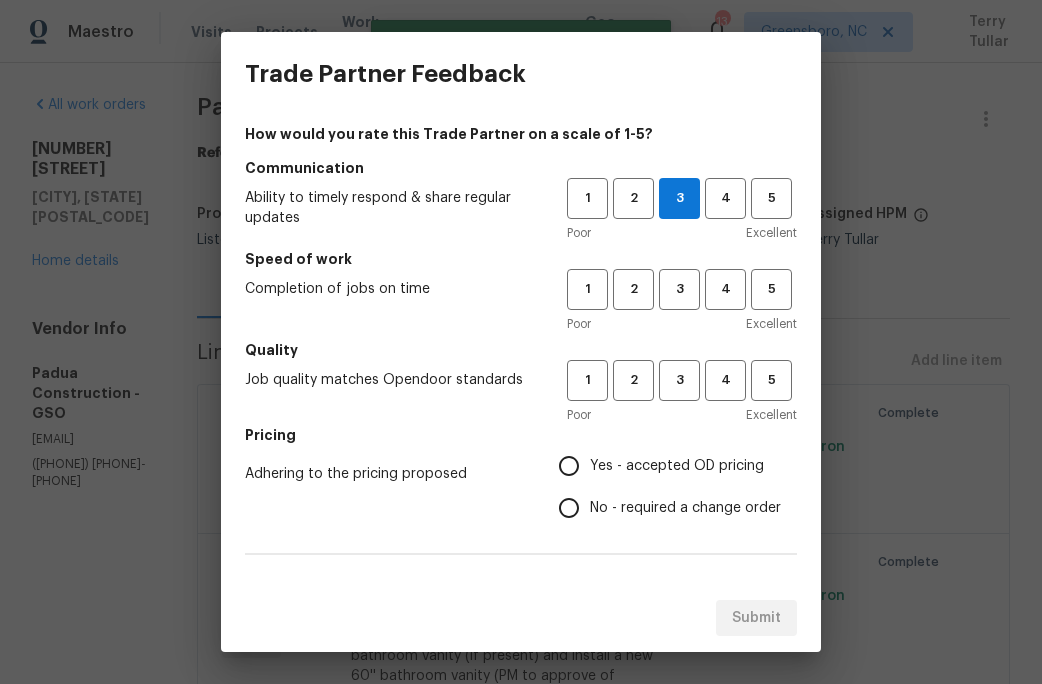 drag, startPoint x: 678, startPoint y: 263, endPoint x: 678, endPoint y: 308, distance: 45 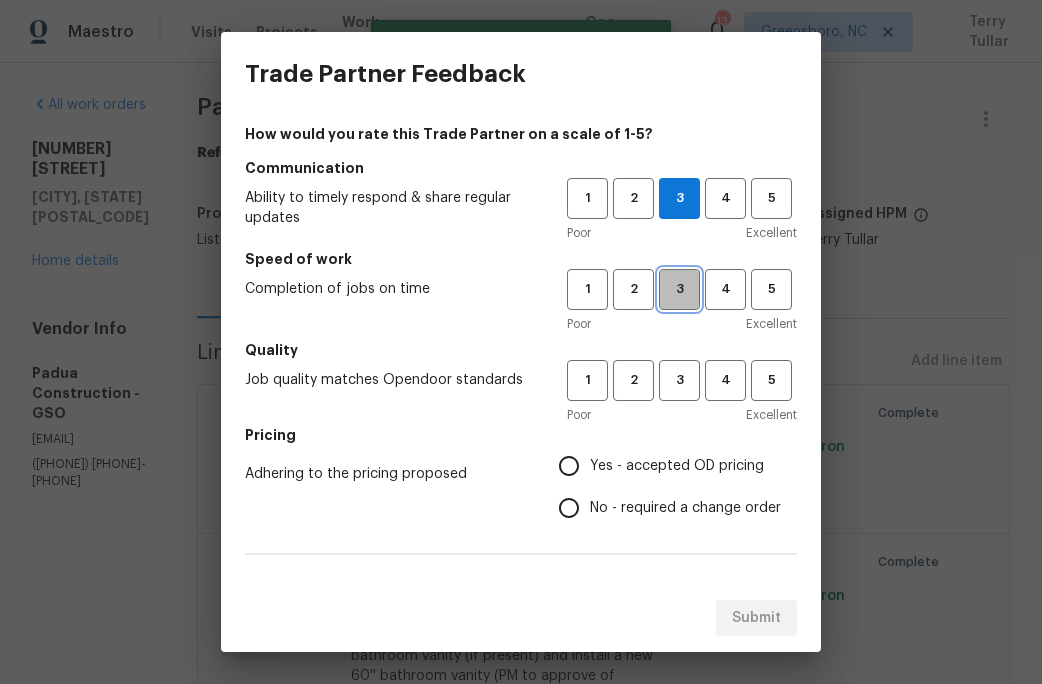 click on "3" at bounding box center [679, 289] 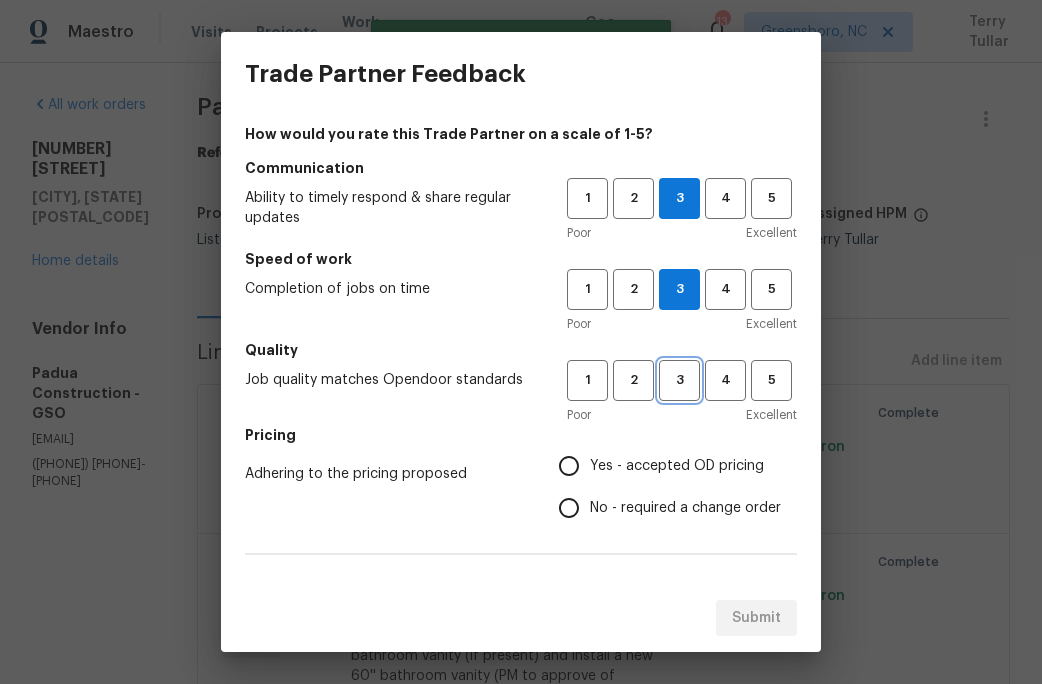 click on "3" at bounding box center [679, 380] 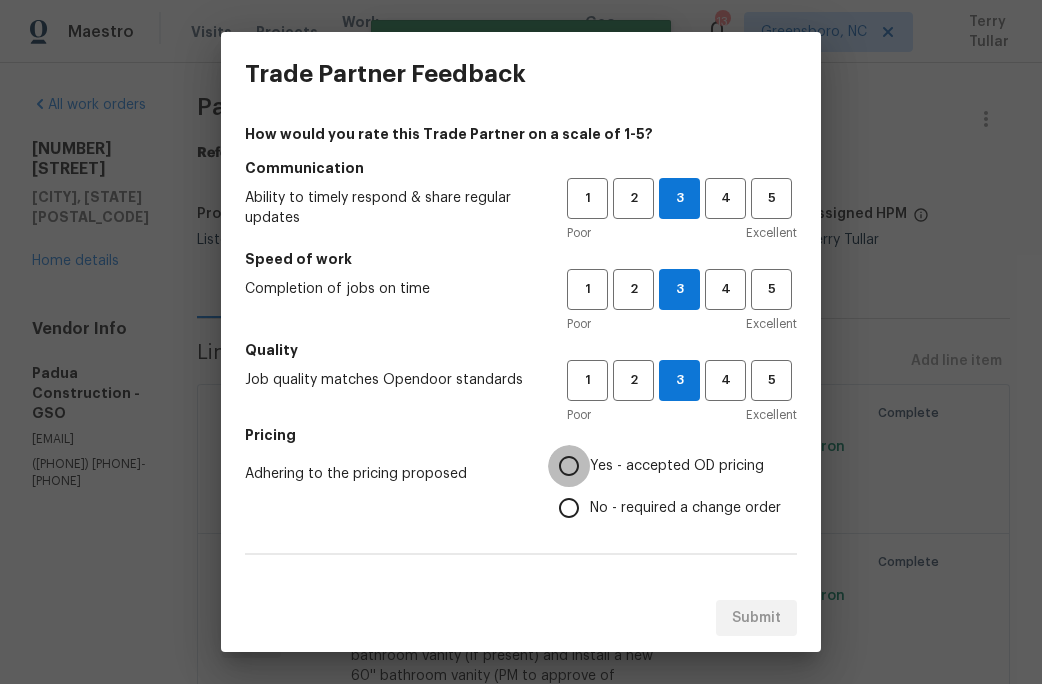 click on "Yes - accepted OD pricing" at bounding box center (569, 466) 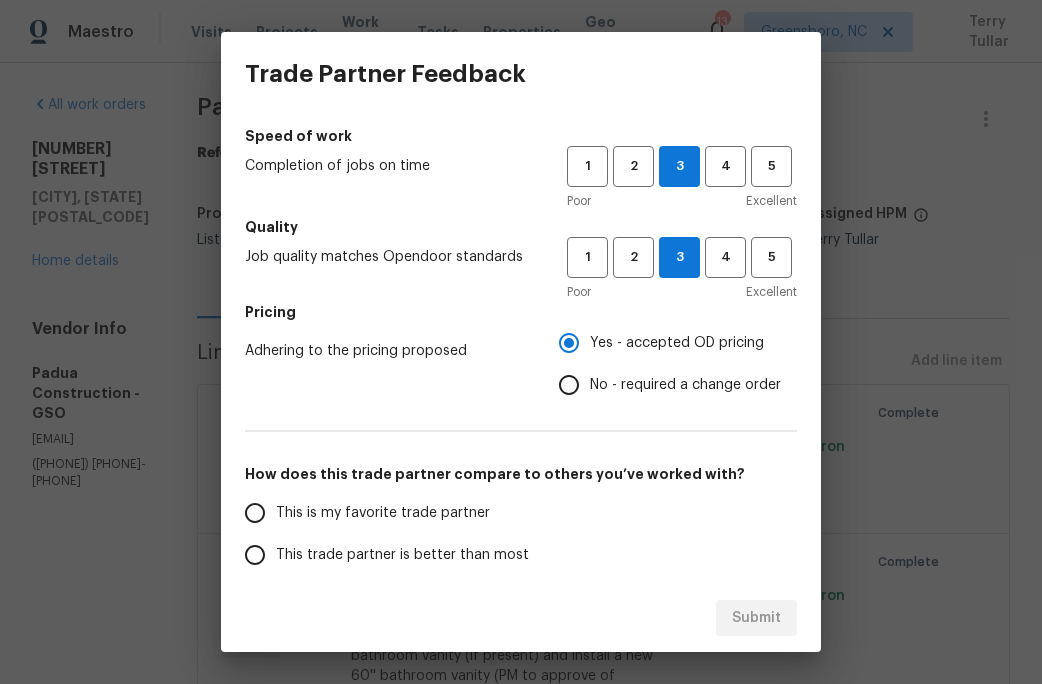 scroll, scrollTop: 192, scrollLeft: 0, axis: vertical 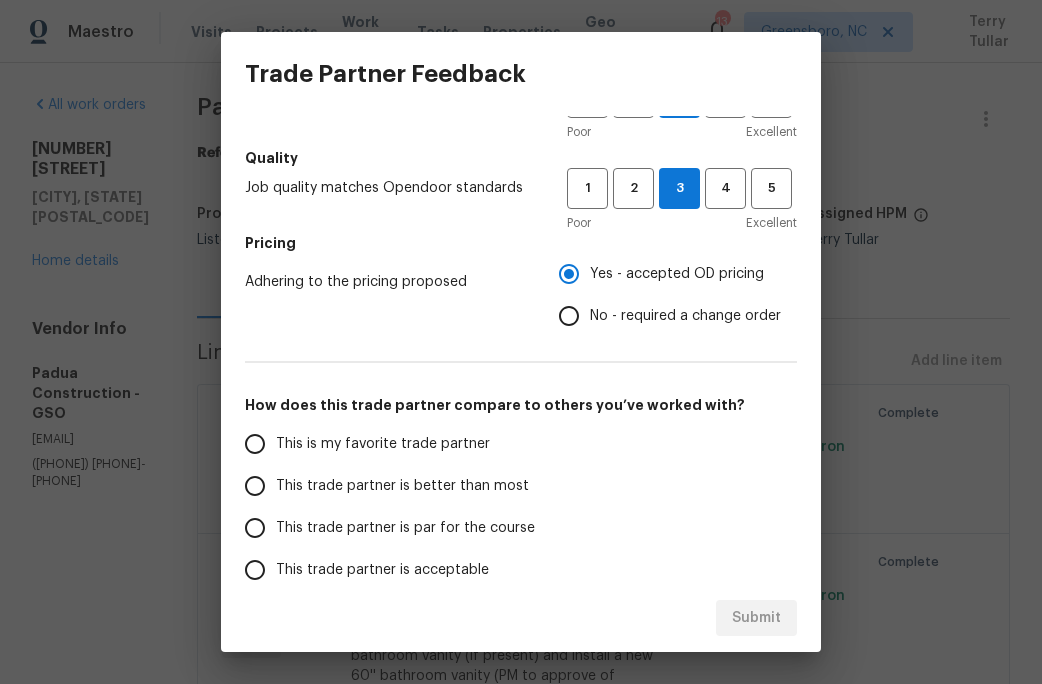 click on "This is my favorite trade partner" at bounding box center (383, 444) 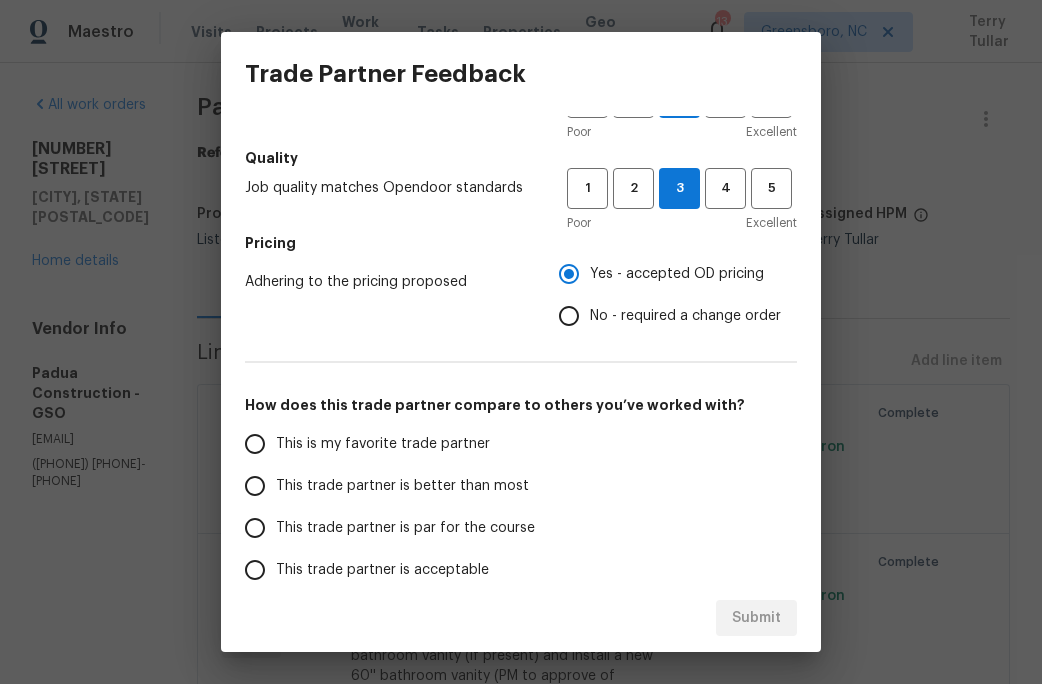 click on "This is my favorite trade partner" at bounding box center (255, 444) 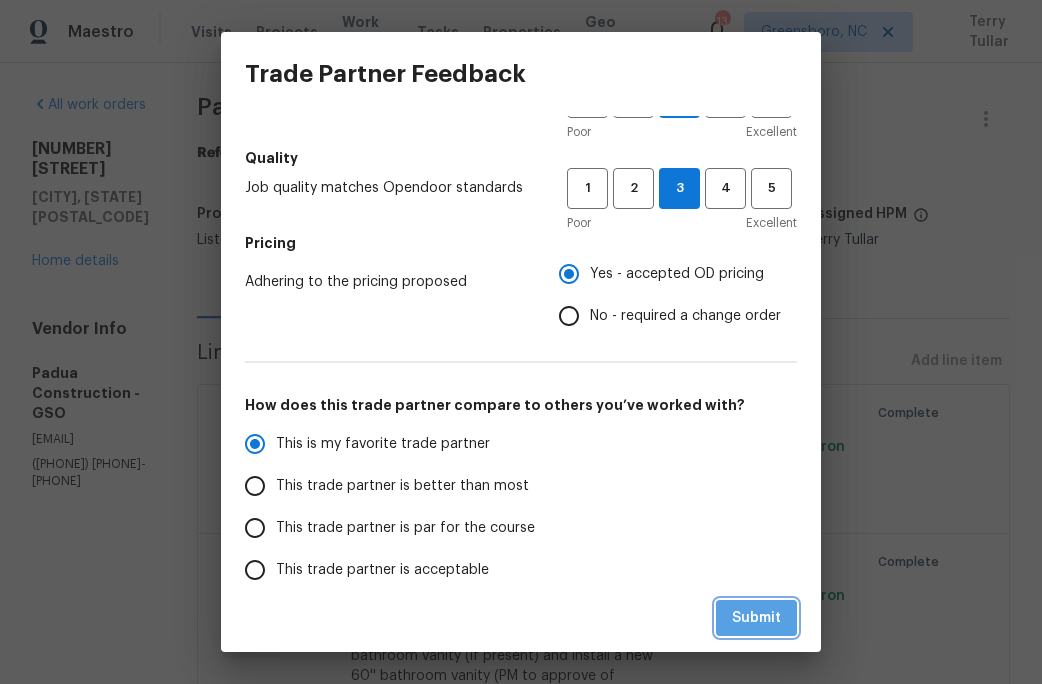 click on "Submit" at bounding box center (756, 618) 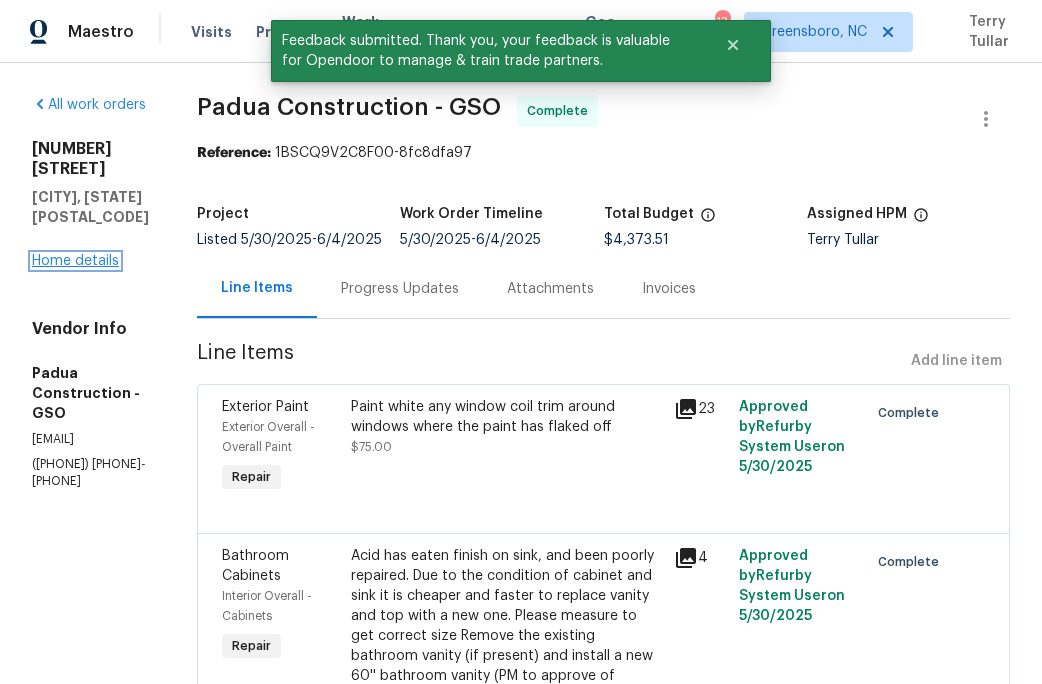 click on "Home details" at bounding box center [75, 261] 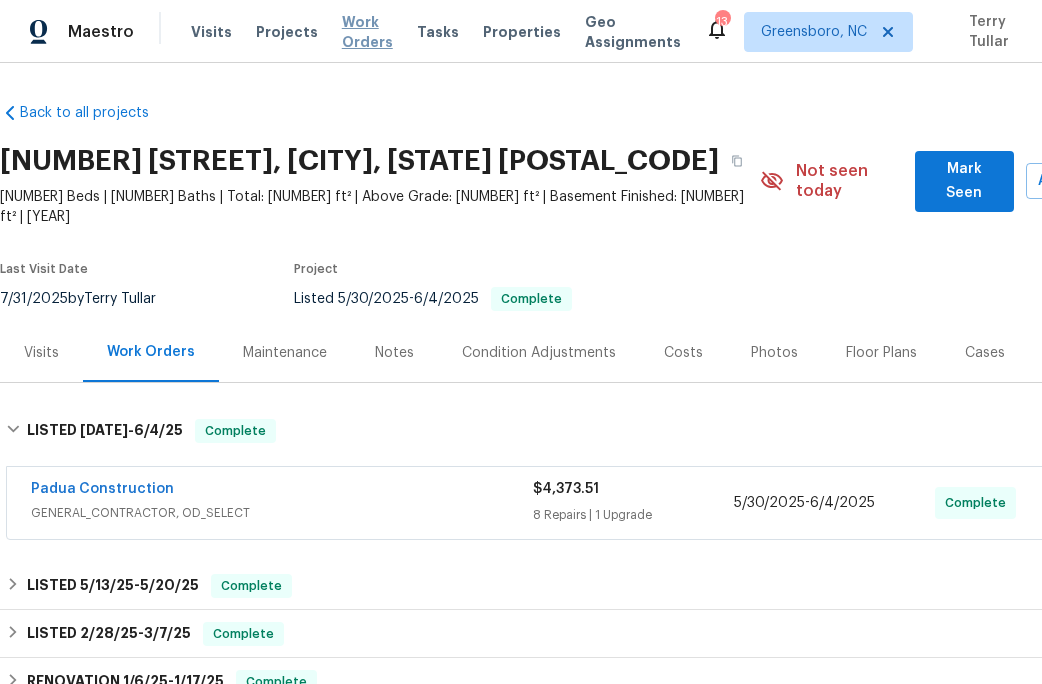 click on "Work Orders" at bounding box center (367, 32) 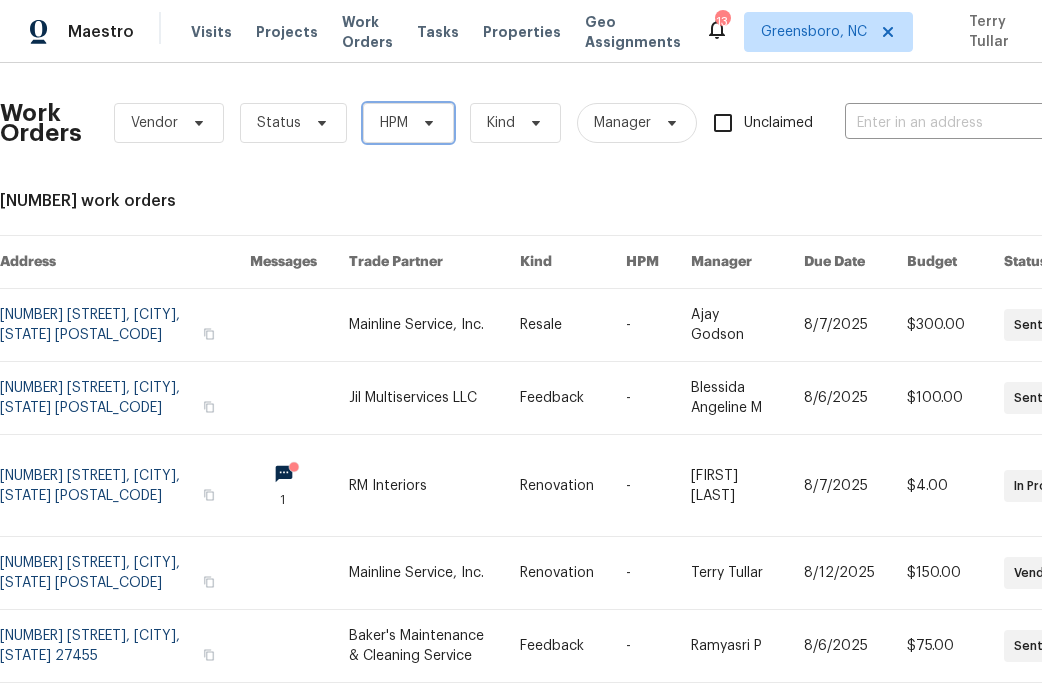 click on "HPM" at bounding box center (394, 123) 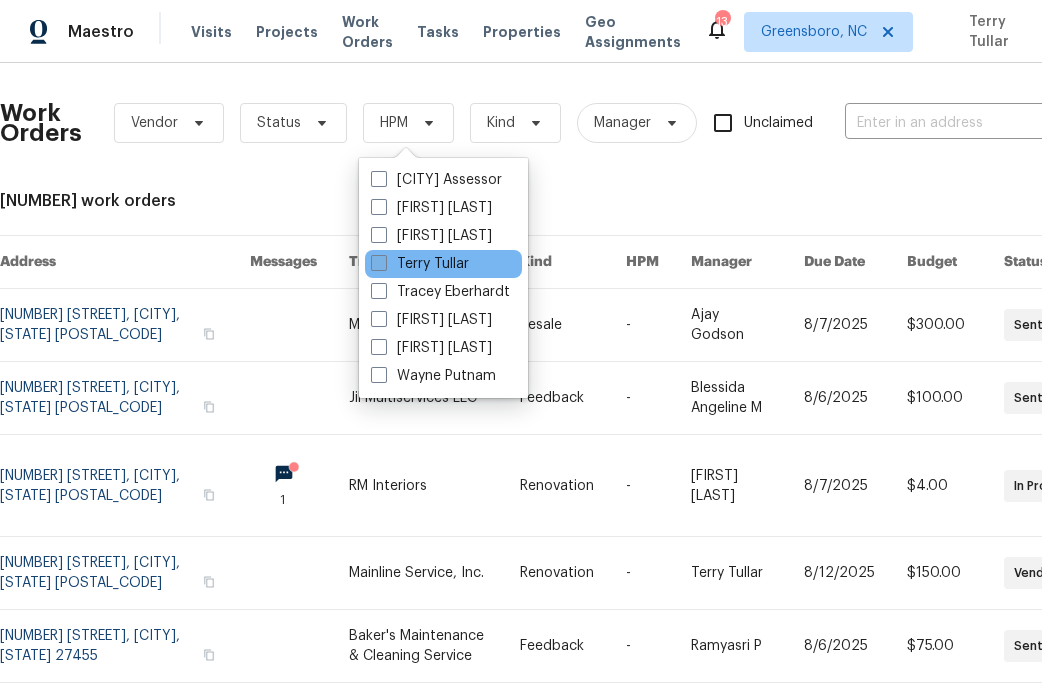 click at bounding box center [379, 263] 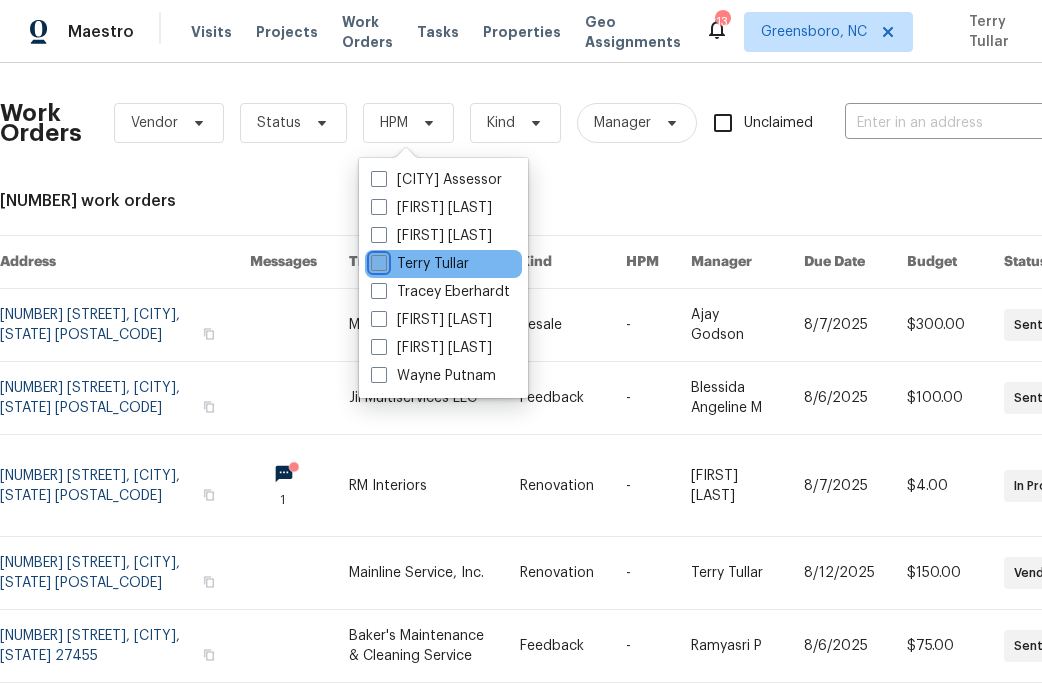 click on "Terry Tullar" at bounding box center [377, 260] 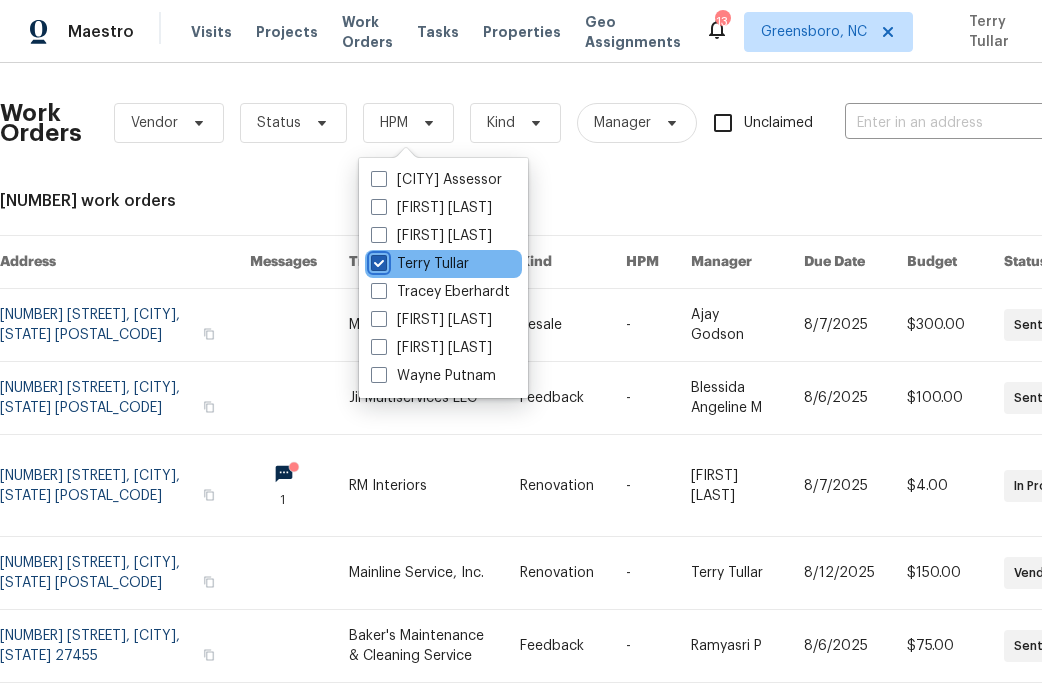 checkbox on "true" 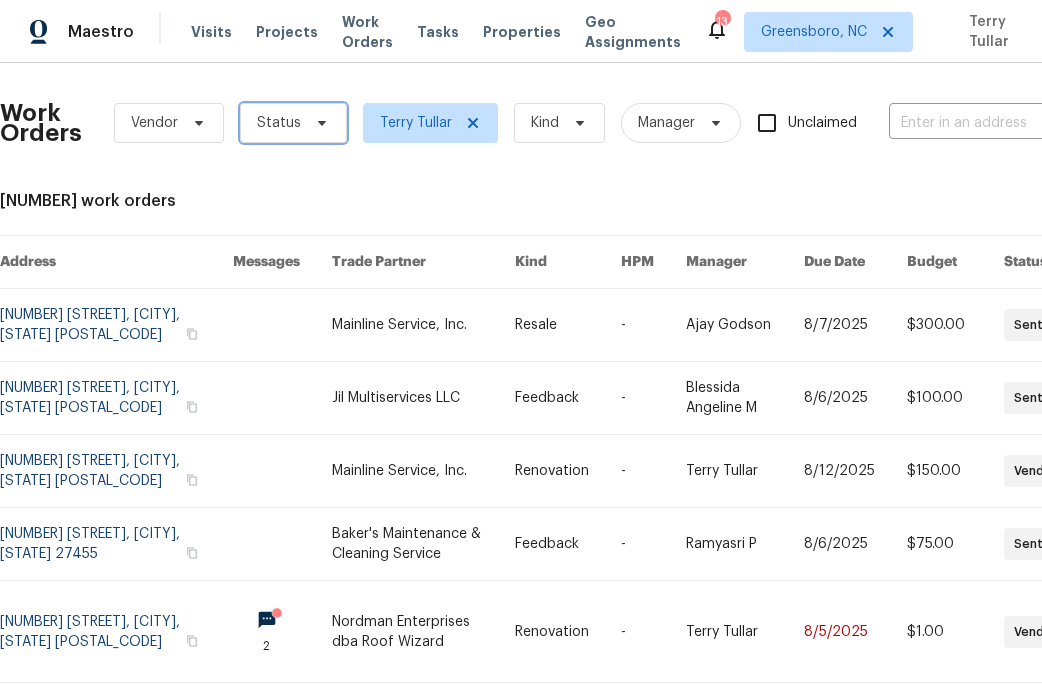 click on "Status" at bounding box center [293, 123] 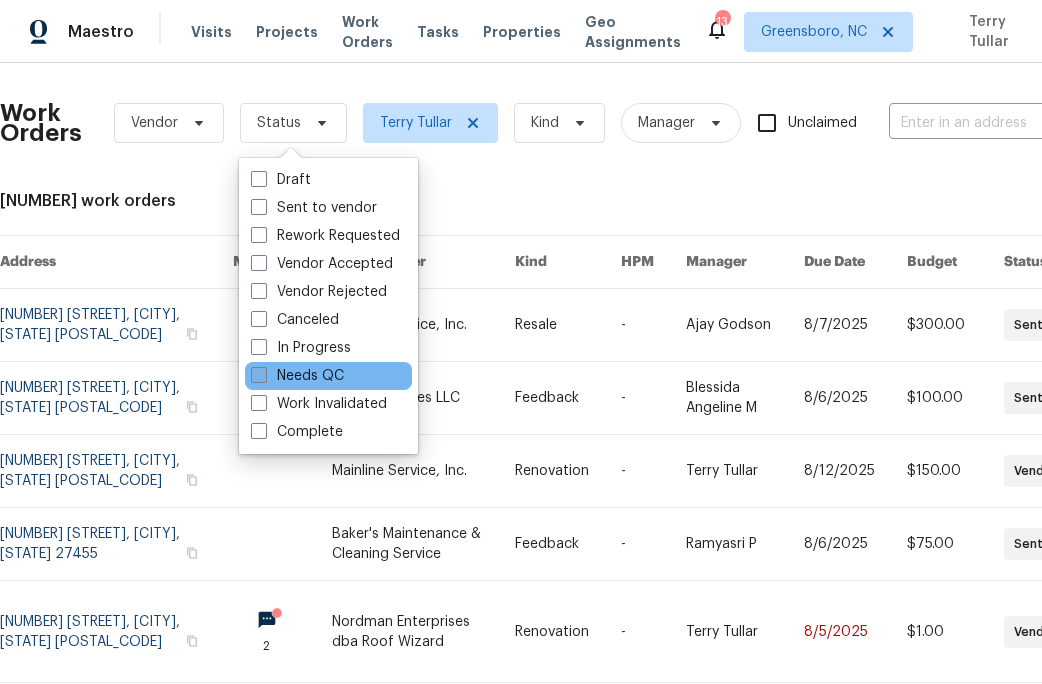 click on "Needs QC" at bounding box center [297, 376] 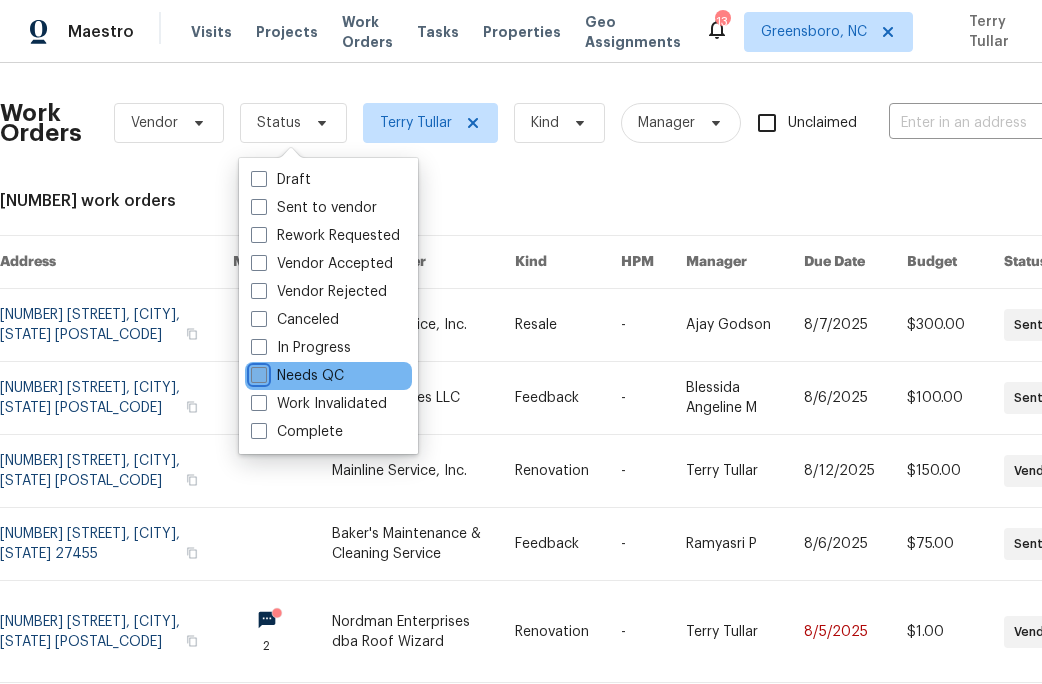 click on "Needs QC" at bounding box center (257, 372) 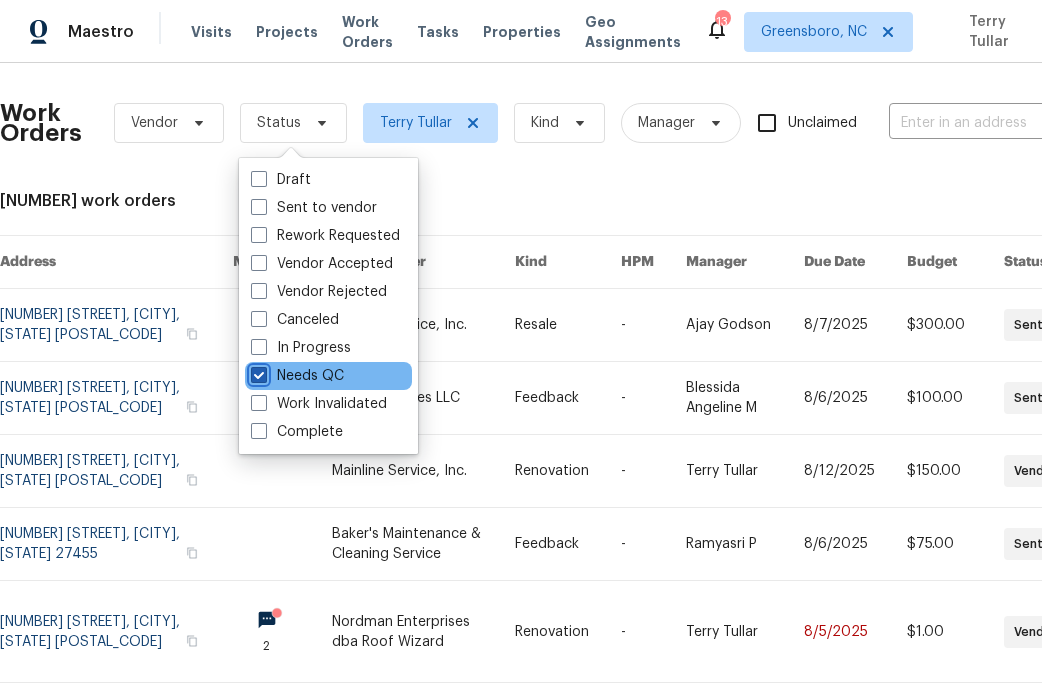 checkbox on "true" 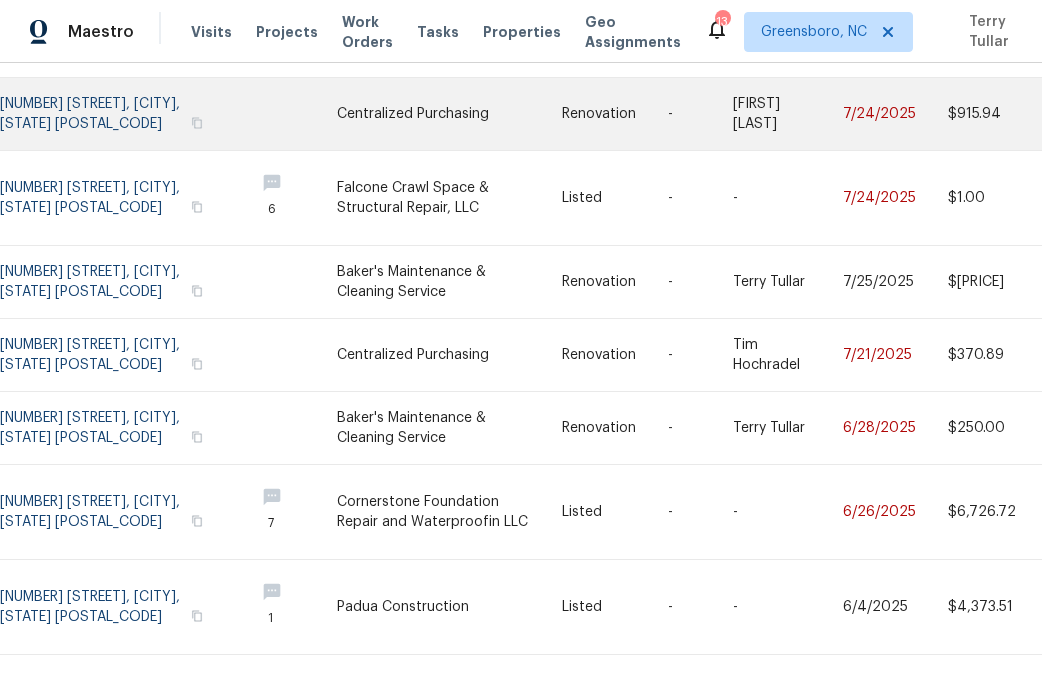 scroll, scrollTop: 416, scrollLeft: 0, axis: vertical 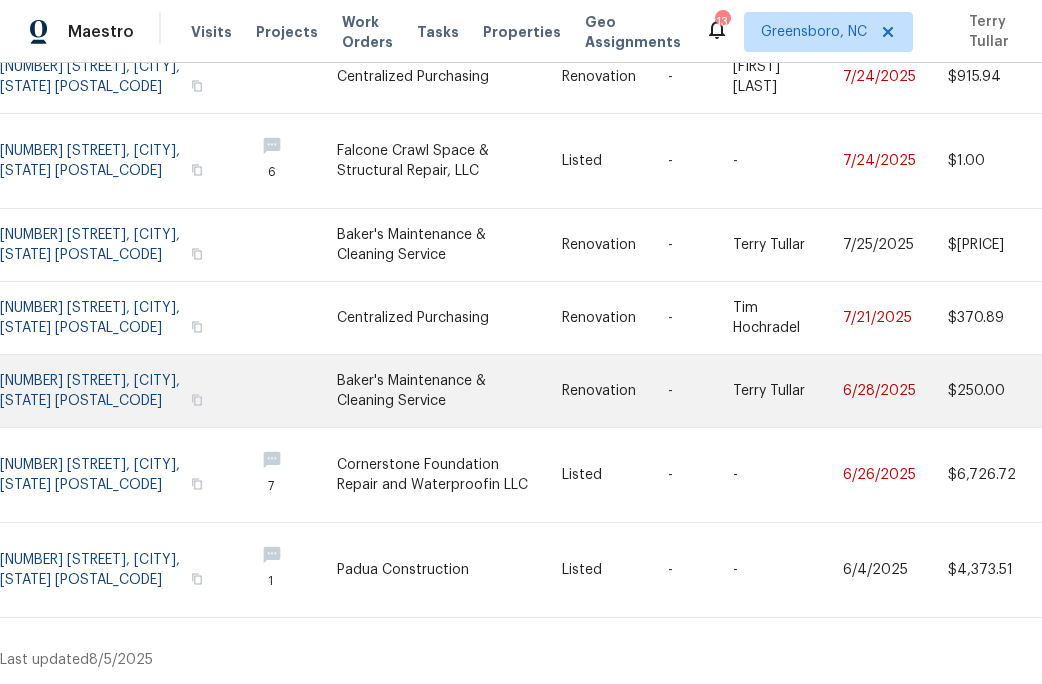 click at bounding box center [287, 391] 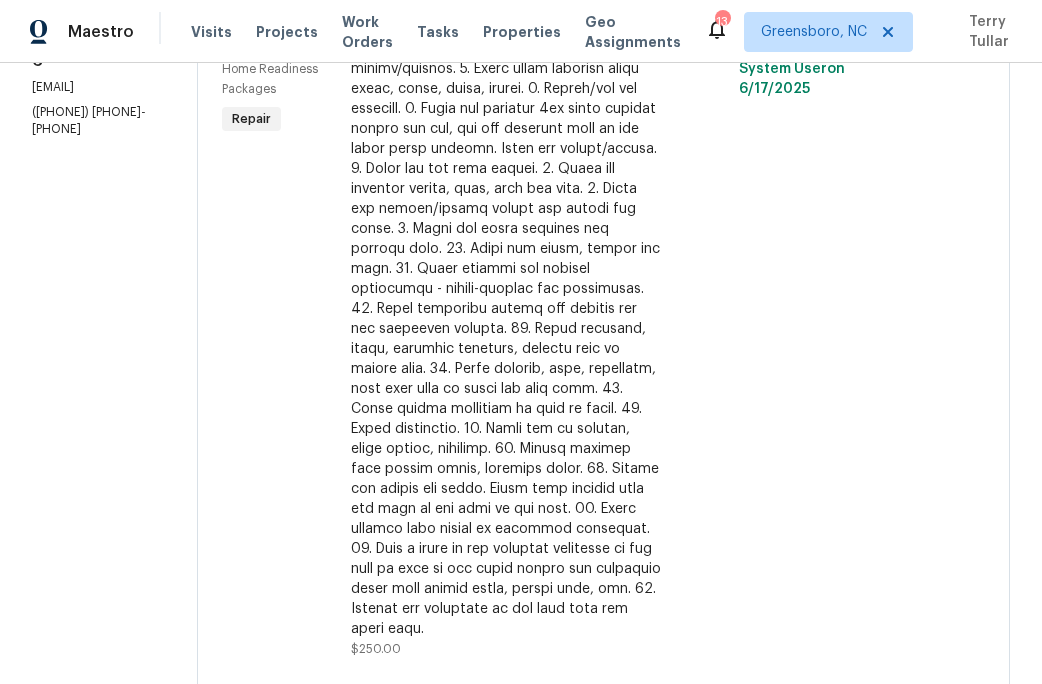 scroll, scrollTop: 391, scrollLeft: 0, axis: vertical 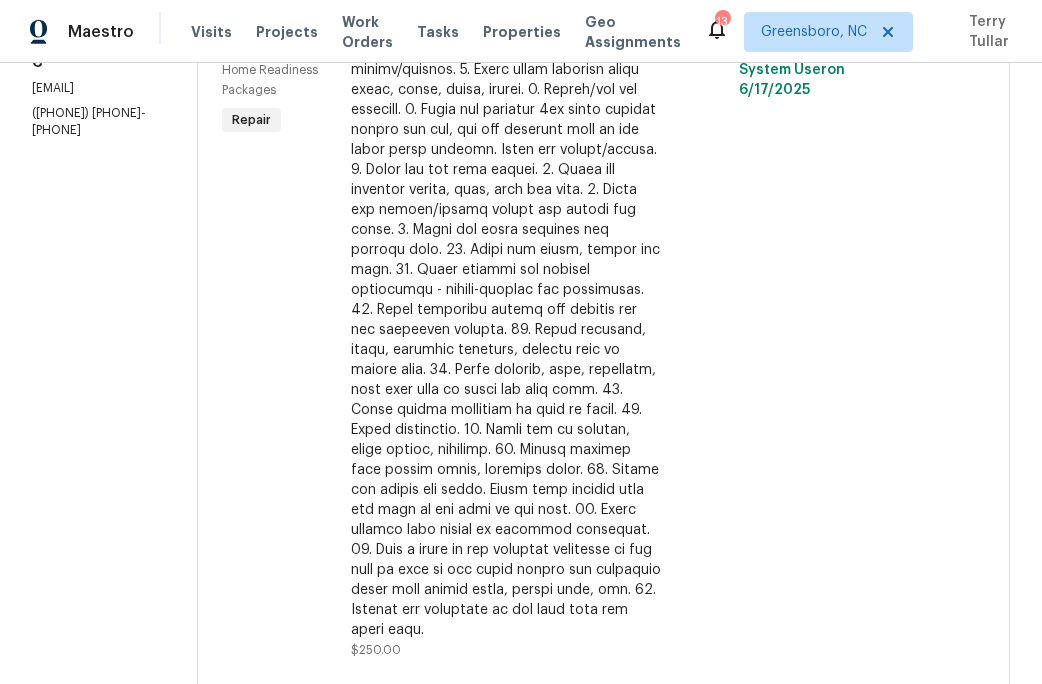 click at bounding box center (506, 330) 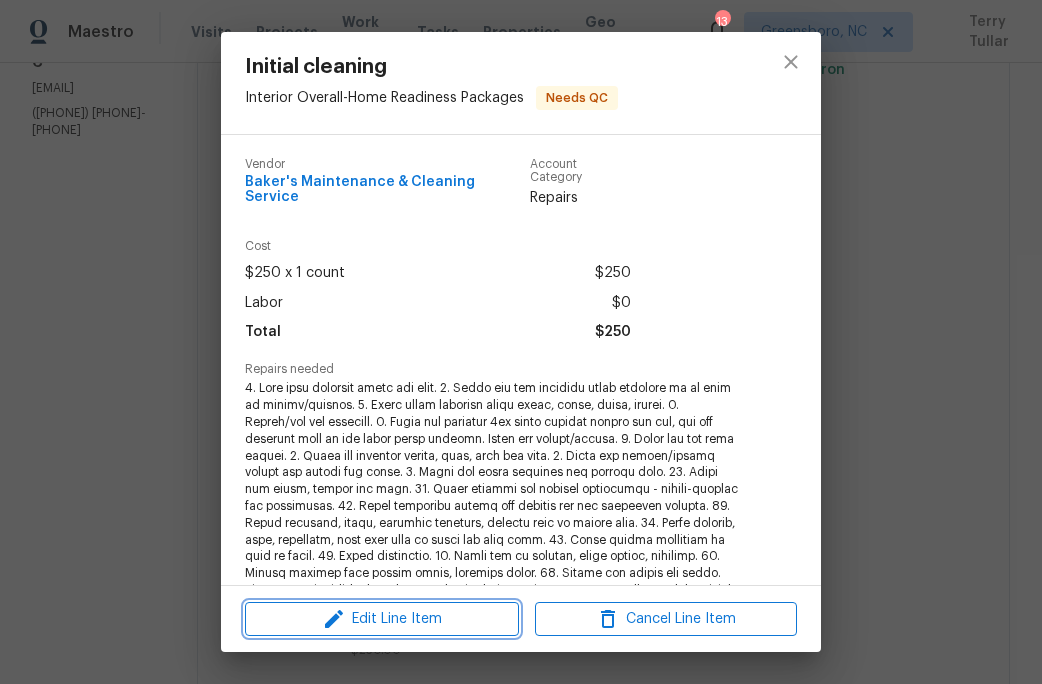 click on "Edit Line Item" at bounding box center (382, 619) 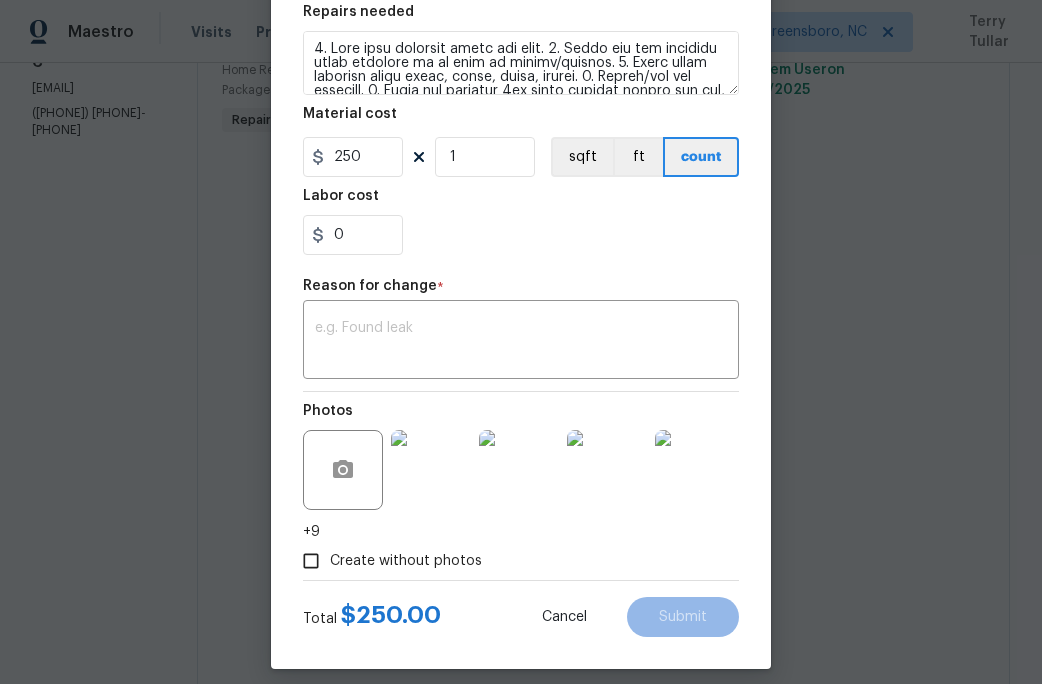 scroll, scrollTop: 322, scrollLeft: 0, axis: vertical 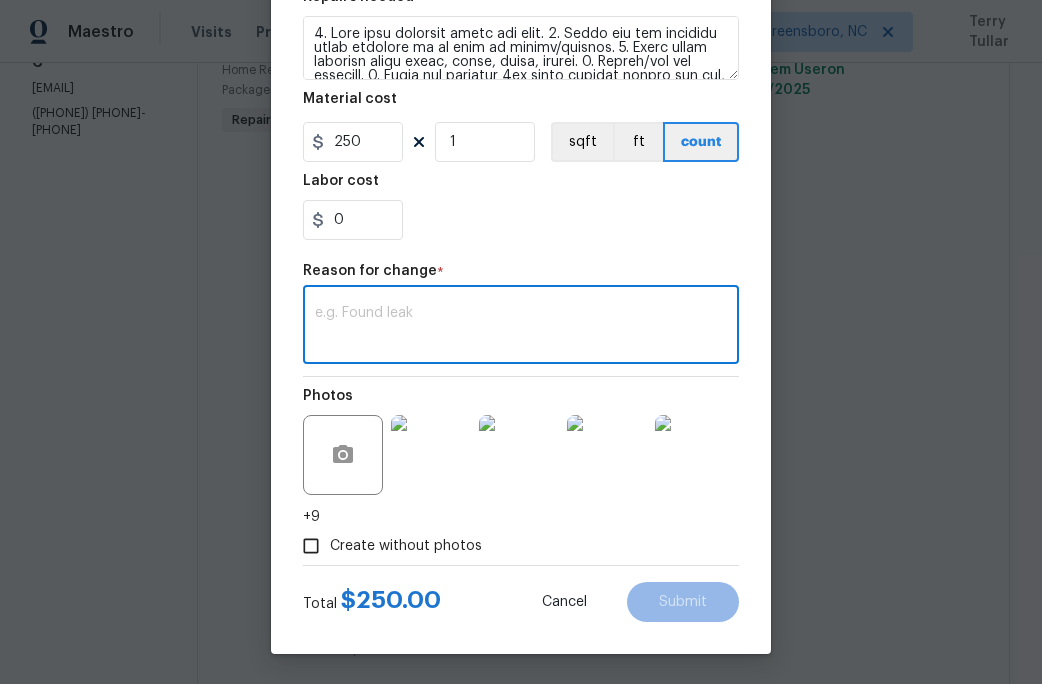 click at bounding box center (521, 327) 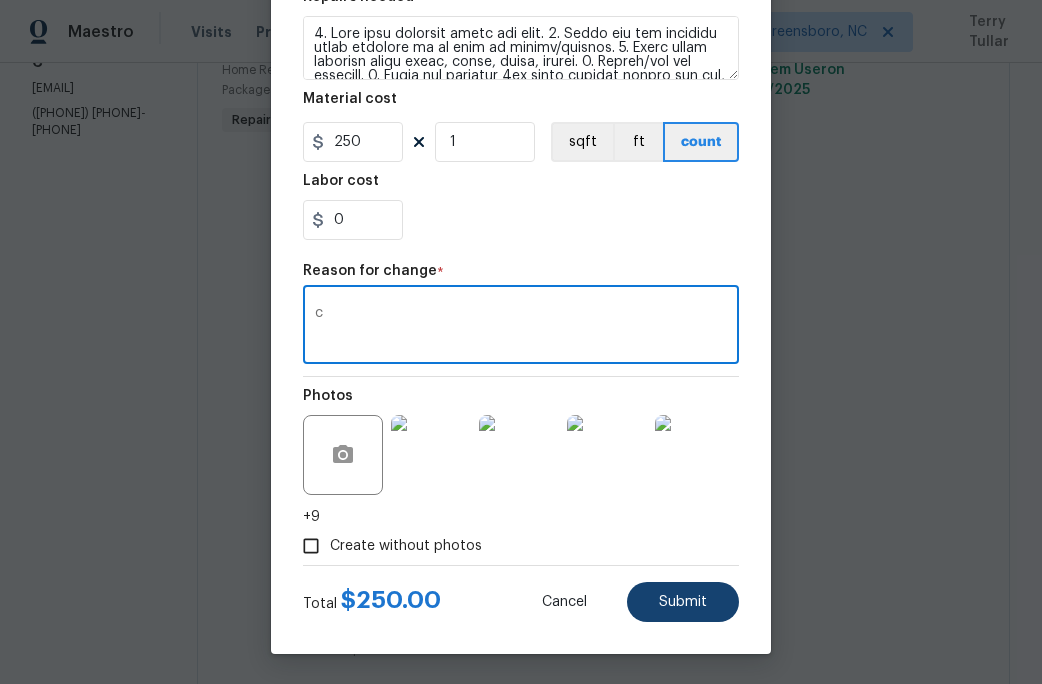type on "c" 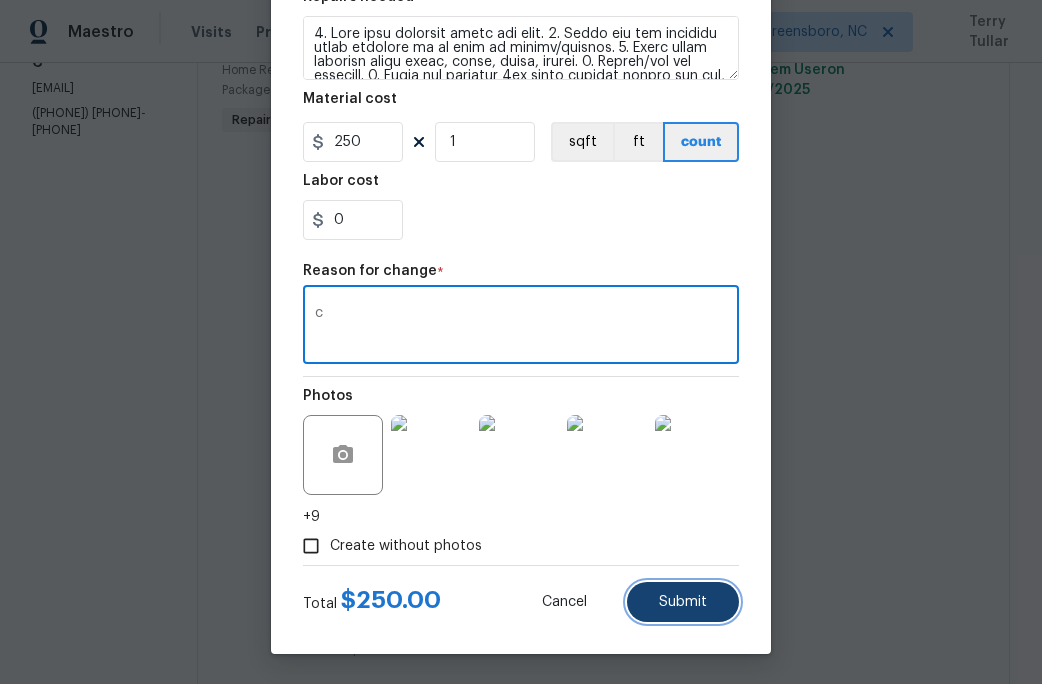 click on "Submit" at bounding box center (683, 602) 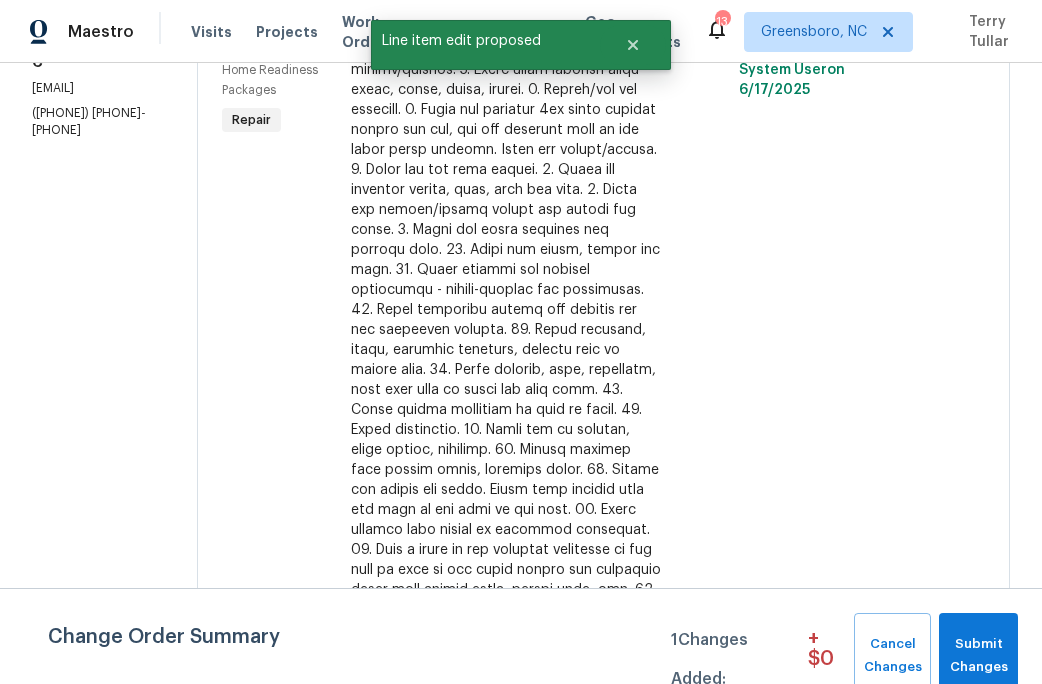 scroll, scrollTop: 0, scrollLeft: 0, axis: both 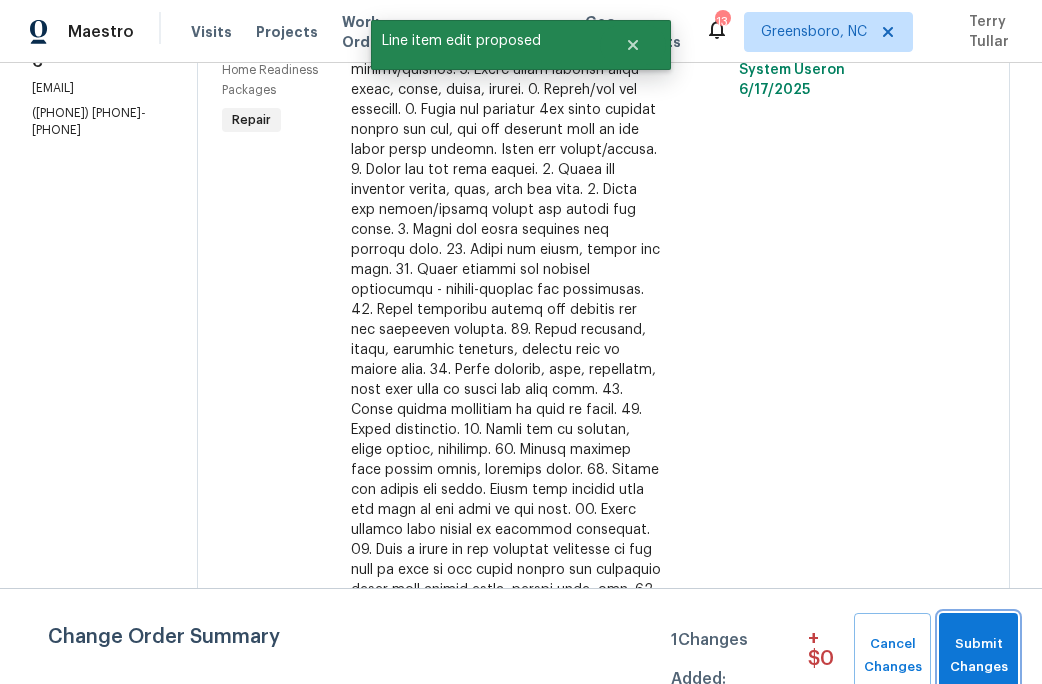 click on "Submit Changes" at bounding box center (978, 656) 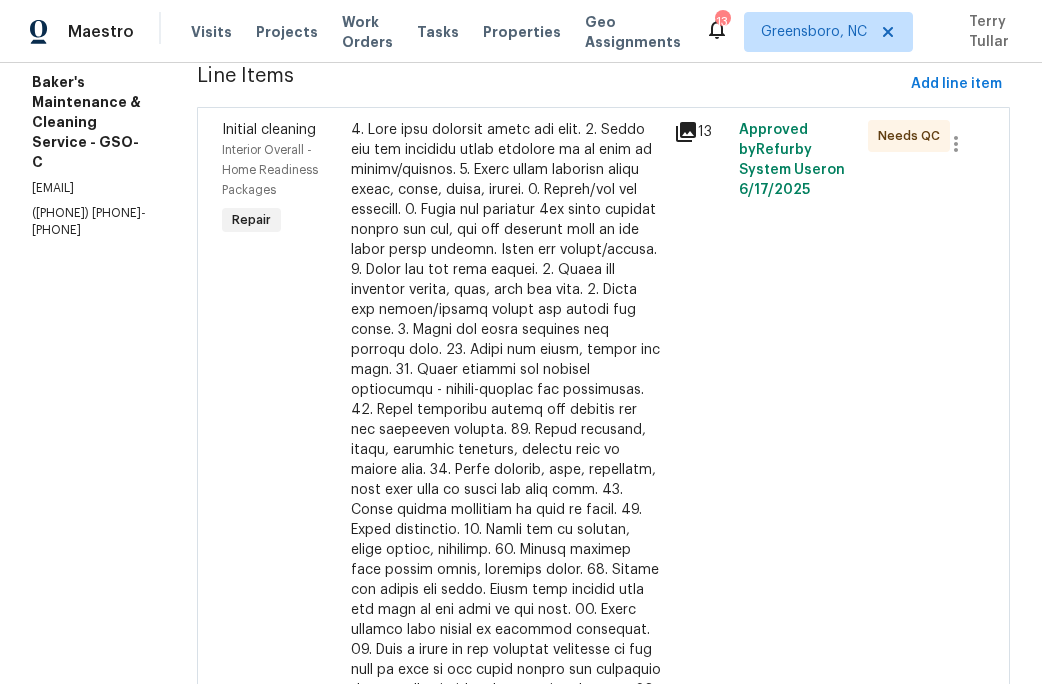 scroll, scrollTop: 0, scrollLeft: 0, axis: both 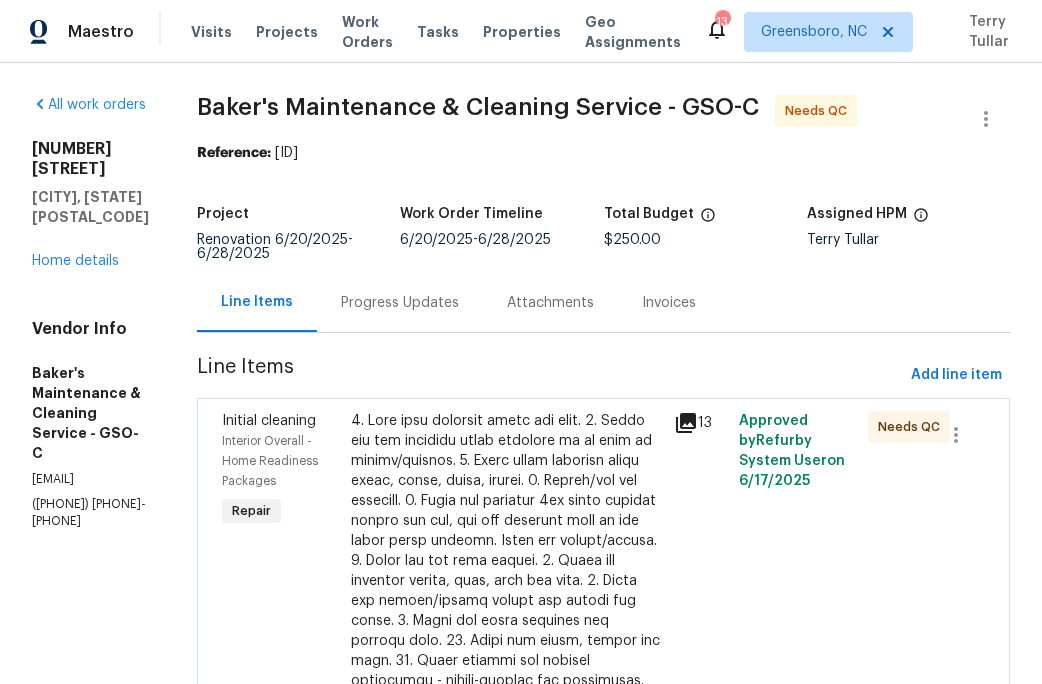 click at bounding box center [506, 721] 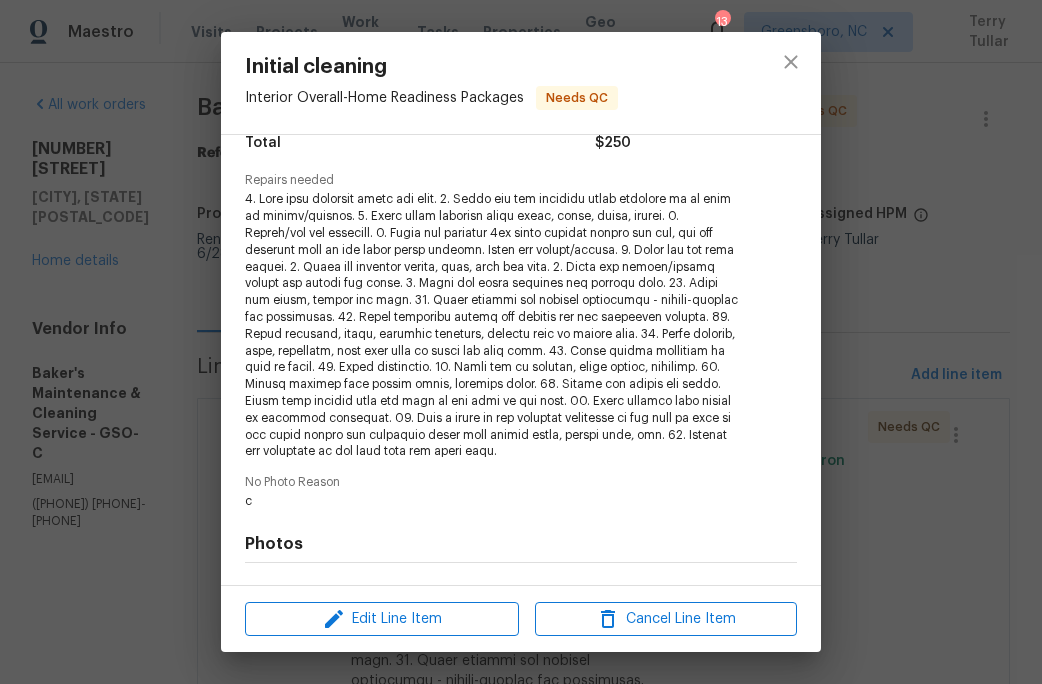 scroll, scrollTop: 0, scrollLeft: 0, axis: both 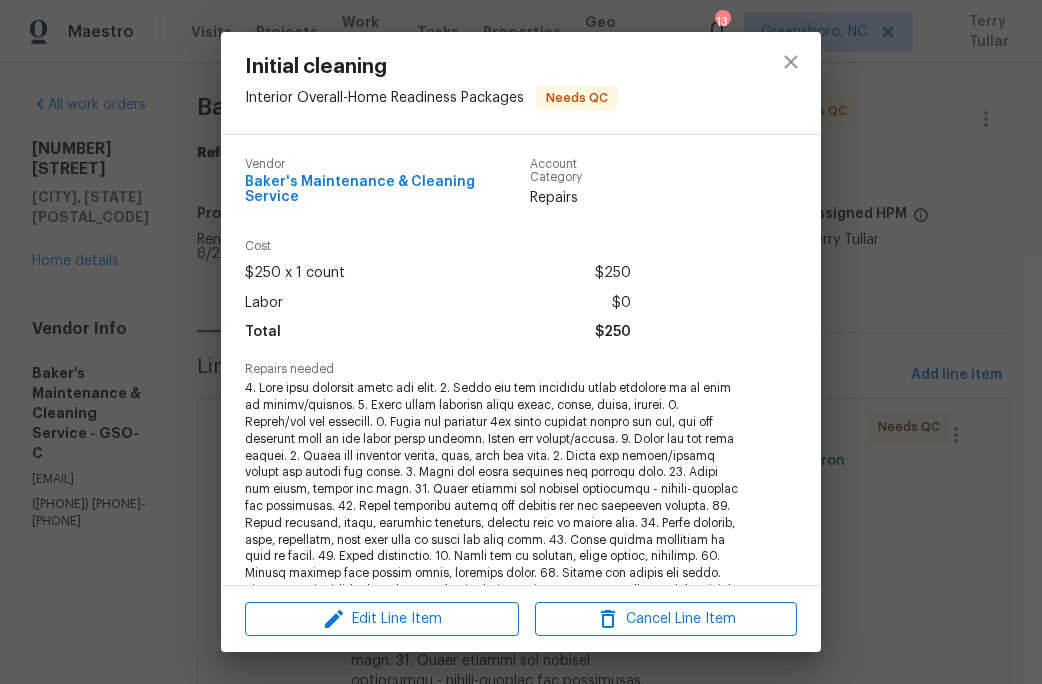 click on "Initial cleaning Interior Overall  -  Home Readiness Packages Needs QC Vendor Baker's Maintenance & Cleaning Service Account Category Repairs Cost $250 x 1 count $250 Labor $0 Total $250 Repairs needed No Photo Reason c Photos Before After  +8 Rework Completed 7/29/2025 Photos  +21 Dirty shelves throughout. Laundry and hall closet did not get cleaned.  Master toilet not clean, dead bugs throughout  Edit Line Item  Cancel Line Item" at bounding box center (521, 342) 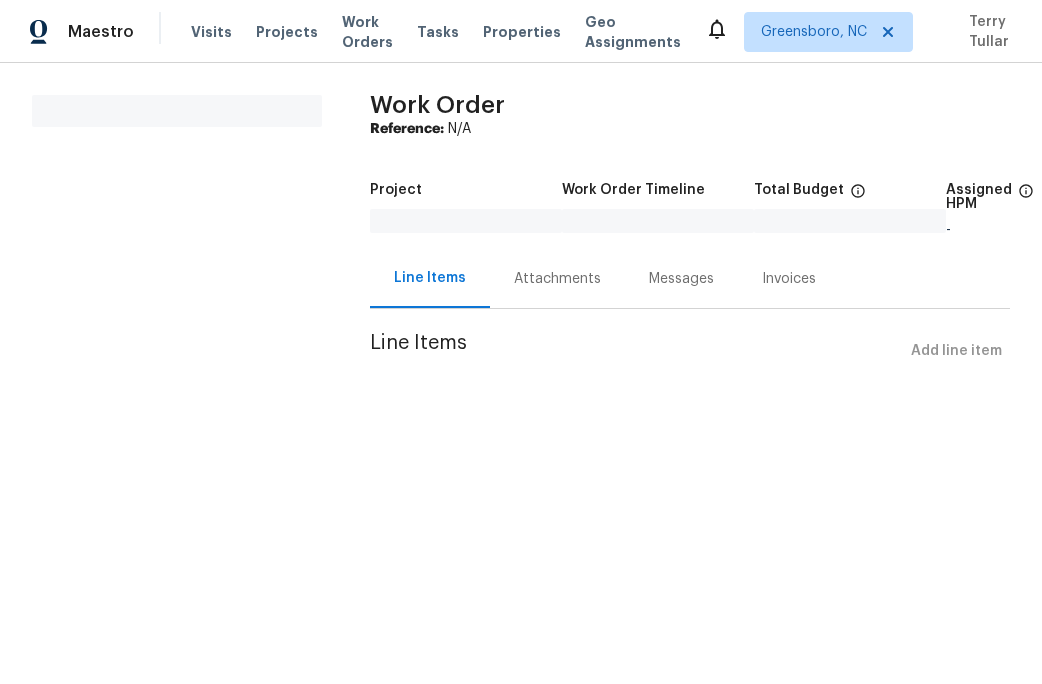 scroll, scrollTop: 0, scrollLeft: 0, axis: both 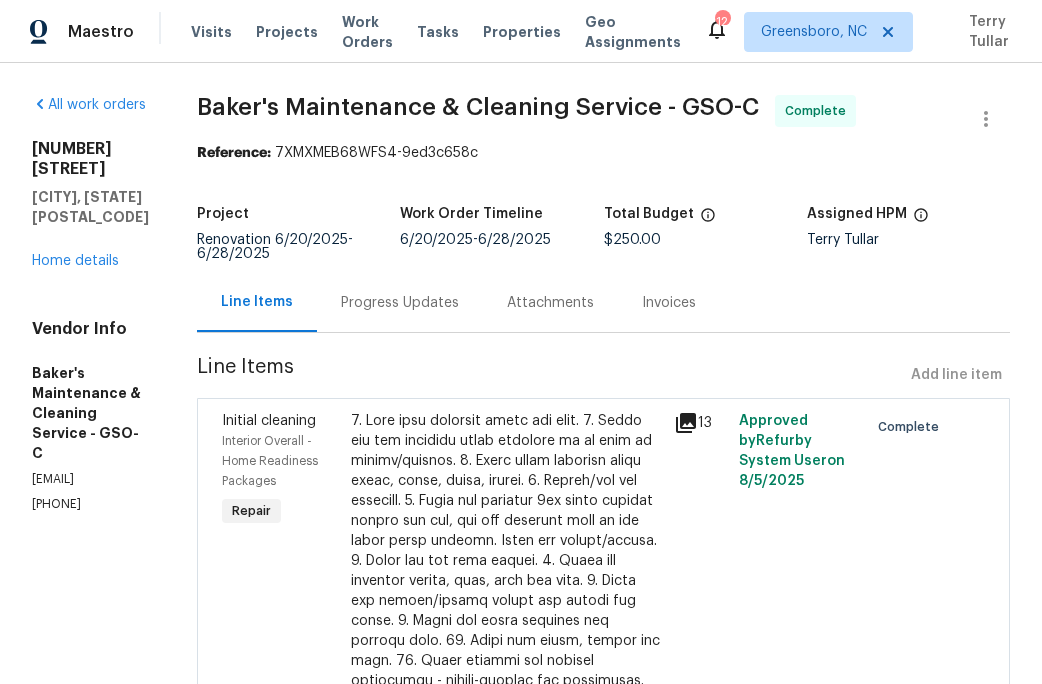 click on "Visits Projects Work Orders Tasks Properties Geo Assignments" at bounding box center (448, 32) 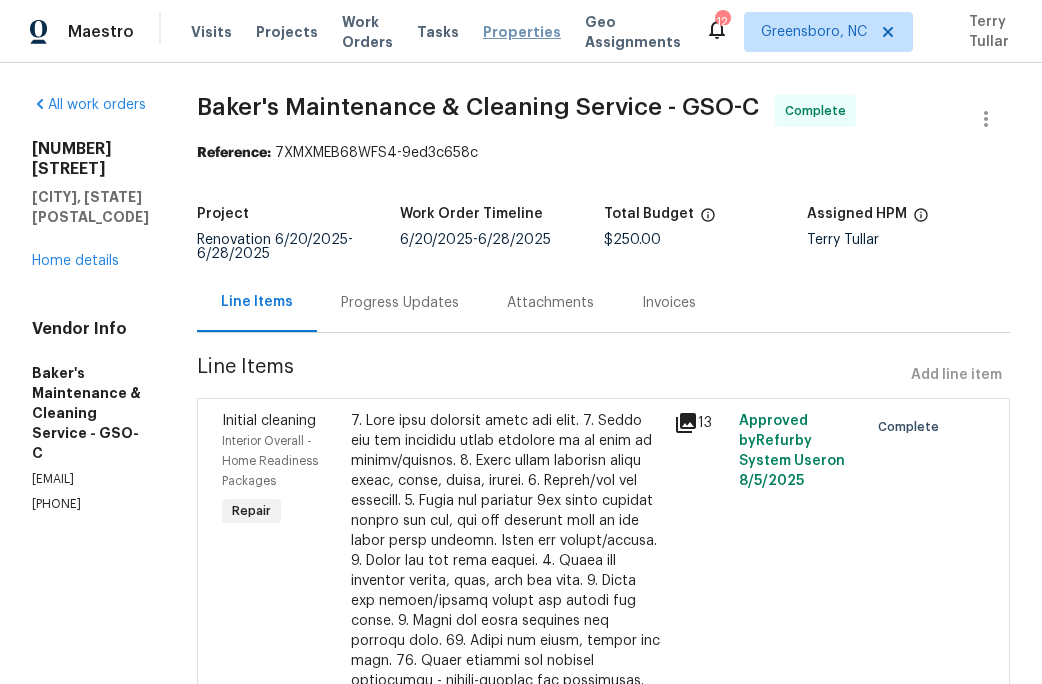 click on "Properties" at bounding box center (522, 32) 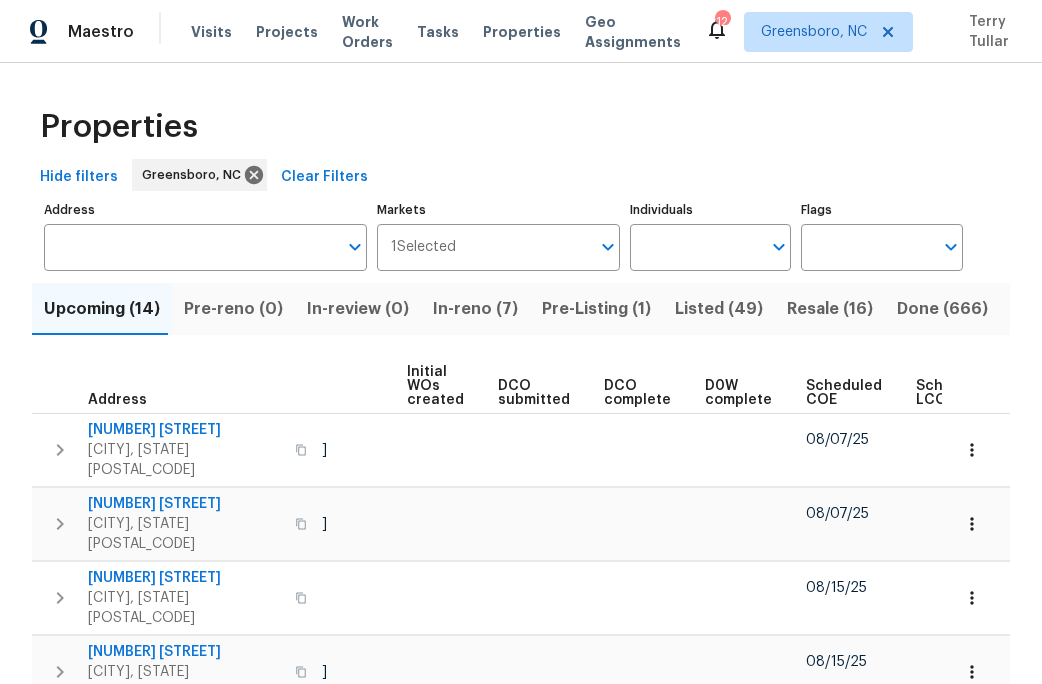 scroll, scrollTop: 0, scrollLeft: 294, axis: horizontal 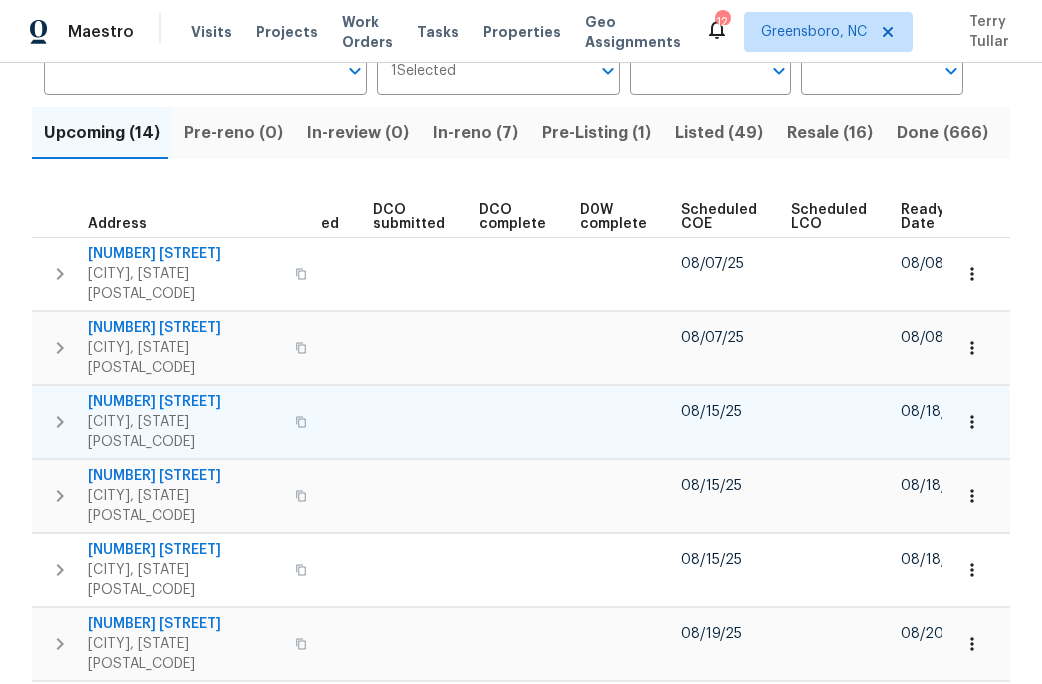click on "4107 Summerglen Dr" at bounding box center (185, 402) 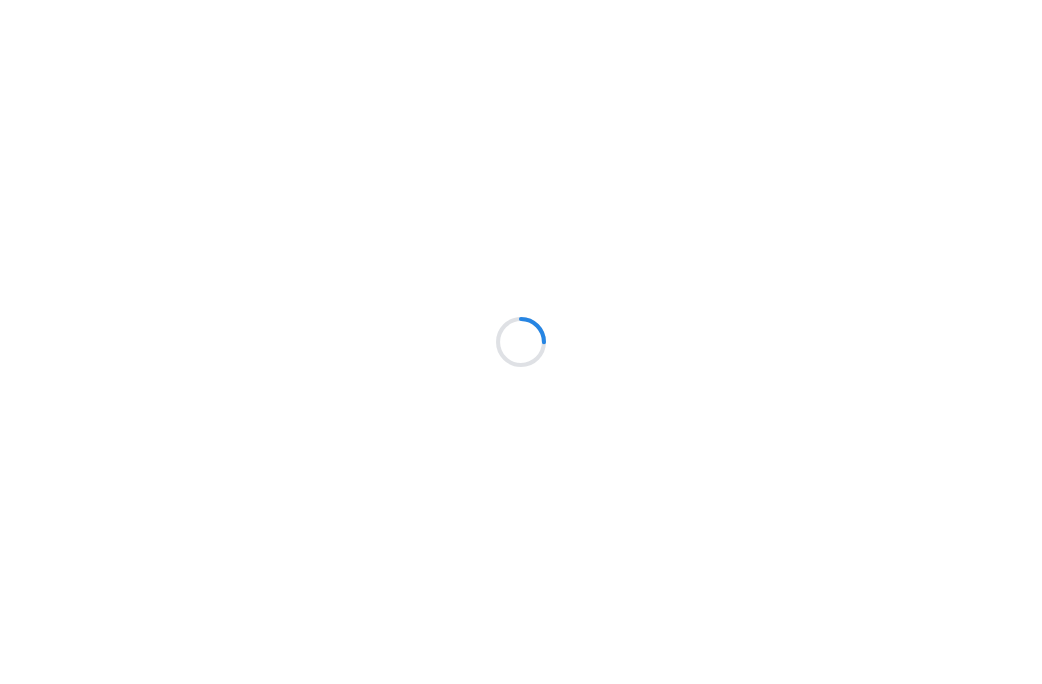 scroll, scrollTop: 0, scrollLeft: 0, axis: both 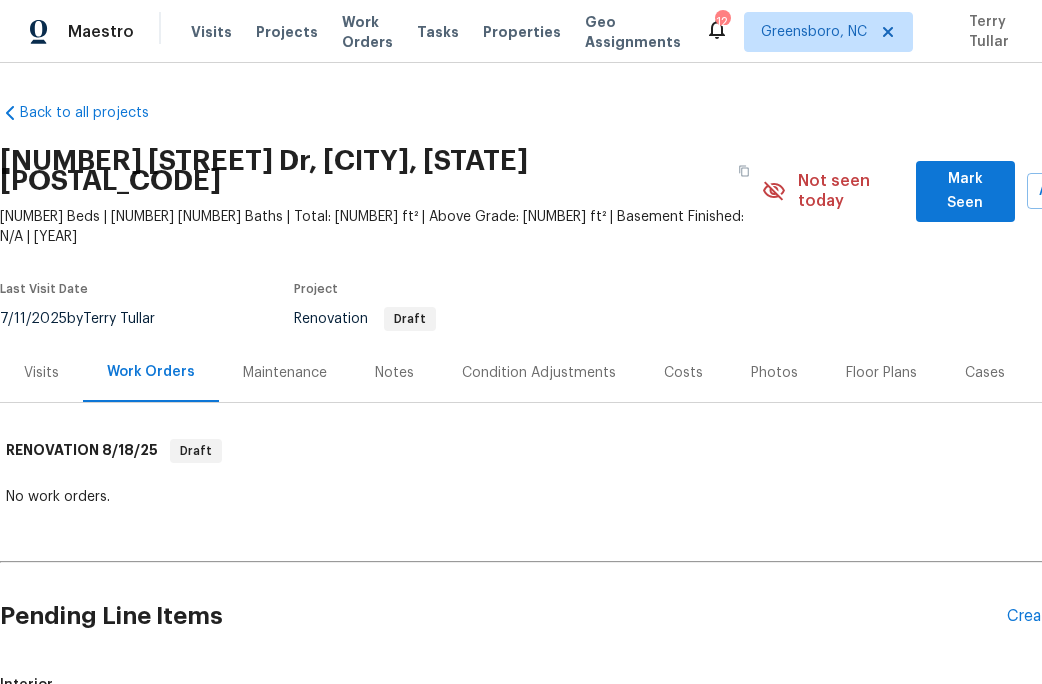 click on "Condition Adjustments" at bounding box center [539, 373] 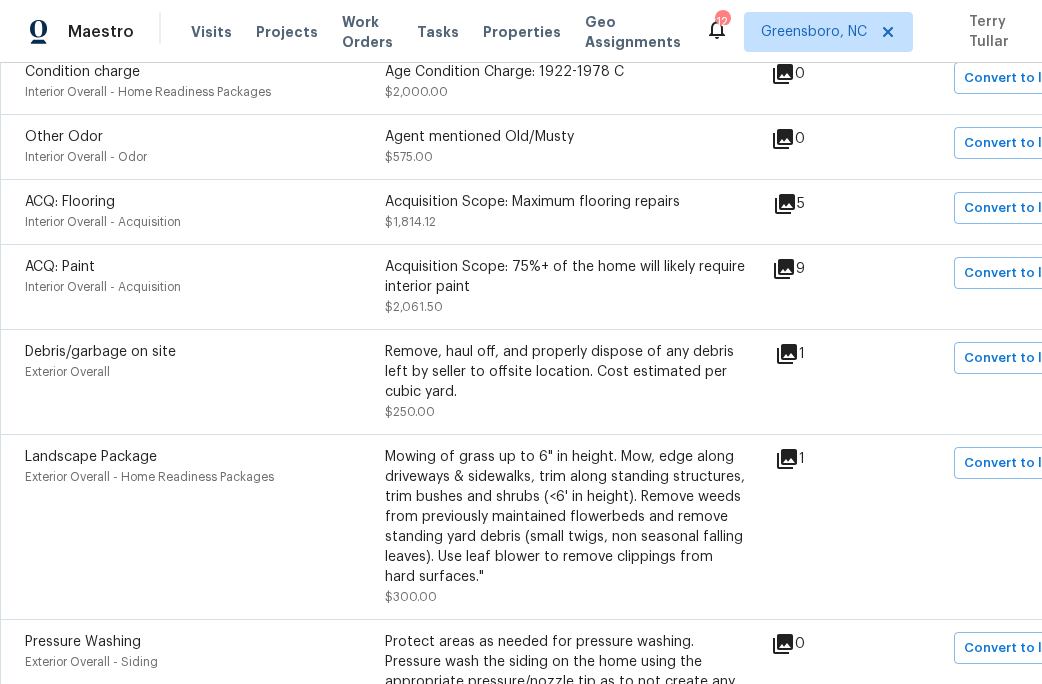 scroll, scrollTop: 495, scrollLeft: 0, axis: vertical 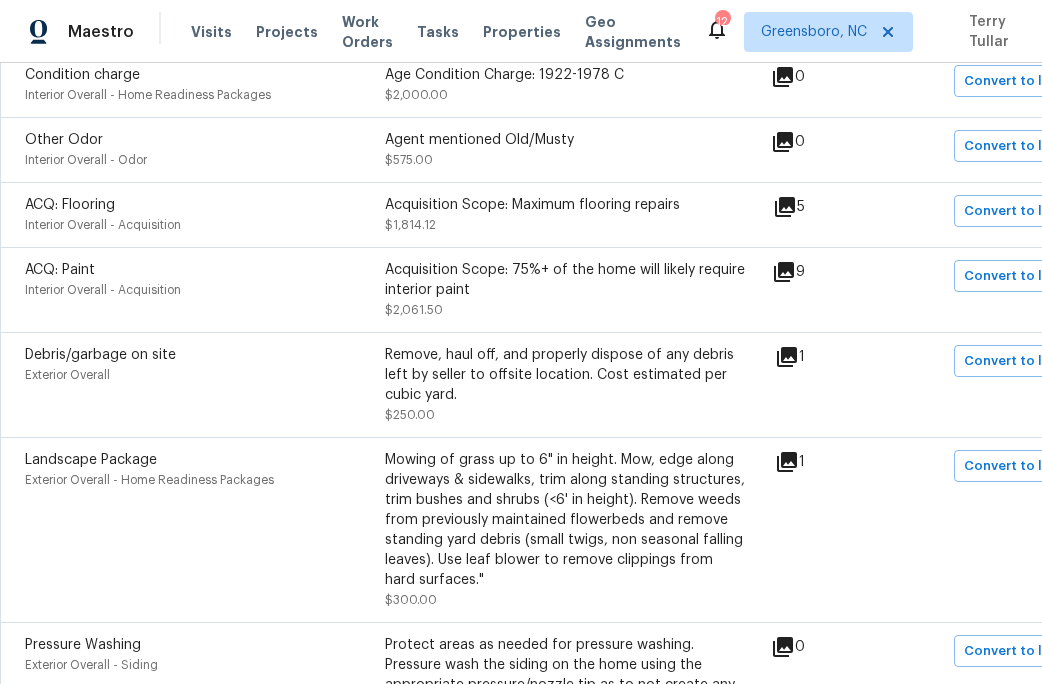 click 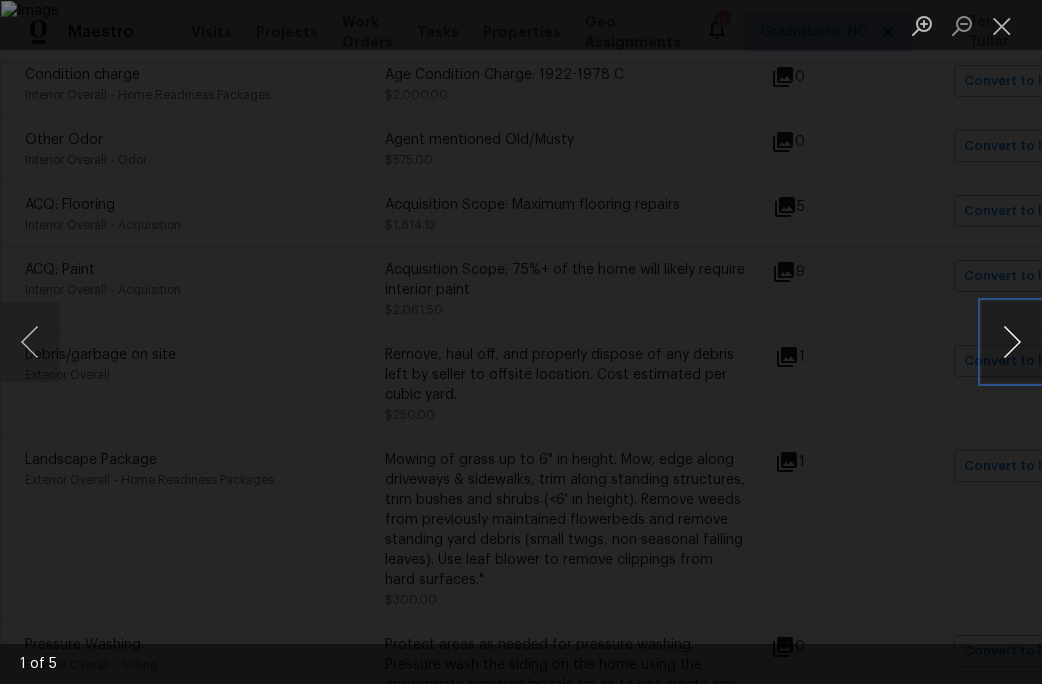 click at bounding box center (1012, 342) 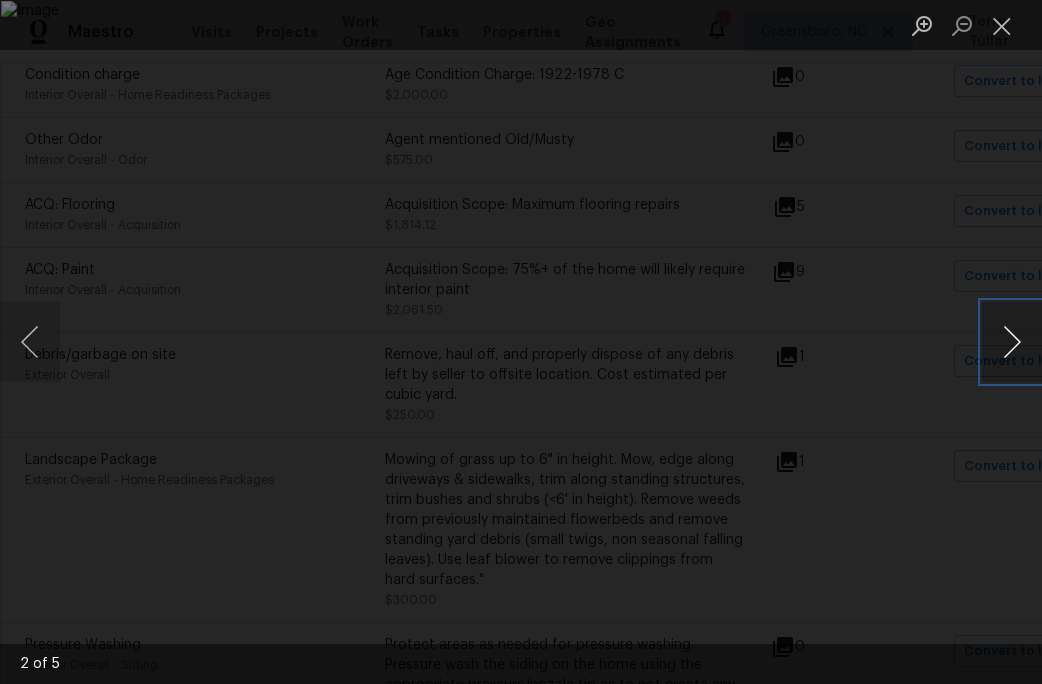 click at bounding box center [1012, 342] 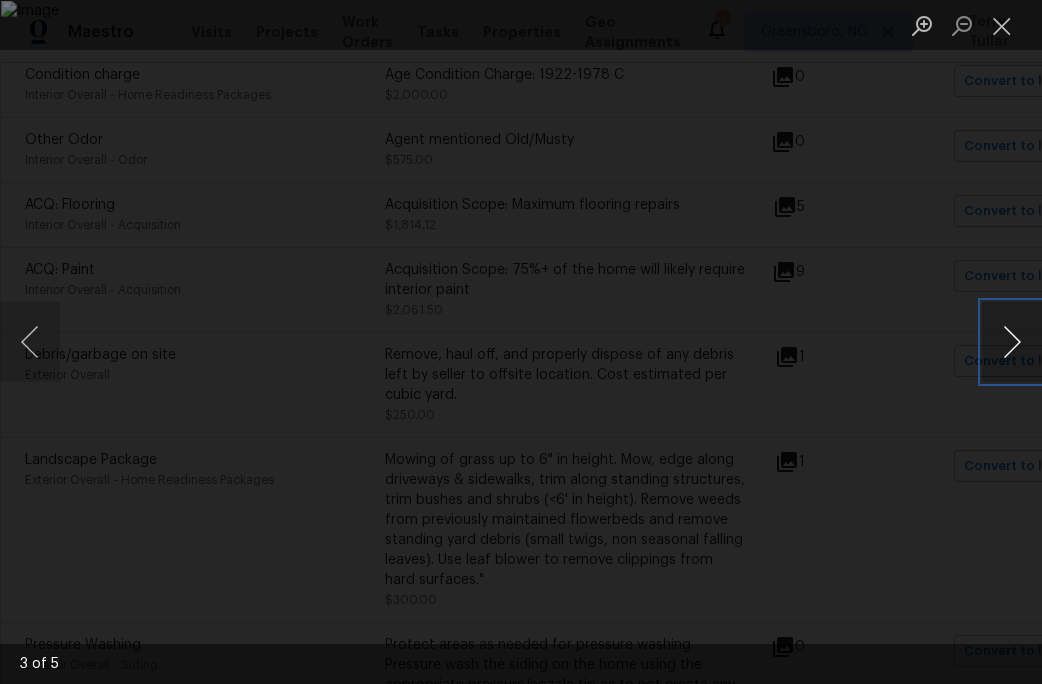 click at bounding box center (1012, 342) 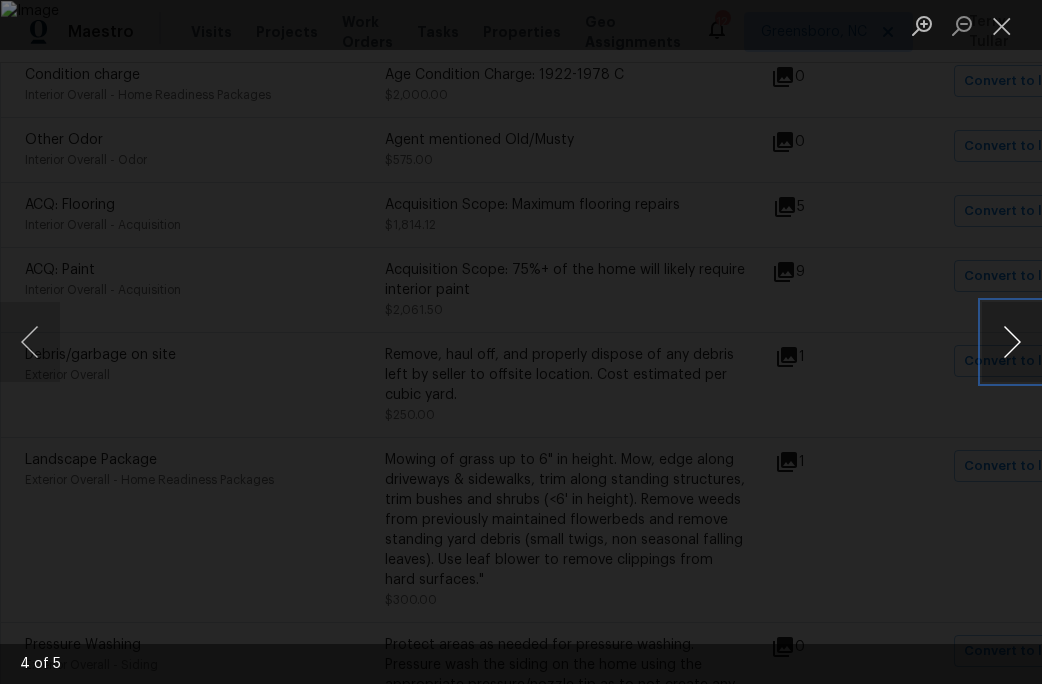 click at bounding box center (1012, 342) 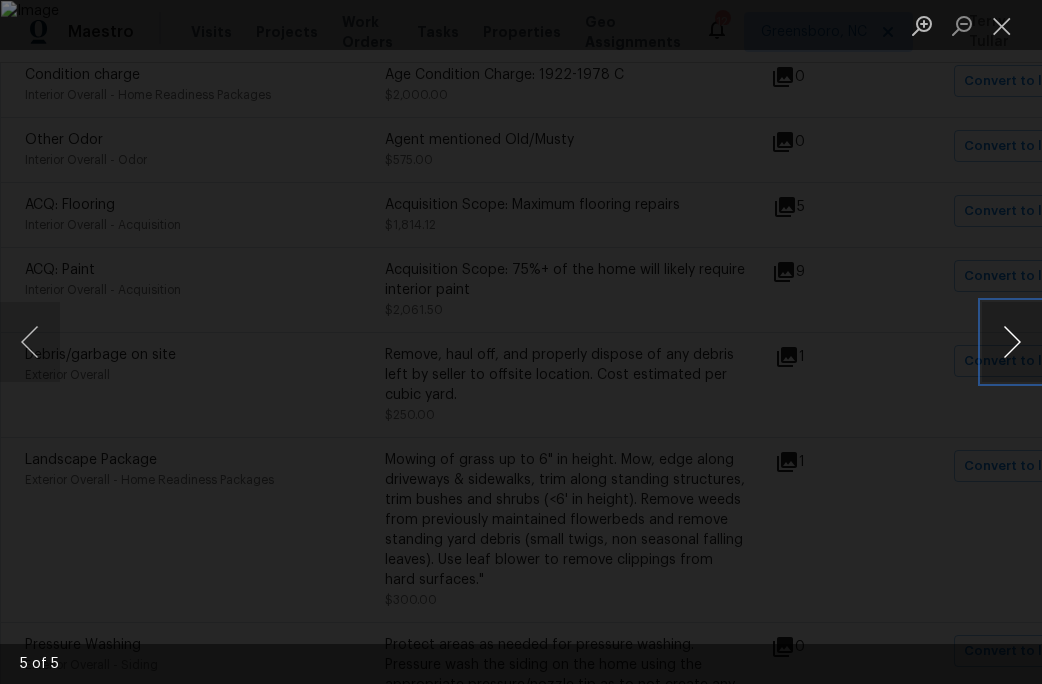 click at bounding box center (1012, 342) 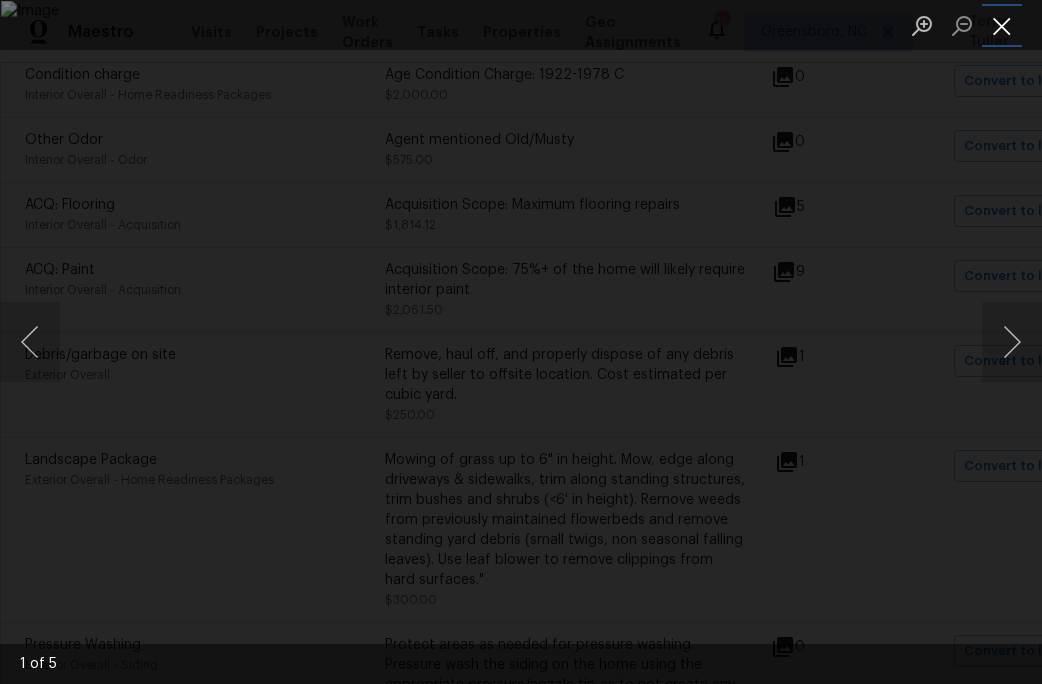 click at bounding box center [1002, 25] 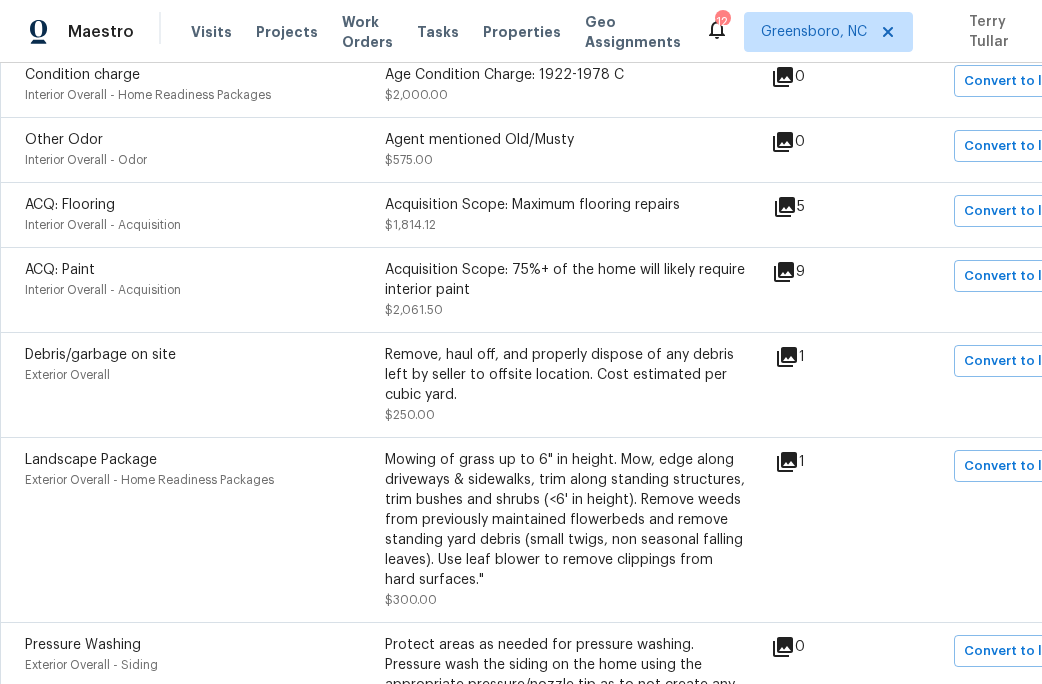 click 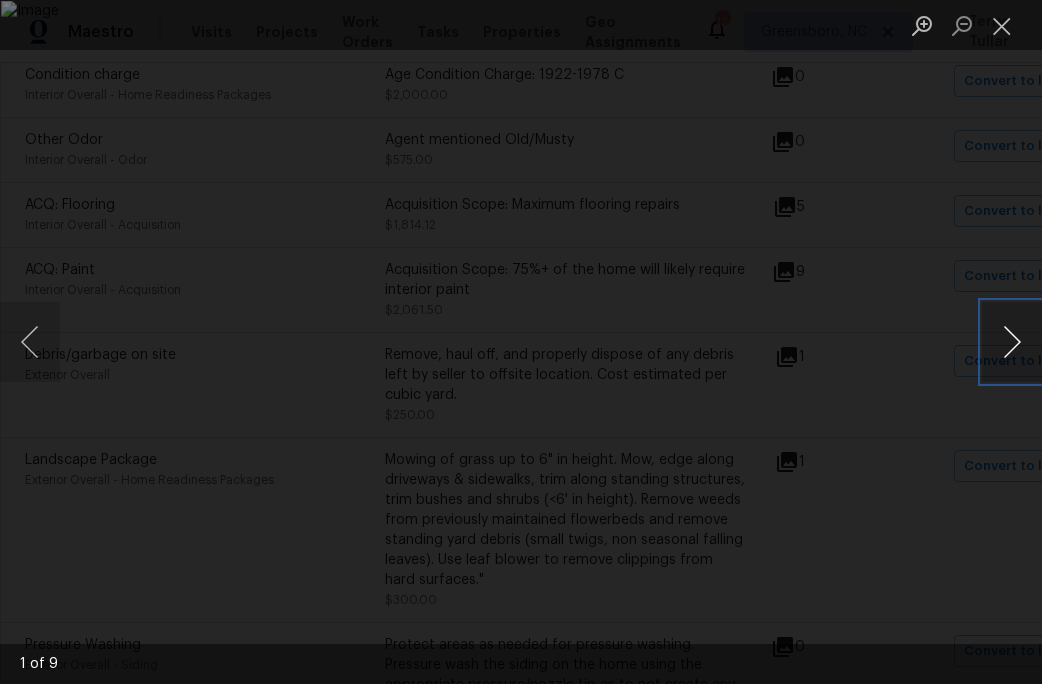 click at bounding box center (1012, 342) 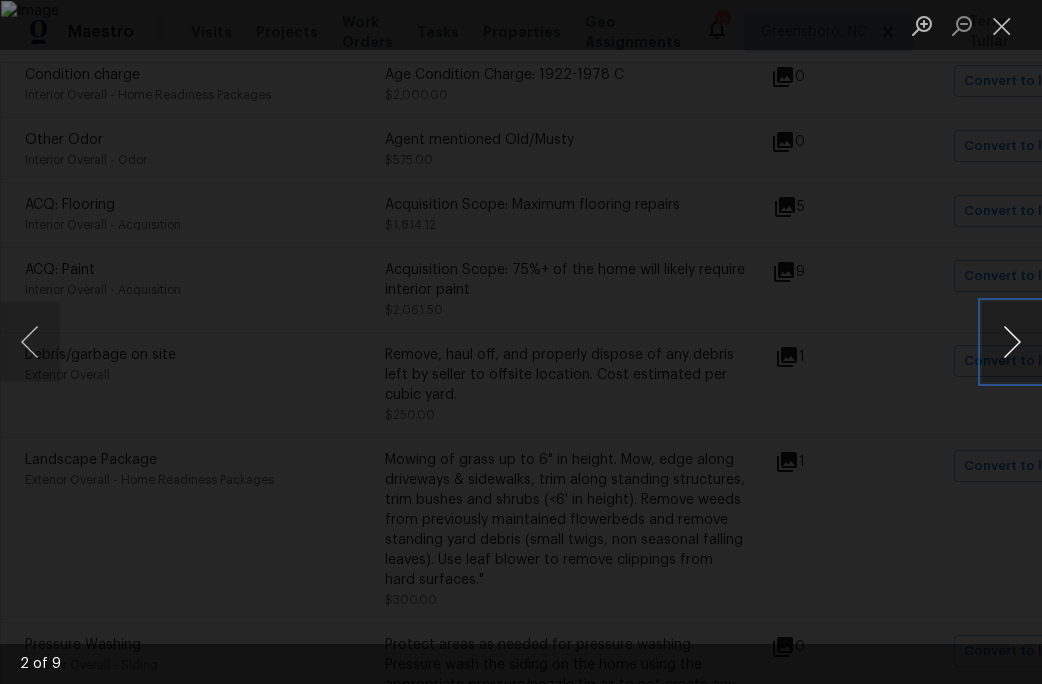 click at bounding box center [1012, 342] 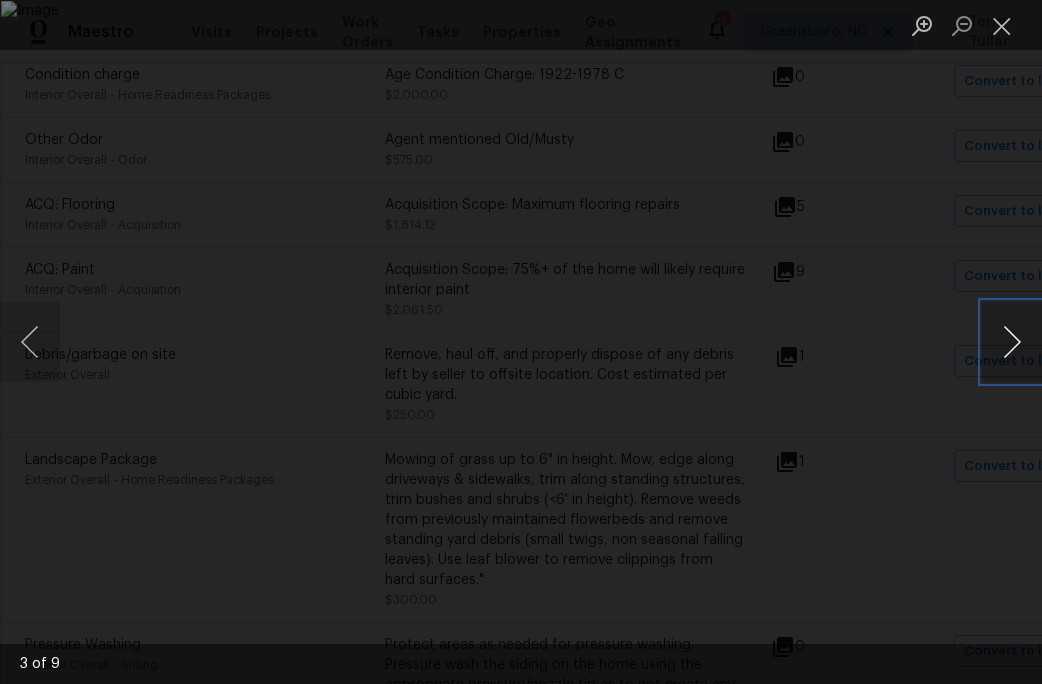 click at bounding box center (1012, 342) 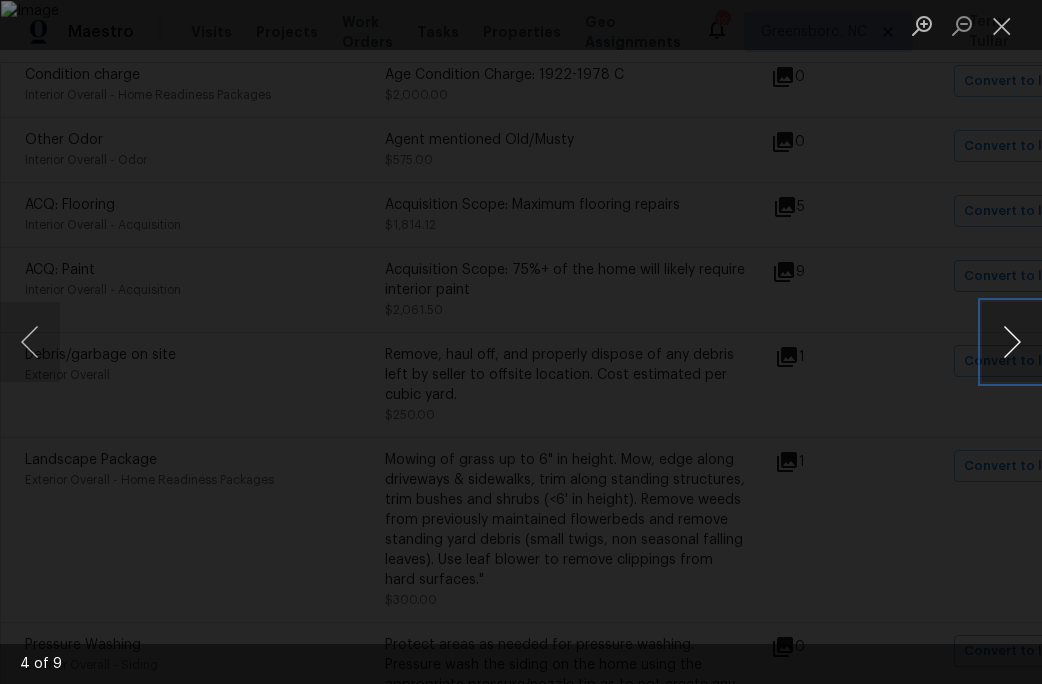 click at bounding box center [1012, 342] 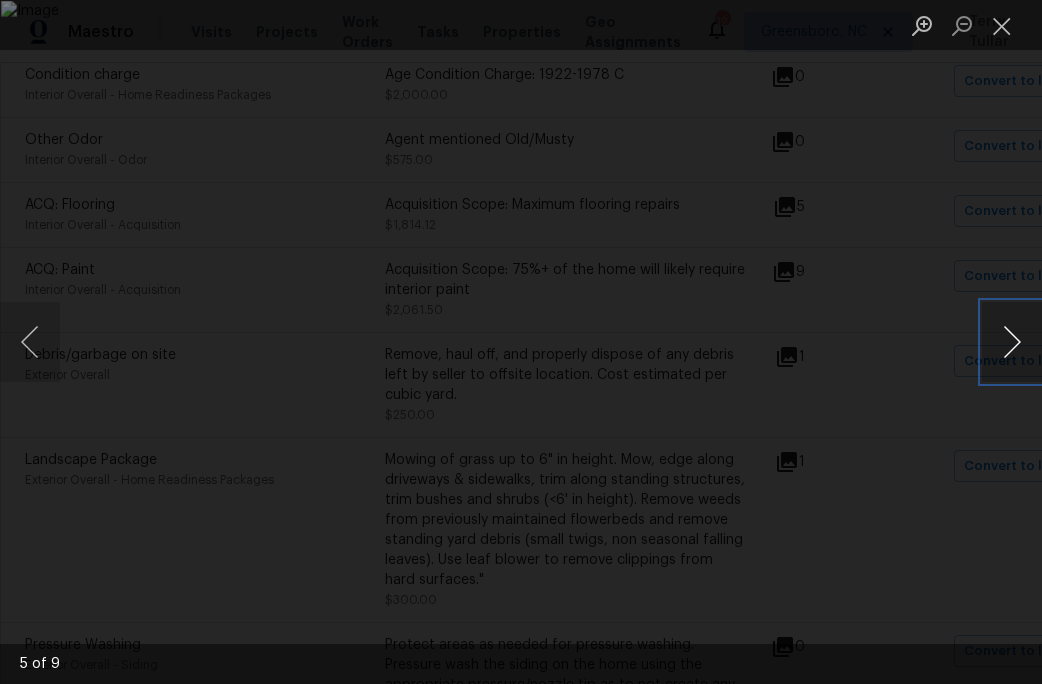 click at bounding box center (1012, 342) 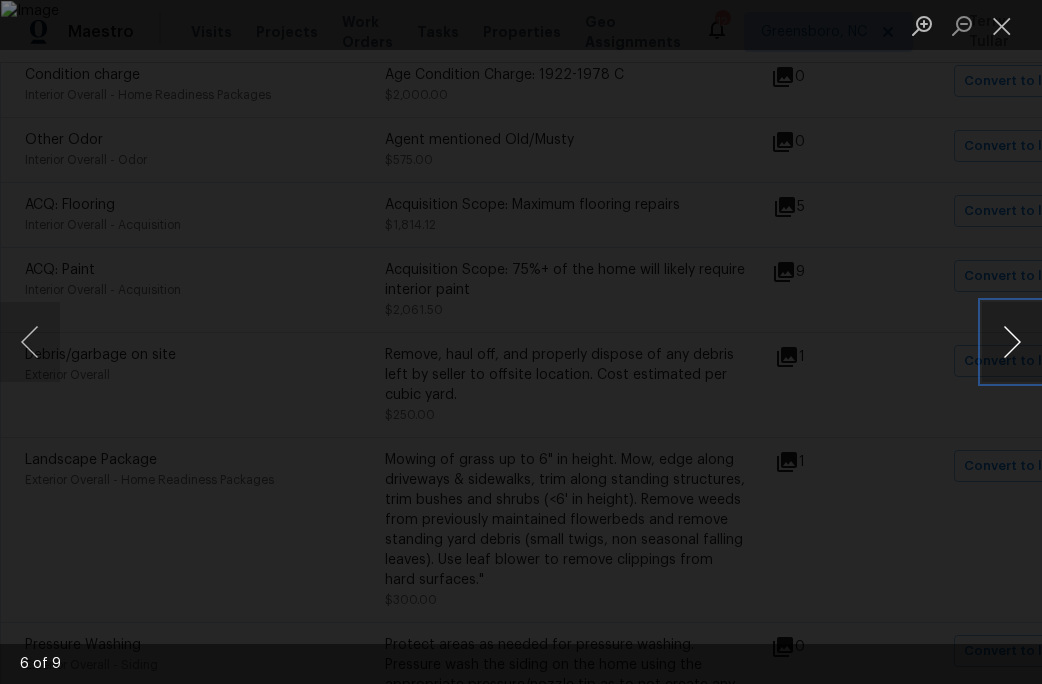click at bounding box center (1012, 342) 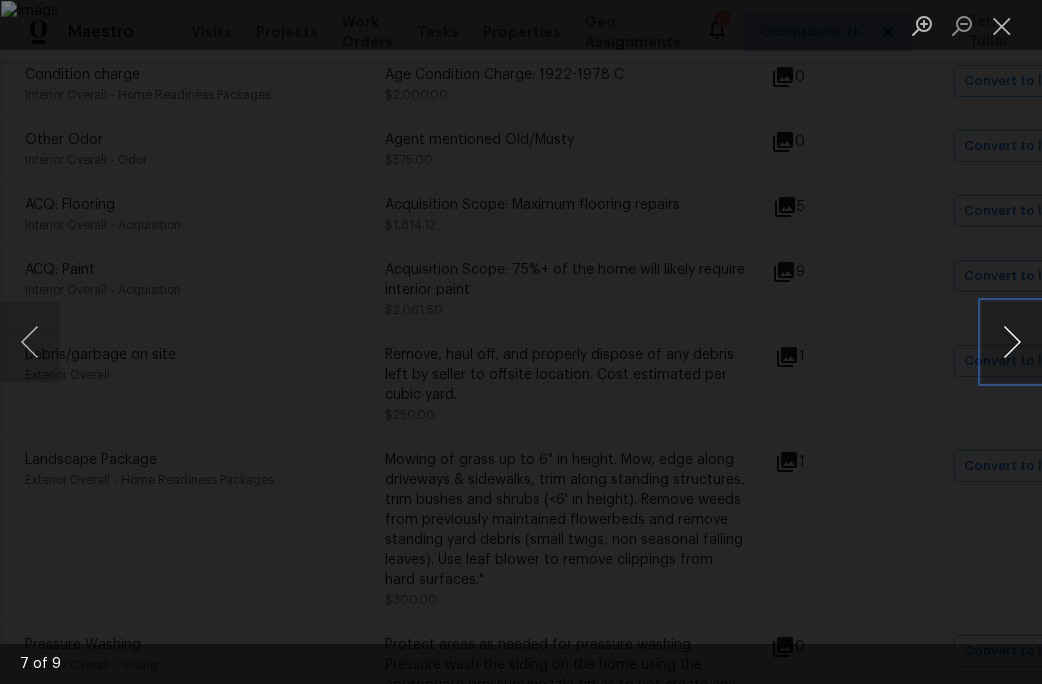 click at bounding box center [1012, 342] 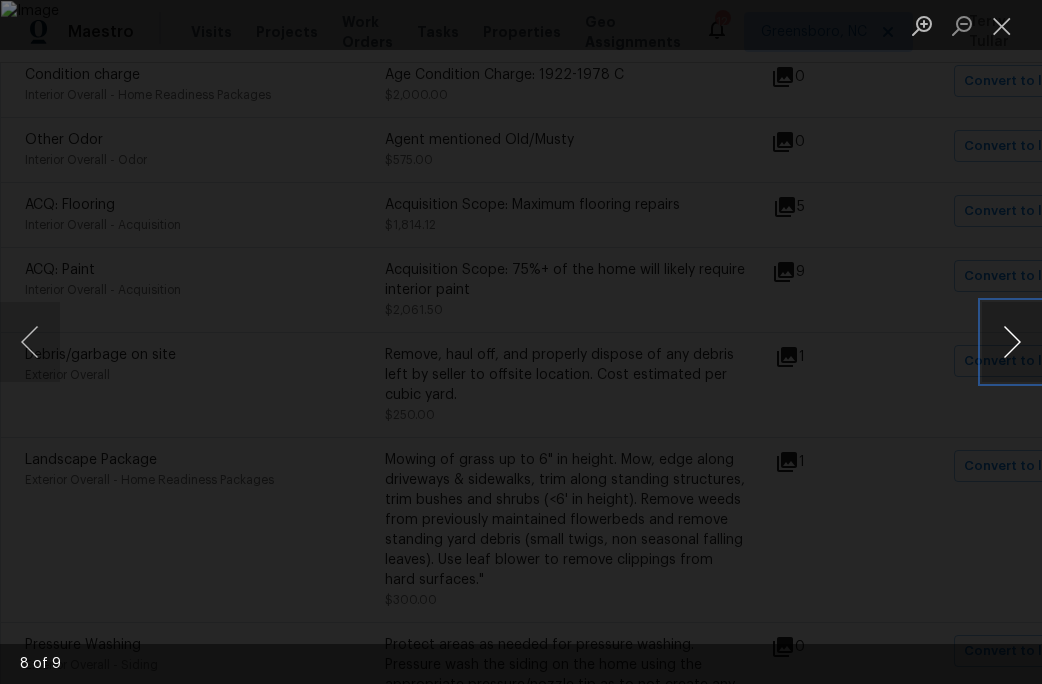 click at bounding box center (1012, 342) 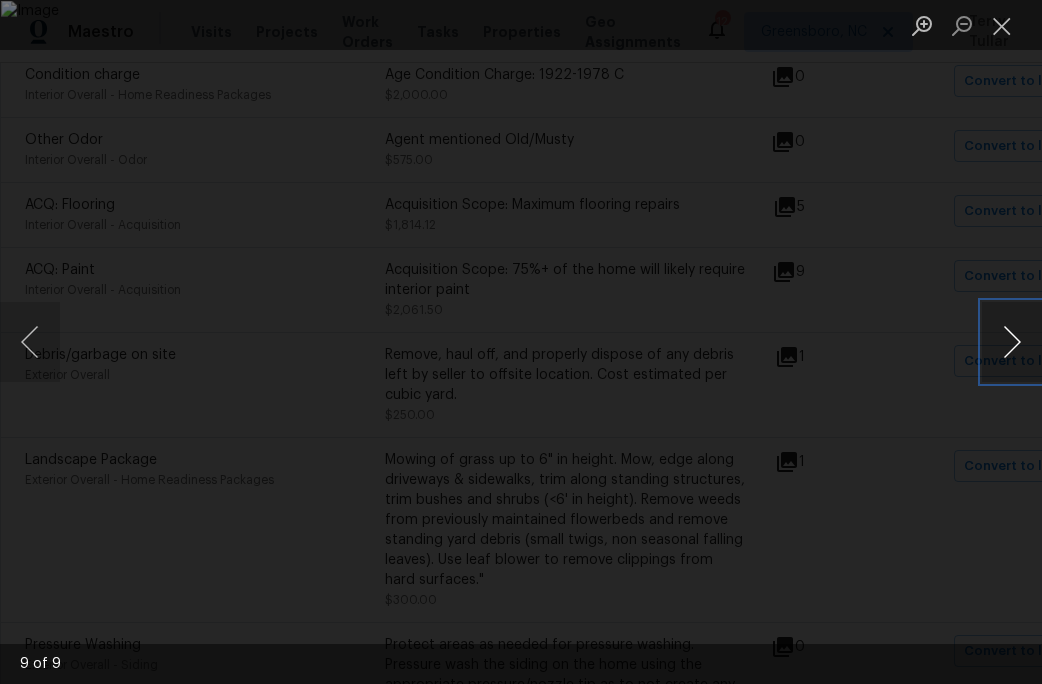 click at bounding box center (1012, 342) 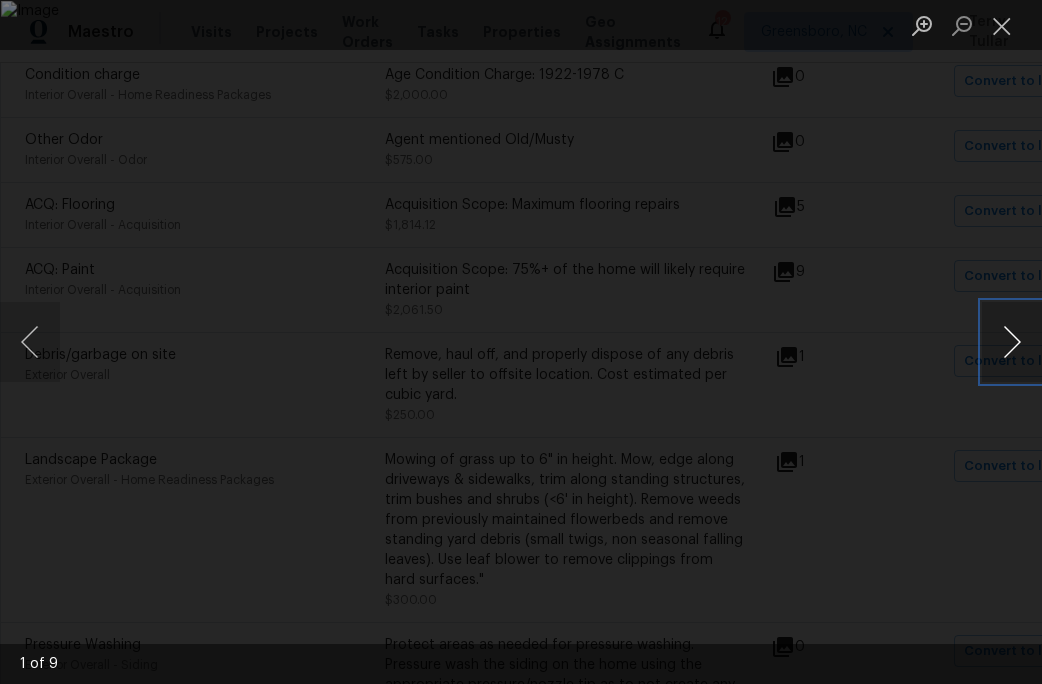 click at bounding box center [1012, 342] 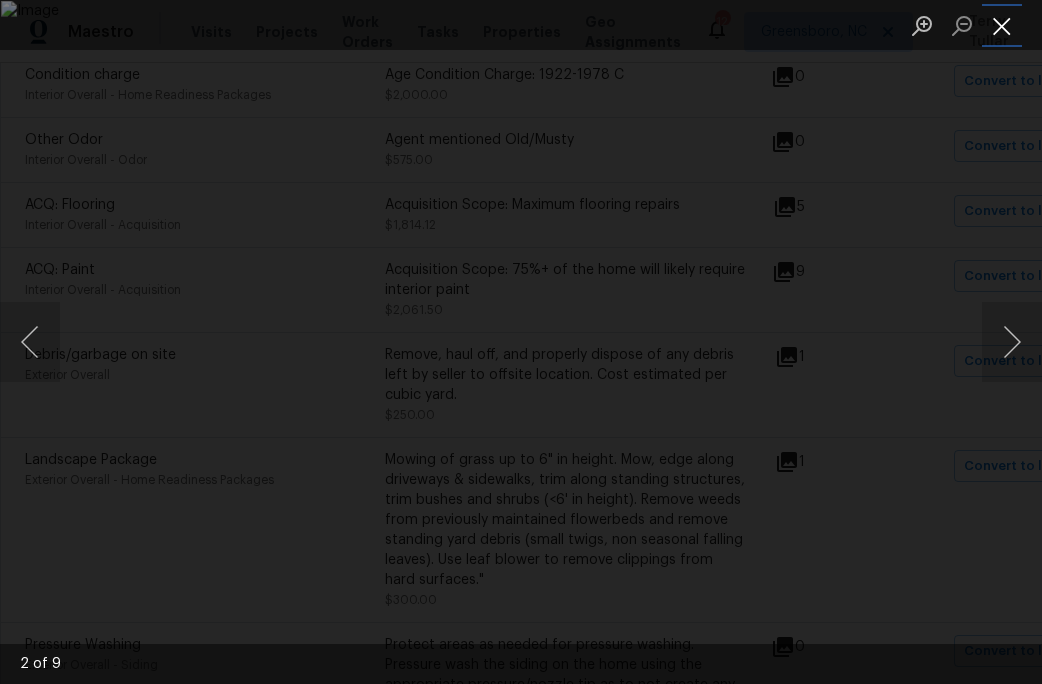 click at bounding box center (1002, 25) 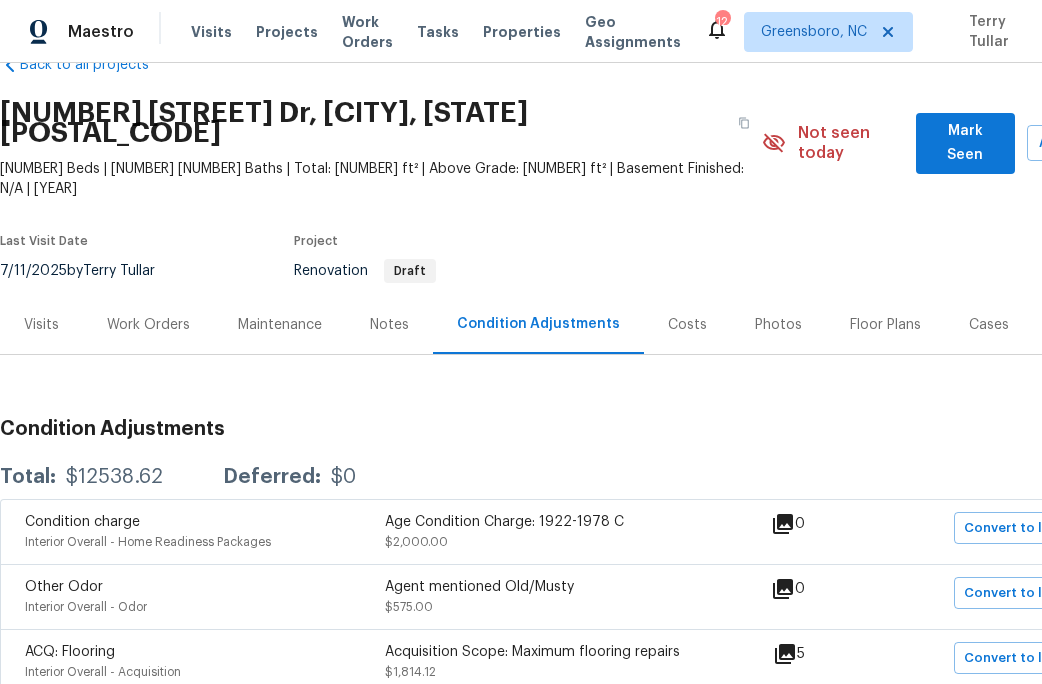 scroll, scrollTop: 0, scrollLeft: 0, axis: both 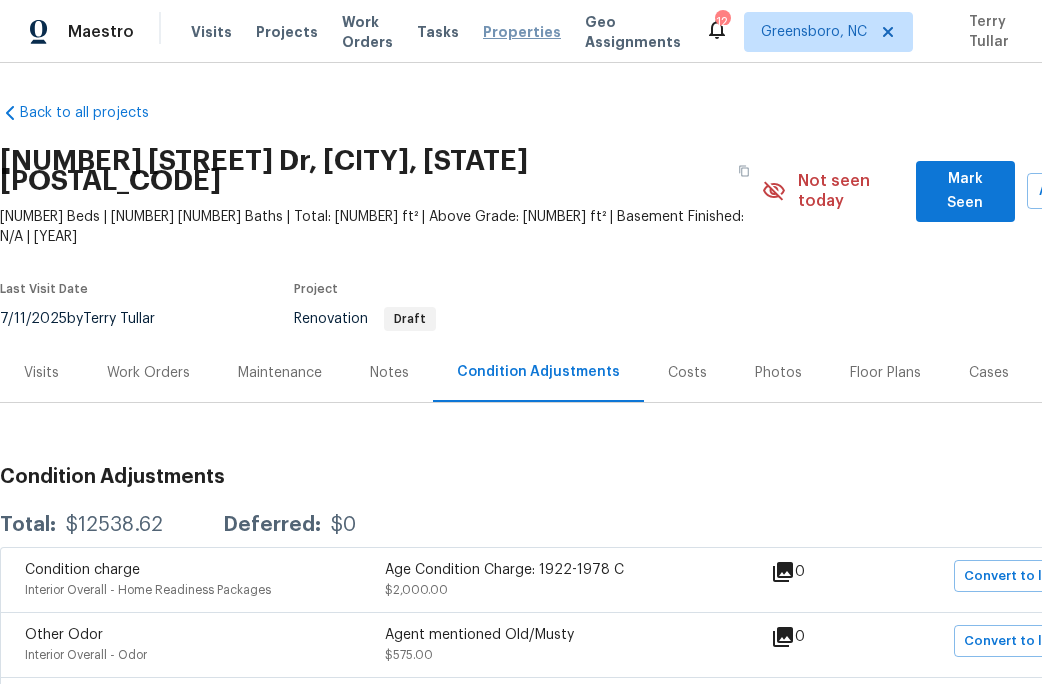 click on "Properties" at bounding box center [522, 32] 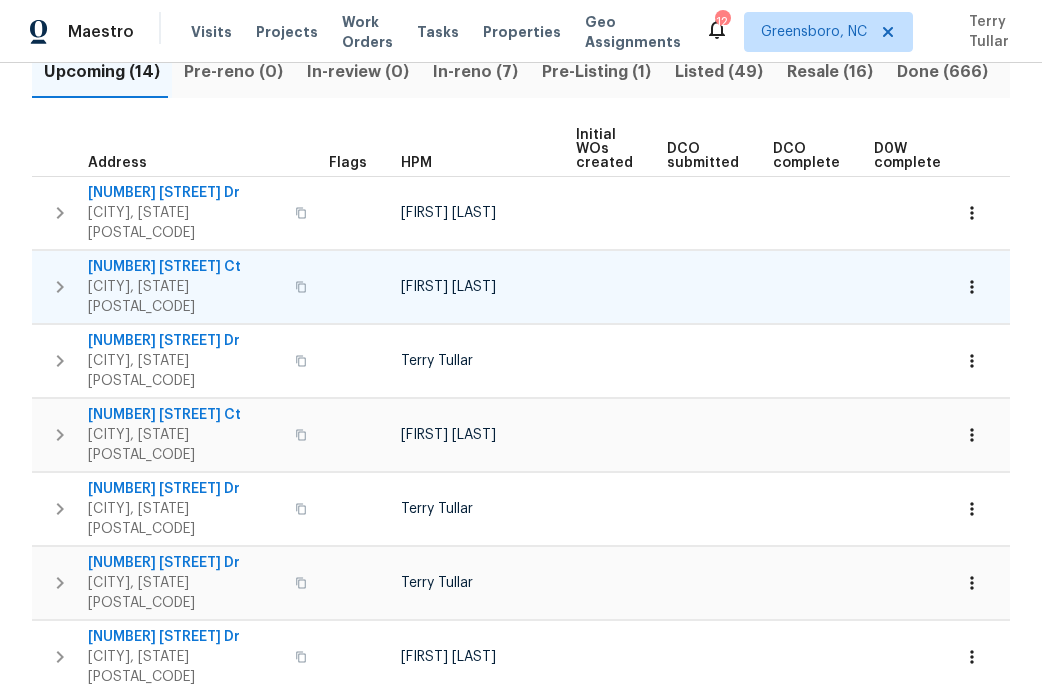 scroll, scrollTop: 238, scrollLeft: 0, axis: vertical 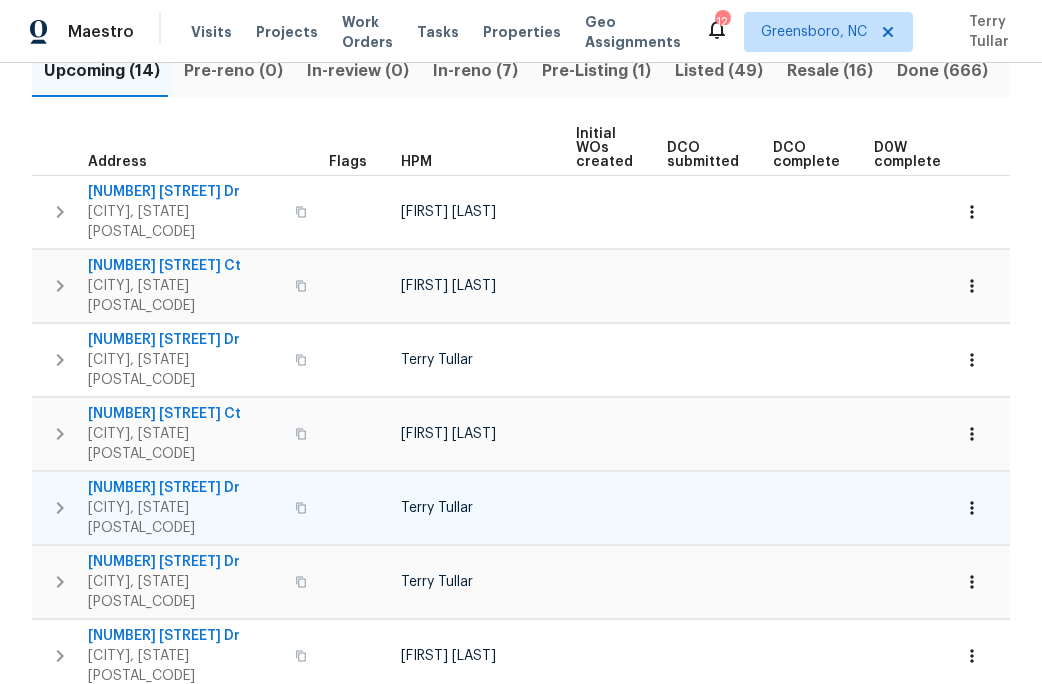 click on "310 Trimble Dr" at bounding box center (185, 488) 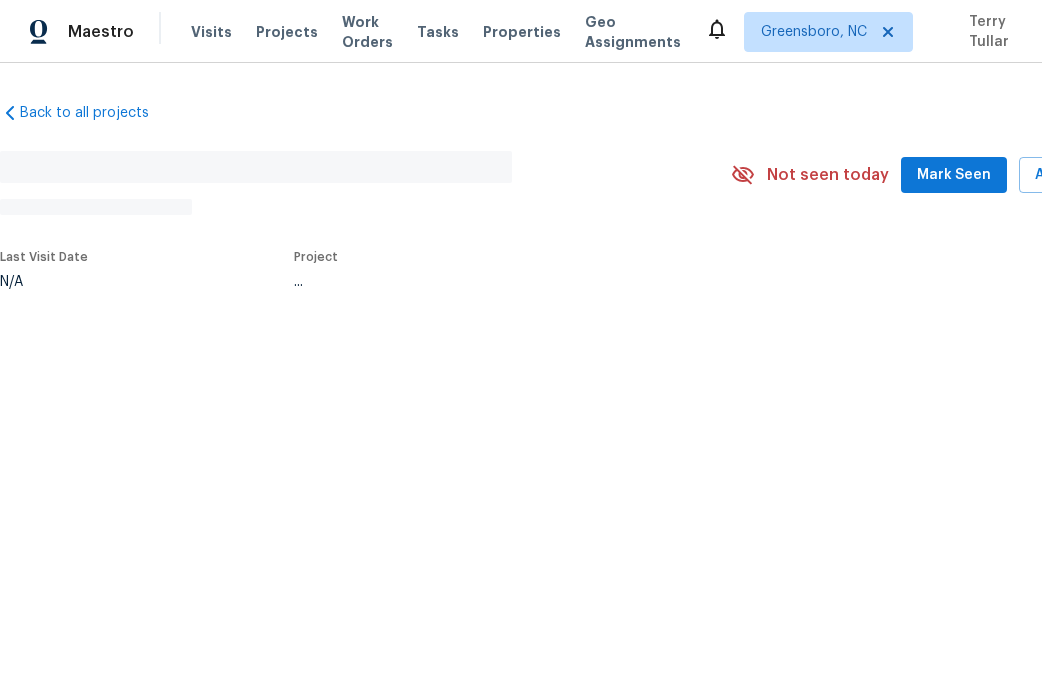 scroll, scrollTop: 0, scrollLeft: 0, axis: both 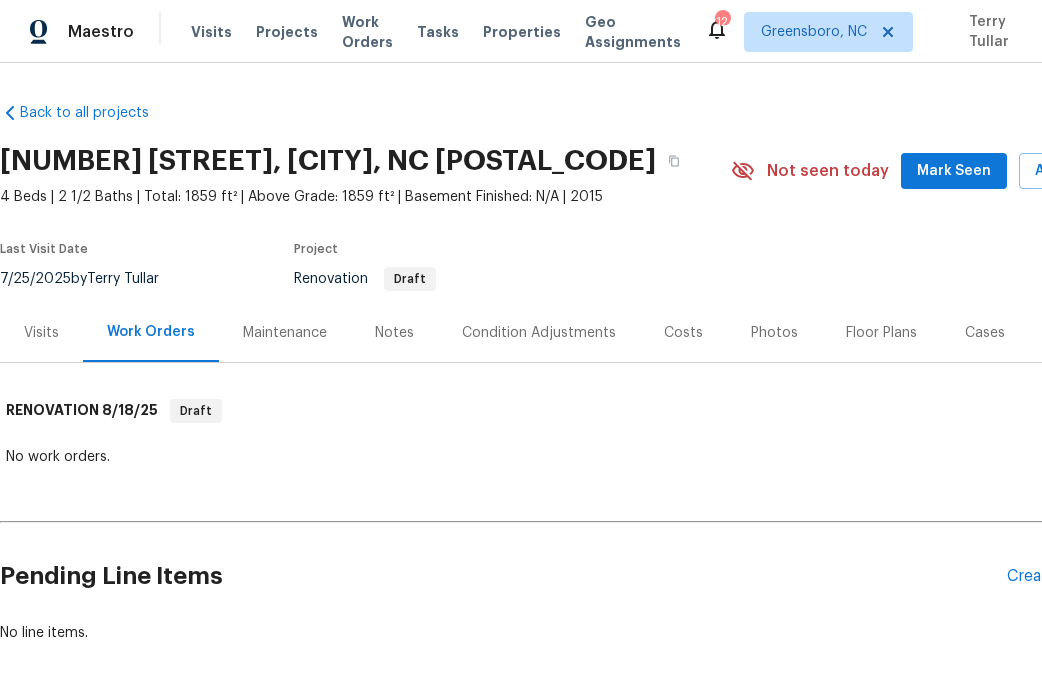 click on "Condition Adjustments" at bounding box center (539, 333) 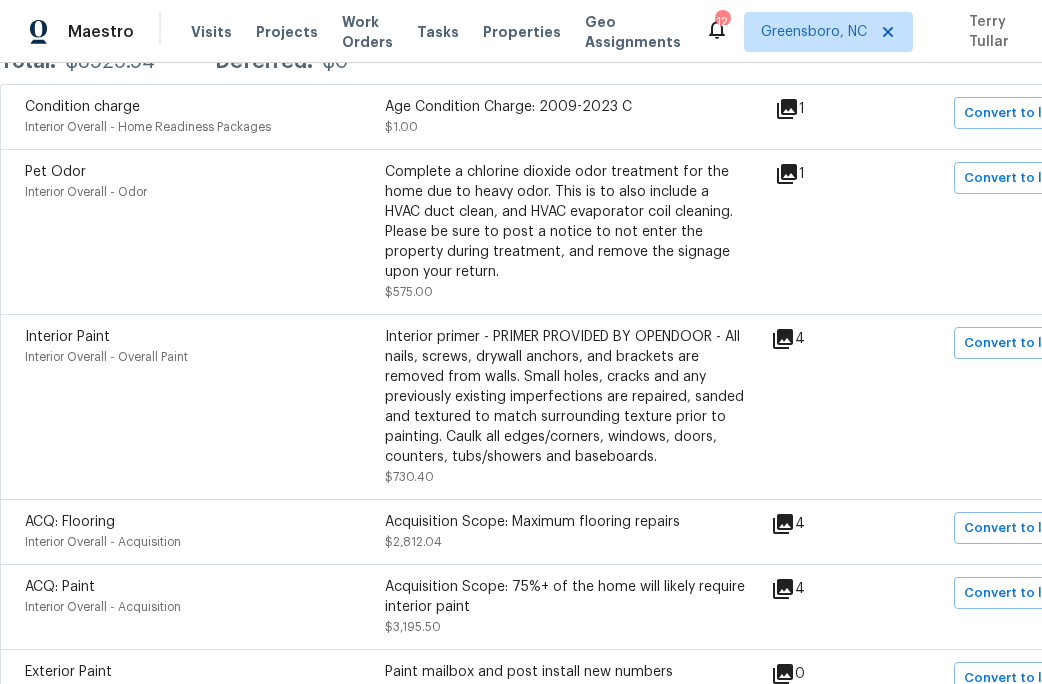 scroll, scrollTop: 424, scrollLeft: 0, axis: vertical 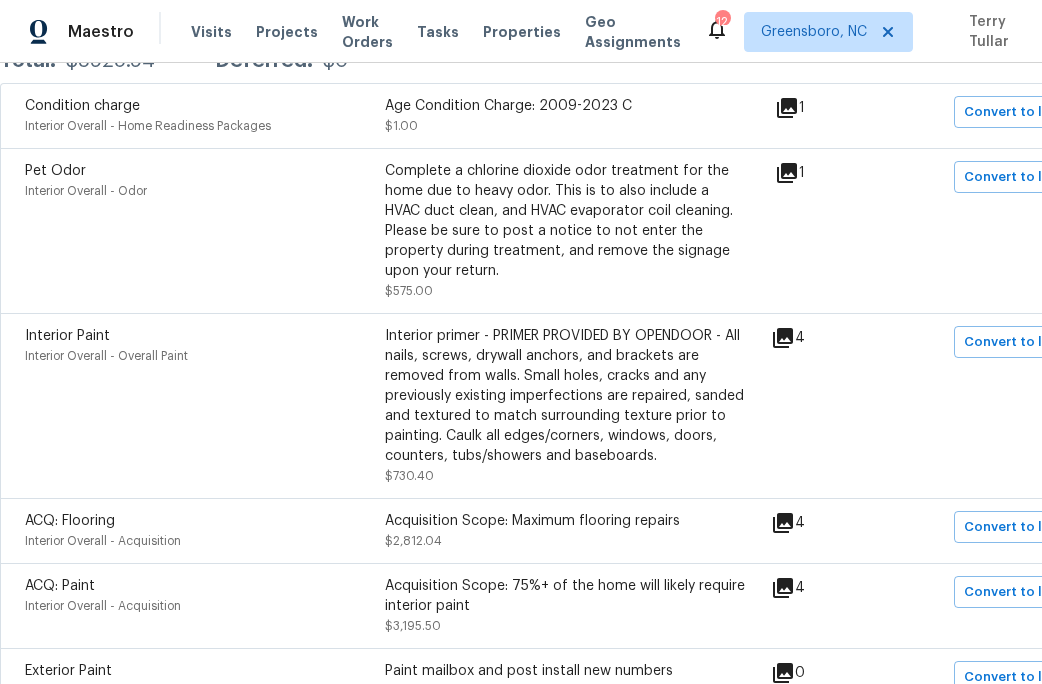 click on "Interior primer - PRIMER PROVIDED BY OPENDOOR - All nails, screws, drywall anchors, and brackets are removed from walls. Small holes, cracks and any previously existing imperfections are repaired, sanded and textured to match surrounding texture prior to painting. Caulk all edges/corners, windows, doors, counters, tubs/showers and baseboards." at bounding box center [565, 396] 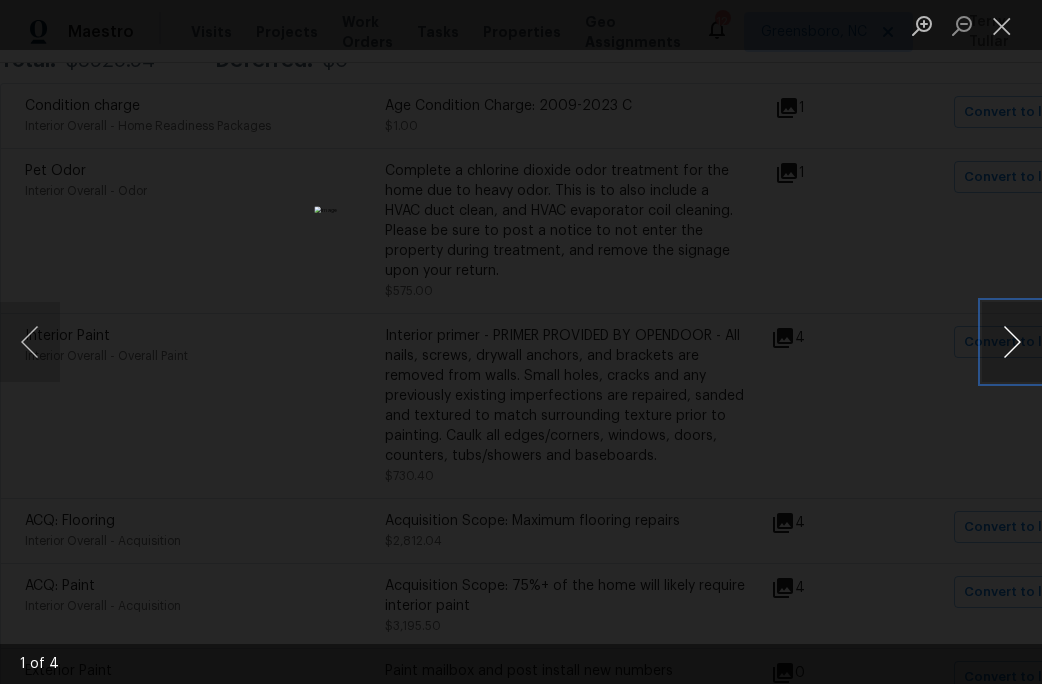 click at bounding box center (1012, 342) 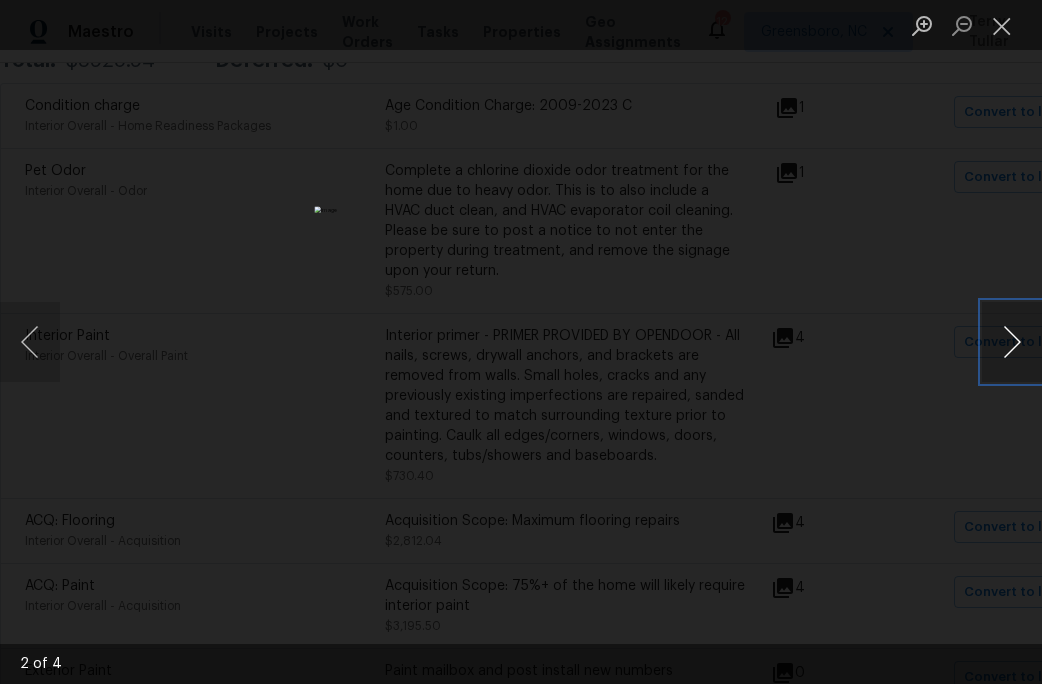 click at bounding box center (1012, 342) 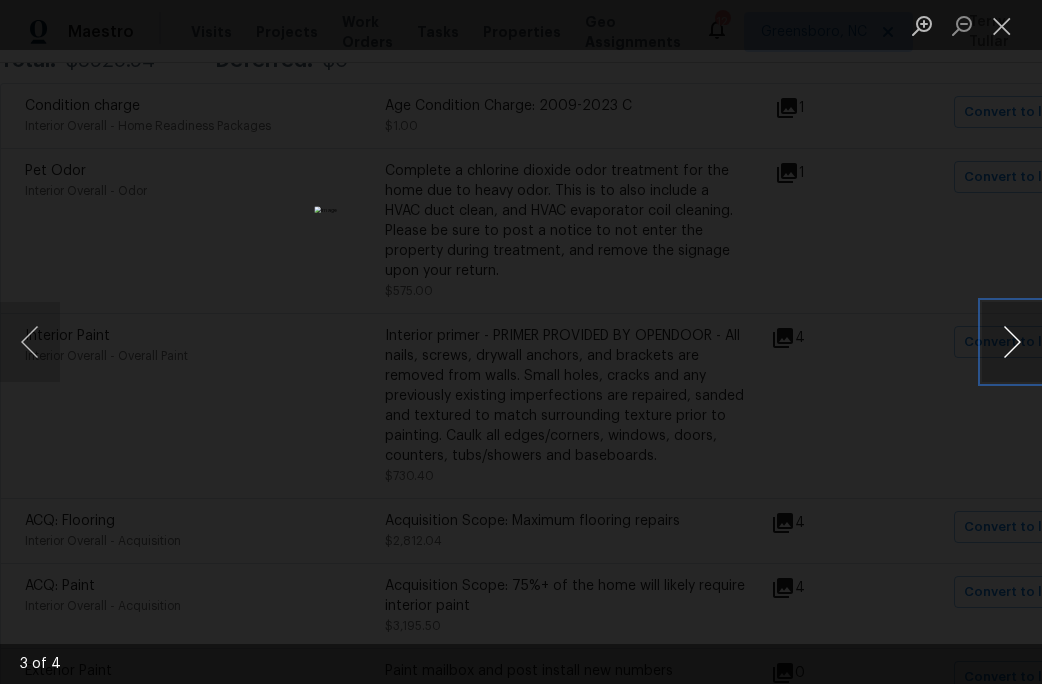 click at bounding box center (1012, 342) 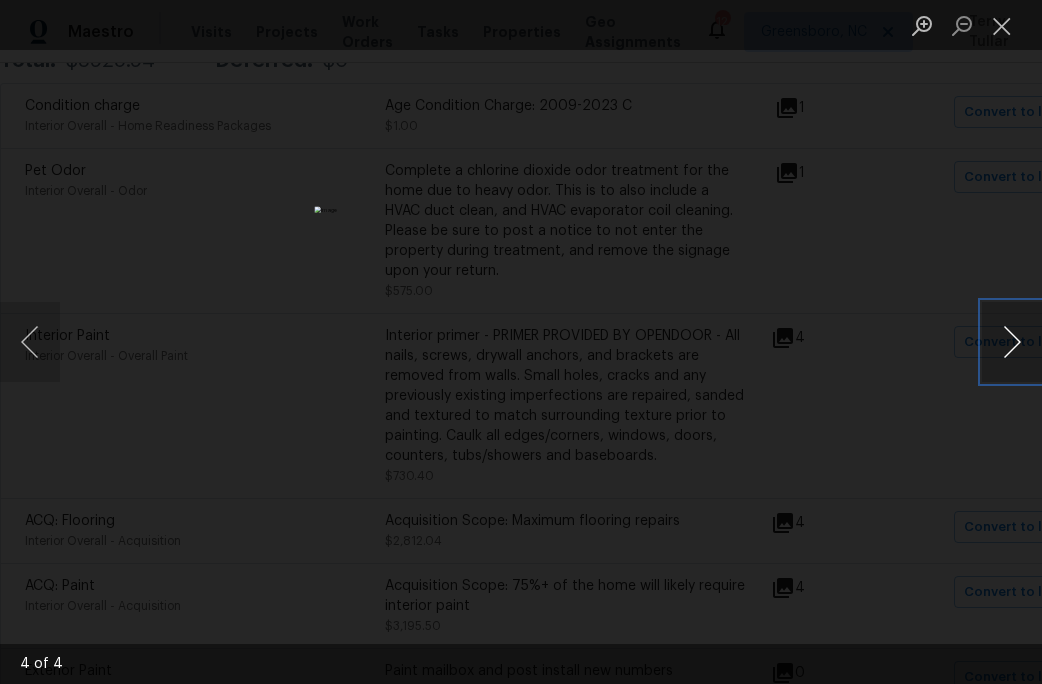click at bounding box center [1012, 342] 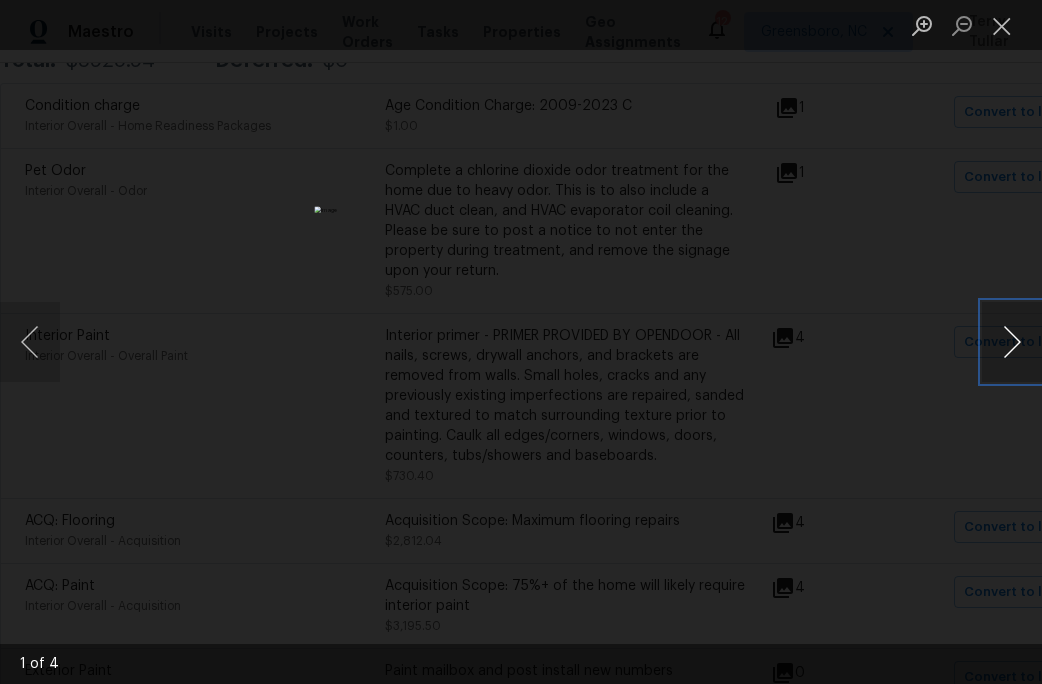 click at bounding box center [1012, 342] 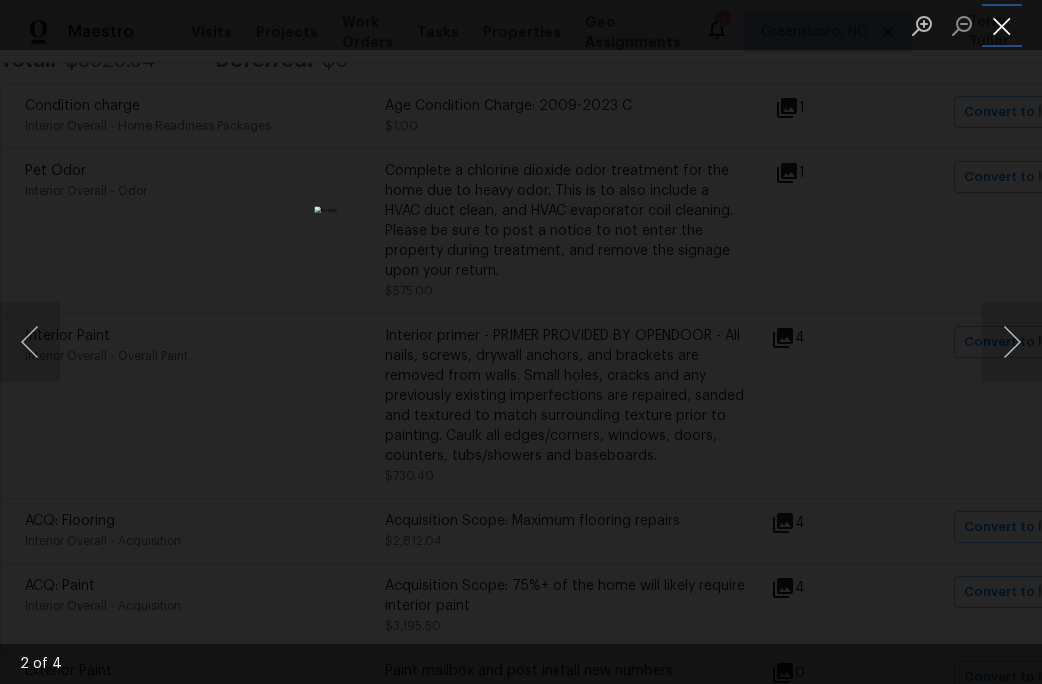 click at bounding box center (1002, 25) 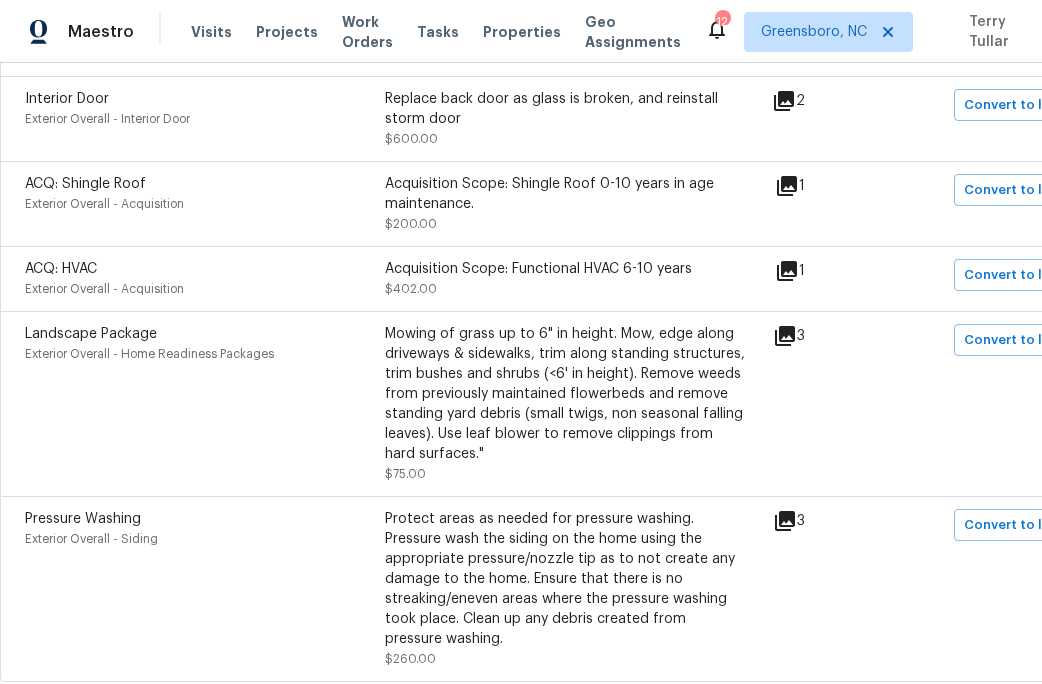 scroll, scrollTop: 1040, scrollLeft: 0, axis: vertical 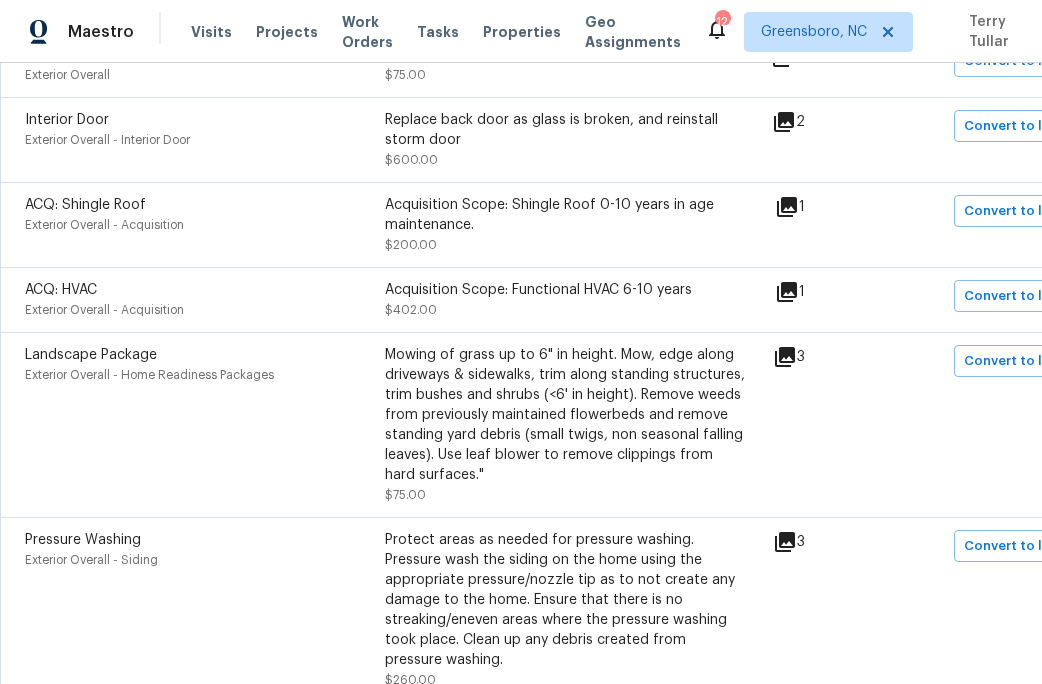 click 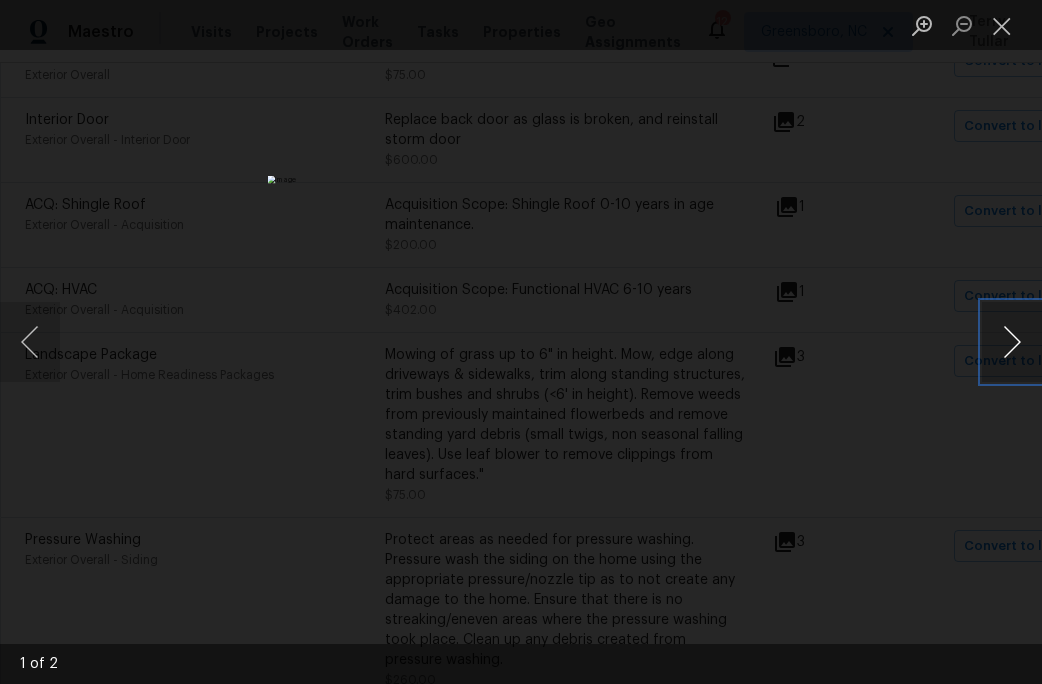 click at bounding box center [1012, 342] 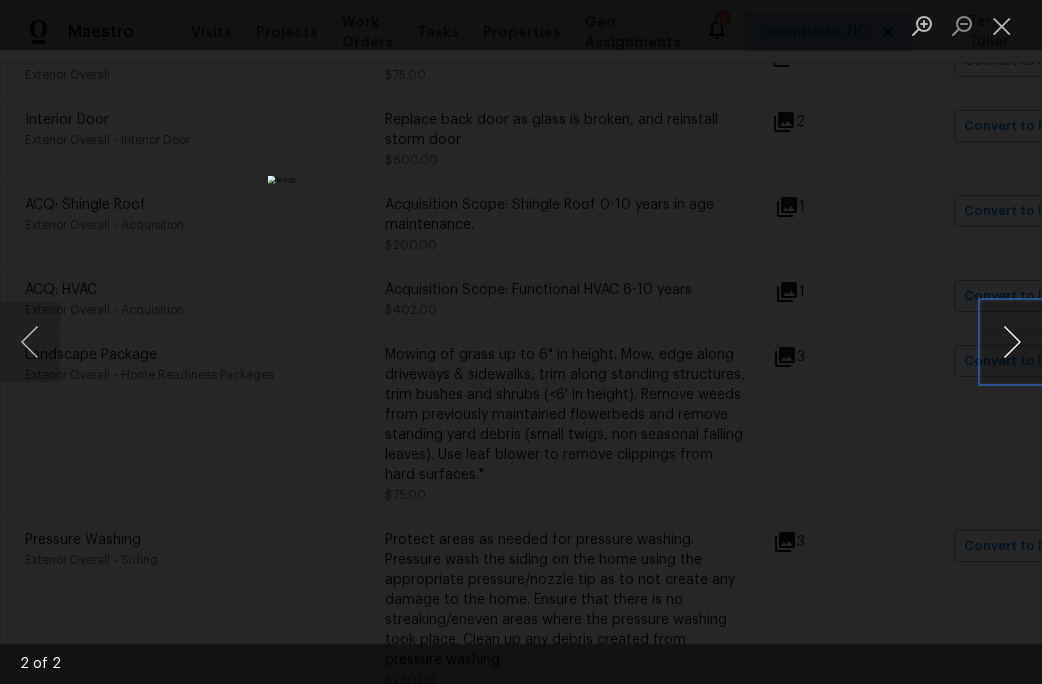 click at bounding box center (1012, 342) 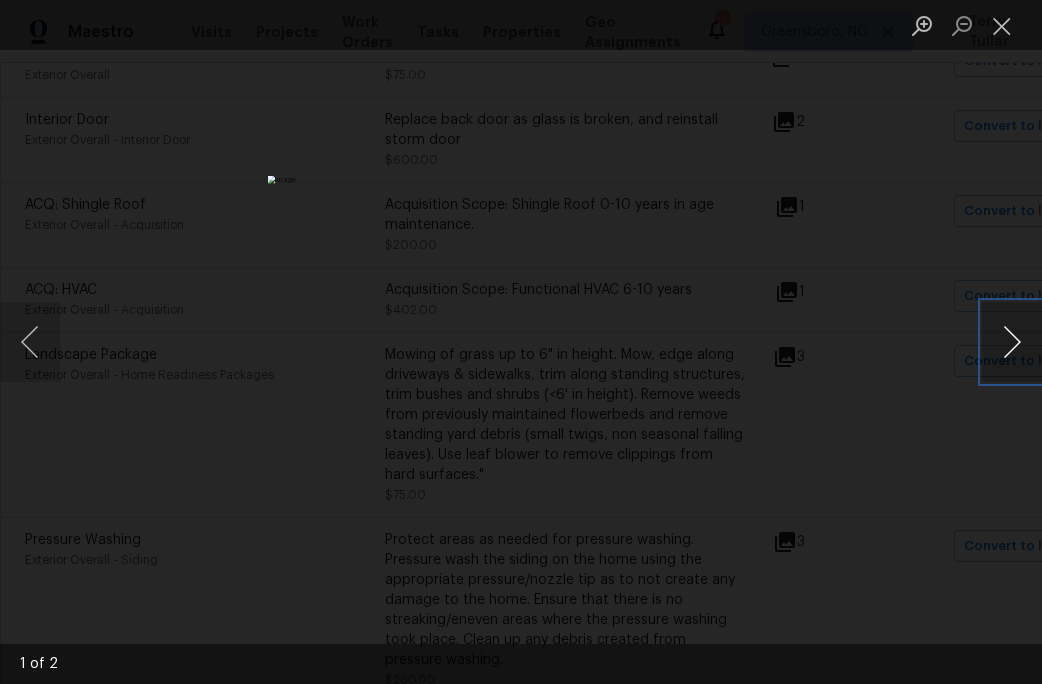 click at bounding box center (1012, 342) 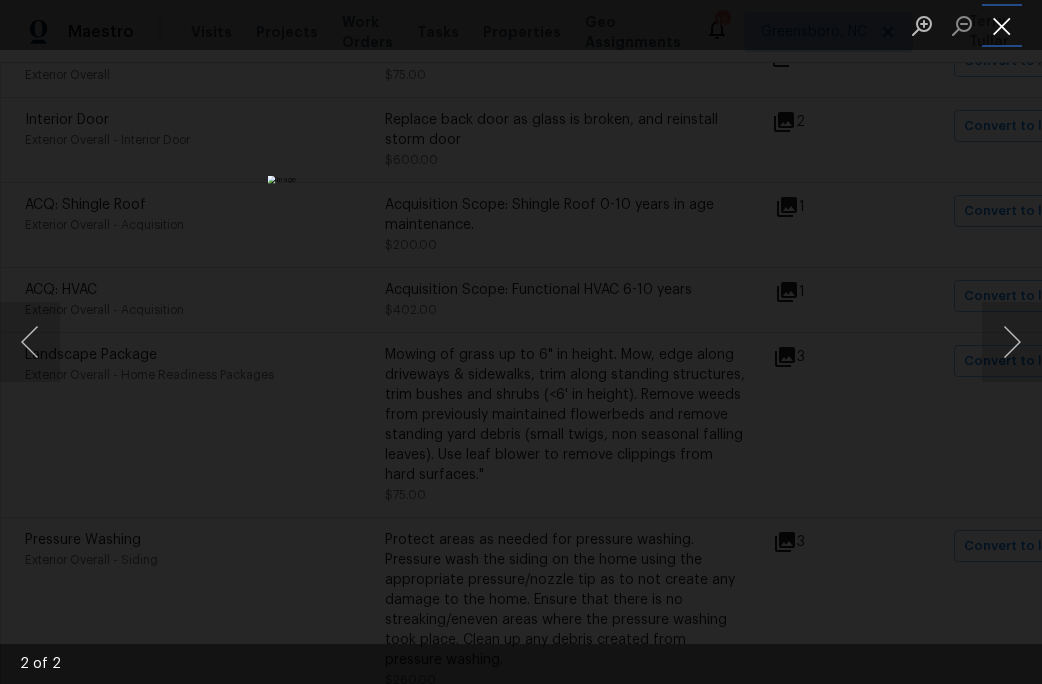 click at bounding box center [1002, 25] 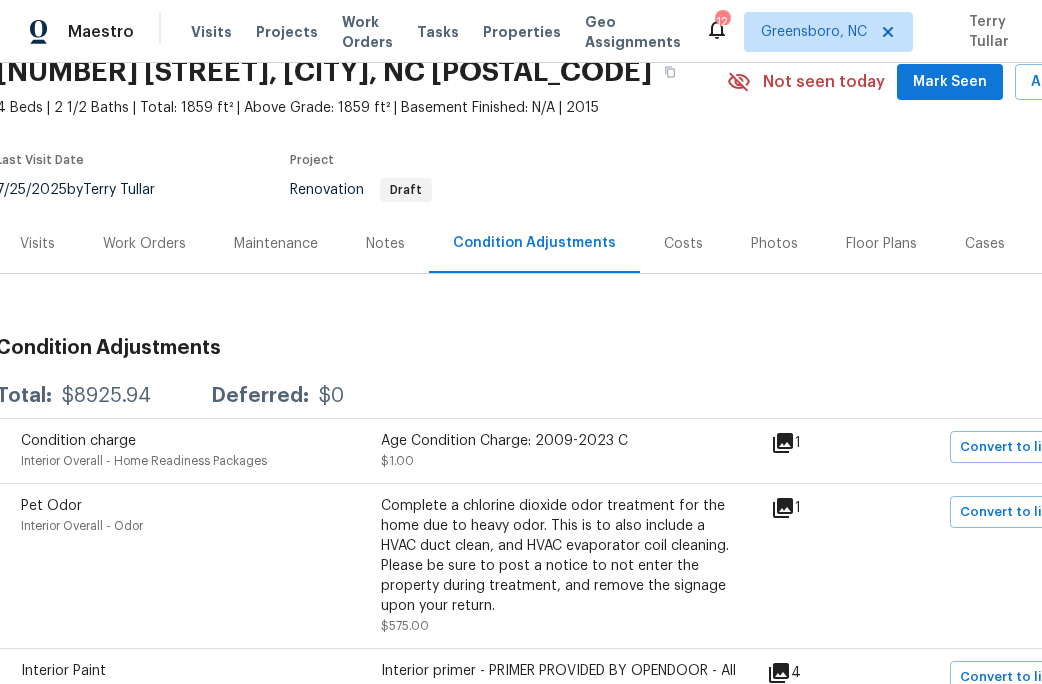 scroll, scrollTop: 0, scrollLeft: 4, axis: horizontal 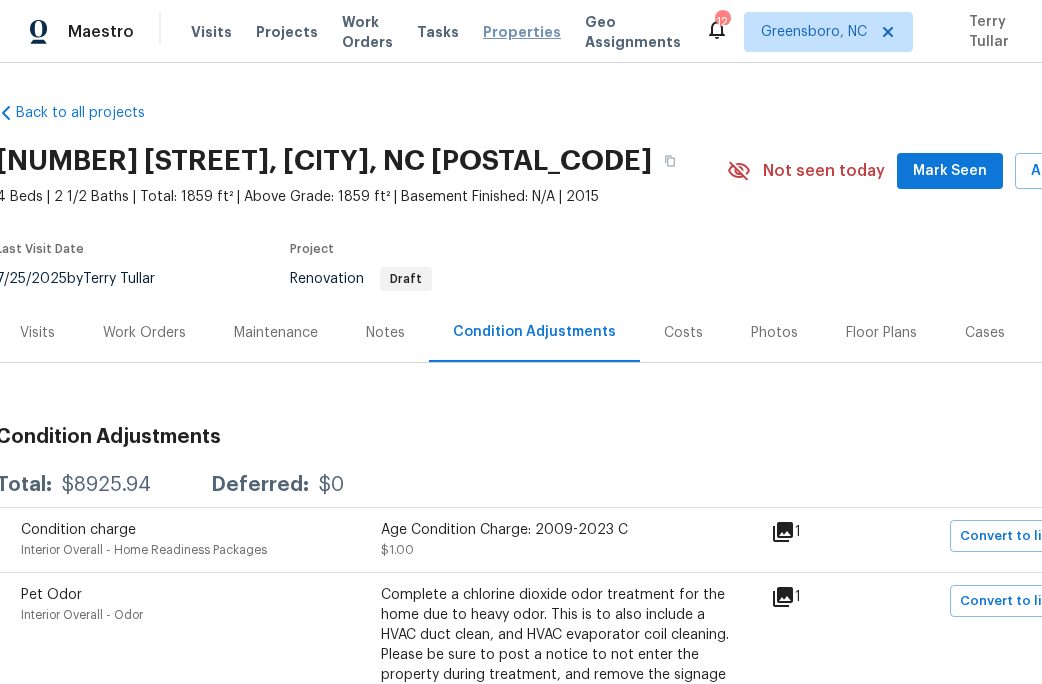 click on "Properties" at bounding box center (522, 32) 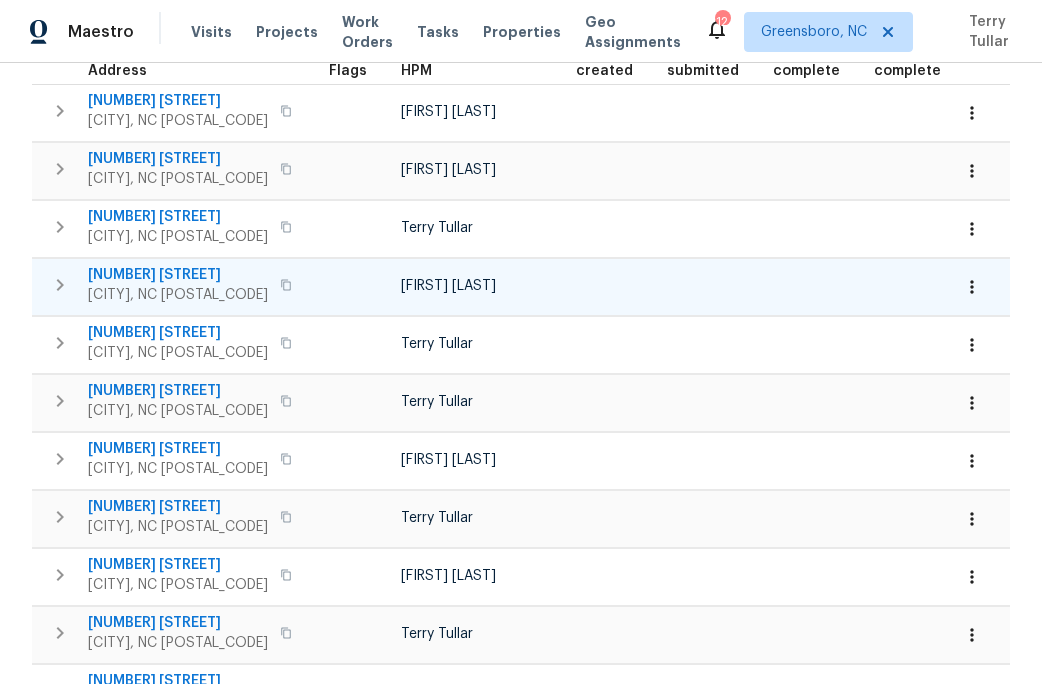 scroll, scrollTop: 341, scrollLeft: 0, axis: vertical 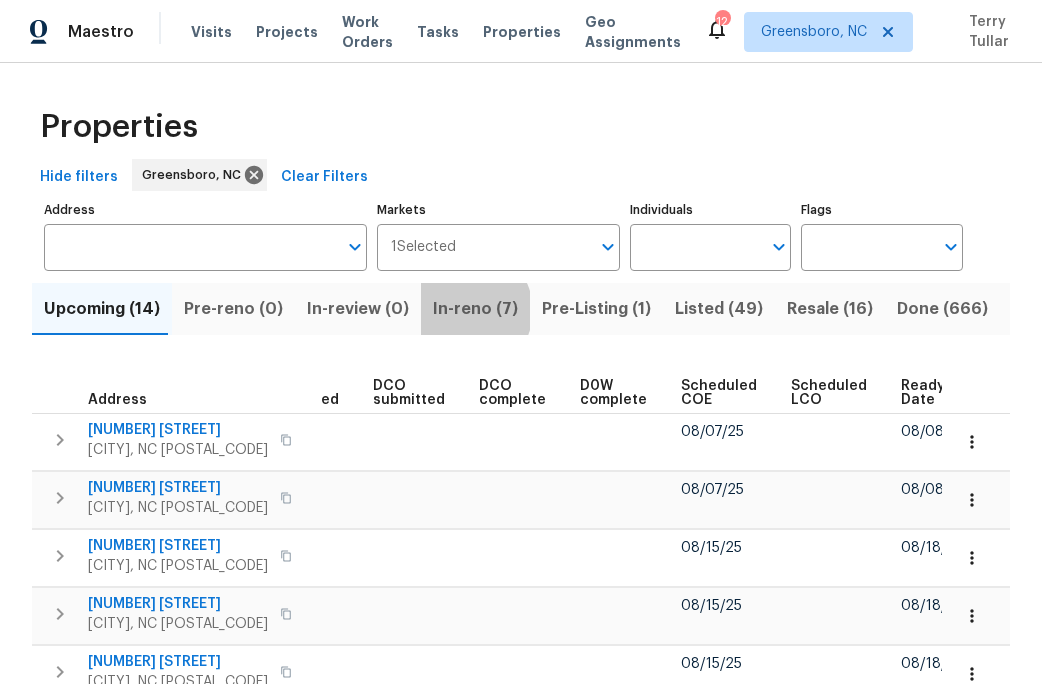 click on "In-reno (7)" at bounding box center (475, 309) 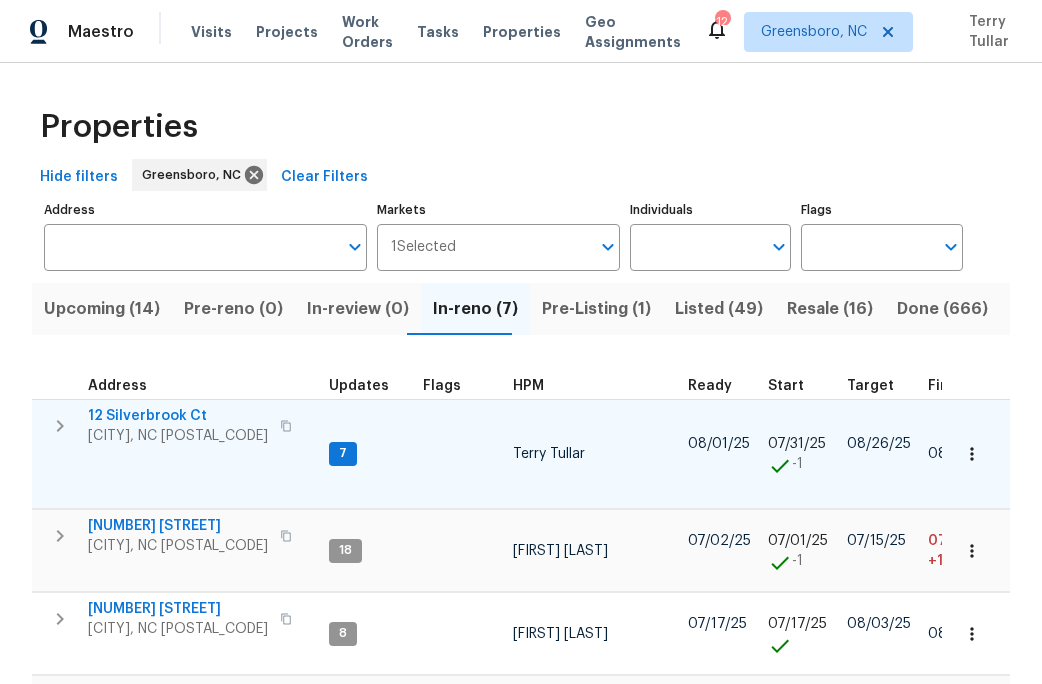 click on "12 Silverbrook Ct" at bounding box center (178, 416) 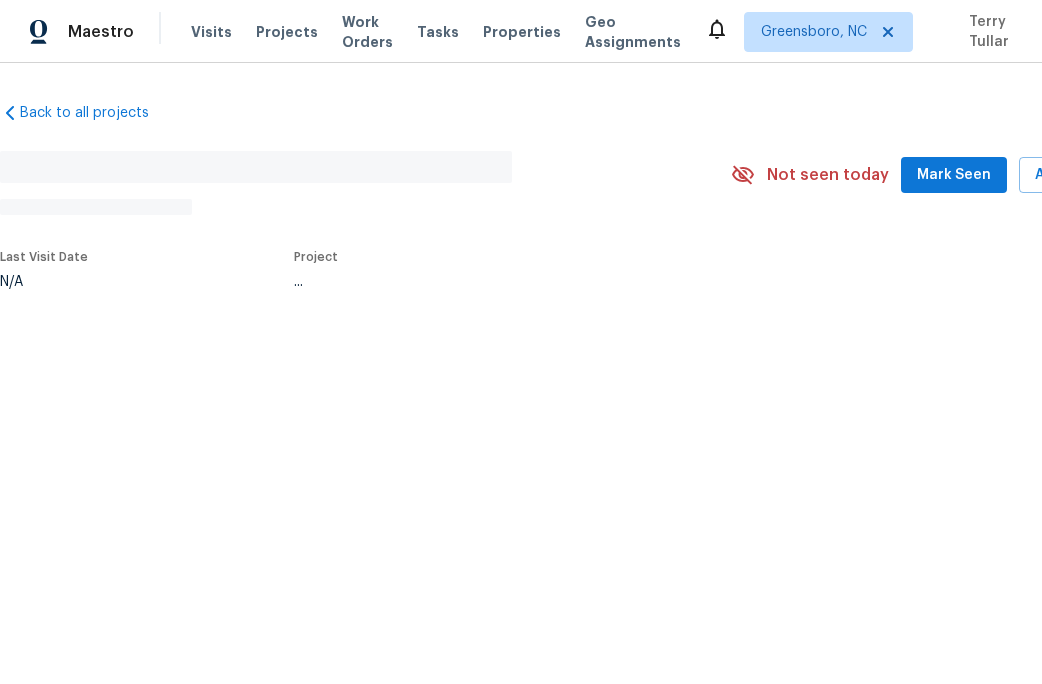 scroll, scrollTop: 0, scrollLeft: 0, axis: both 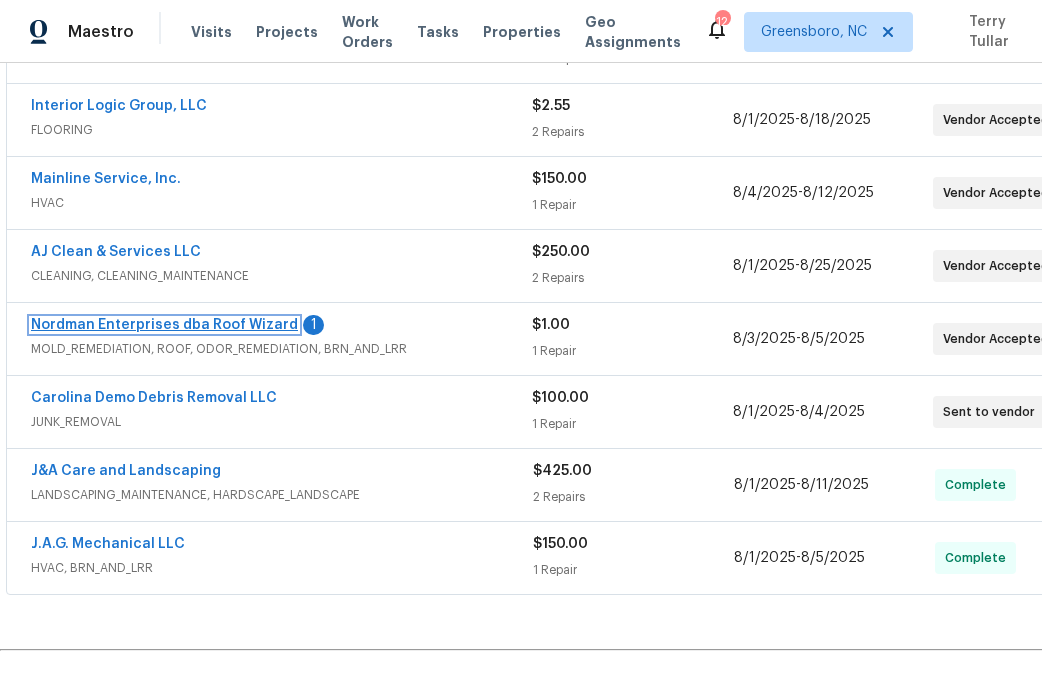 click on "Nordman Enterprises dba Roof Wizard" at bounding box center [164, 325] 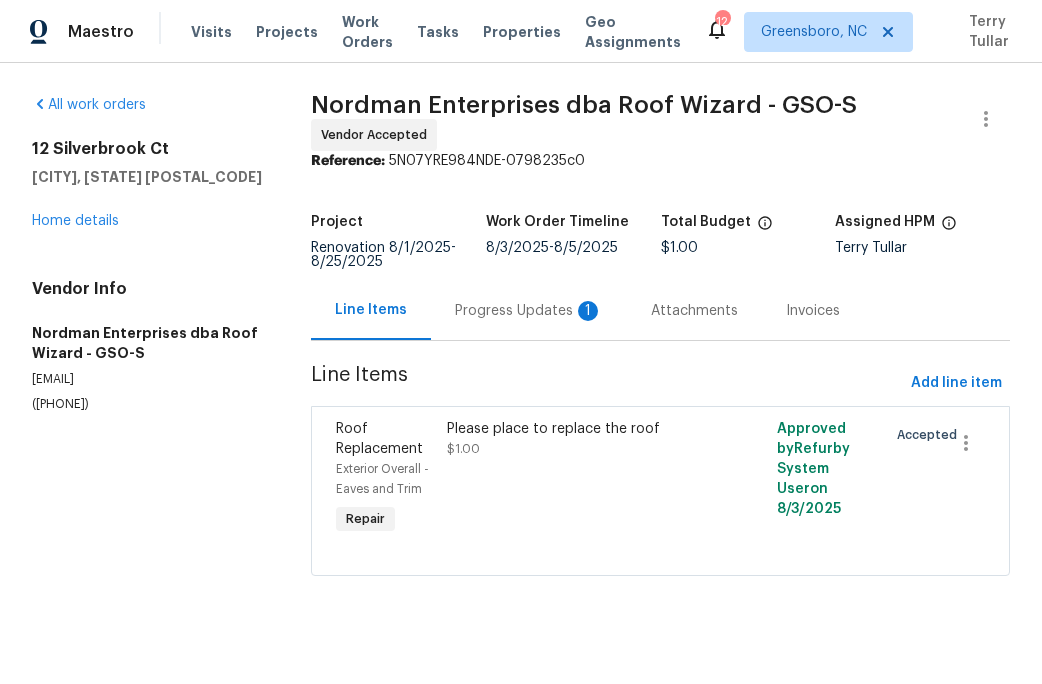 click on "Progress Updates 1" at bounding box center [529, 311] 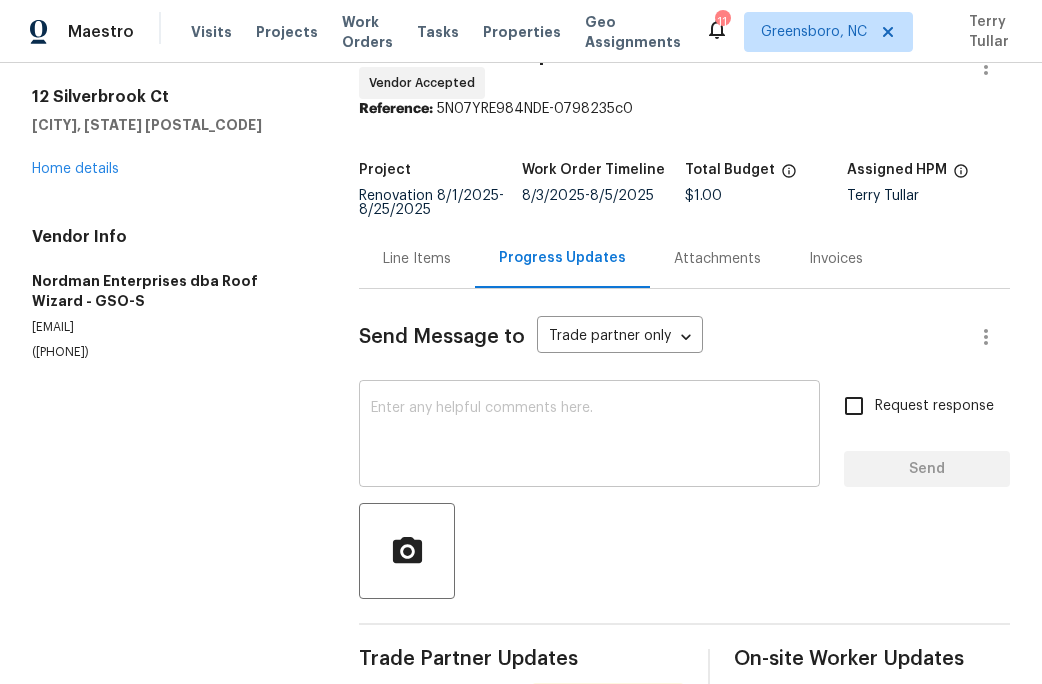 scroll, scrollTop: 0, scrollLeft: 0, axis: both 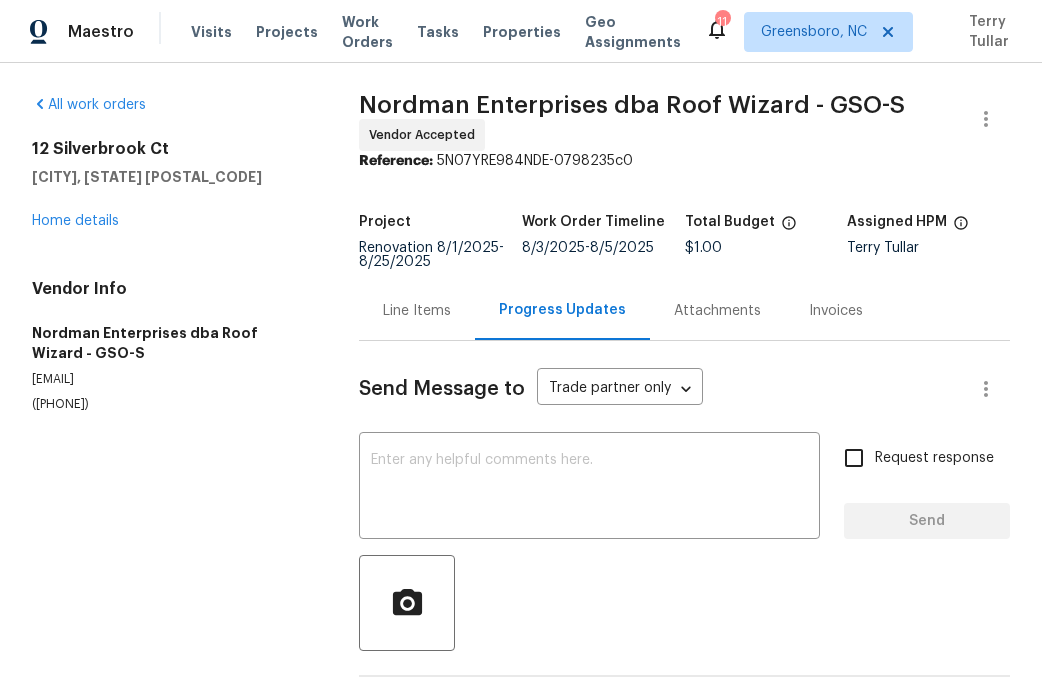 click on "Line Items" at bounding box center [417, 311] 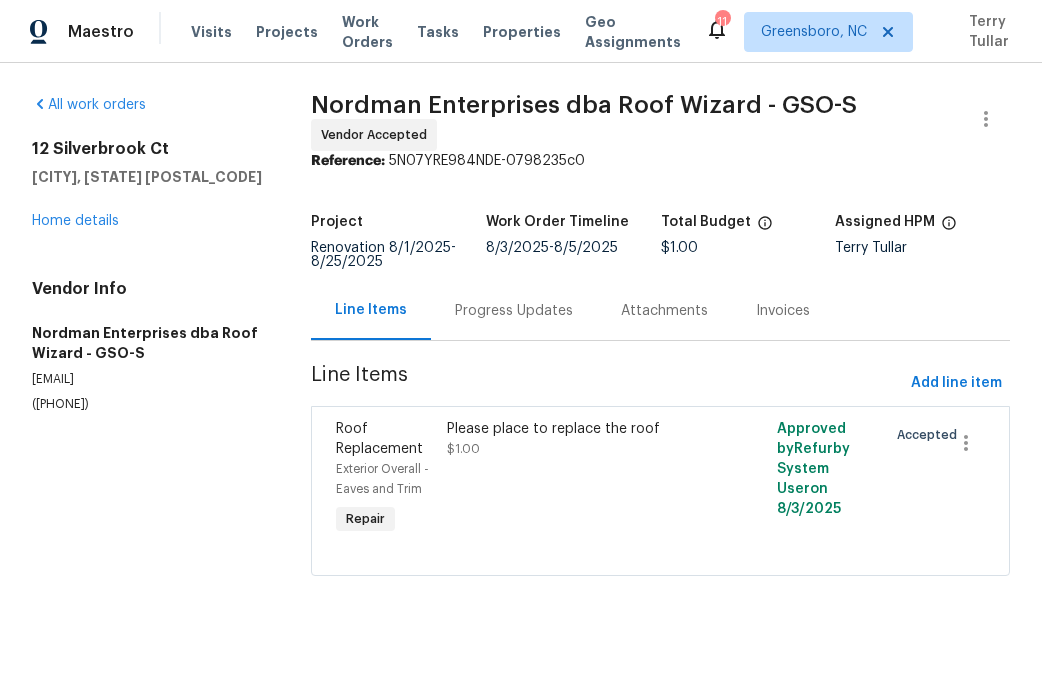 click on "Please replace the roof $[PRICE]" at bounding box center [578, 439] 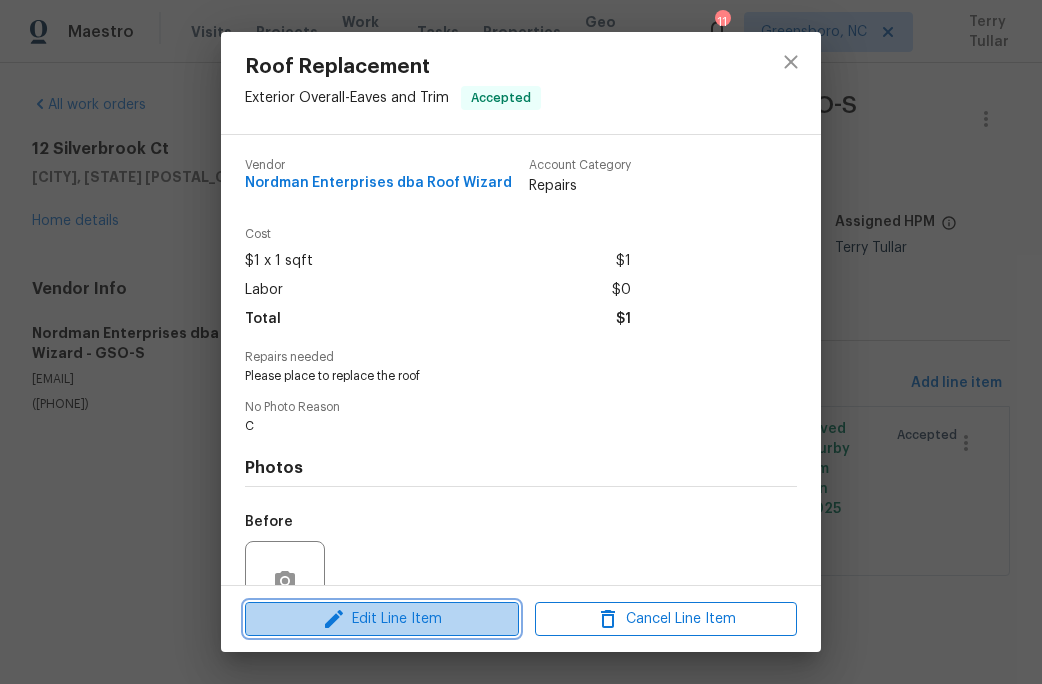 click on "Edit Line Item" at bounding box center (382, 619) 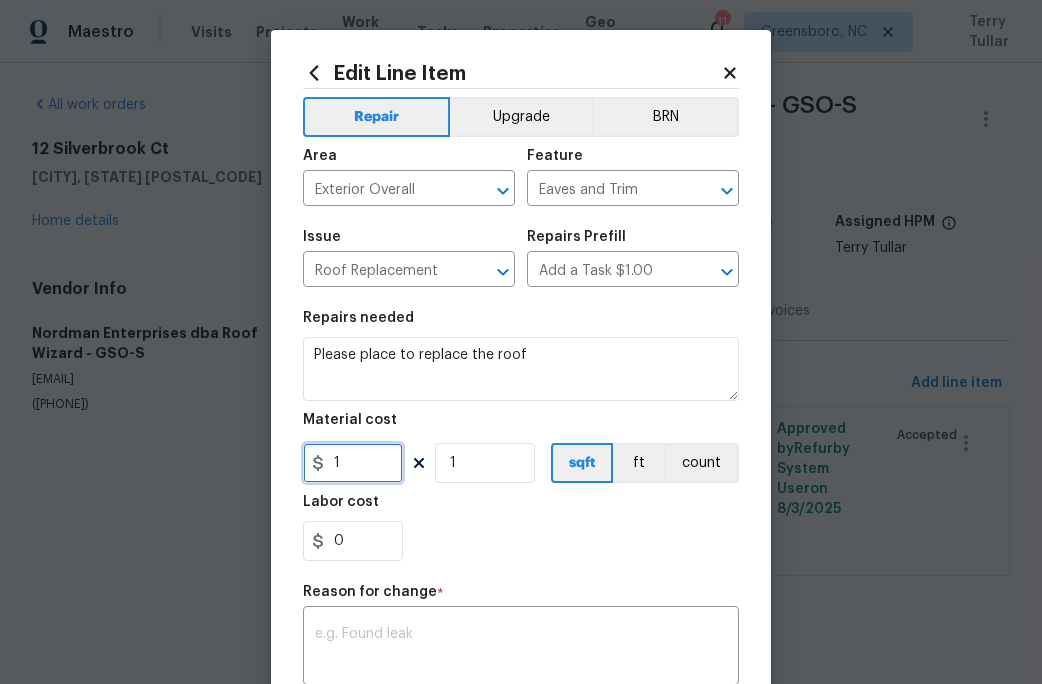 click on "1" at bounding box center (353, 463) 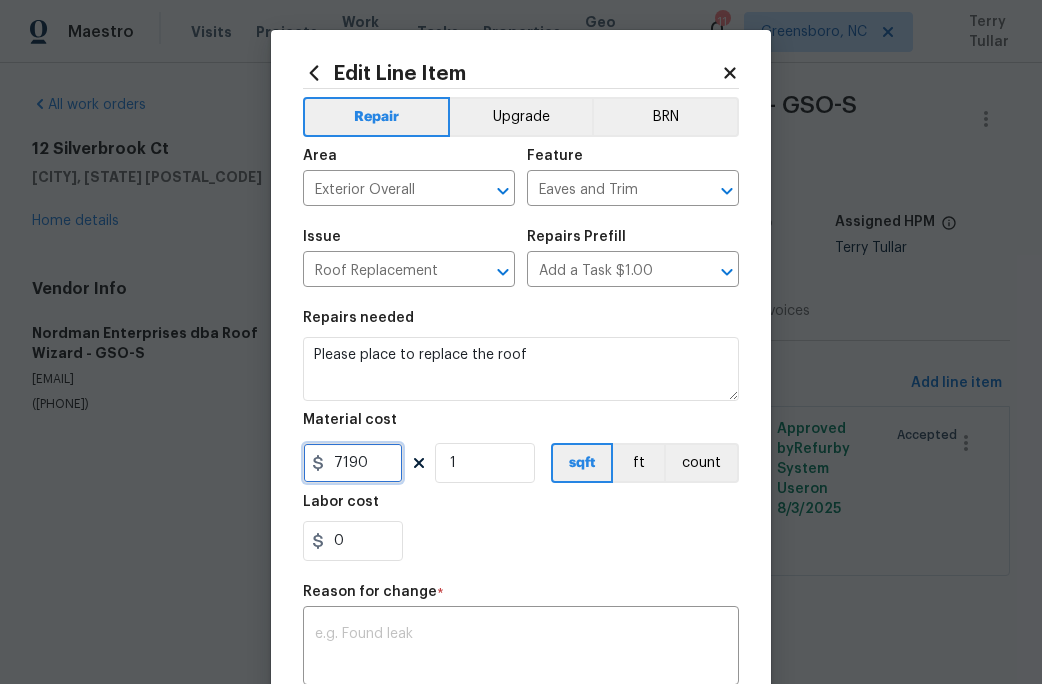 type on "7190" 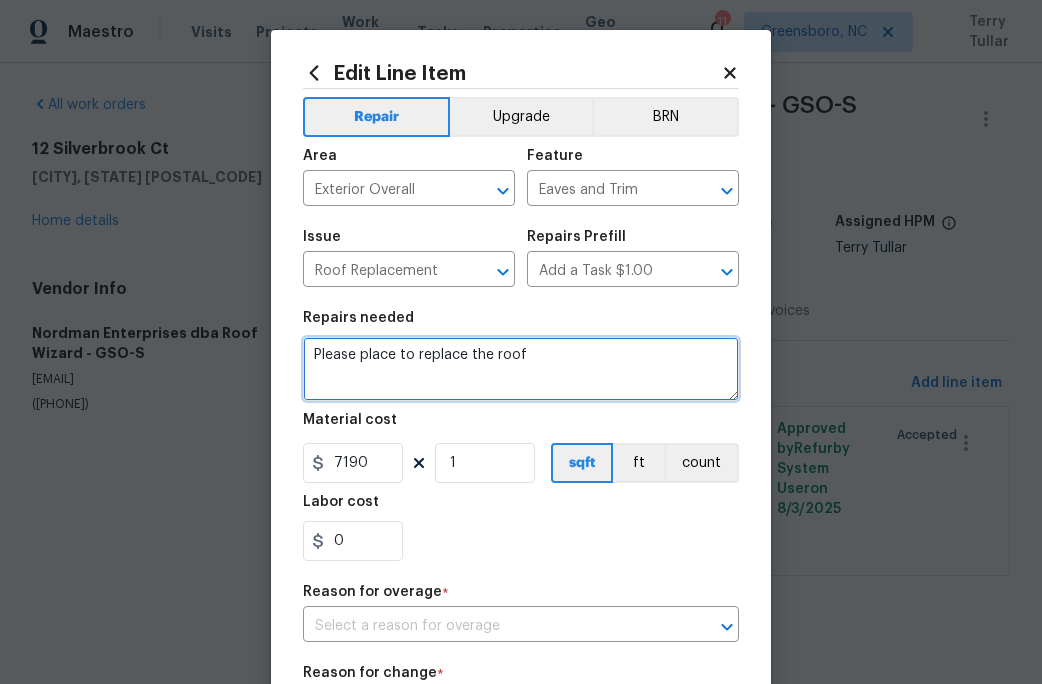 click on "Please place to replace the roof" at bounding box center (521, 369) 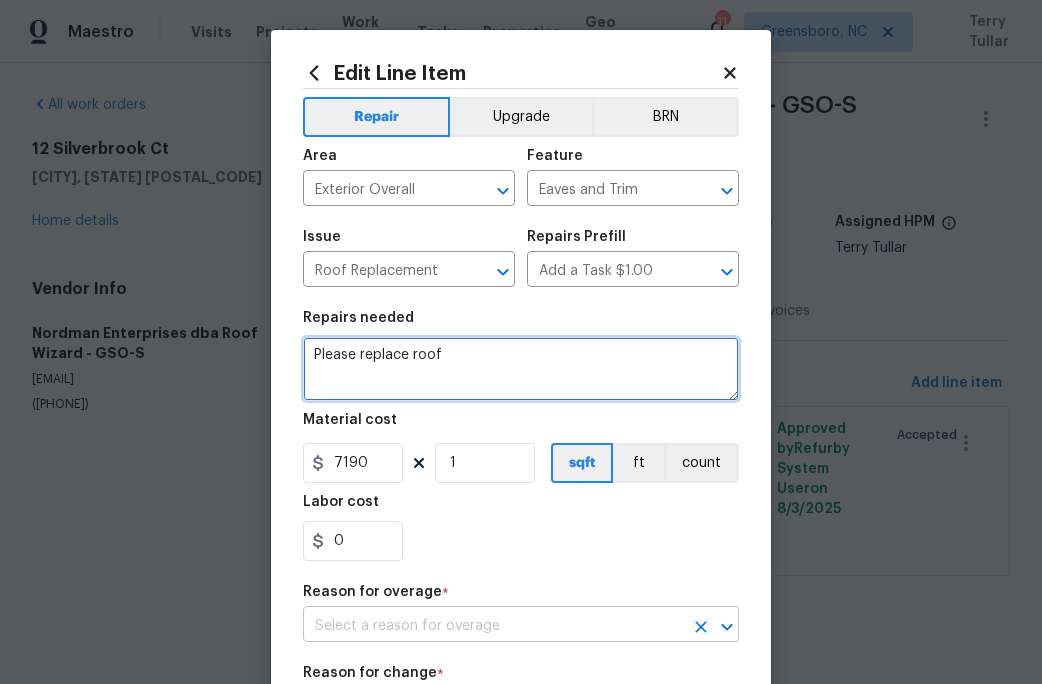 type on "Please replace roof" 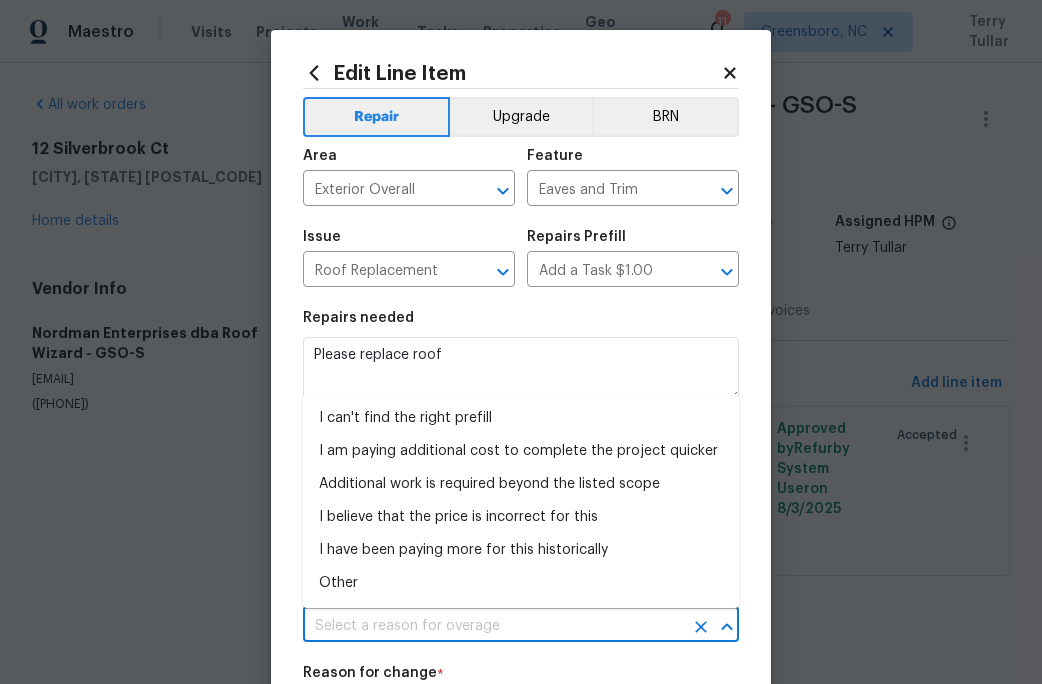 click at bounding box center [493, 626] 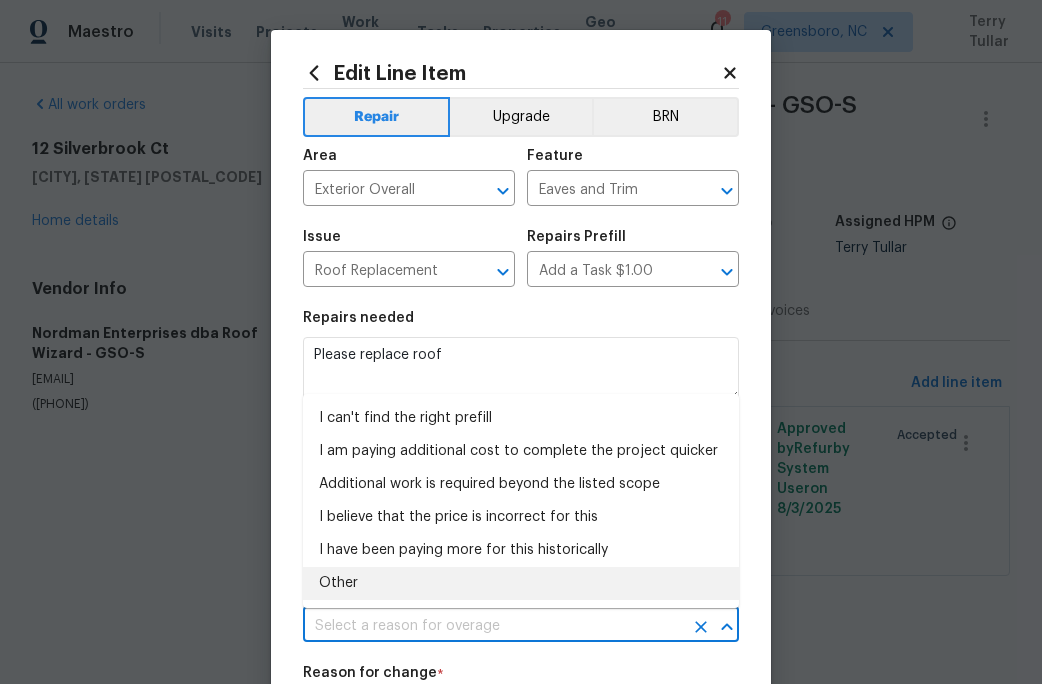 click on "Other" at bounding box center (521, 583) 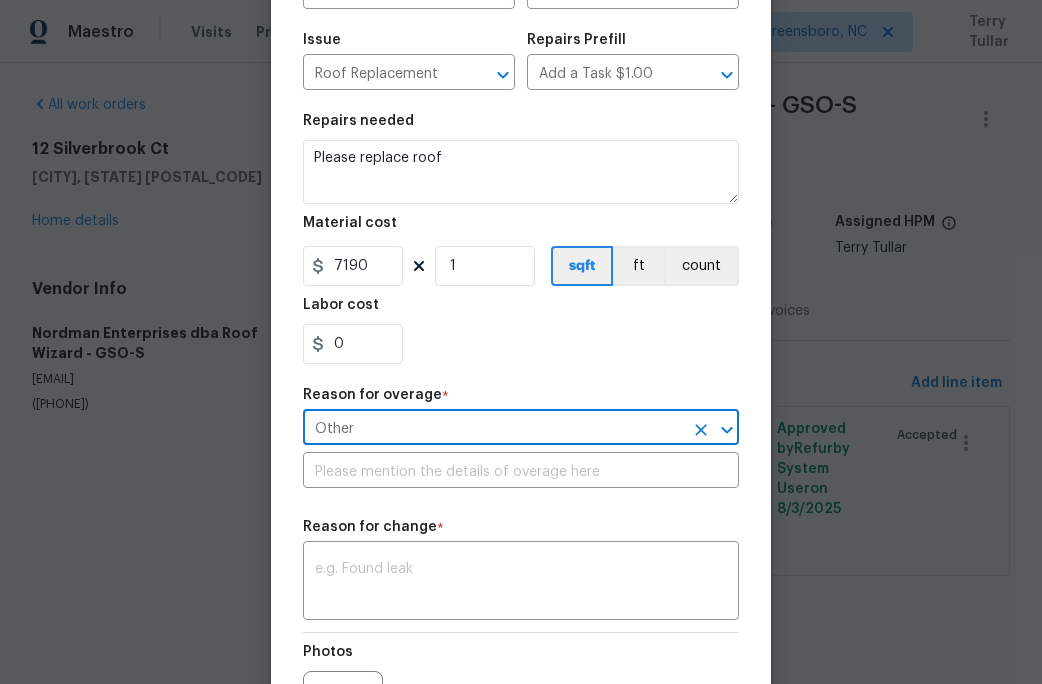 scroll, scrollTop: 206, scrollLeft: 0, axis: vertical 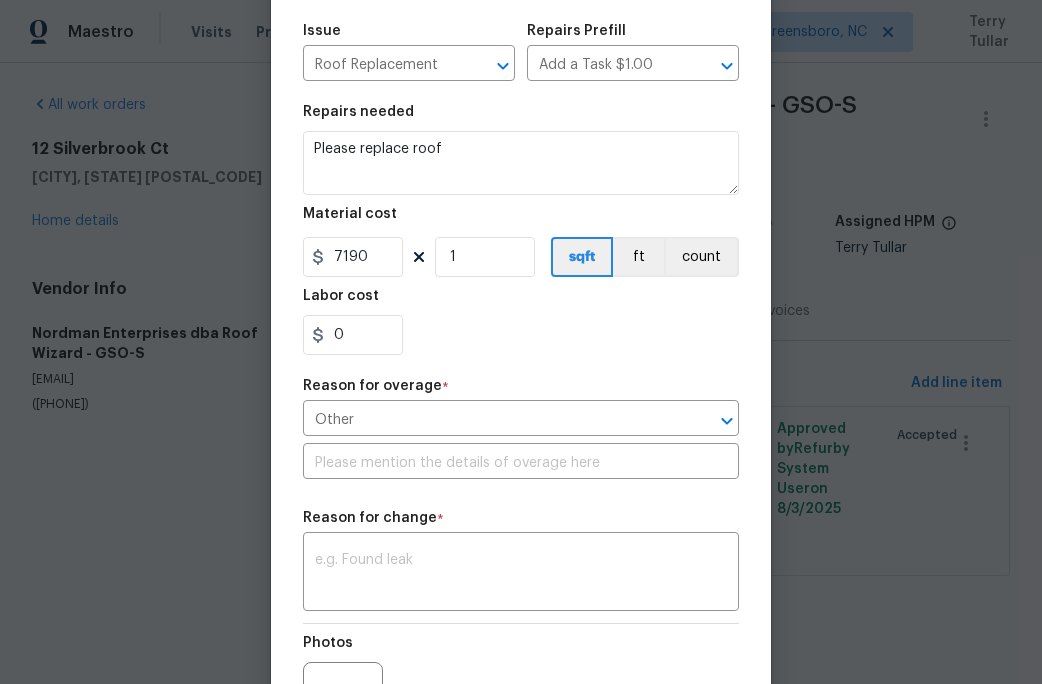 click on "Repair Upgrade BRN Area Exterior Overall Feature Eaves and Trim Issue Roof Replacement Repairs Prefill Add a Task $[AMOUNT] Repairs needed Please replace roof Material cost 7190 1 sqft ft count Labor cost 0 Reason for overage * Other Reason for change * x Photos Create without photos" at bounding box center [521, 337] 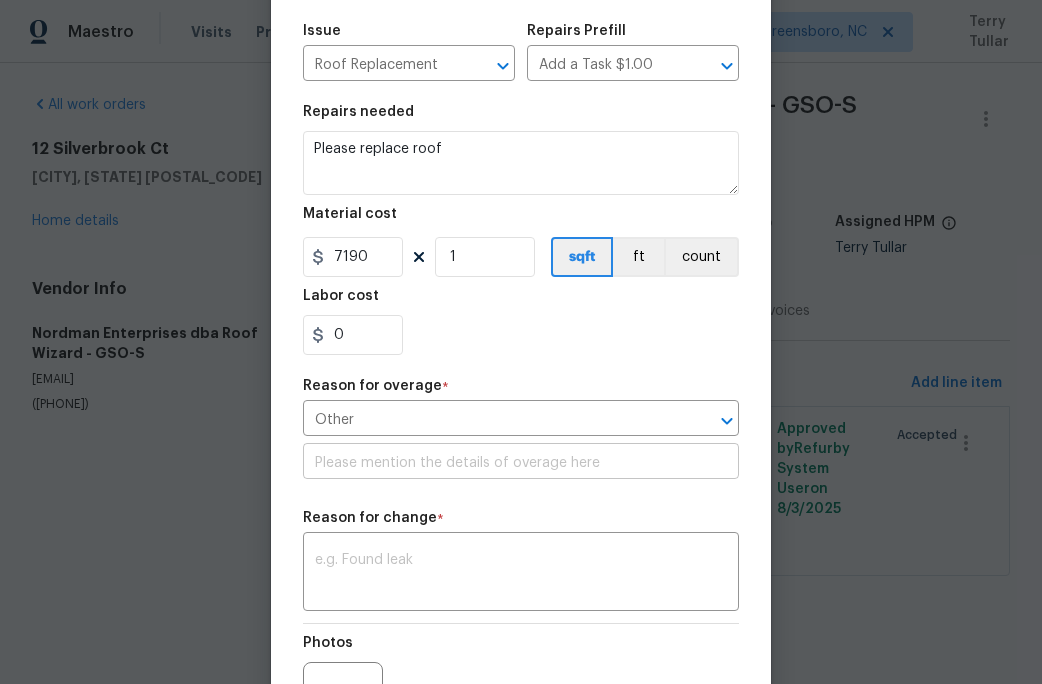 click at bounding box center [521, 463] 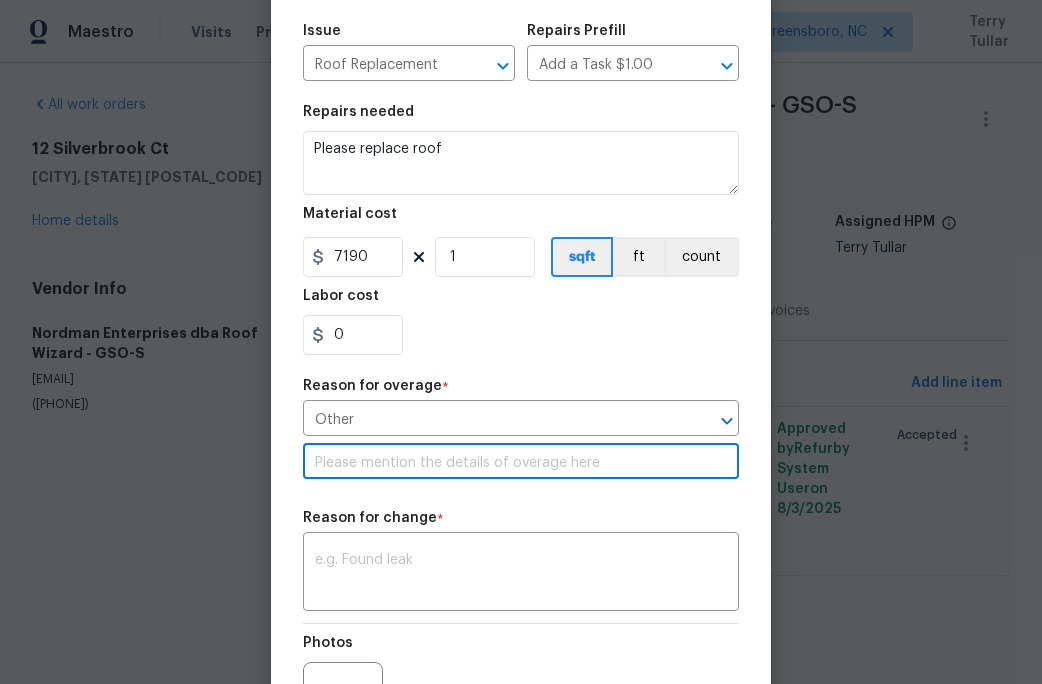 click at bounding box center [521, 463] 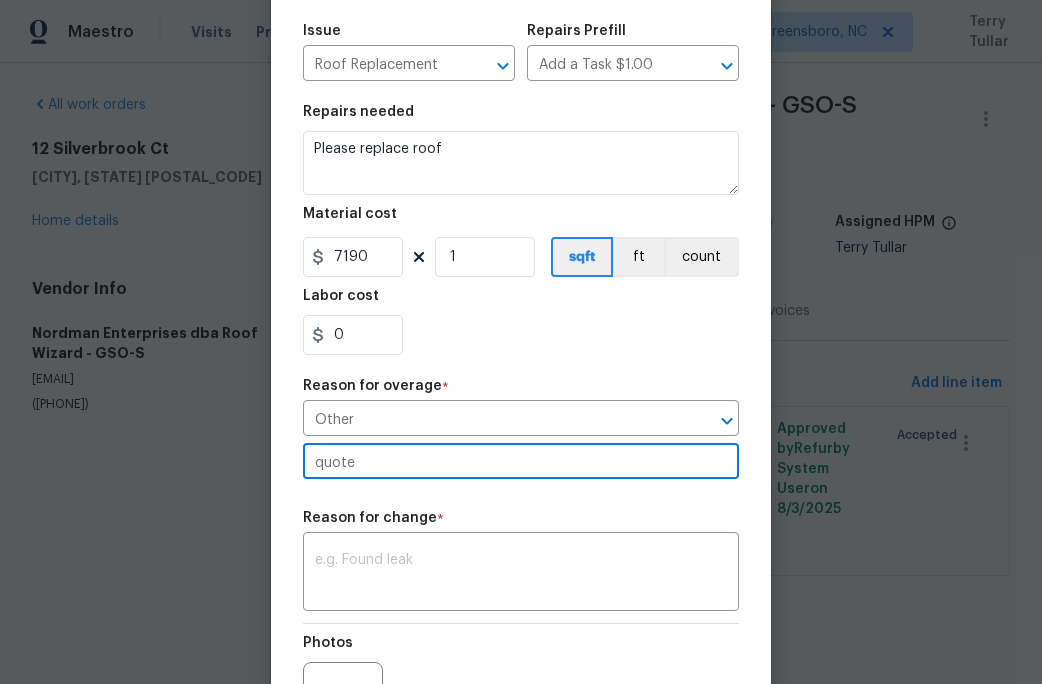 type on "quote" 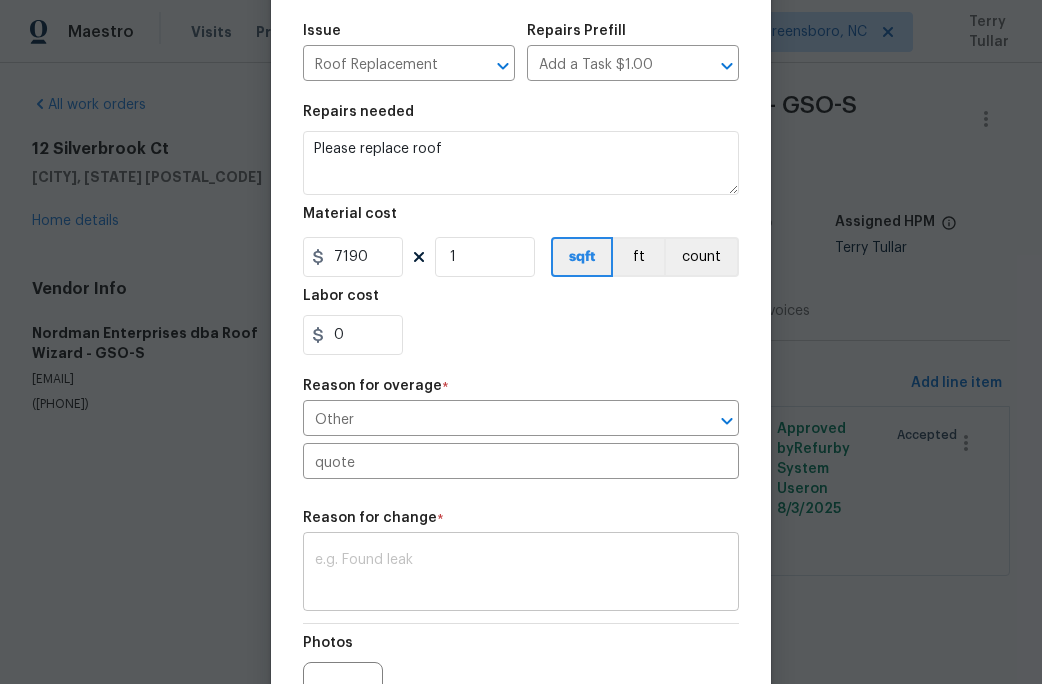 click at bounding box center (521, 574) 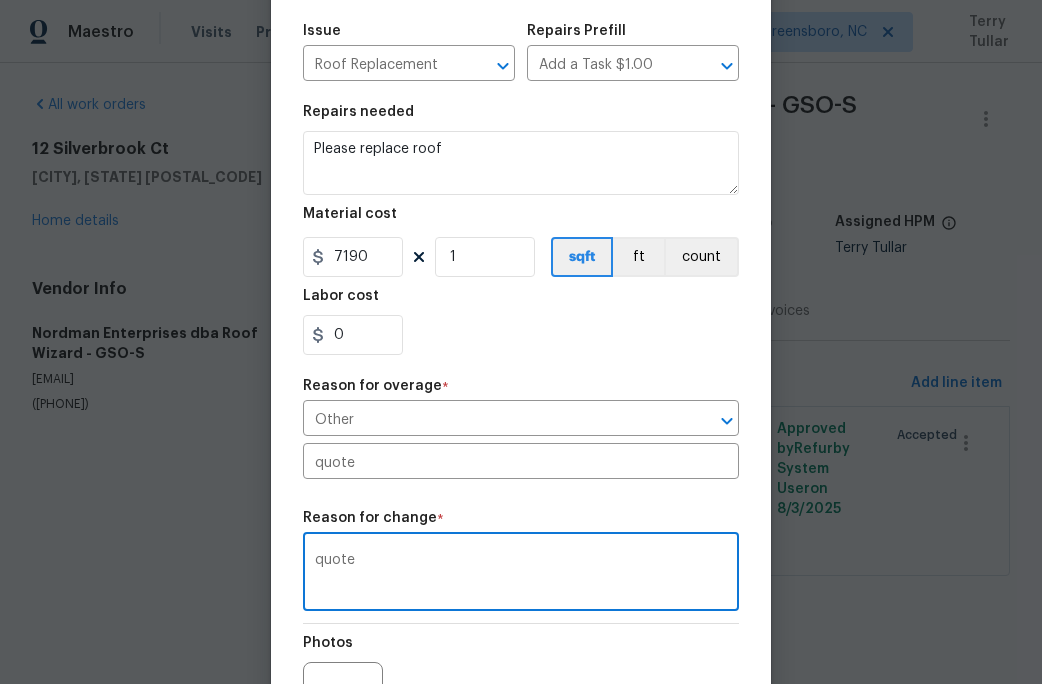 type on "quote" 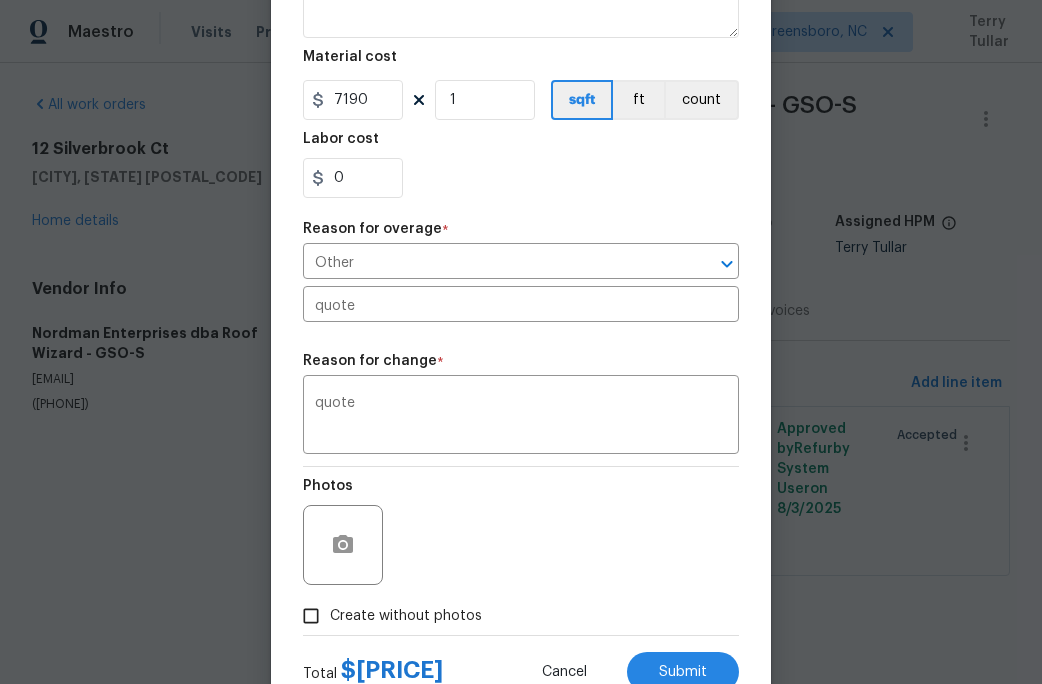 scroll, scrollTop: 435, scrollLeft: 0, axis: vertical 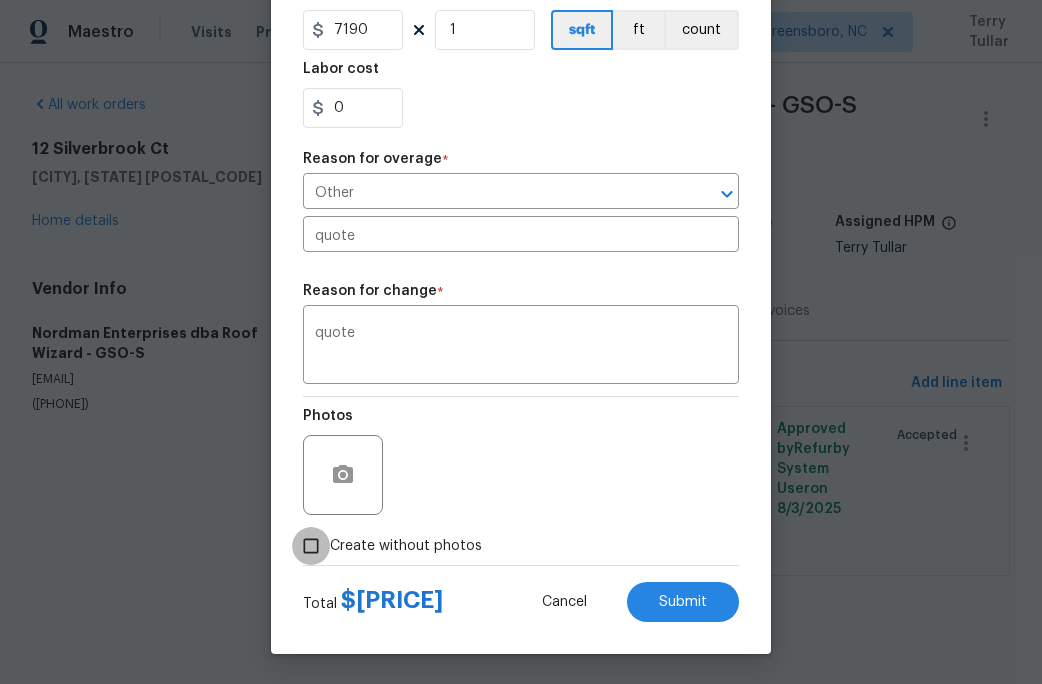 click on "Create without photos" at bounding box center [311, 546] 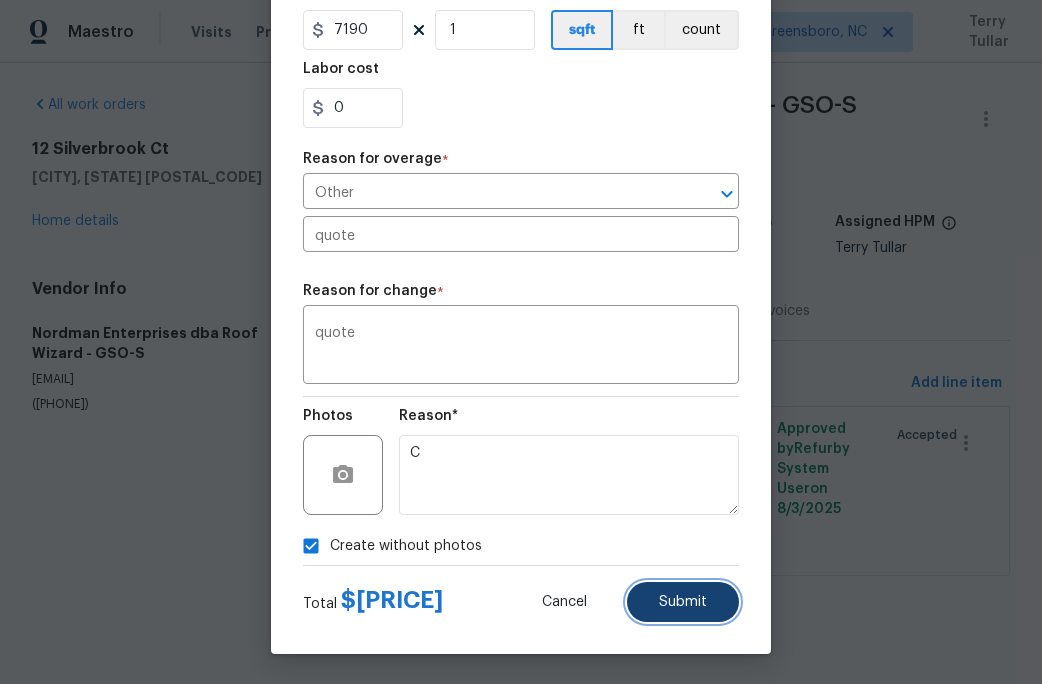 click on "Submit" at bounding box center [683, 602] 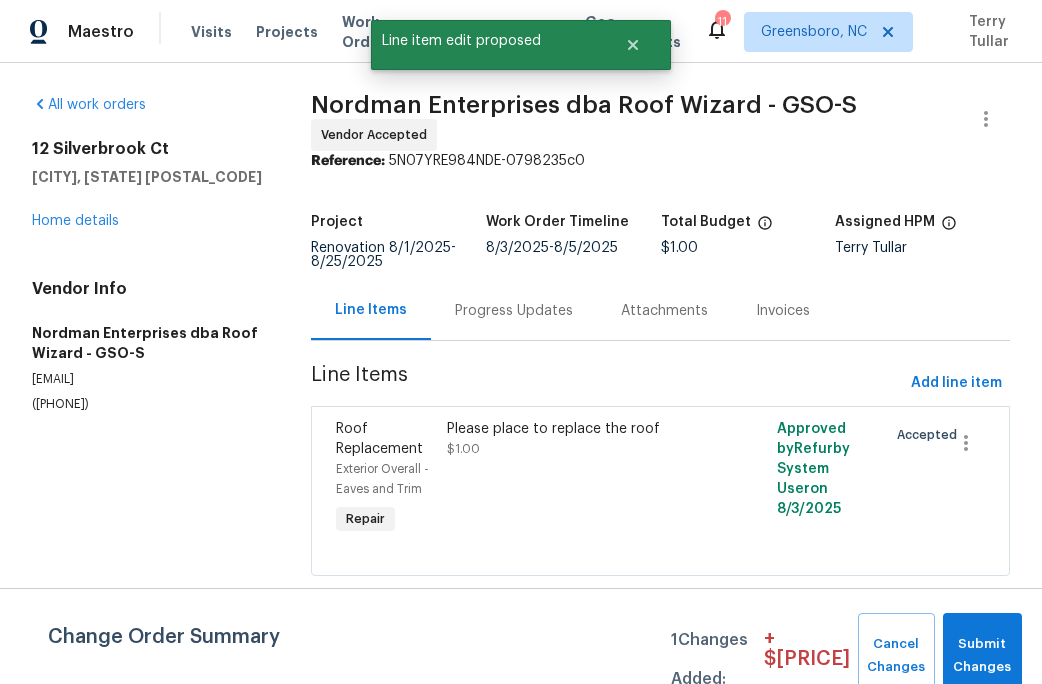 scroll, scrollTop: 0, scrollLeft: 0, axis: both 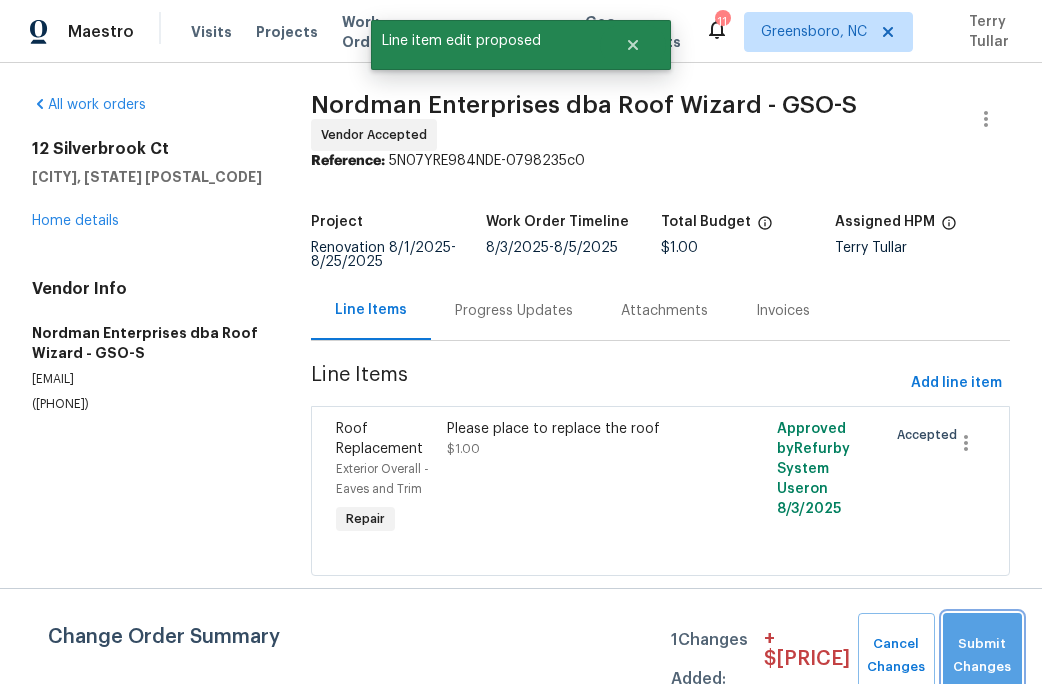 click on "Submit Changes" at bounding box center (982, 656) 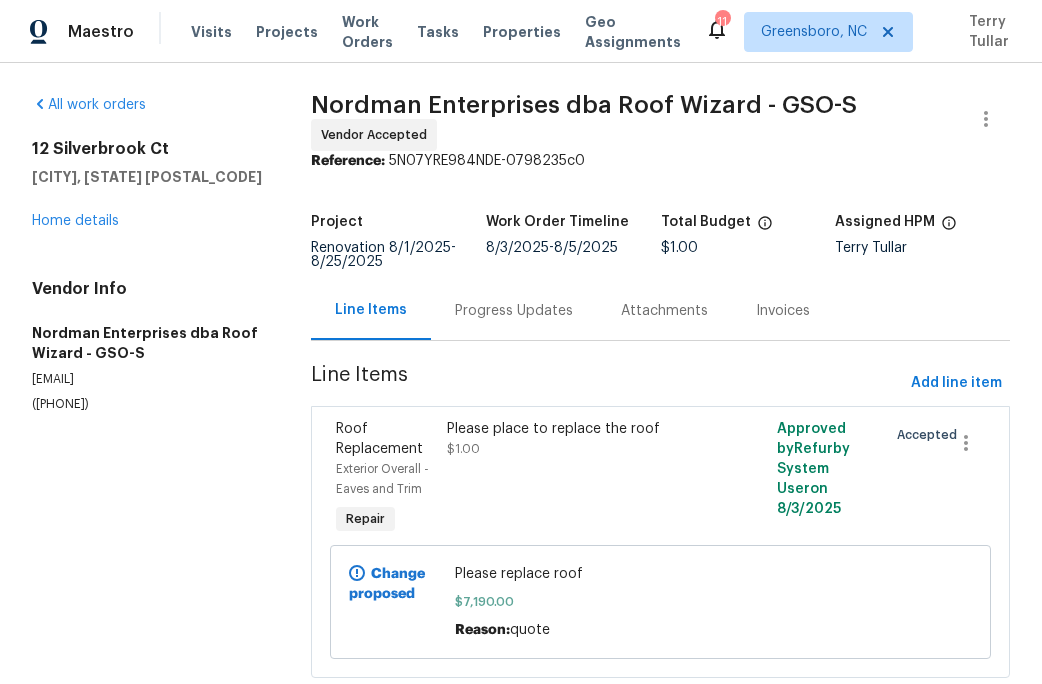 click on "12 Silverbrook Ct Mc Leansville, NC 27301 Home details" at bounding box center [147, 185] 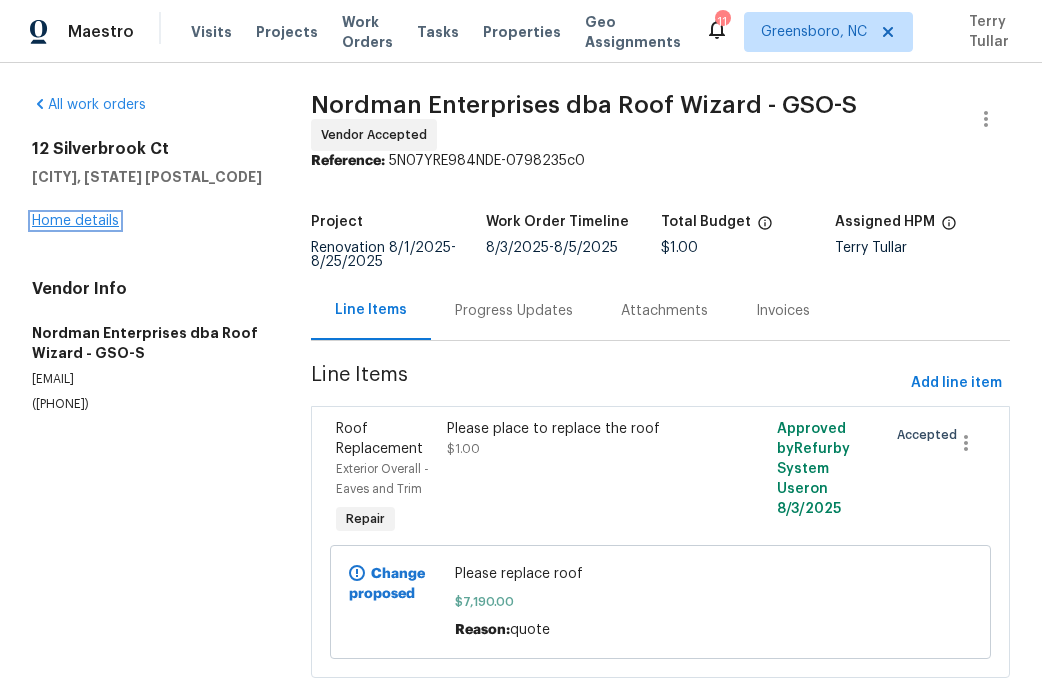 click on "Home details" at bounding box center [75, 221] 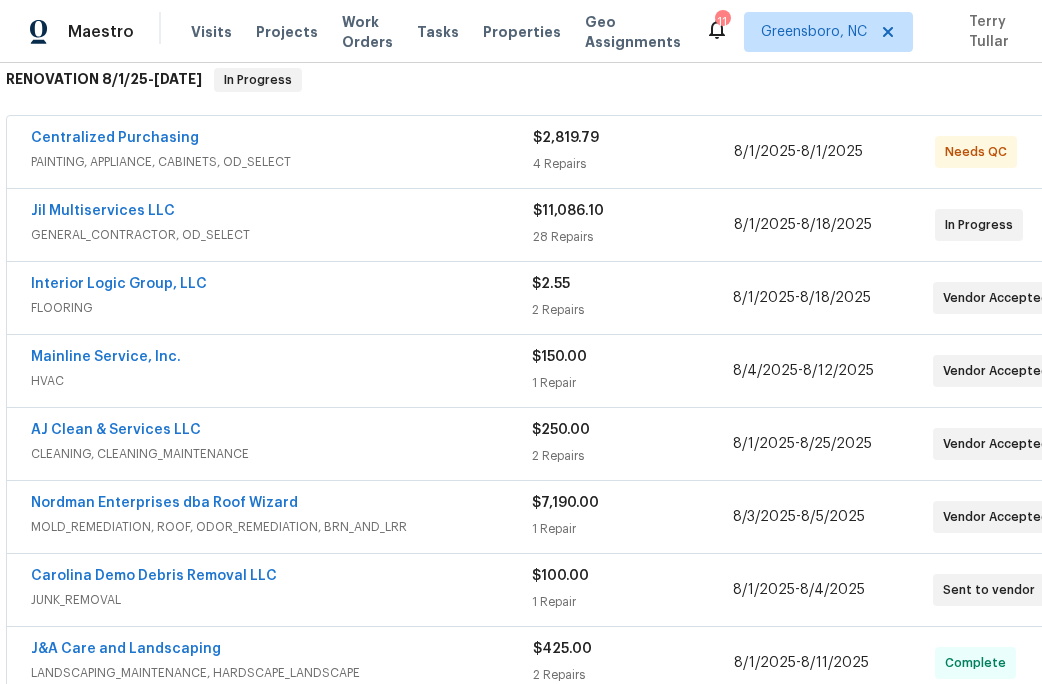 scroll, scrollTop: 341, scrollLeft: 0, axis: vertical 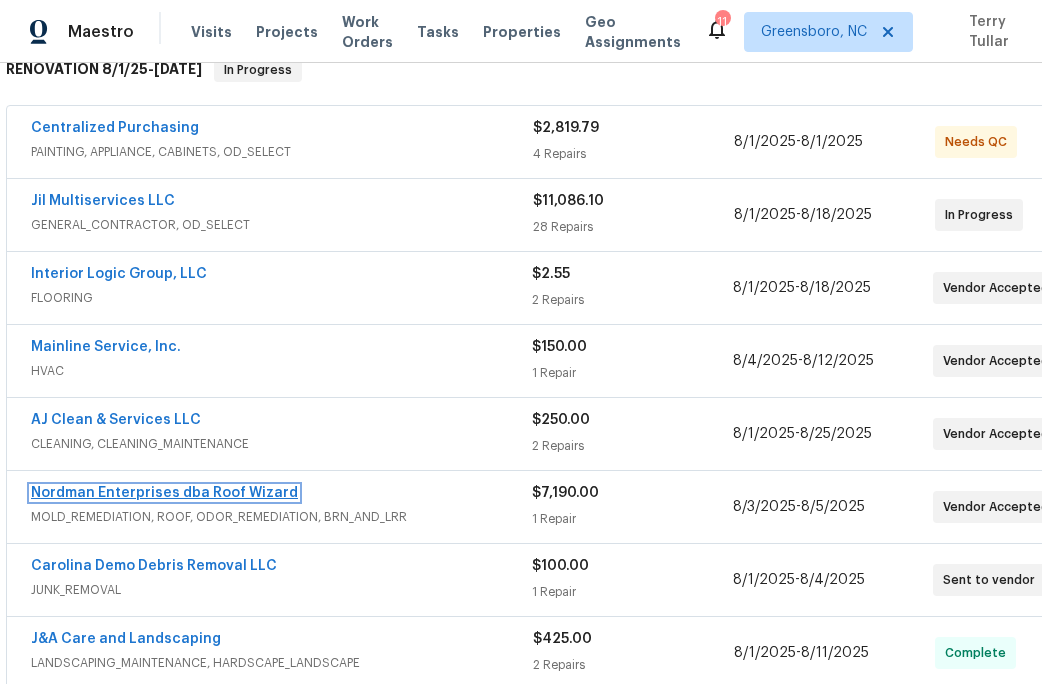 click on "Nordman Enterprises dba Roof Wizard" at bounding box center [164, 493] 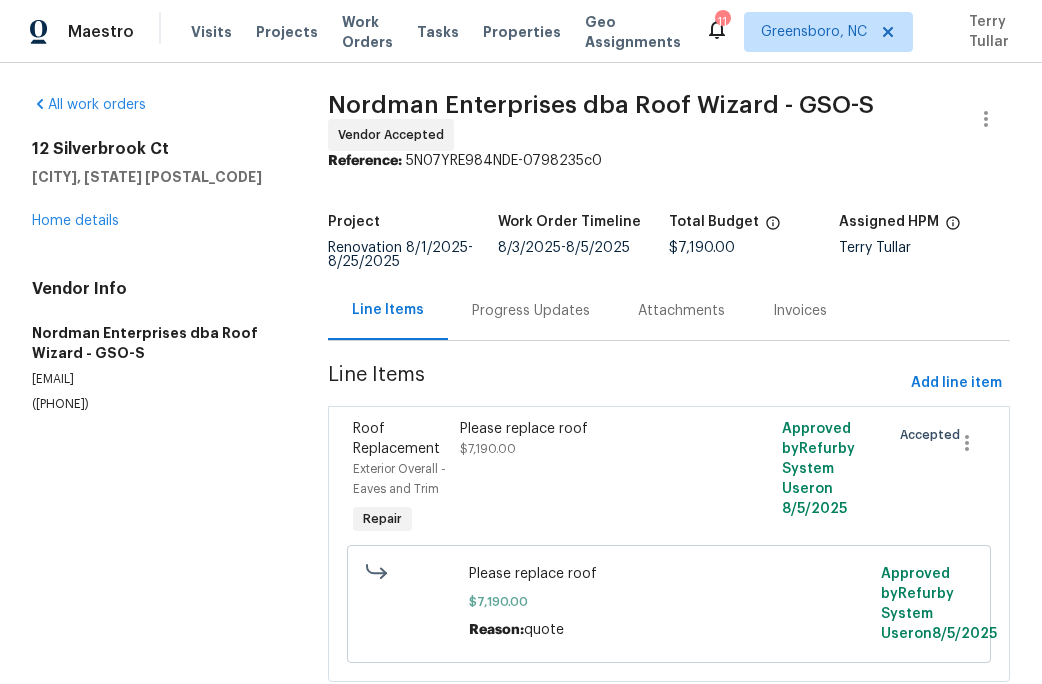 click on "Progress Updates" at bounding box center [531, 311] 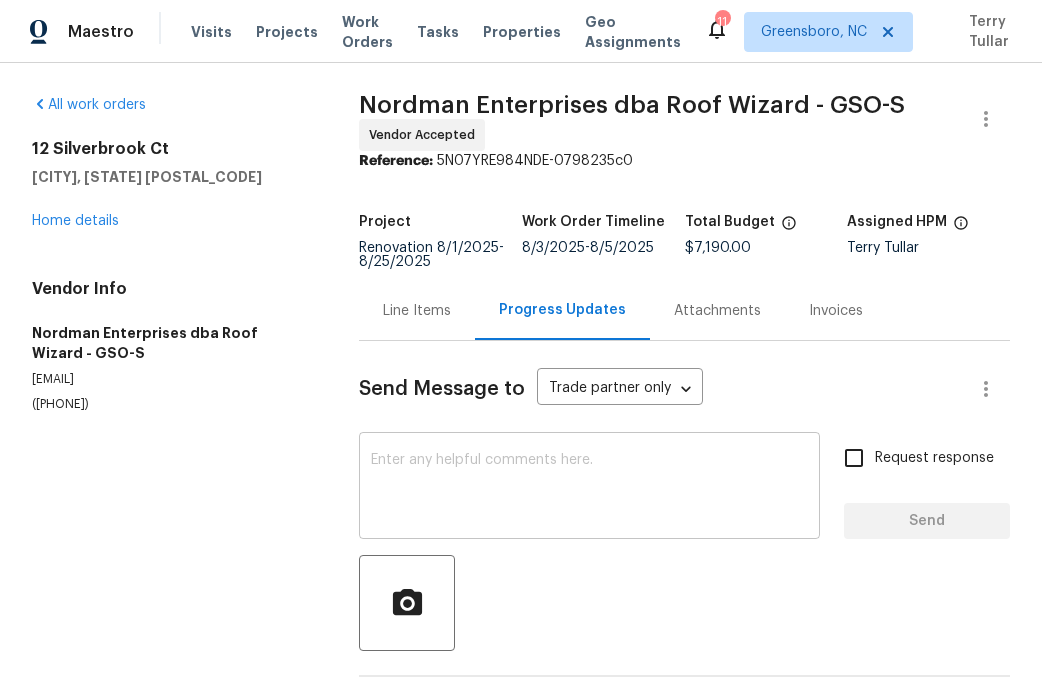 click at bounding box center (589, 488) 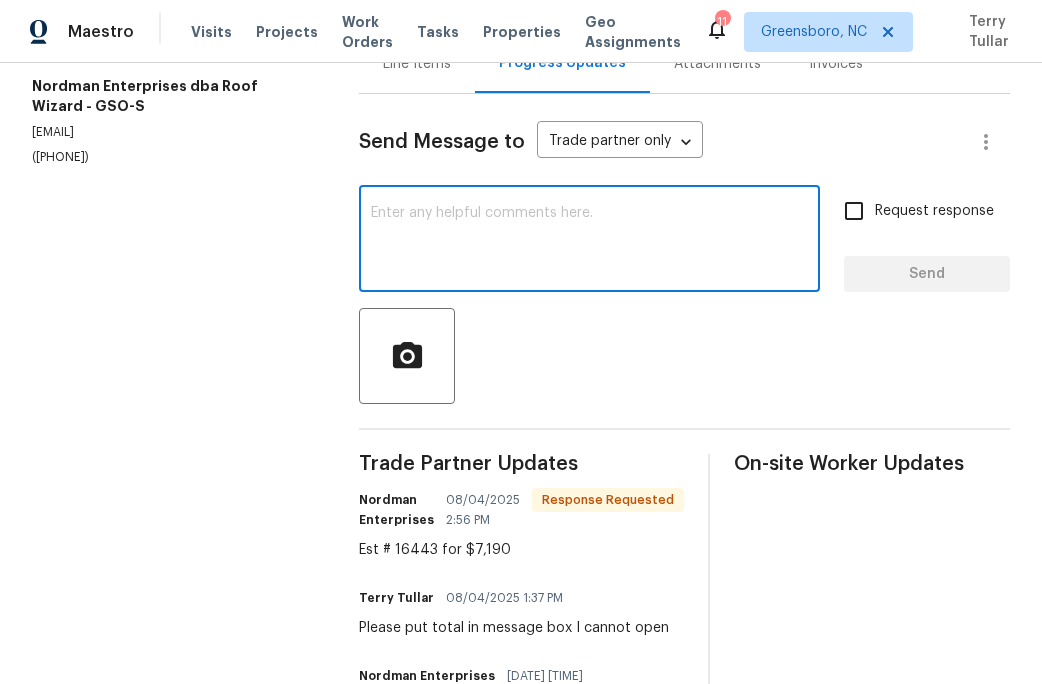 scroll, scrollTop: 262, scrollLeft: 0, axis: vertical 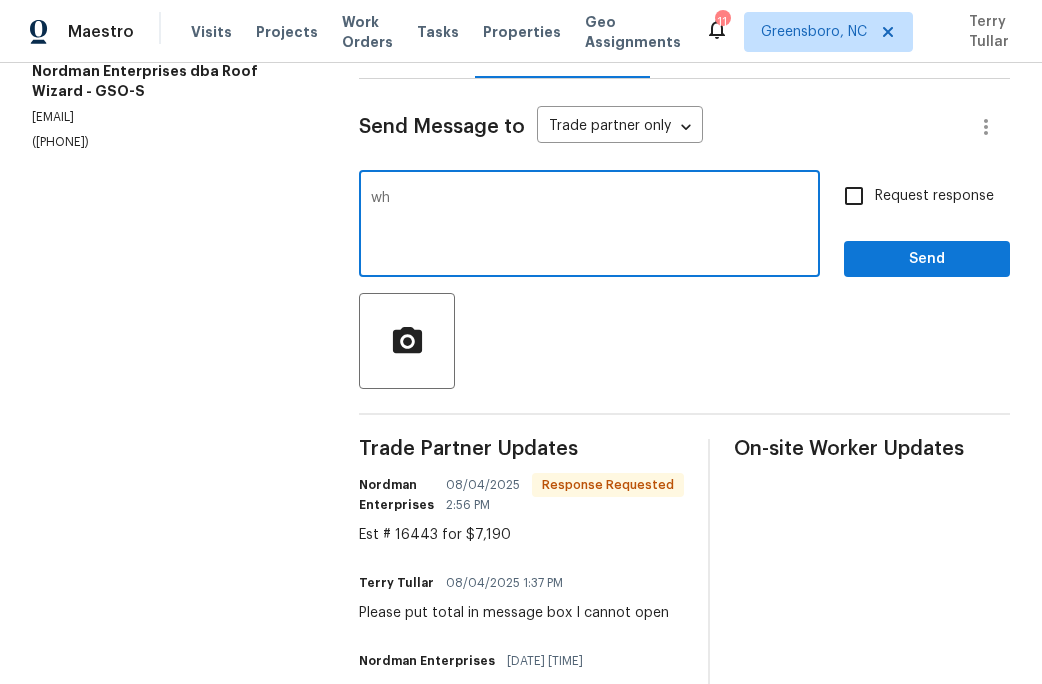 type on "w" 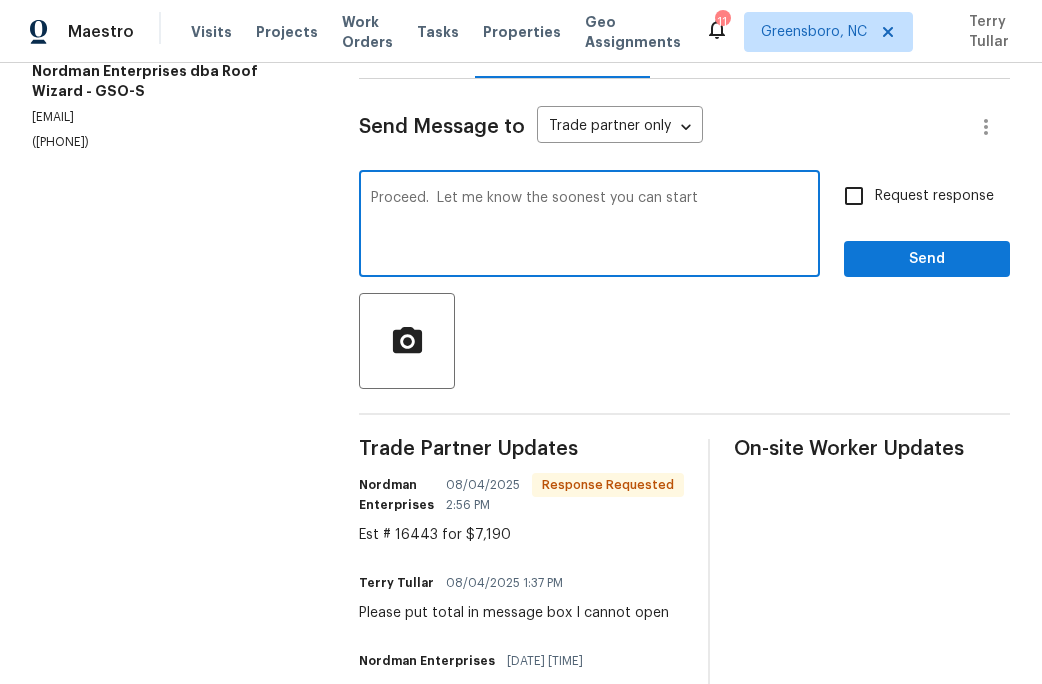 type on "Proceed.  Let me know the soonest you can start" 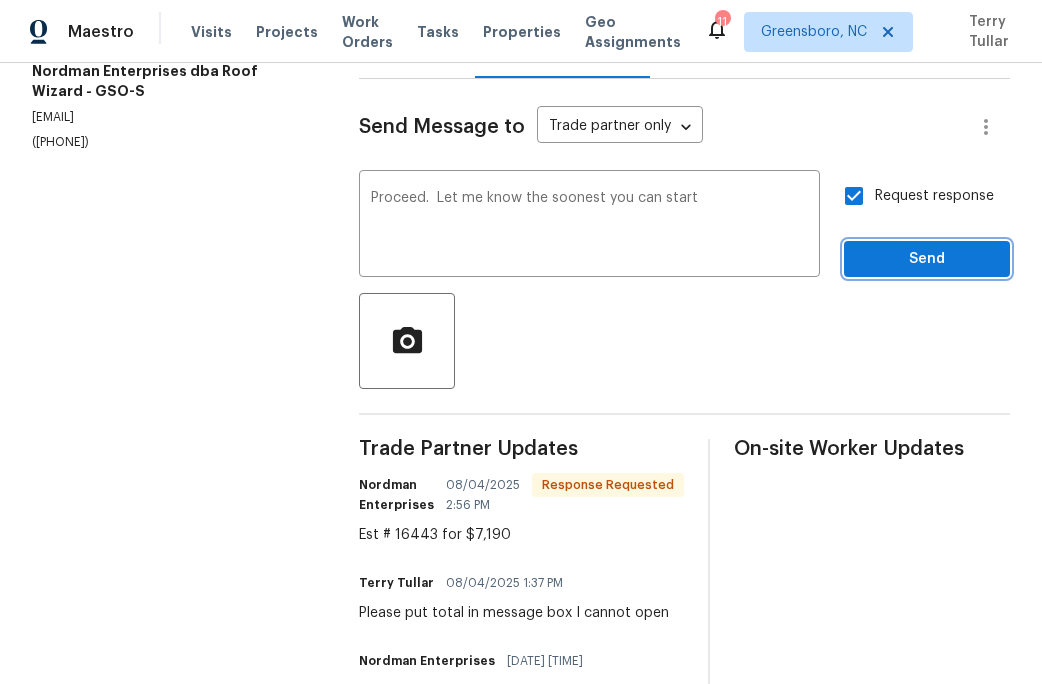 click on "Send" at bounding box center (927, 259) 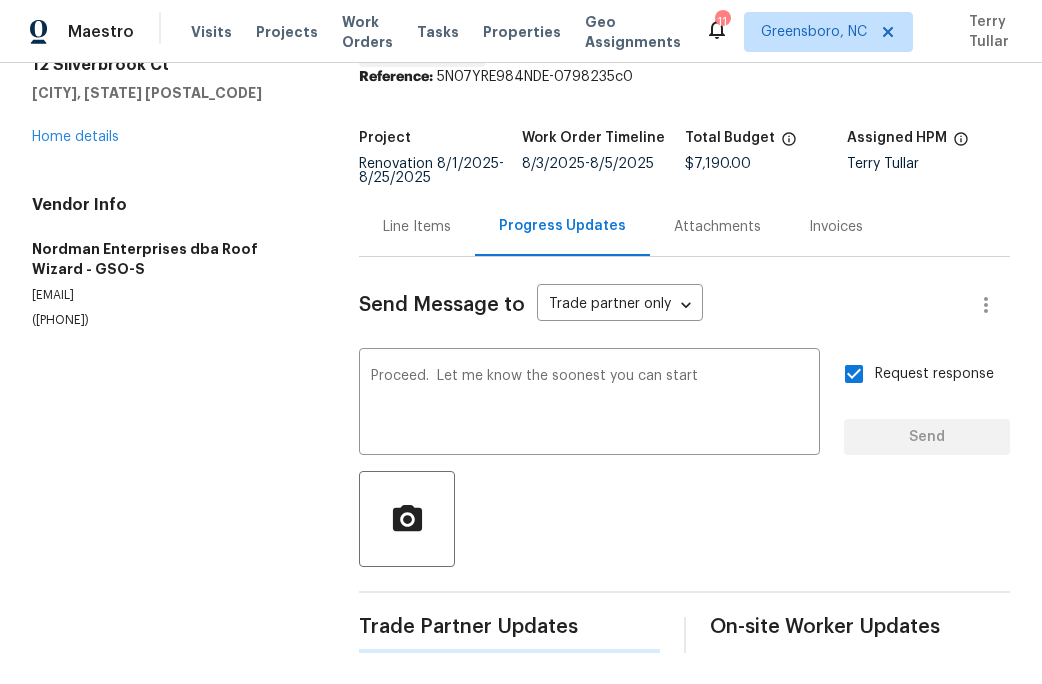 type 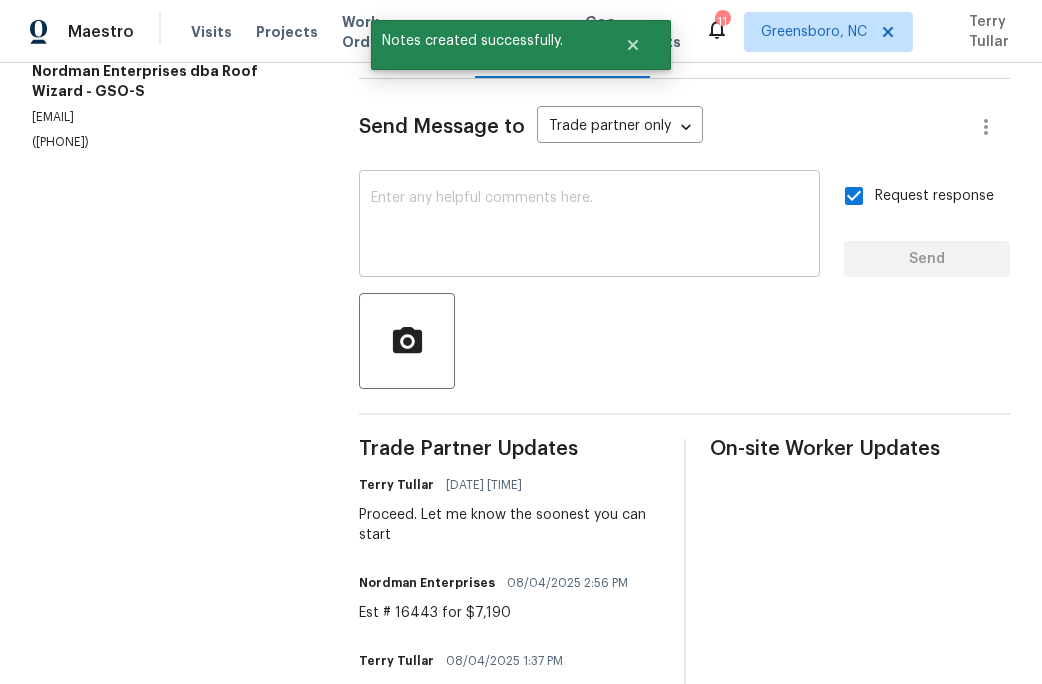 scroll, scrollTop: 0, scrollLeft: 0, axis: both 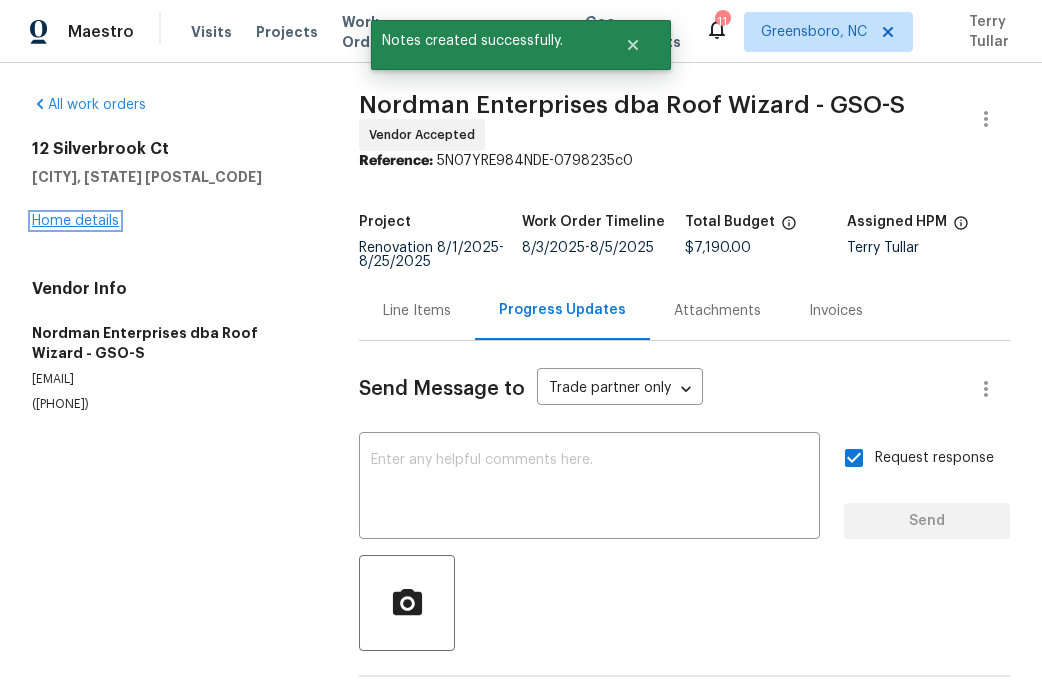 click on "Home details" at bounding box center (75, 221) 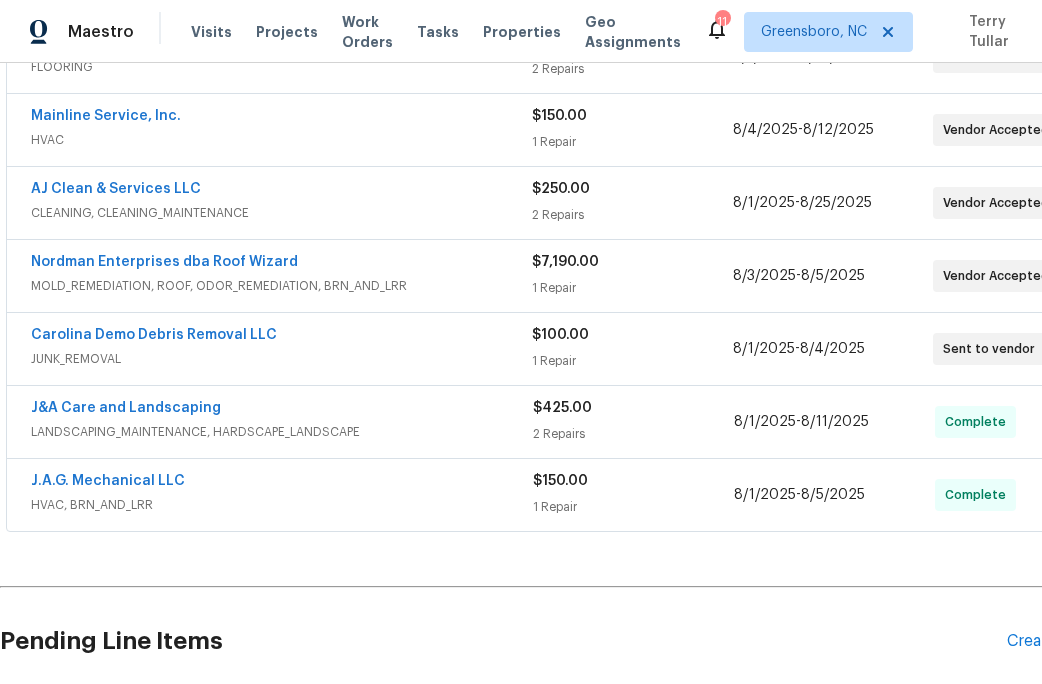 scroll, scrollTop: 561, scrollLeft: 0, axis: vertical 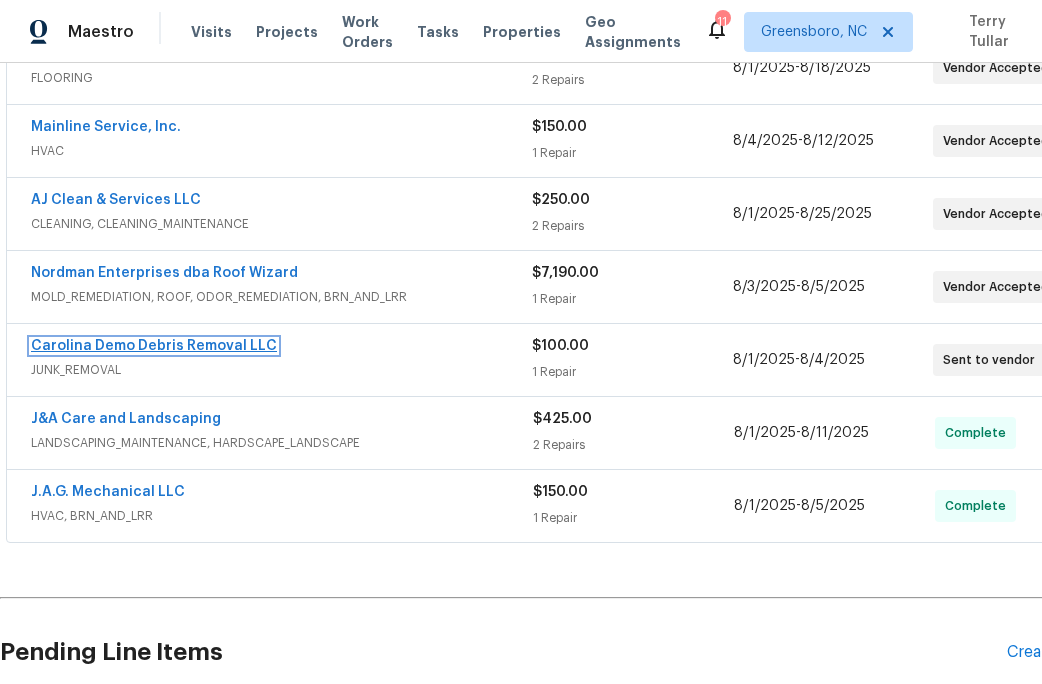 click on "Carolina Demo Debris Removal LLC" at bounding box center [154, 346] 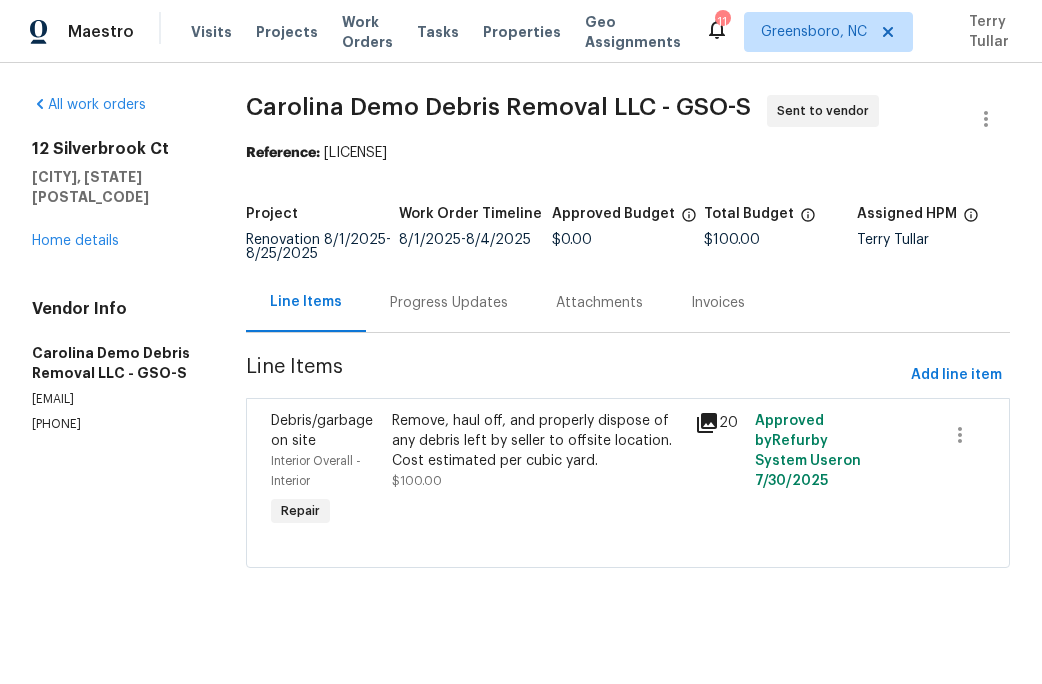 click on "Progress Updates" at bounding box center [449, 303] 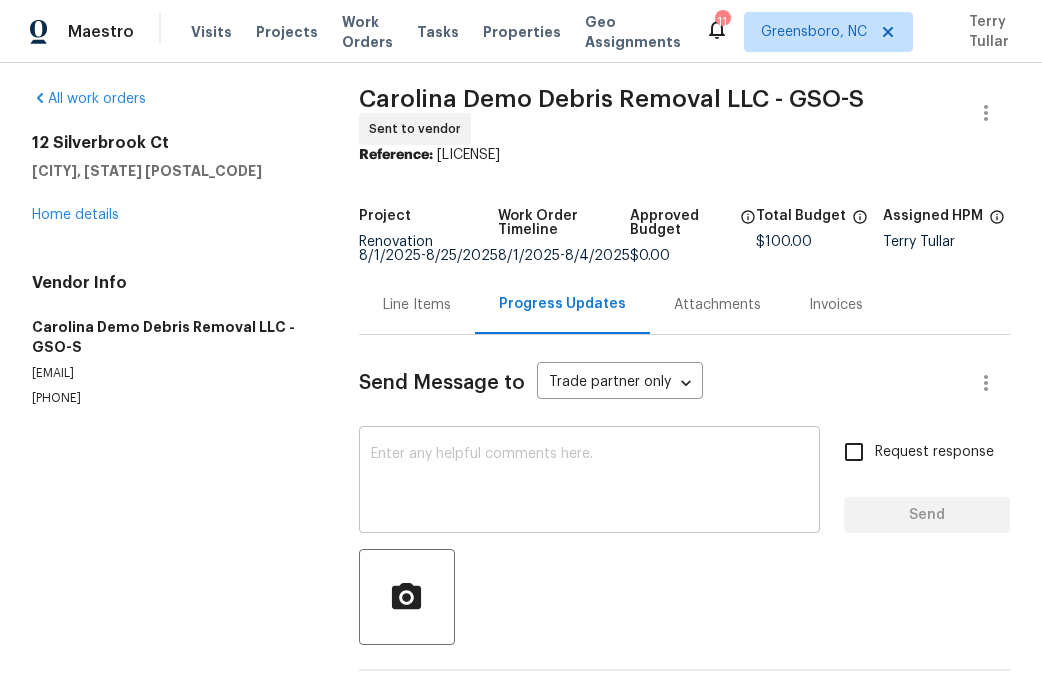scroll, scrollTop: 0, scrollLeft: 0, axis: both 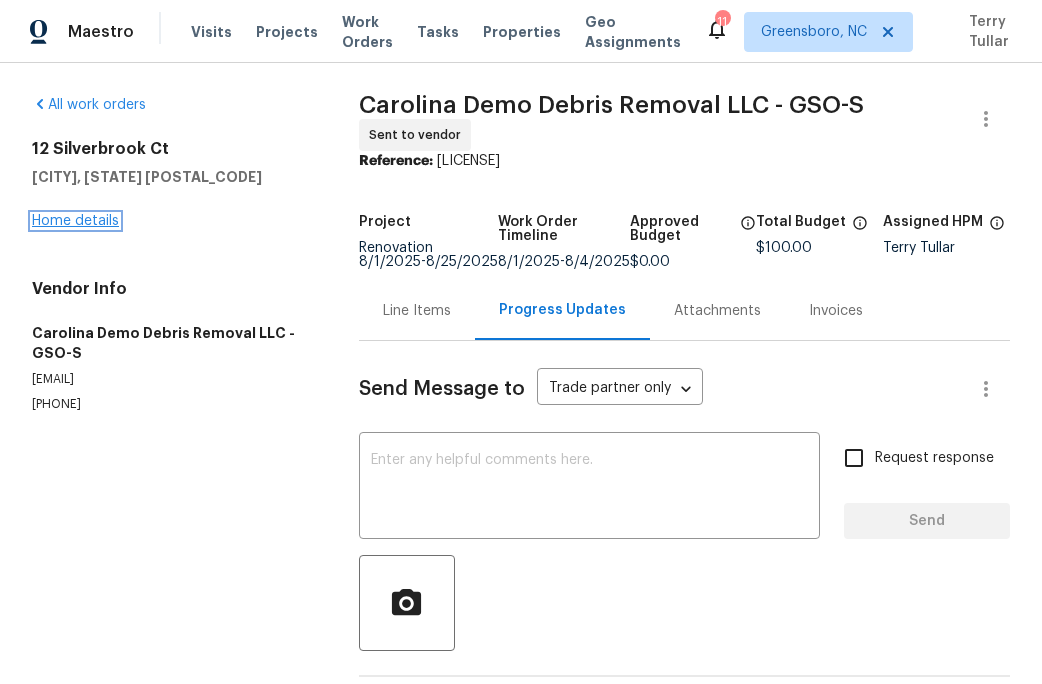 click on "Home details" at bounding box center (75, 221) 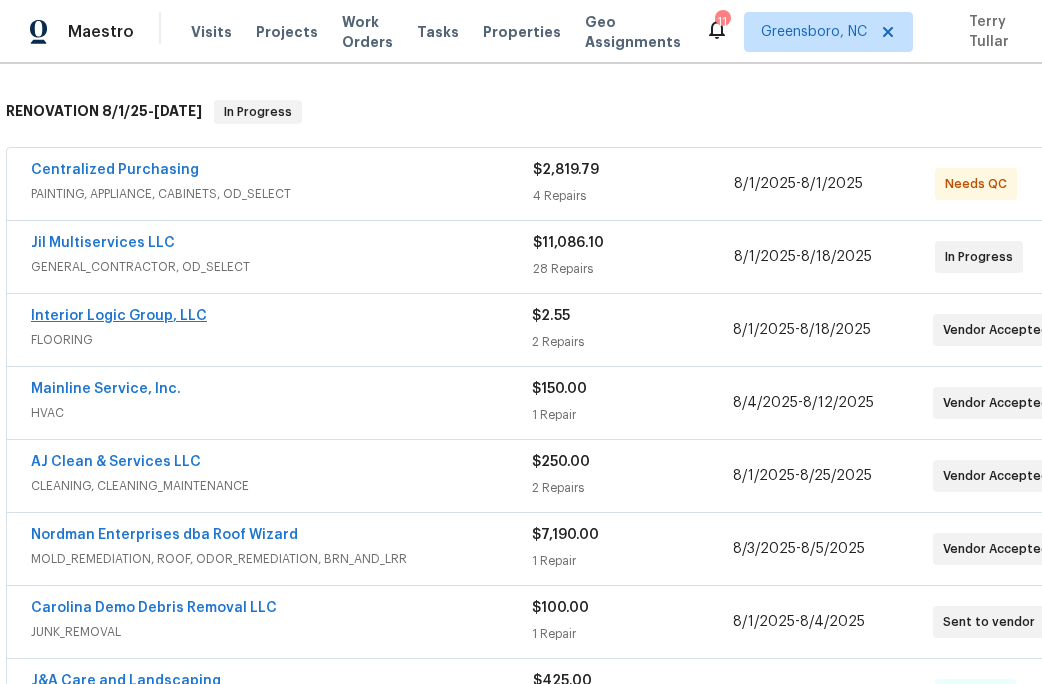 scroll, scrollTop: 310, scrollLeft: 0, axis: vertical 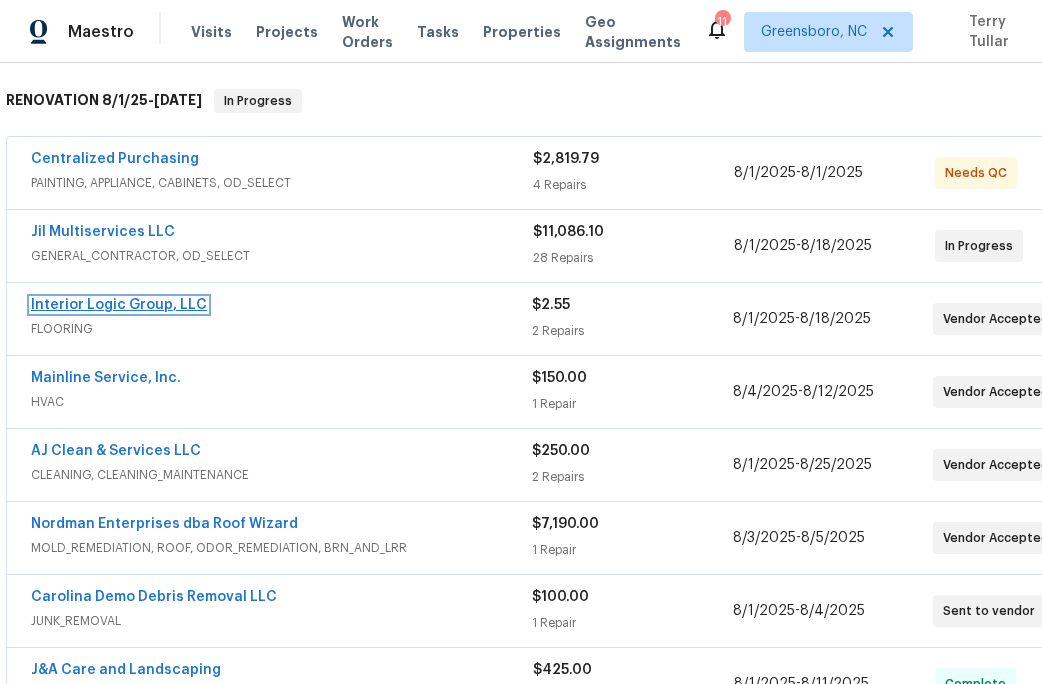 click on "Interior Logic Group, LLC" at bounding box center (119, 305) 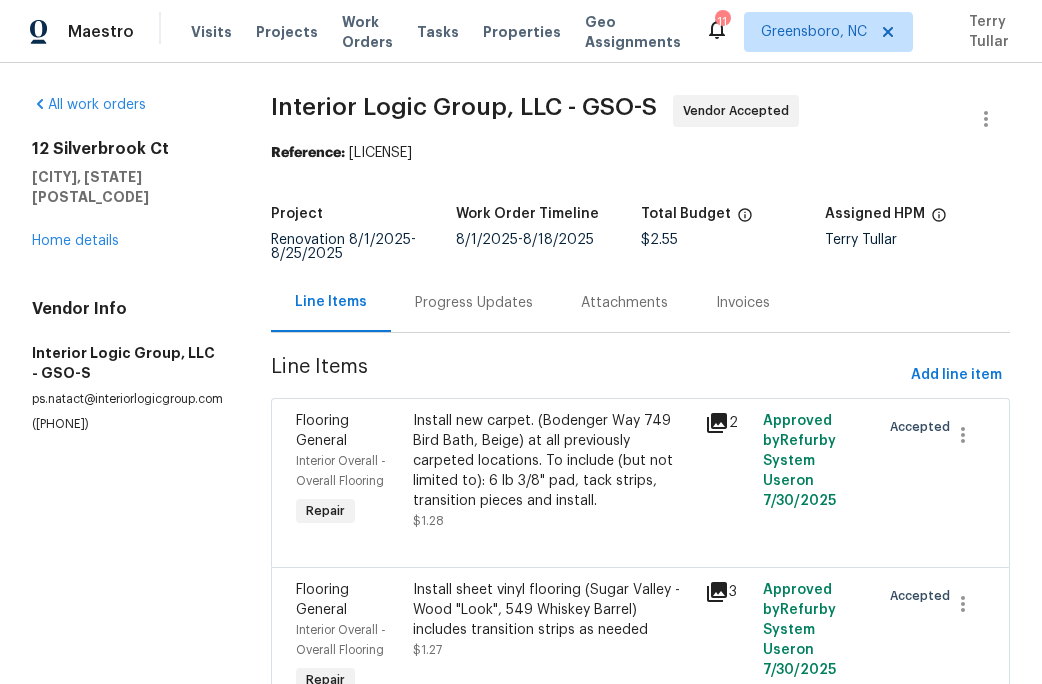 click on "Progress Updates" at bounding box center [474, 303] 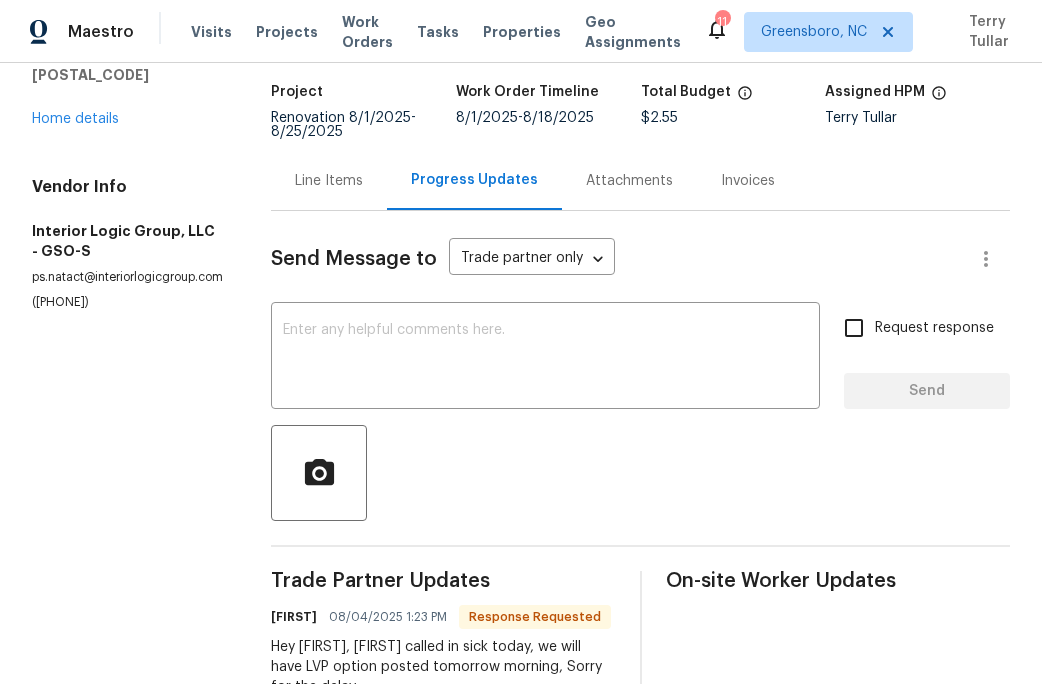 scroll, scrollTop: 0, scrollLeft: 0, axis: both 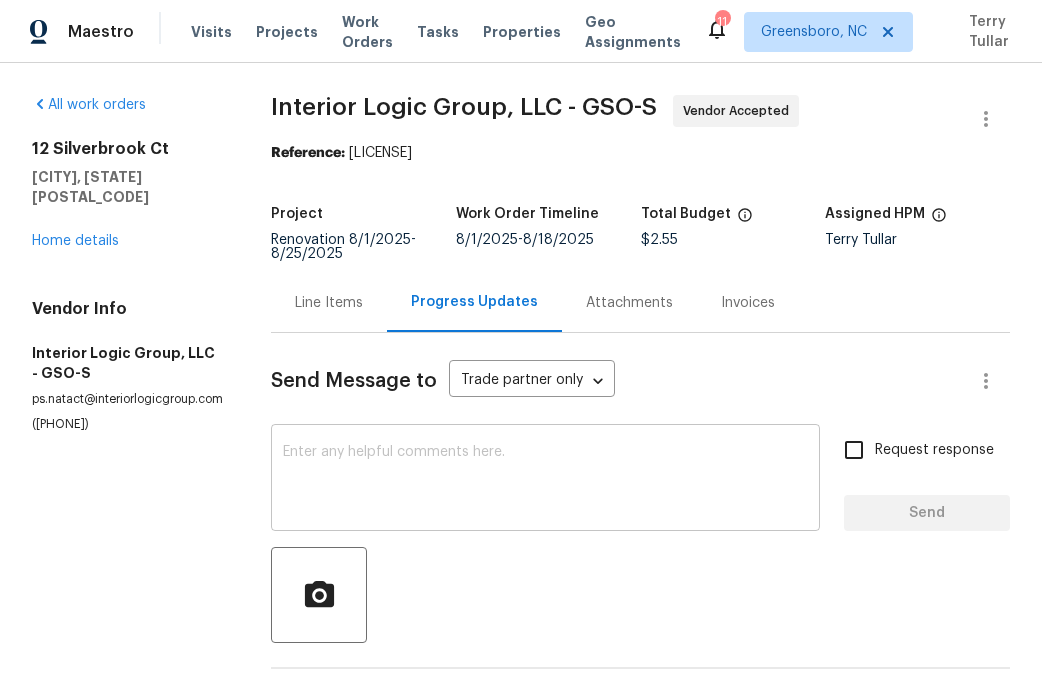 click at bounding box center (545, 480) 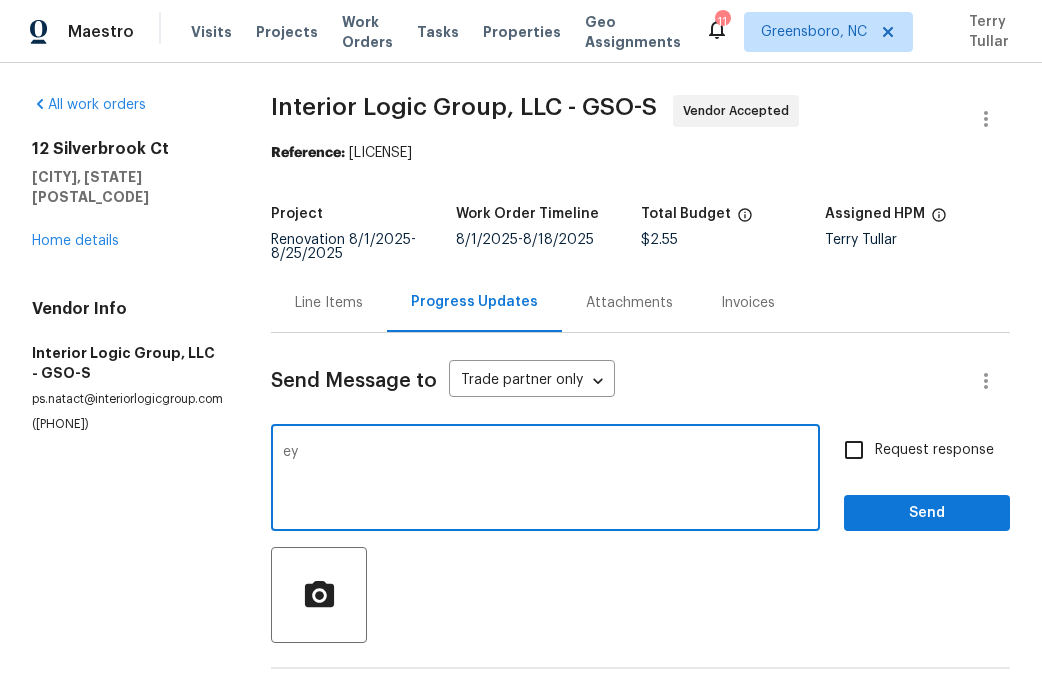 type on "e" 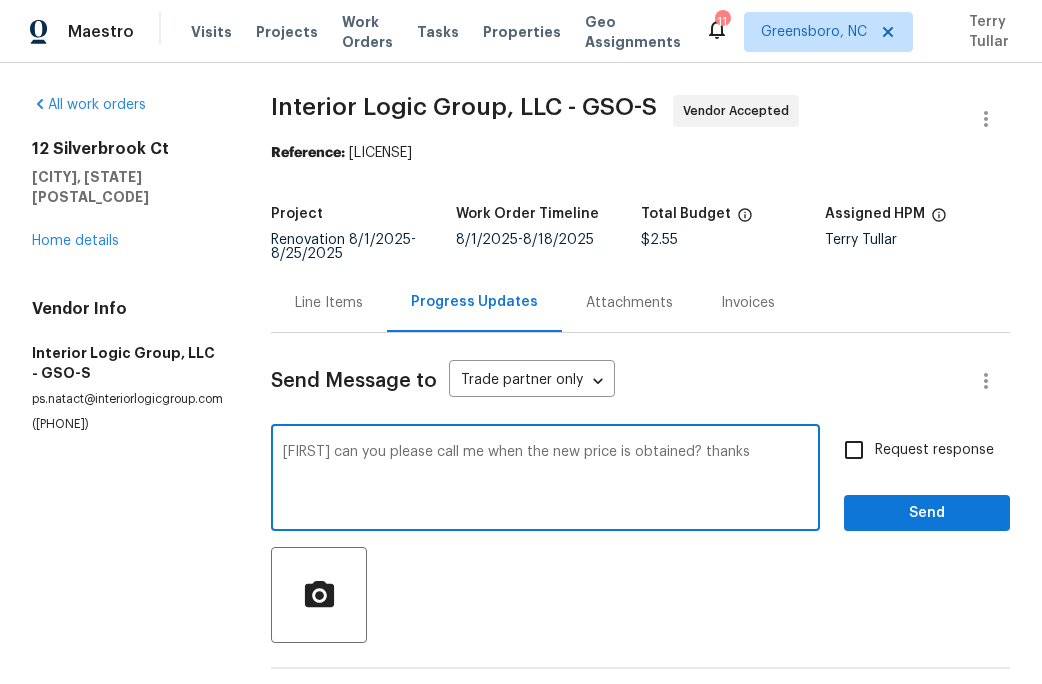 click on "Eddie can you please call me when the new price is obtained? thanks" at bounding box center [545, 480] 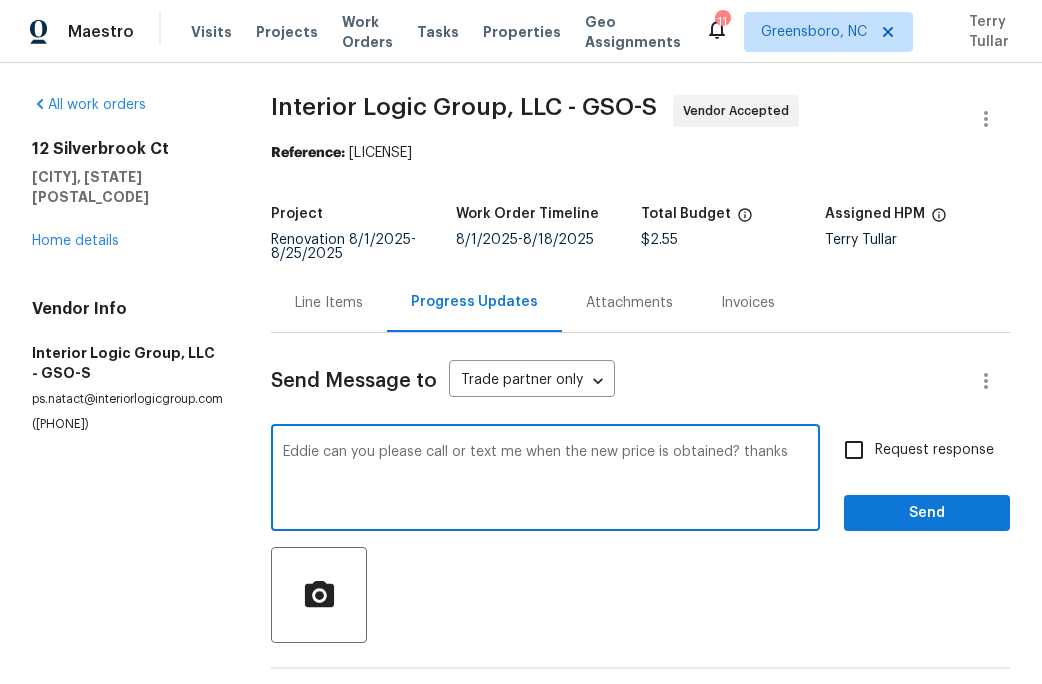 type on "Eddie can you please call or text me when the new price is obtained? thanks" 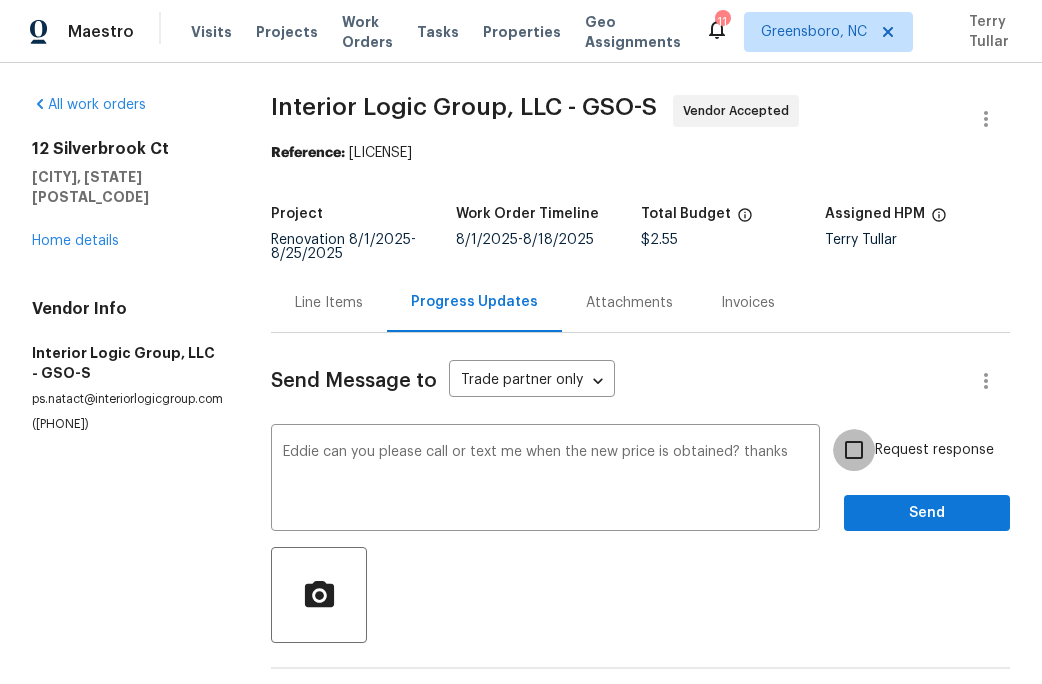 drag, startPoint x: 853, startPoint y: 449, endPoint x: 875, endPoint y: 499, distance: 54.626 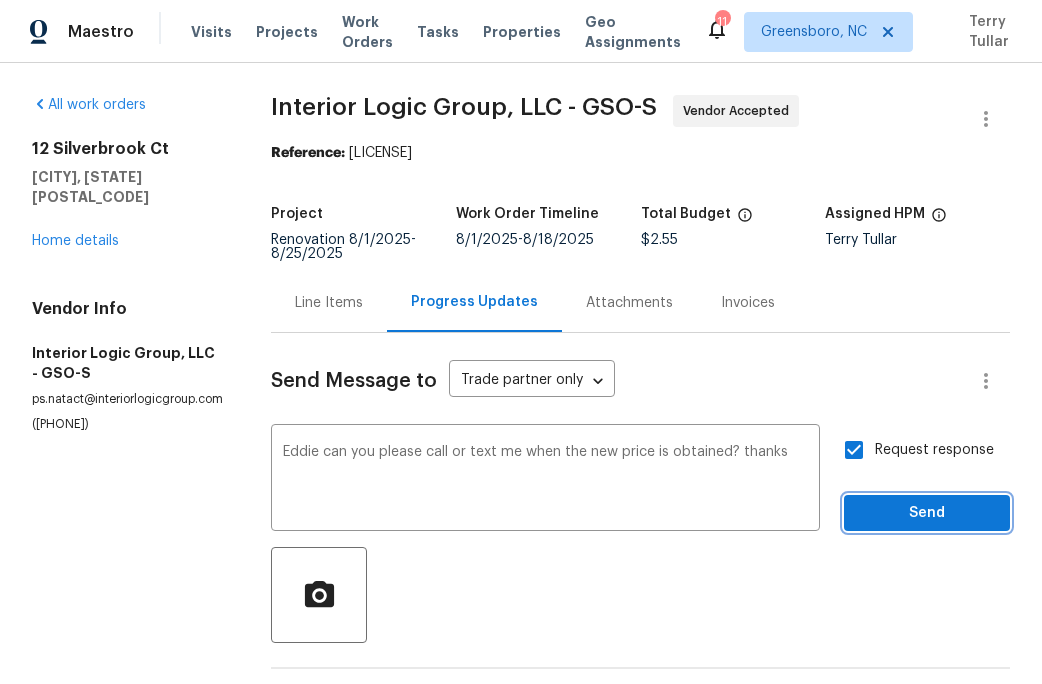 click on "Send" at bounding box center [927, 513] 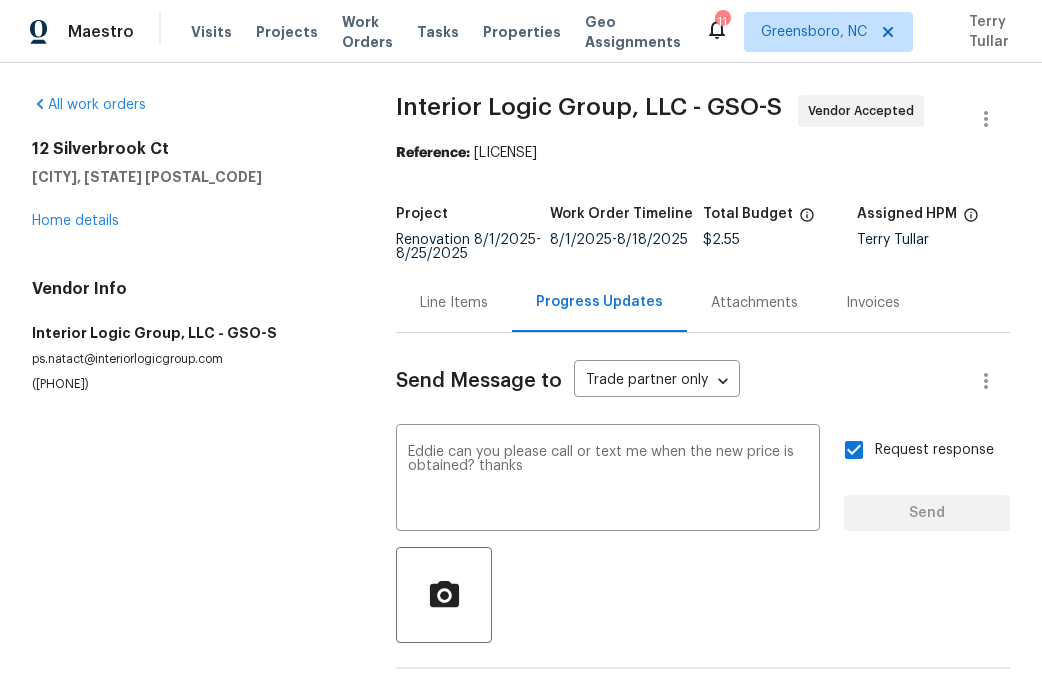 type 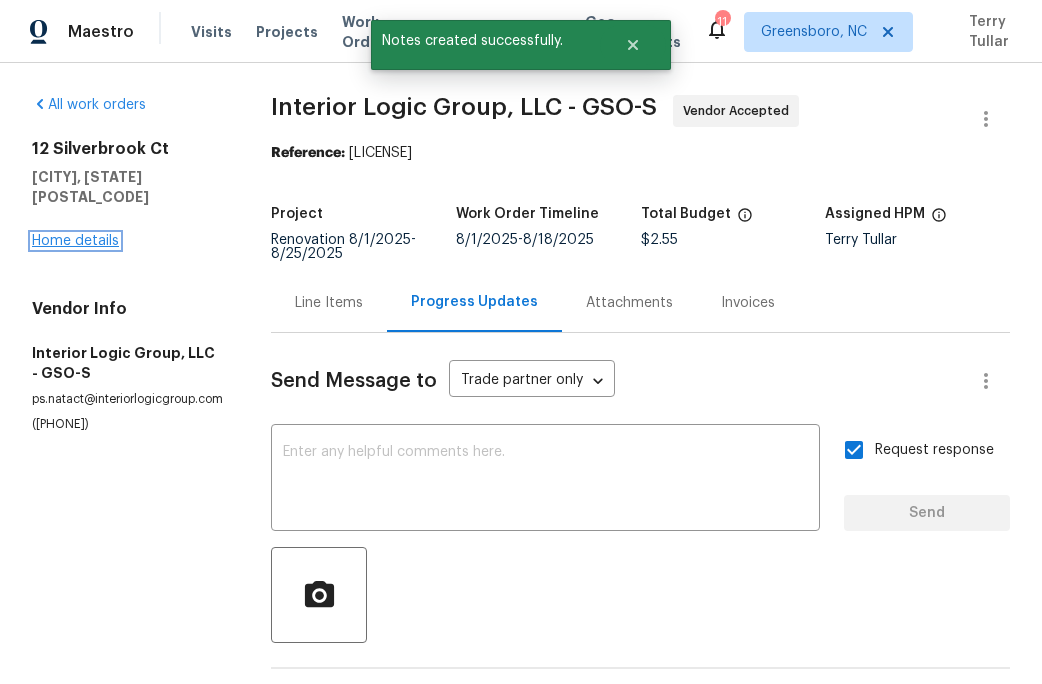 click on "Home details" at bounding box center (75, 241) 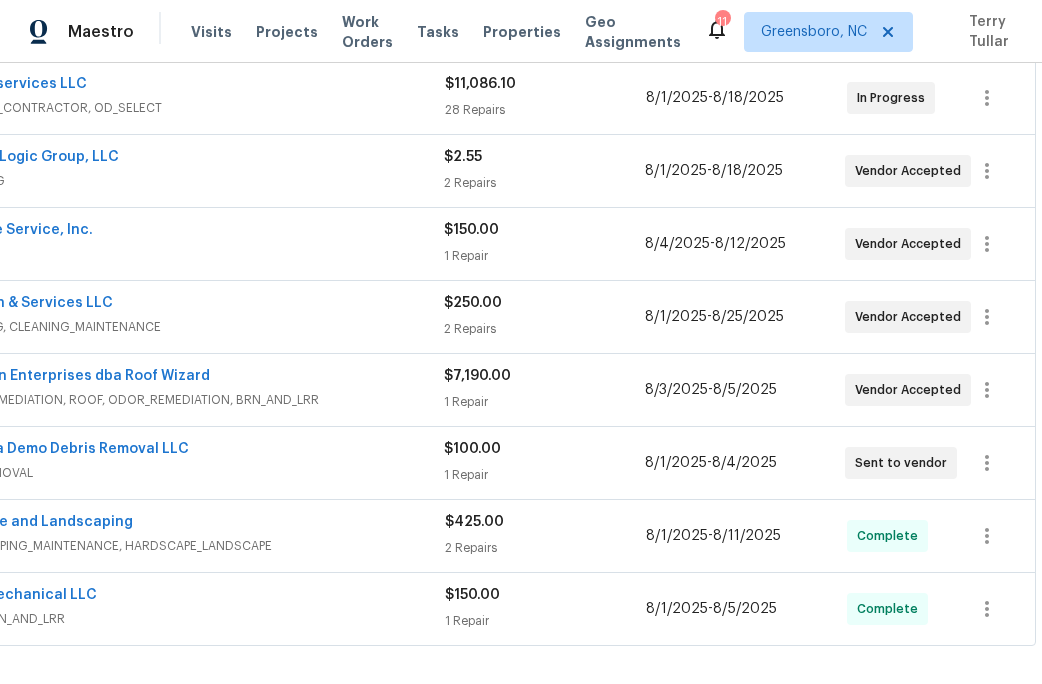 scroll, scrollTop: 458, scrollLeft: 0, axis: vertical 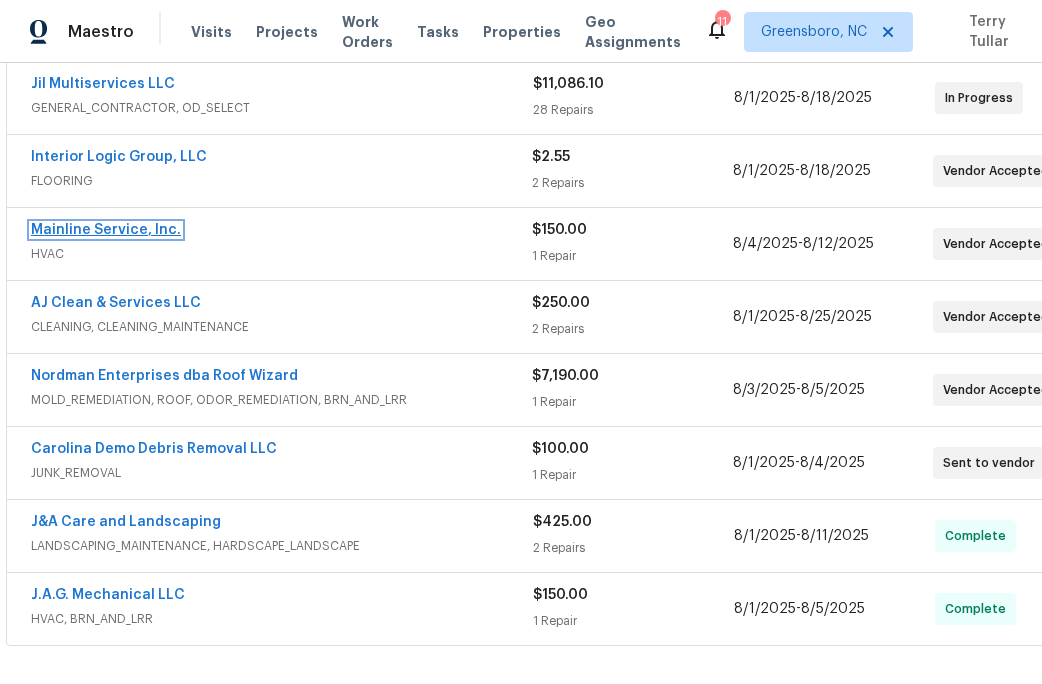 click on "Mainline Service, Inc." at bounding box center [106, 230] 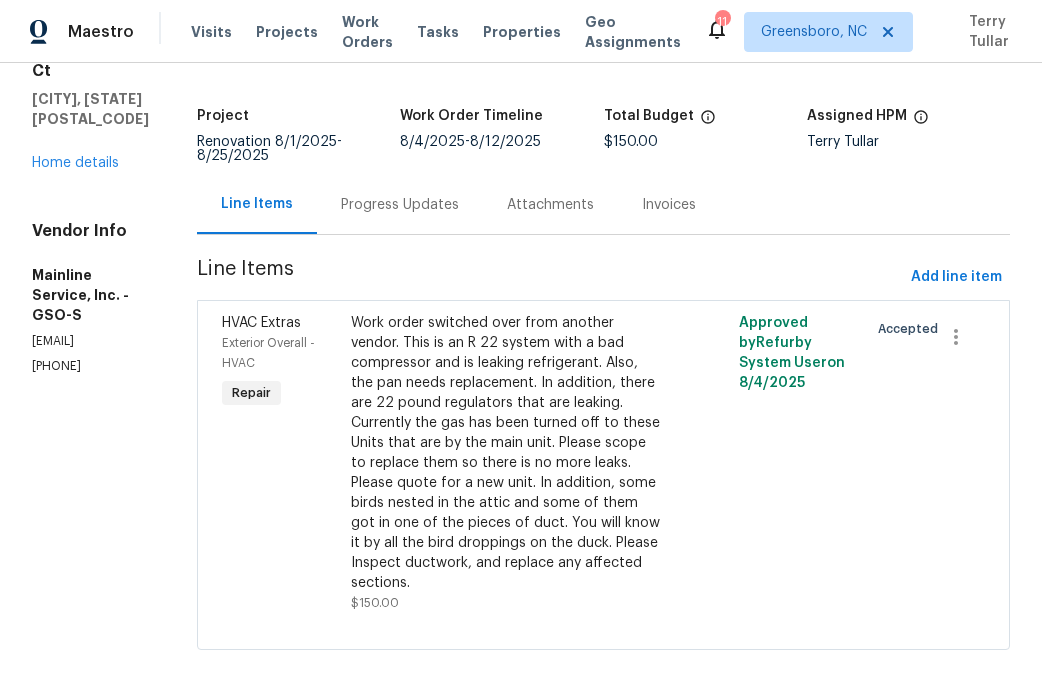 scroll, scrollTop: 140, scrollLeft: 0, axis: vertical 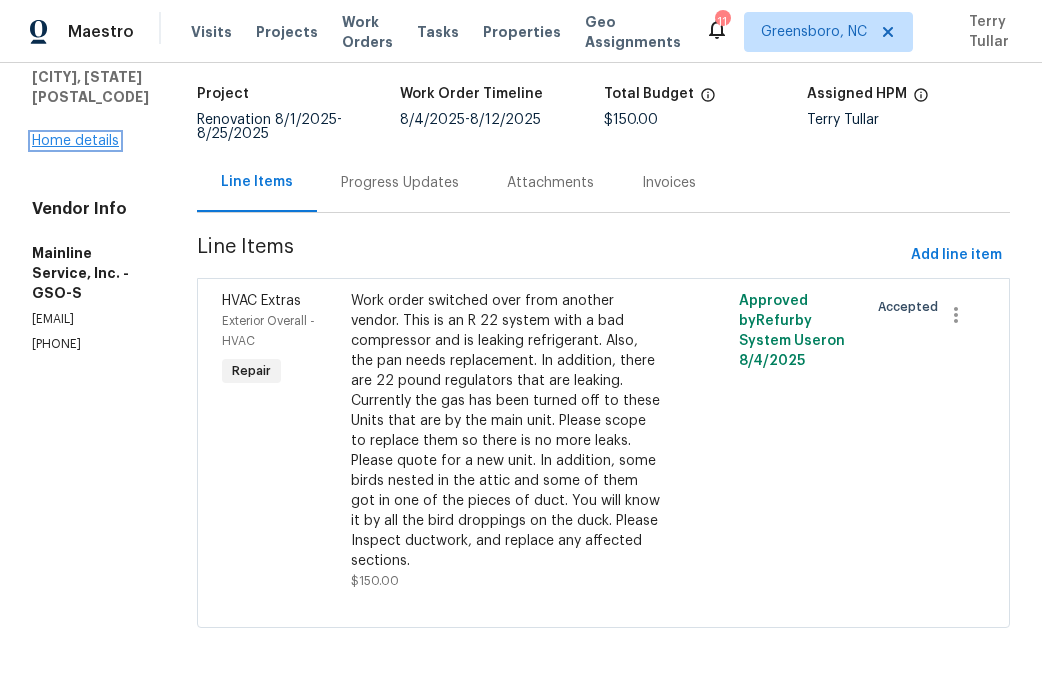 click on "Home details" at bounding box center (75, 141) 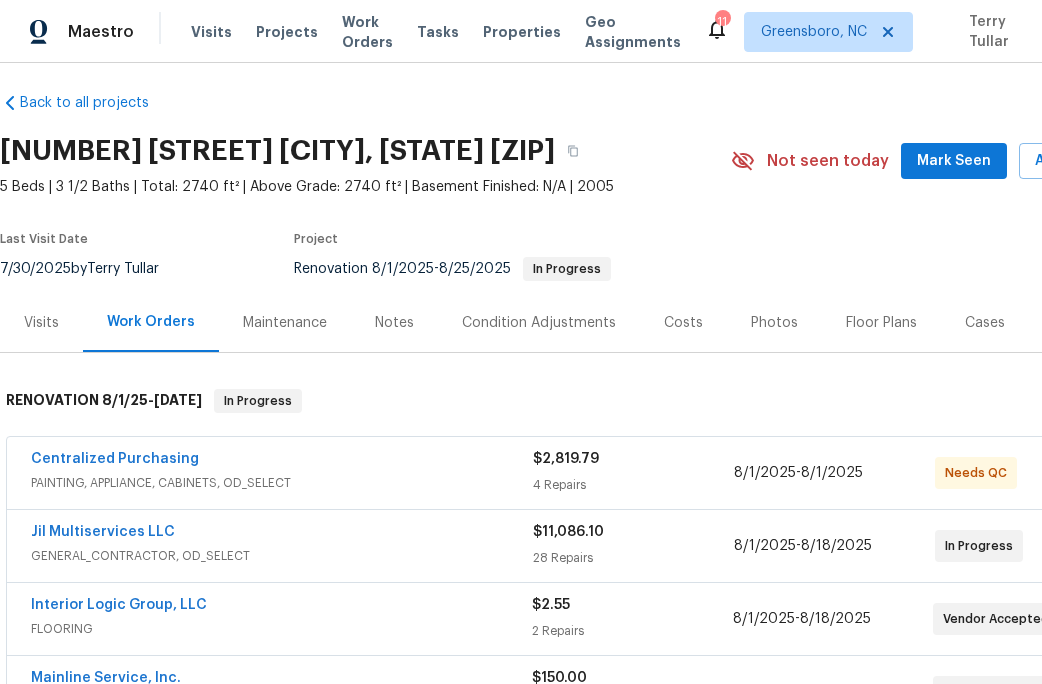 scroll, scrollTop: 0, scrollLeft: 0, axis: both 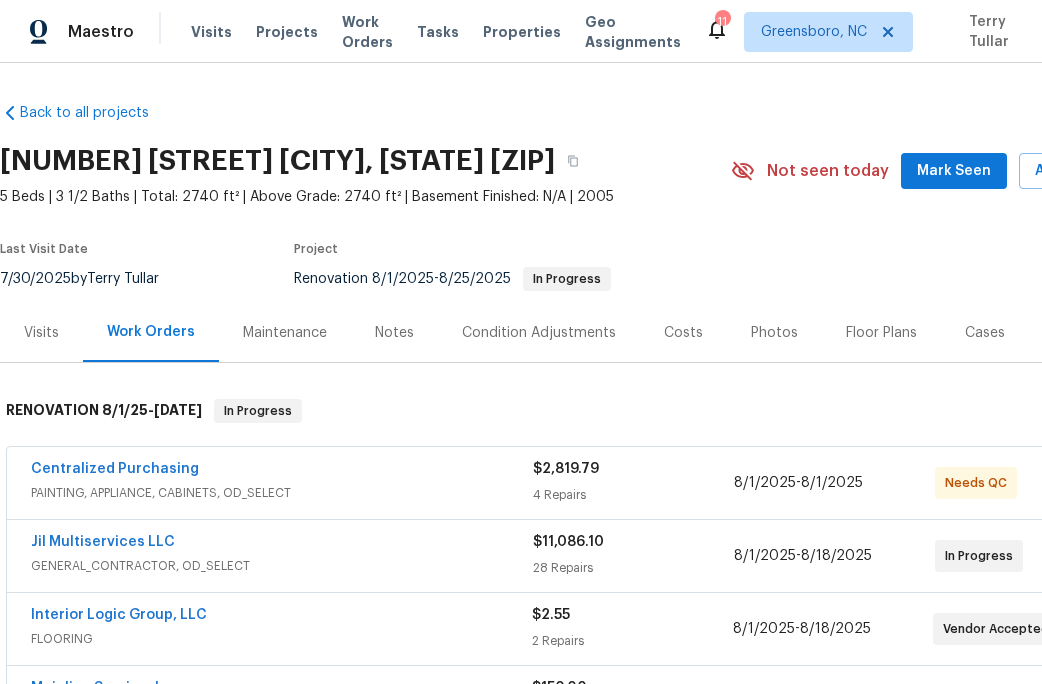 click on "Notes" at bounding box center (394, 333) 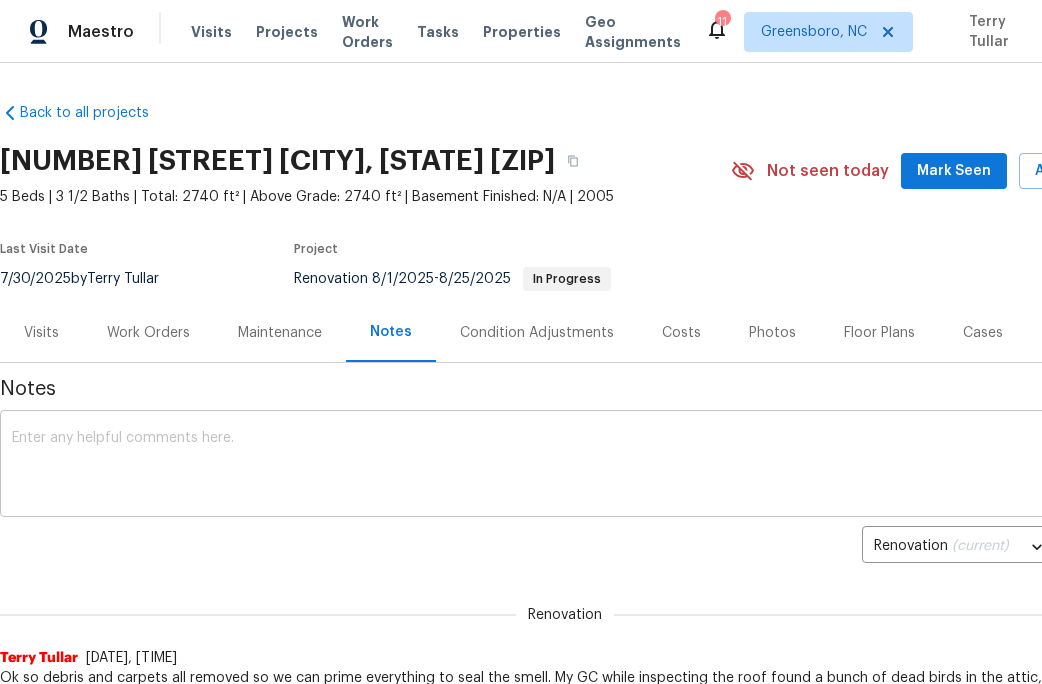 click at bounding box center (565, 466) 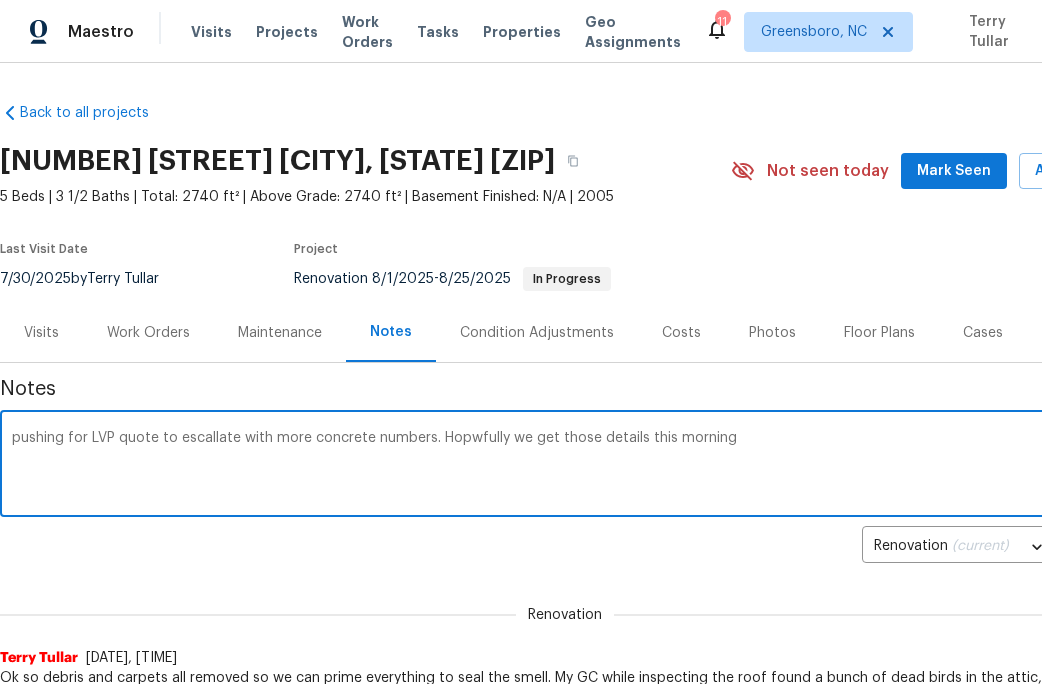 click on "pushing for LVP quote to escallate with more concrete numbers.  Hopwfully we get those details this morning" at bounding box center [565, 466] 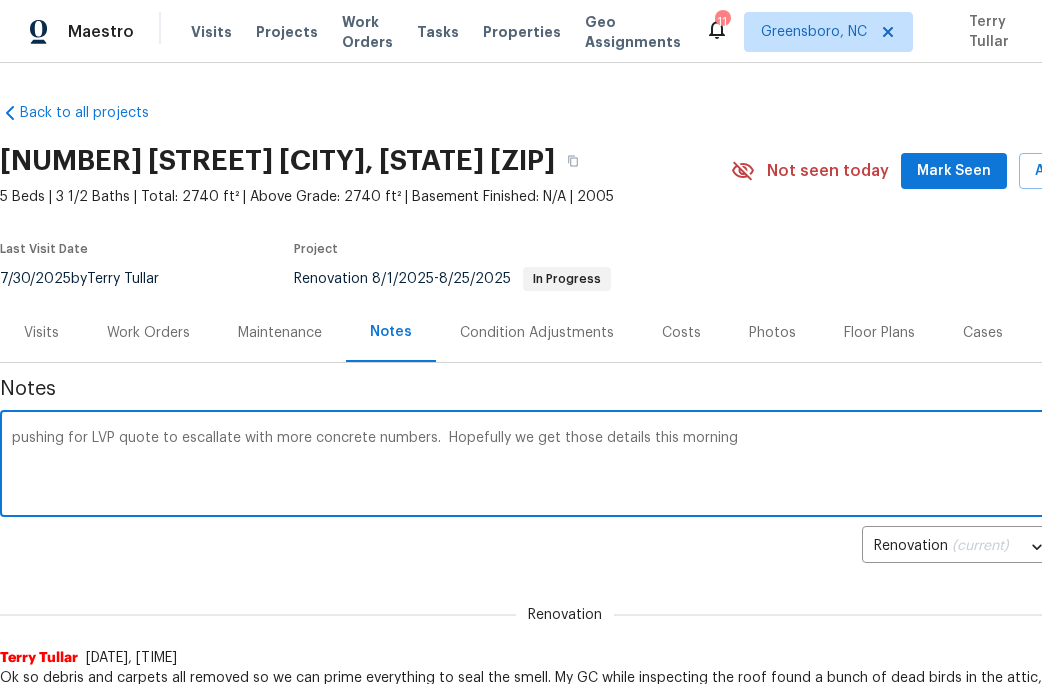click on "pushing for LVP quote to escallate with more concrete numbers.  Hopefully we get those details this morning" at bounding box center (565, 466) 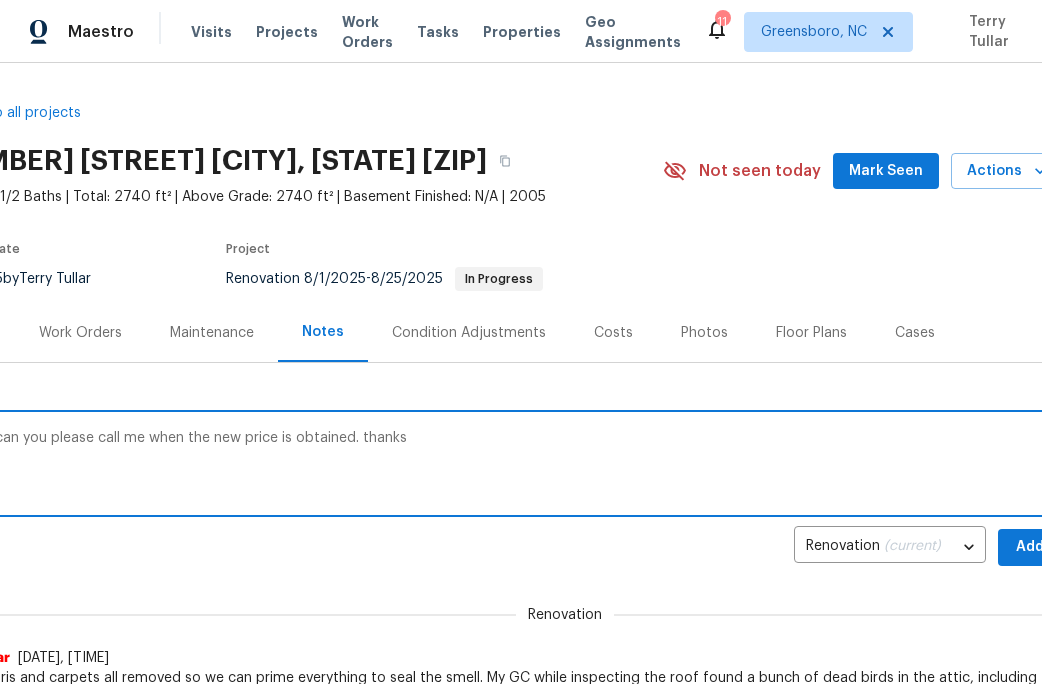 scroll, scrollTop: 0, scrollLeft: 50, axis: horizontal 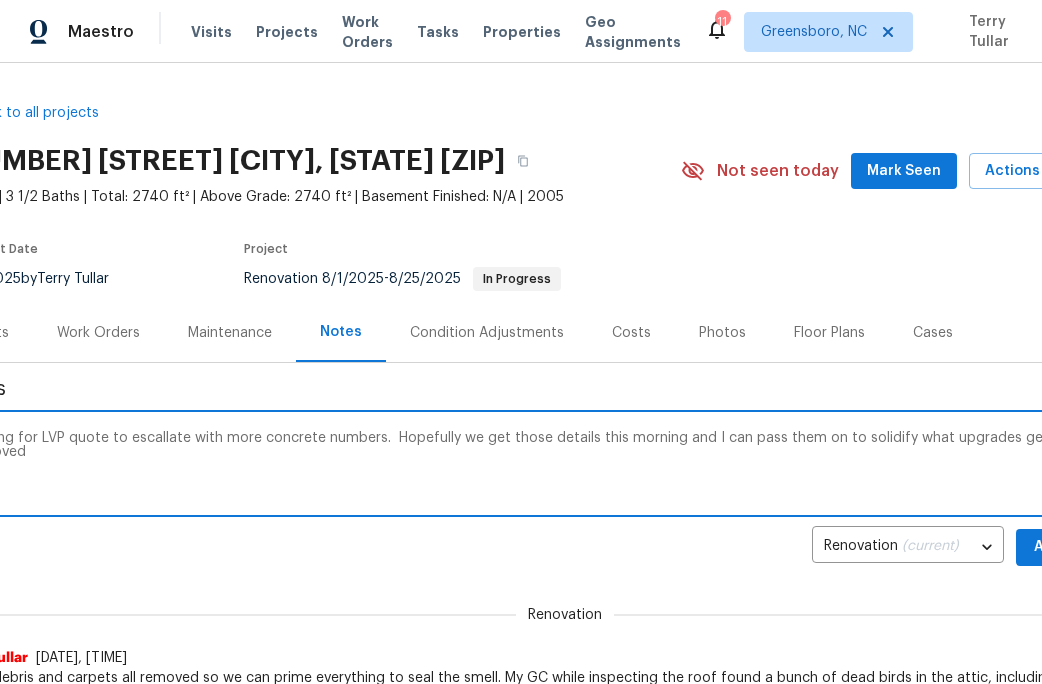 type on "pushing for LVP quote to escallate with more concrete numbers.  Hopefully we get those details this morning and I can pass them on to solidify what upgrades get approved" 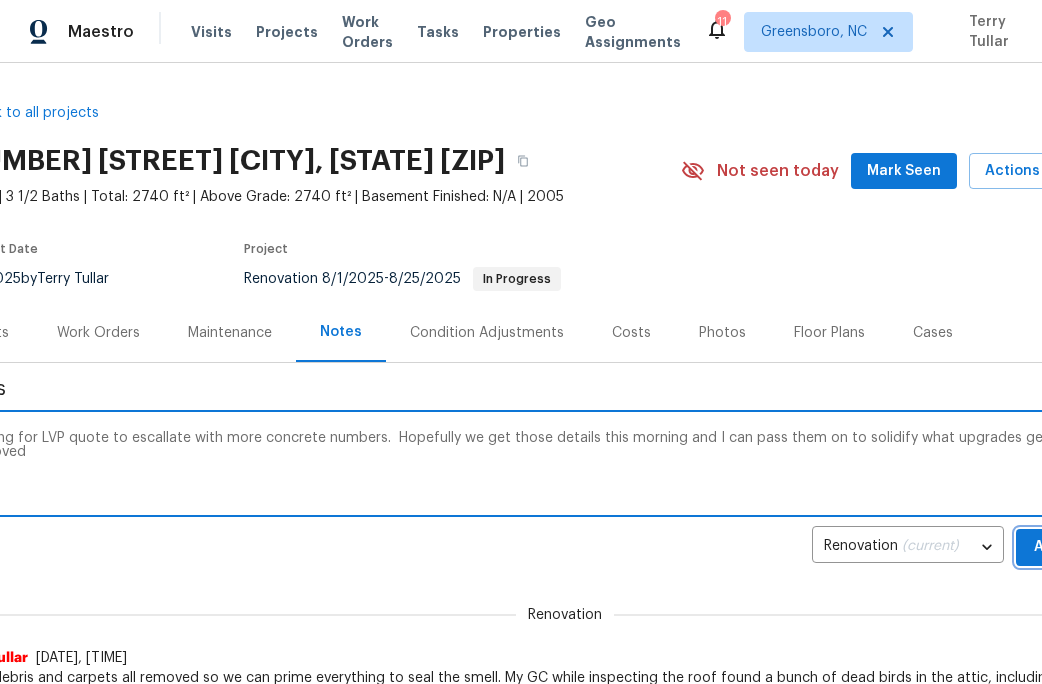 click on "Add" at bounding box center (1048, 547) 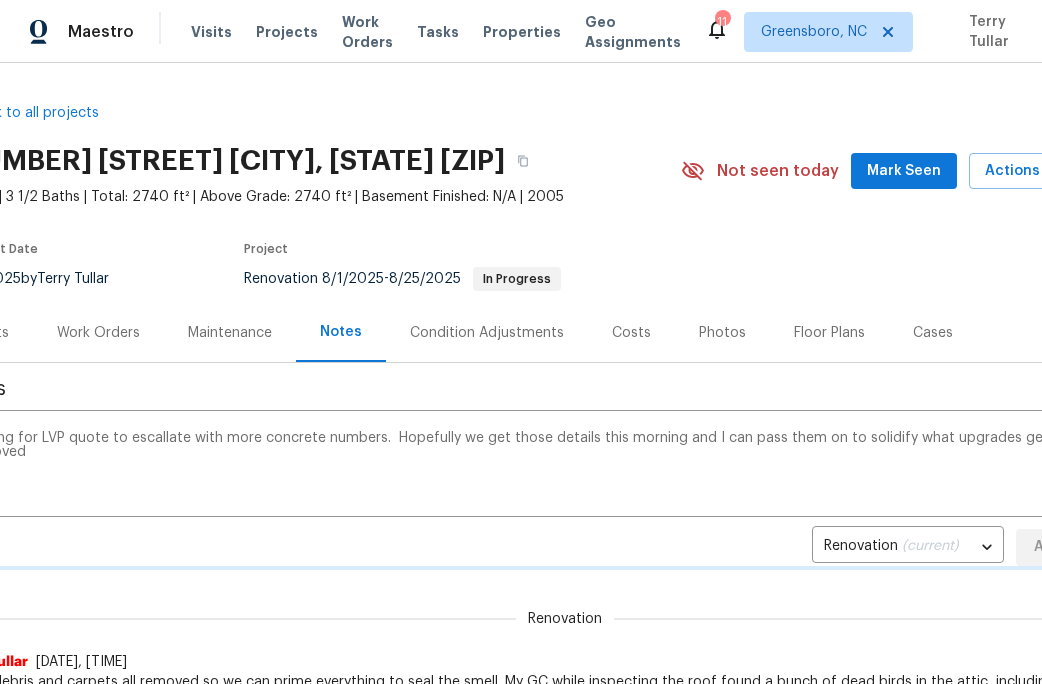 type 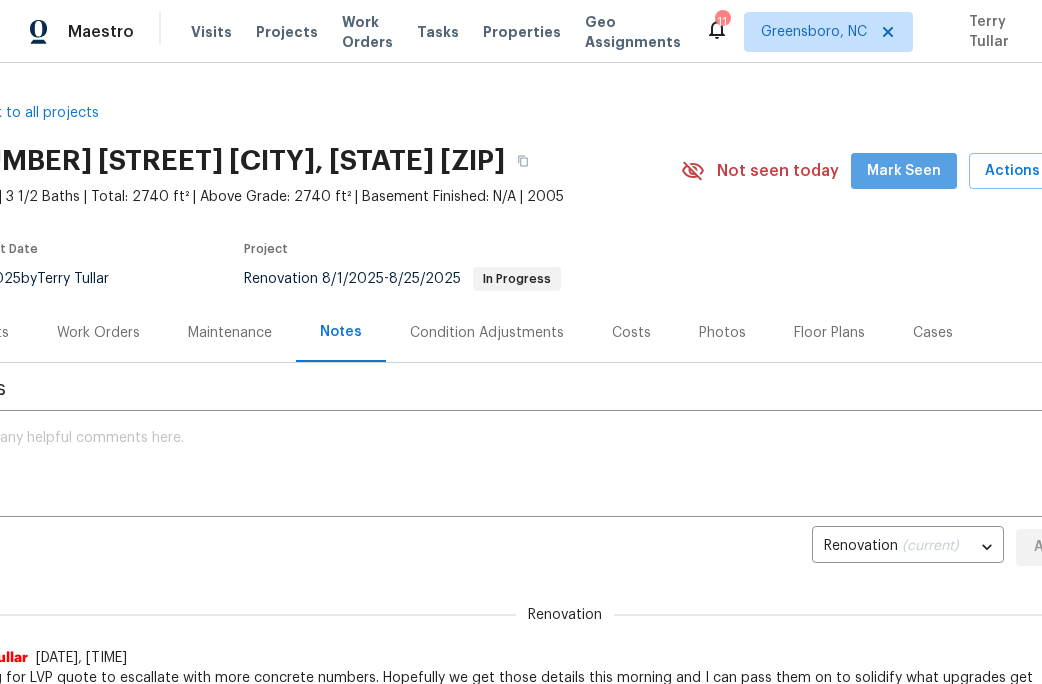 click on "Mark Seen" at bounding box center (904, 171) 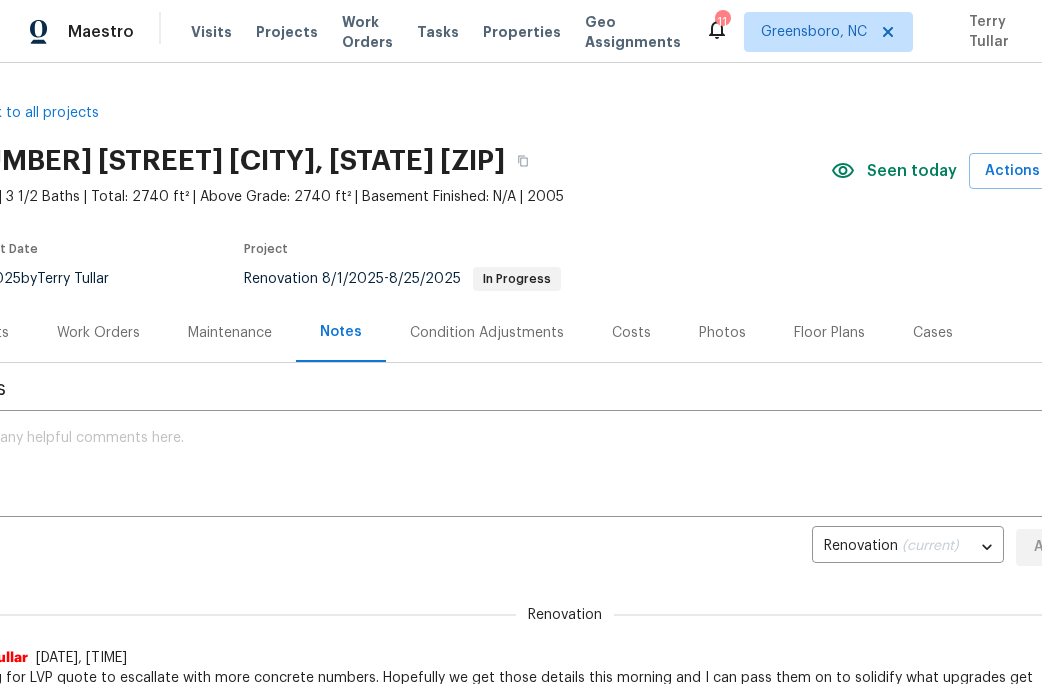 scroll, scrollTop: 0, scrollLeft: 0, axis: both 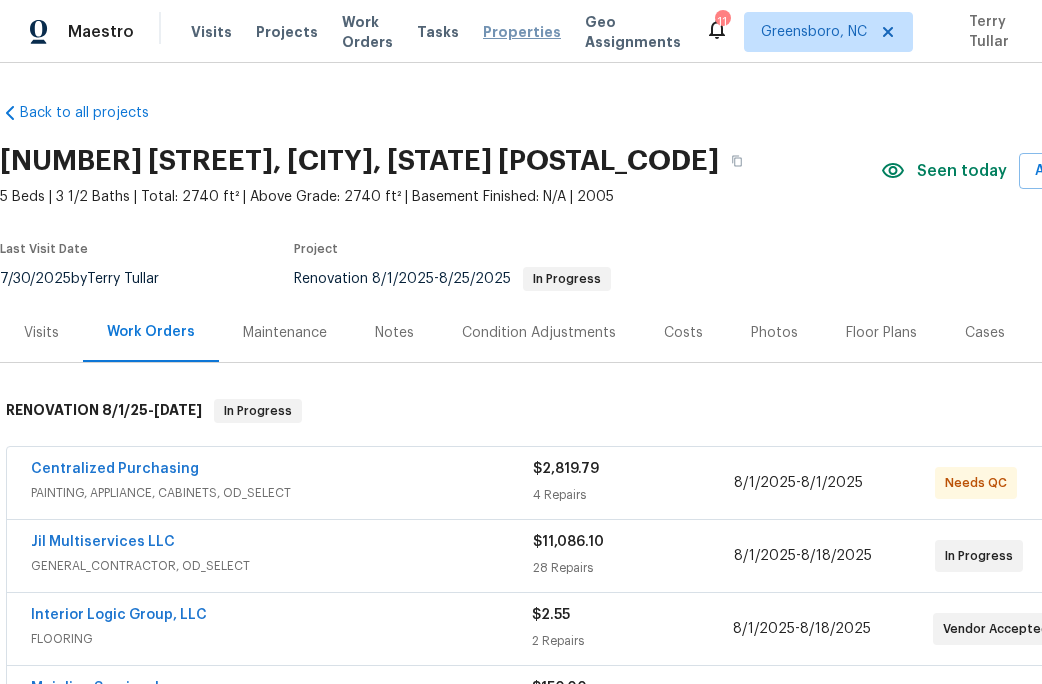 click on "Properties" at bounding box center [522, 32] 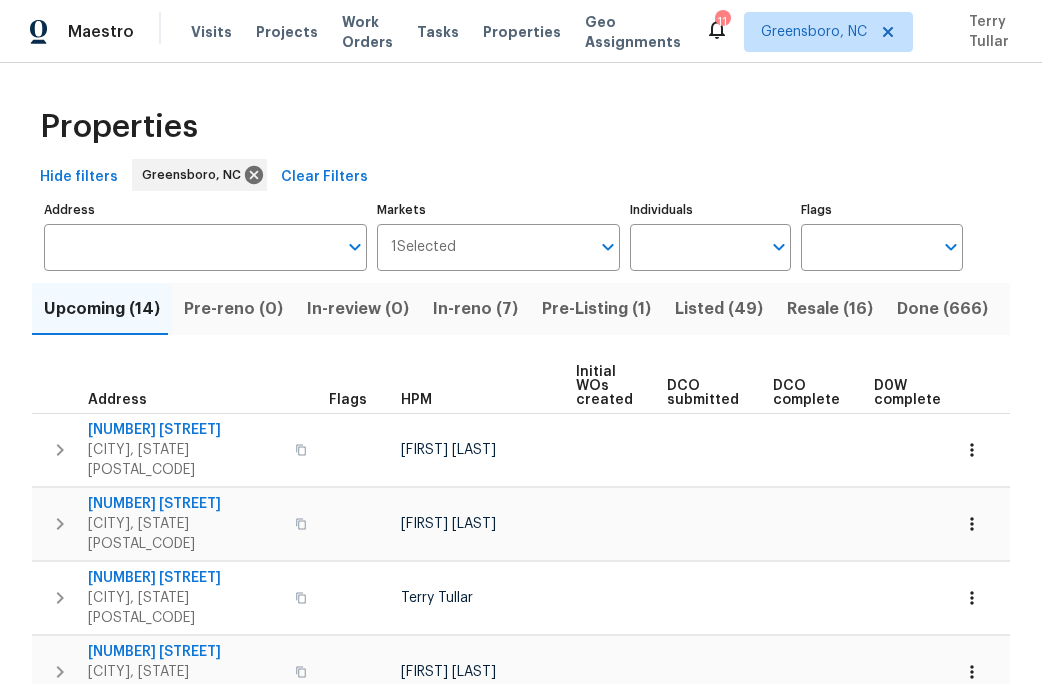 click on "In-reno (7)" at bounding box center (475, 309) 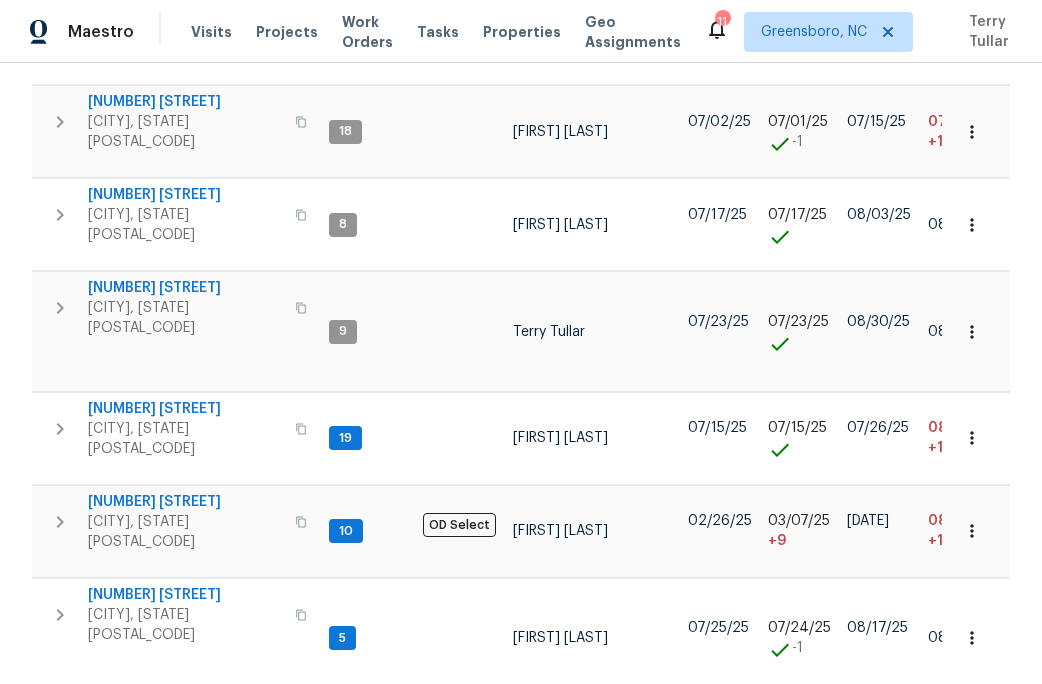 scroll, scrollTop: 460, scrollLeft: 0, axis: vertical 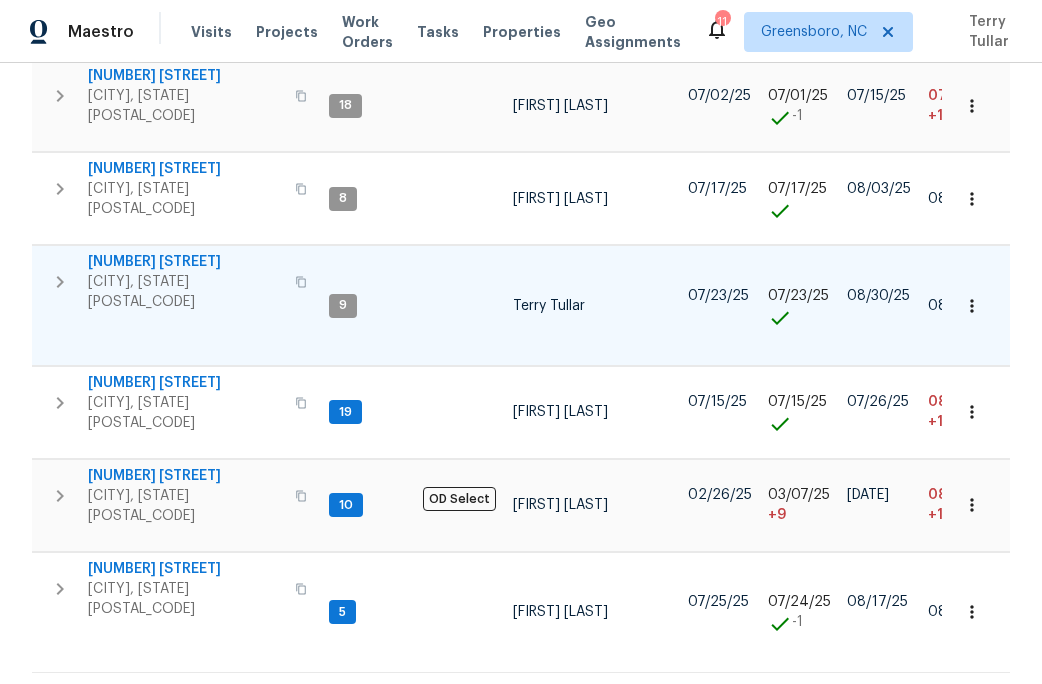 click on "[NUMBER] [STREET]" at bounding box center (185, 262) 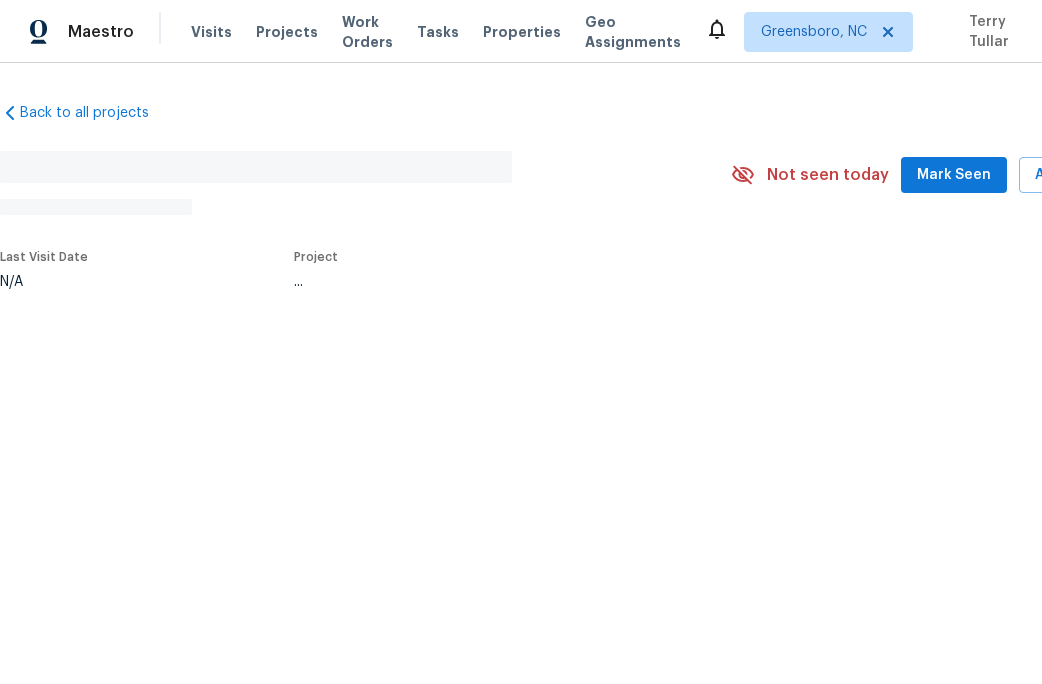 scroll, scrollTop: 0, scrollLeft: 0, axis: both 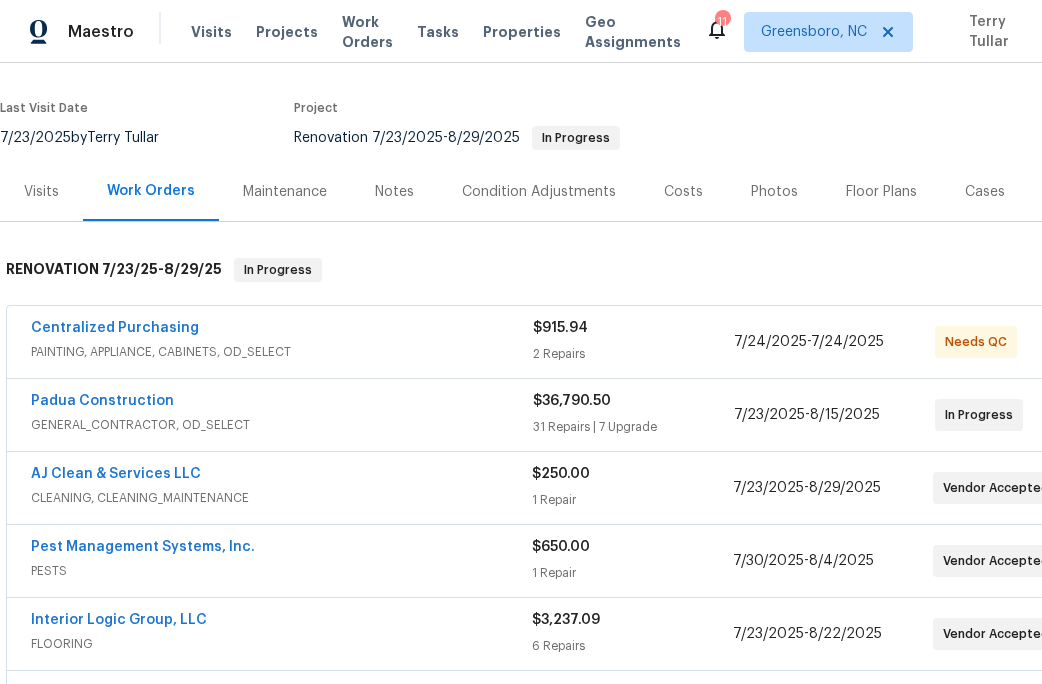 click on "Notes" at bounding box center (394, 192) 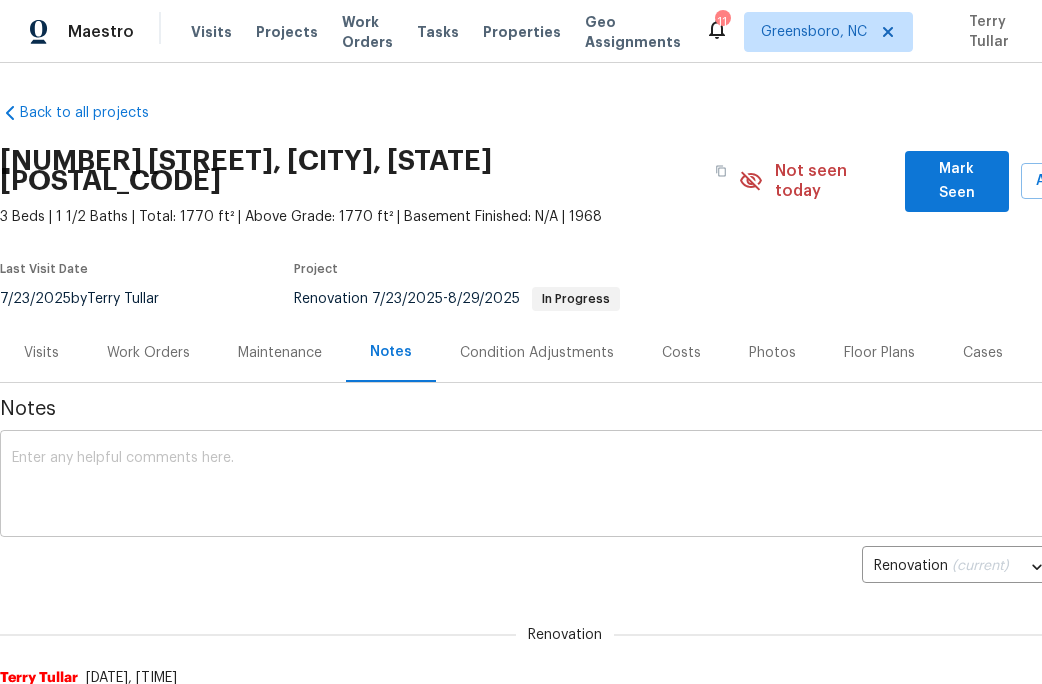 click at bounding box center (565, 486) 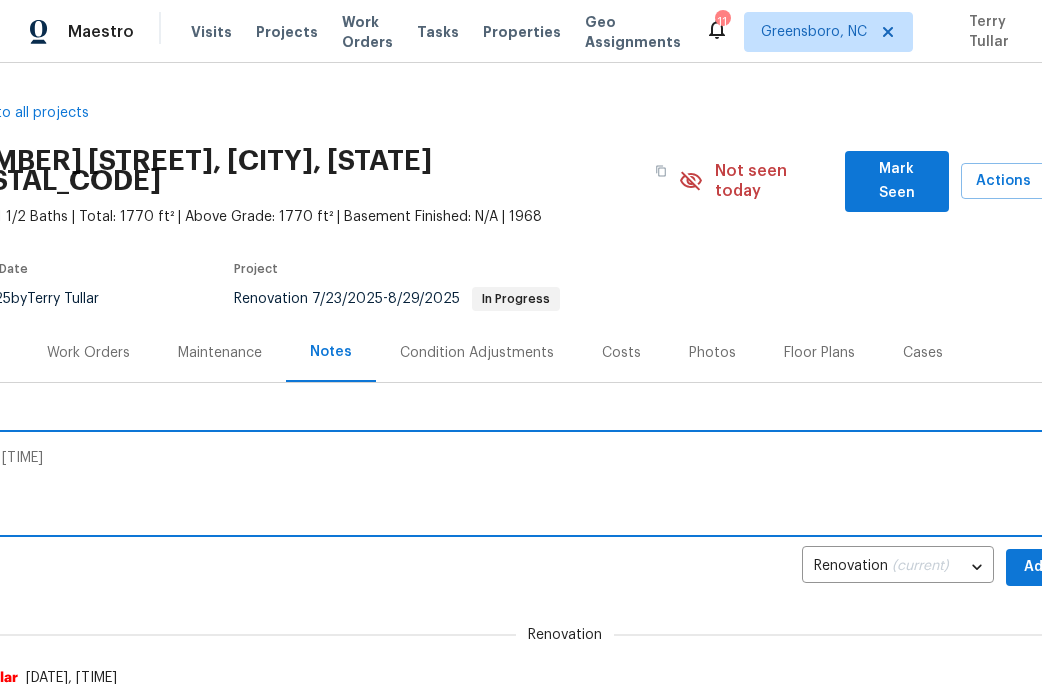 scroll, scrollTop: 0, scrollLeft: 60, axis: horizontal 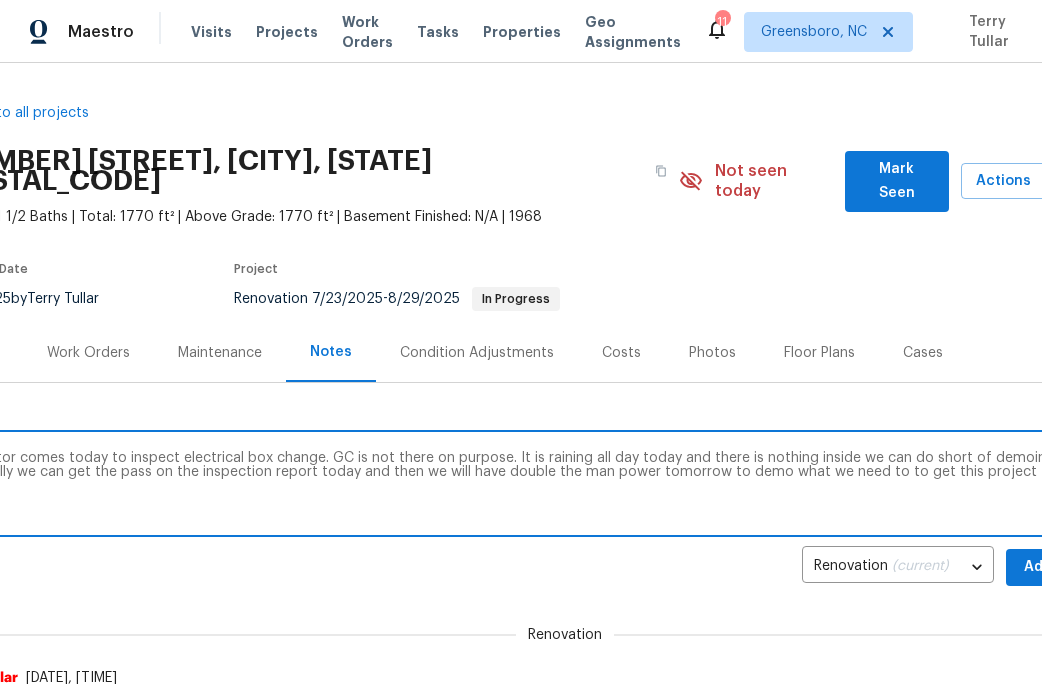 type on "Inspector comes today to inspect electrical box change. GC is not there on purpose. It is raining all day today and there is nothing inside we can do short of demoing.
hopefully we can get the pass on the inspection report today and then we will have double the man power tomorrow to demo what we need to to get this project moving" 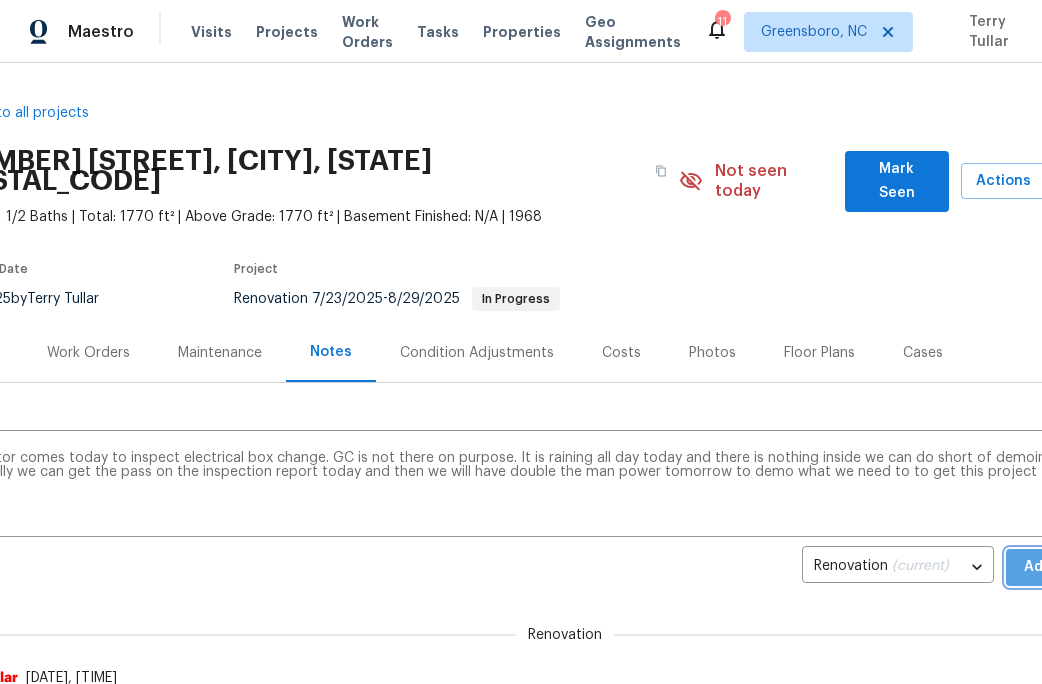 click on "Add" at bounding box center [1038, 567] 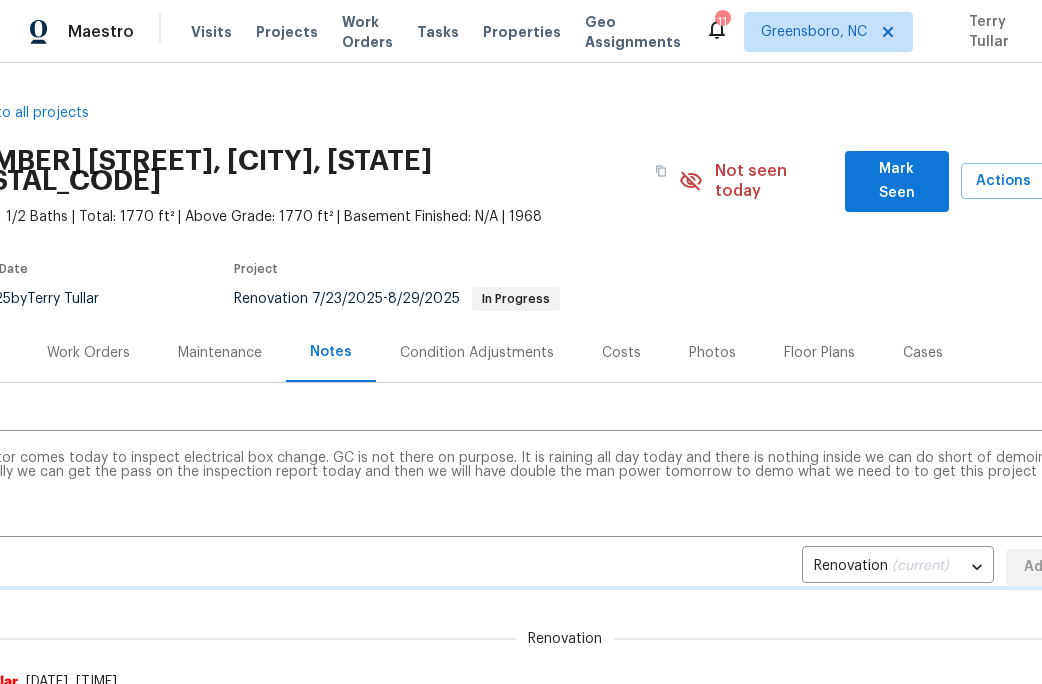 type 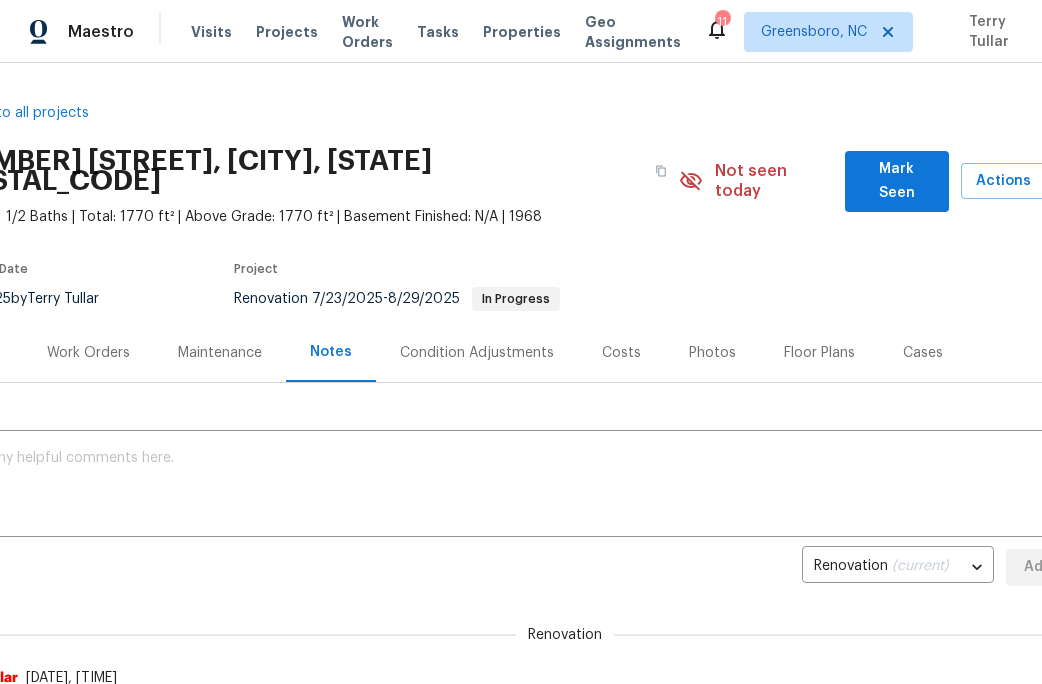 click on "Mark Seen" at bounding box center (897, 181) 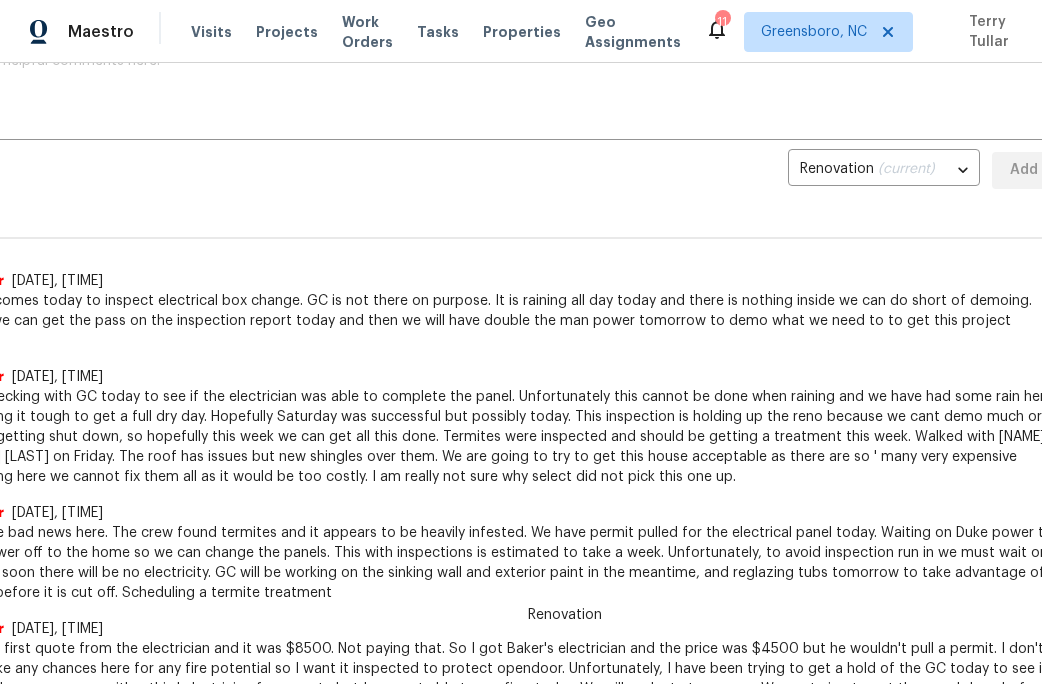 scroll, scrollTop: 377, scrollLeft: 88, axis: both 